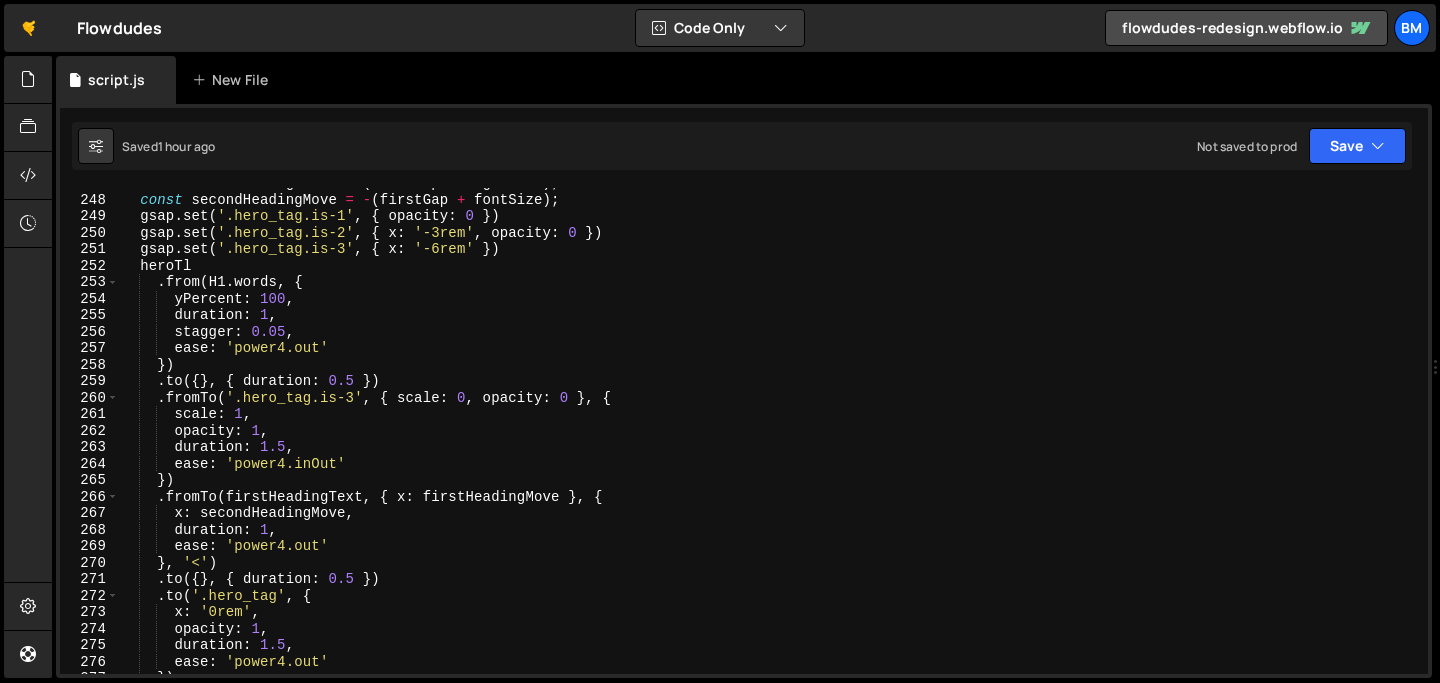 scroll, scrollTop: 0, scrollLeft: 0, axis: both 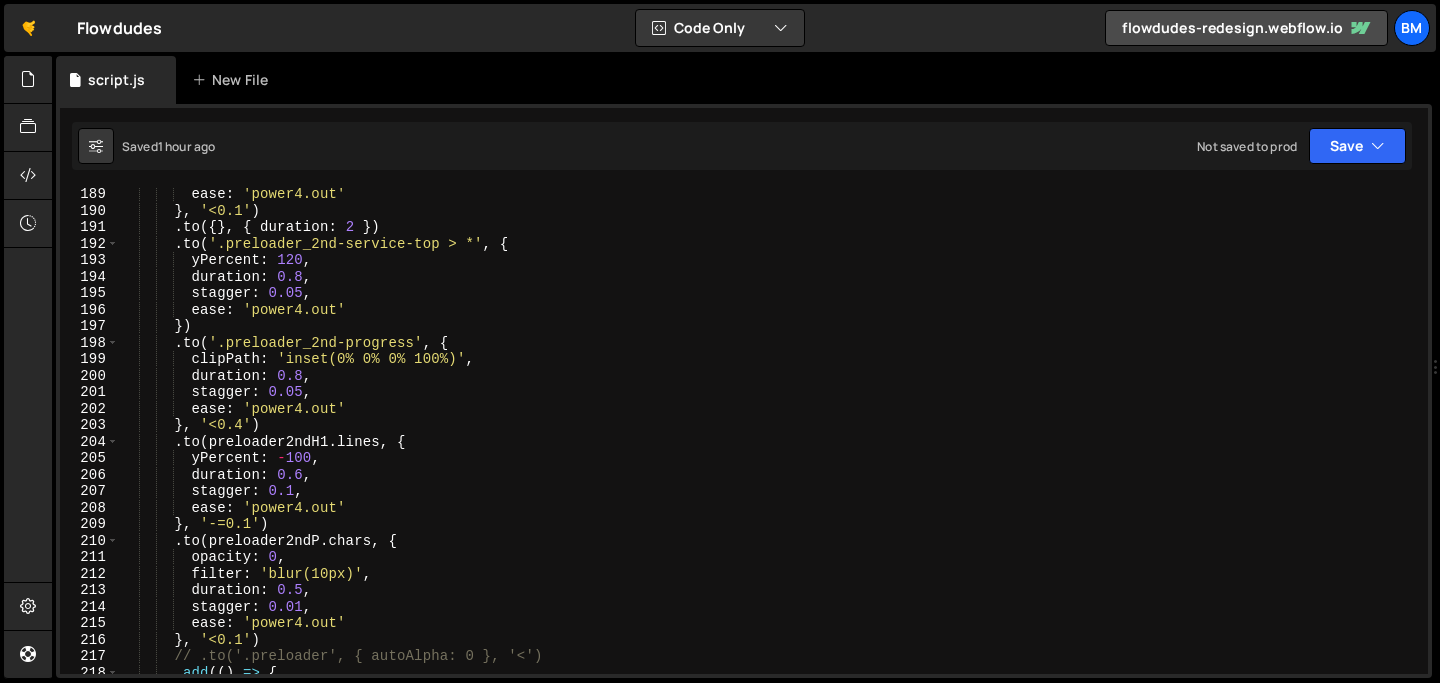 click on "ease :   'power4.out'          } ,   '<0.1' )          . to ({ } ,   {   duration :   2   })          . to ( '.preloader_2nd-service-top > *' ,   {             yPercent :   120 ,             duration :   0.8 ,             stagger :   0.05 ,             ease :   'power4.out'          })          . to ( '.preloader_2nd-progress' ,   {             clipPath :   'inset(0% 0% 0% 100%)' ,             duration :   0.8 ,             stagger :   0.05 ,             ease :   'power4.out'          } ,   '<0.4' )          . to ( preloader2ndH1 . lines ,   {             yPercent :   - 100 ,             duration :   0.6 ,             stagger :   0.1 ,             ease :   'power4.out'          } ,   '-=0.1' )          . to ( preloader2ndP . chars ,   {             opacity :   0 ,             filter :   'blur(10px)' ,             duration :   0.5 ,             stagger :   0.01 ,             ease :   'power4.out'          } ,   '<0.1' )          // .to('.preloader', { autoAlpha: 0 }, '<')          . add (( )   =>" at bounding box center (769, 445) 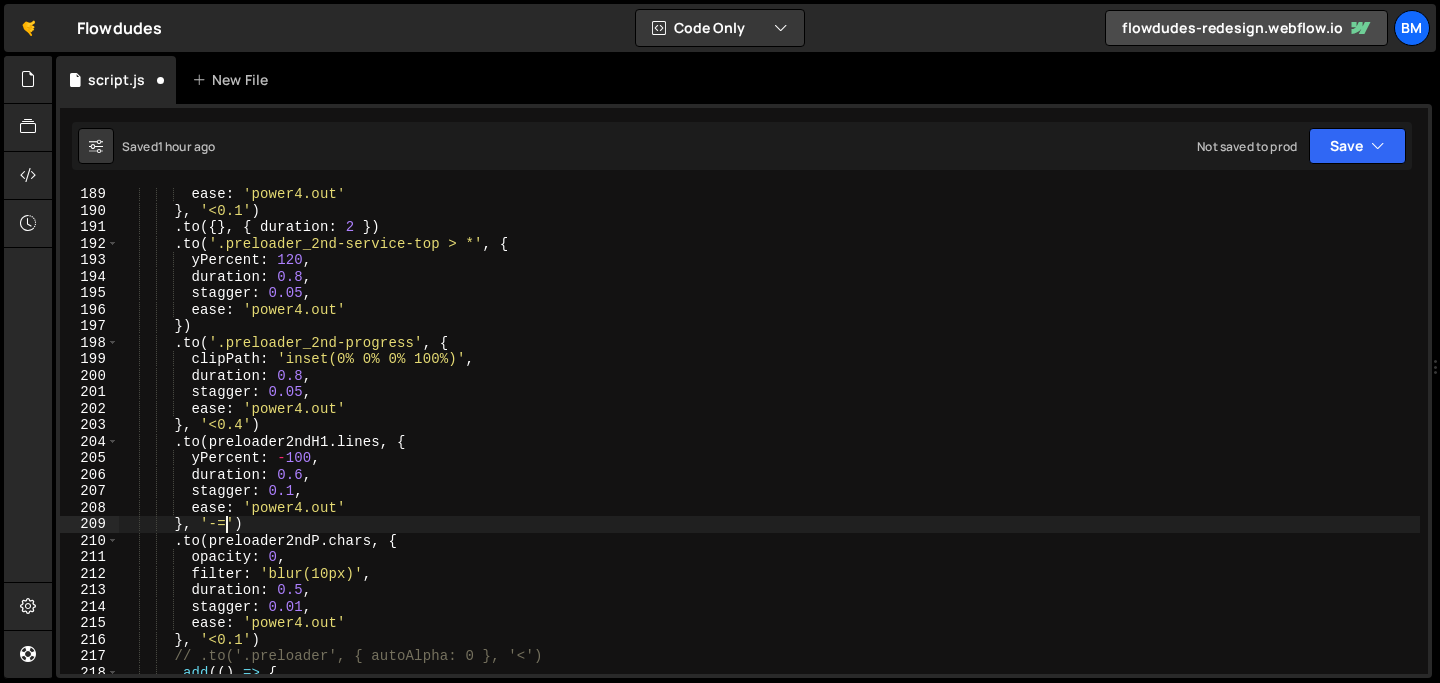 scroll, scrollTop: 0, scrollLeft: 7, axis: horizontal 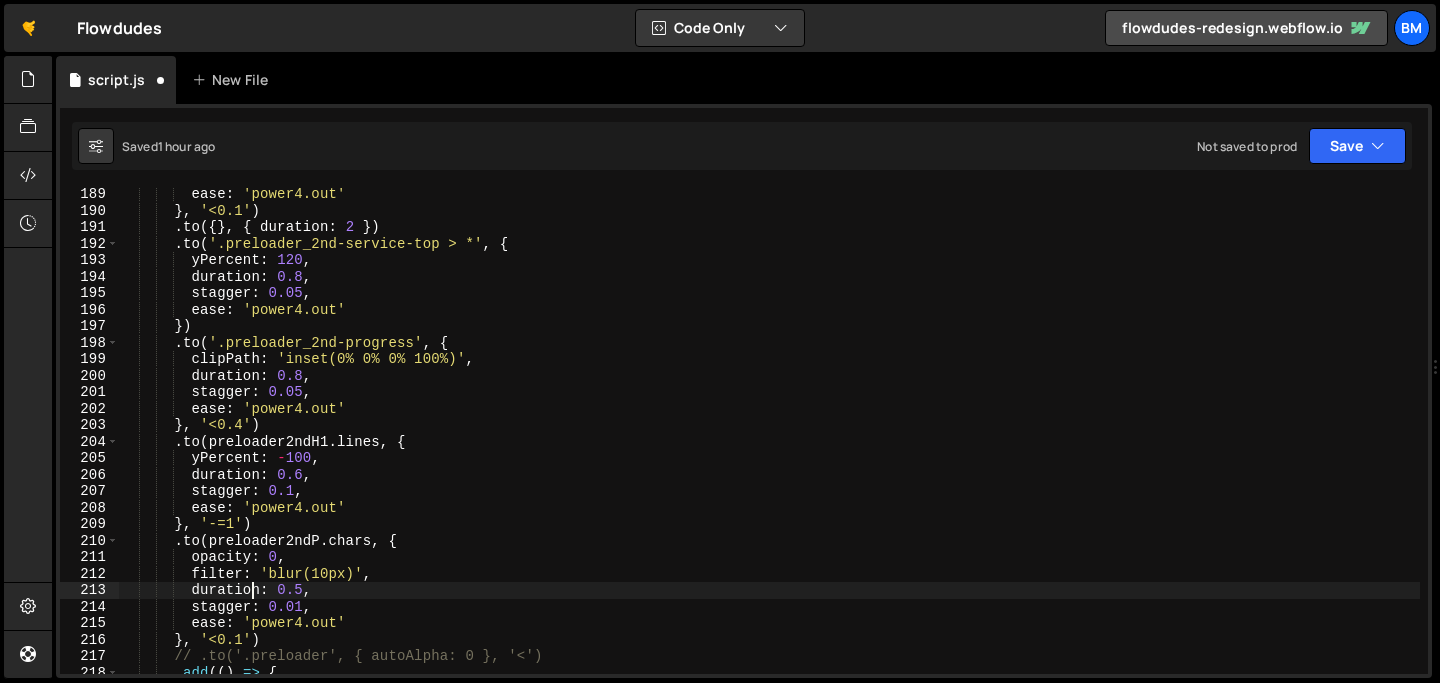 click on "scaleX: 1.5" at bounding box center [769, 445] 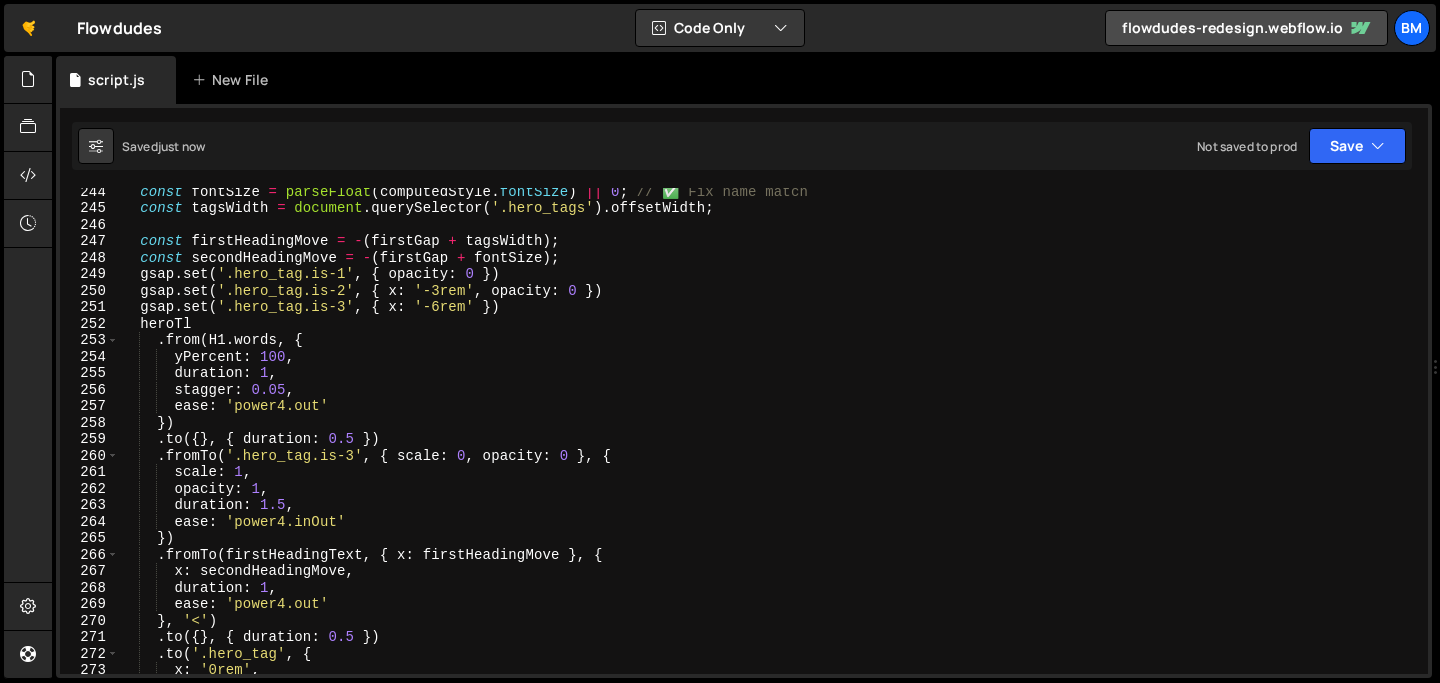scroll, scrollTop: 4019, scrollLeft: 0, axis: vertical 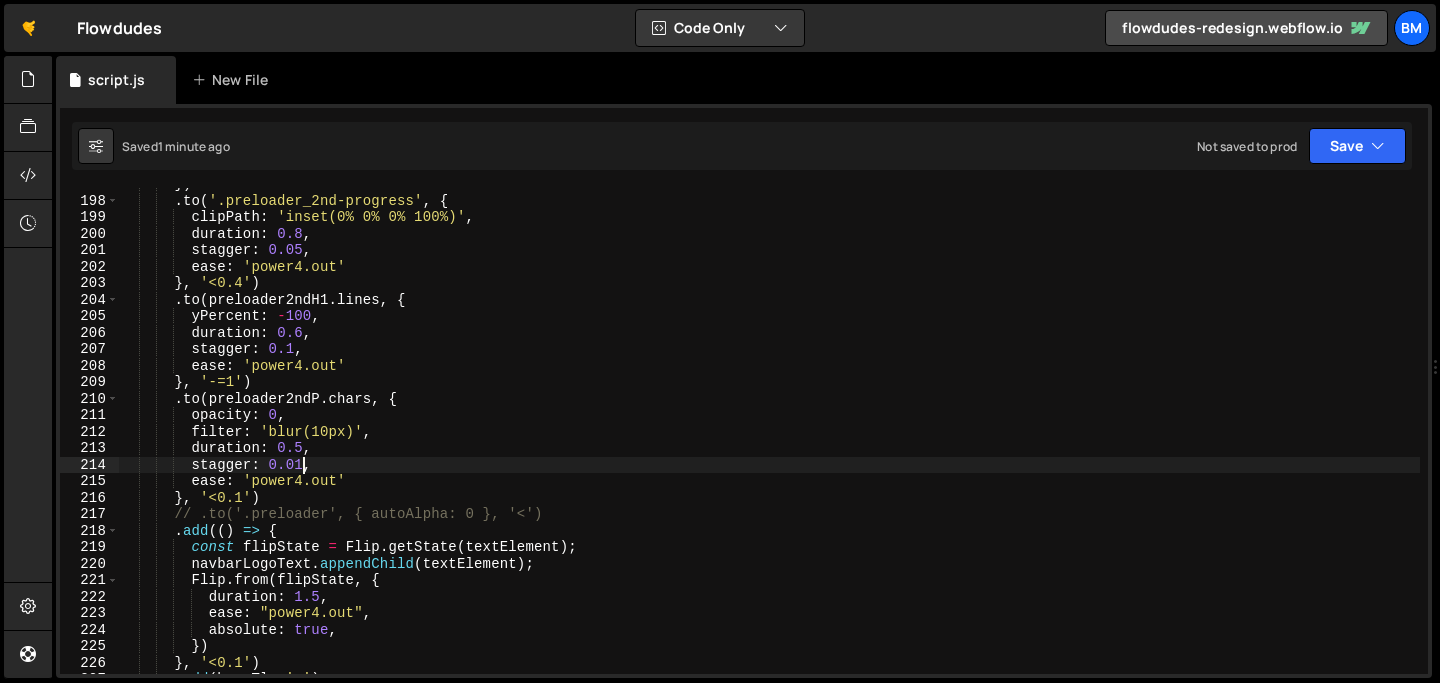 click on "})          . to ( '.preloader_2nd-progress' ,   {             clipPath :   'inset(0% 0% 0% 100%)' ,             duration :   0.8 ,             stagger :   0.05 ,             ease :   'power4.out'          } ,   '<=0.4' )          . to ( preloader2ndH1 . lines ,   {             yPercent :   - 100 ,             duration :   0.6 ,             stagger :   0.1 ,             ease :   'power4.out'          } ,   '-=1' )          . to ( preloader2ndP . chars ,   {             opacity :   0 ,             filter :   'blur(10px)' ,             duration :   0.5 ,             stagger :   0.01 ,             ease :   'power4.out'          } ,   '<=0.1' )          // .to('.preloader', { autoAlpha: 0 }, '<=')          . add (( )   =>   {             const   flipState   =   Flip . getState ( textElement ) ;             navbarLogoText . appendChild ( textElement ) ;             Flip . from ( flipState ,   {                duration :   1.5 ,                ease :   "power4.out" ,                absolute :   true ,       })" at bounding box center [769, 435] 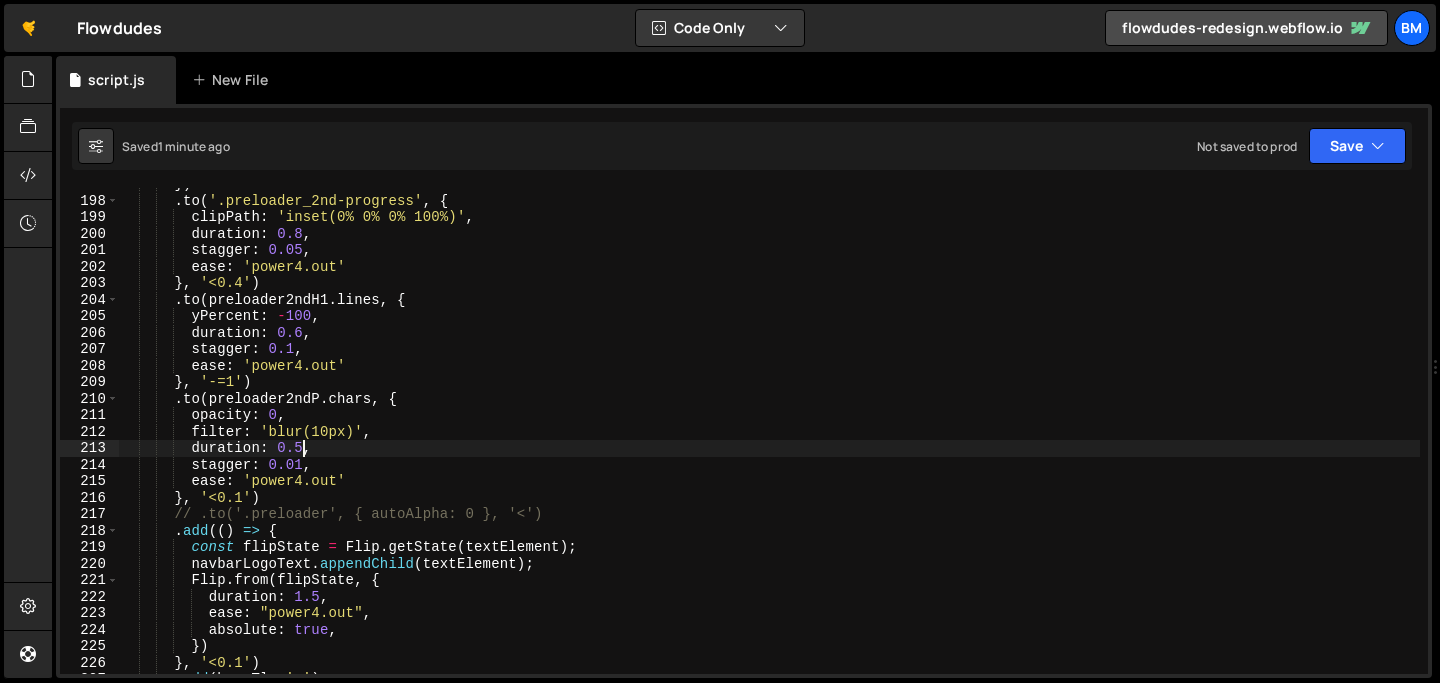 click on "})          . to ( '.preloader_2nd-progress' ,   {             clipPath :   'inset(0% 0% 0% 100%)' ,             duration :   0.8 ,             stagger :   0.05 ,             ease :   'power4.out'          } ,   '<=0.4' )          . to ( preloader2ndH1 . lines ,   {             yPercent :   - 100 ,             duration :   0.6 ,             stagger :   0.1 ,             ease :   'power4.out'          } ,   '-=1' )          . to ( preloader2ndP . chars ,   {             opacity :   0 ,             filter :   'blur(10px)' ,             duration :   0.5 ,             stagger :   0.01 ,             ease :   'power4.out'          } ,   '<=0.1' )          // .to('.preloader', { autoAlpha: 0 }, '<=')          . add (( )   =>   {             const   flipState   =   Flip . getState ( textElement ) ;             navbarLogoText . appendChild ( textElement ) ;             Flip . from ( flipState ,   {                duration :   1.5 ,                ease :   "power4.out" ,                absolute :   true ,       })" at bounding box center [769, 435] 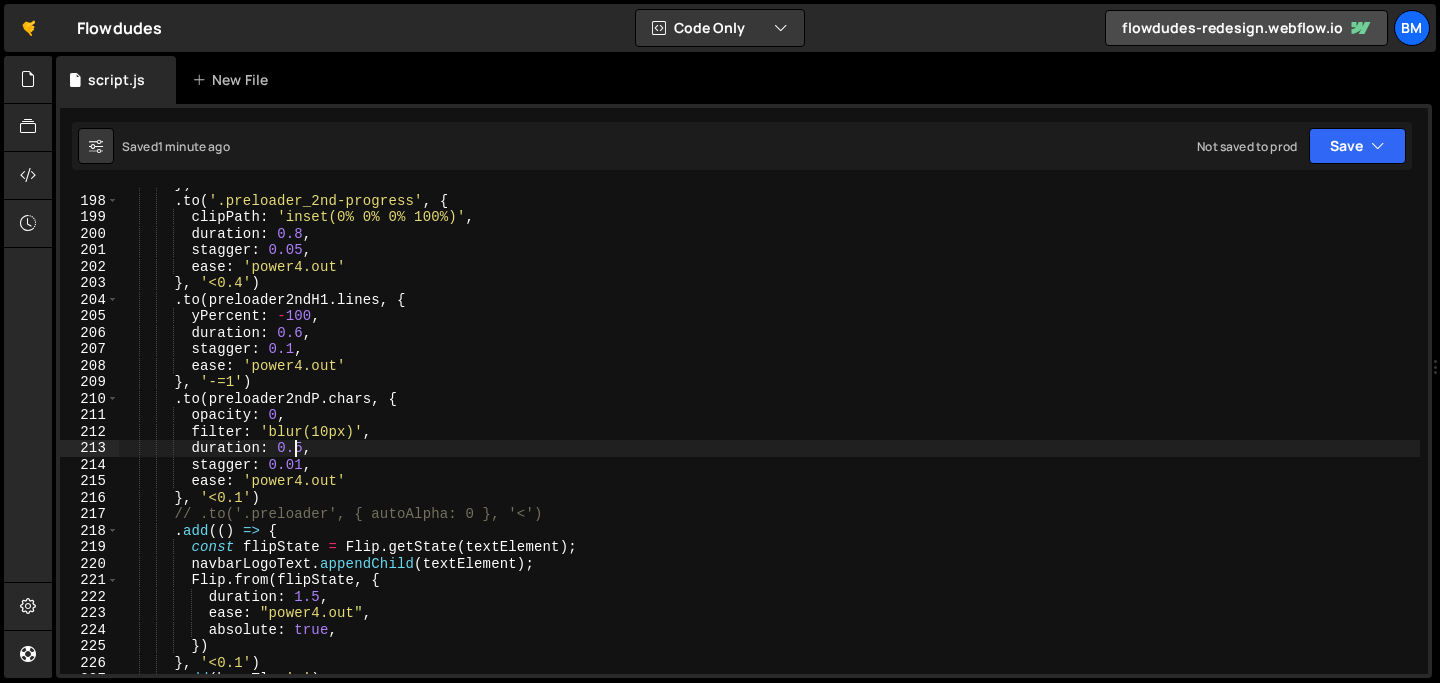 click on "})          . to ( '.preloader_2nd-progress' ,   {             clipPath :   'inset(0% 0% 0% 100%)' ,             duration :   0.8 ,             stagger :   0.05 ,             ease :   'power4.out'          } ,   '<=0.4' )          . to ( preloader2ndH1 . lines ,   {             yPercent :   - 100 ,             duration :   0.6 ,             stagger :   0.1 ,             ease :   'power4.out'          } ,   '-=1' )          . to ( preloader2ndP . chars ,   {             opacity :   0 ,             filter :   'blur(10px)' ,             duration :   0.5 ,             stagger :   0.01 ,             ease :   'power4.out'          } ,   '<=0.1' )          // .to('.preloader', { autoAlpha: 0 }, '<=')          . add (( )   =>   {             const   flipState   =   Flip . getState ( textElement ) ;             navbarLogoText . appendChild ( textElement ) ;             Flip . from ( flipState ,   {                duration :   1.5 ,                ease :   "power4.out" ,                absolute :   true ,       })" at bounding box center (769, 435) 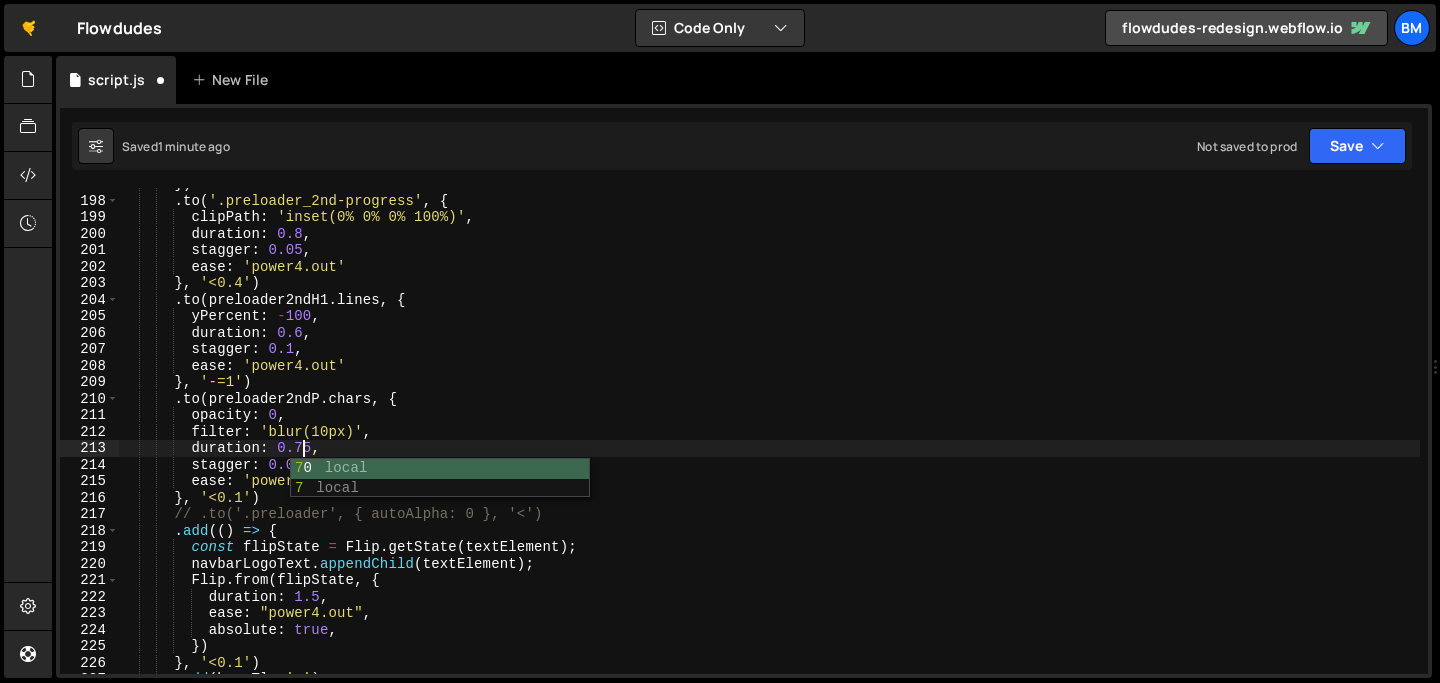 click on "})          . to ( '.preloader_2nd-progress' ,   {             clipPath :   'inset(0% 0% 0% 100%)' ,             duration :   0.8 ,             stagger :   0.05 ,             ease :   'power4.out'          } ,   '<0.4' )          . to ( preloader2ndH1 . lines ,   {             yPercent :   - 100 ,             duration :   0.6 ,             stagger :   0.1 ,             ease :   'power4.out'          } ,   '-=1' )          . to ( preloader2ndP . chars ,   {             opacity :   0 ,             filter :   'blur(10px)' ,             duration :   0.75 ,             stagger :   0.01 ,             ease :   'power4.out'          } ,   '<0.1' )          // .to('.preloader', { autoAlpha: 0 }, '<')          . add (( )   =>   {             const   flipState   =   Flip . getState ( textElement ) ;             navbarLogoText . appendChild ( textElement ) ;             Flip . from ( flipState ,   {                duration :   1.5 ,                ease :   "power4.out" ,                absolute :   true" at bounding box center (769, 435) 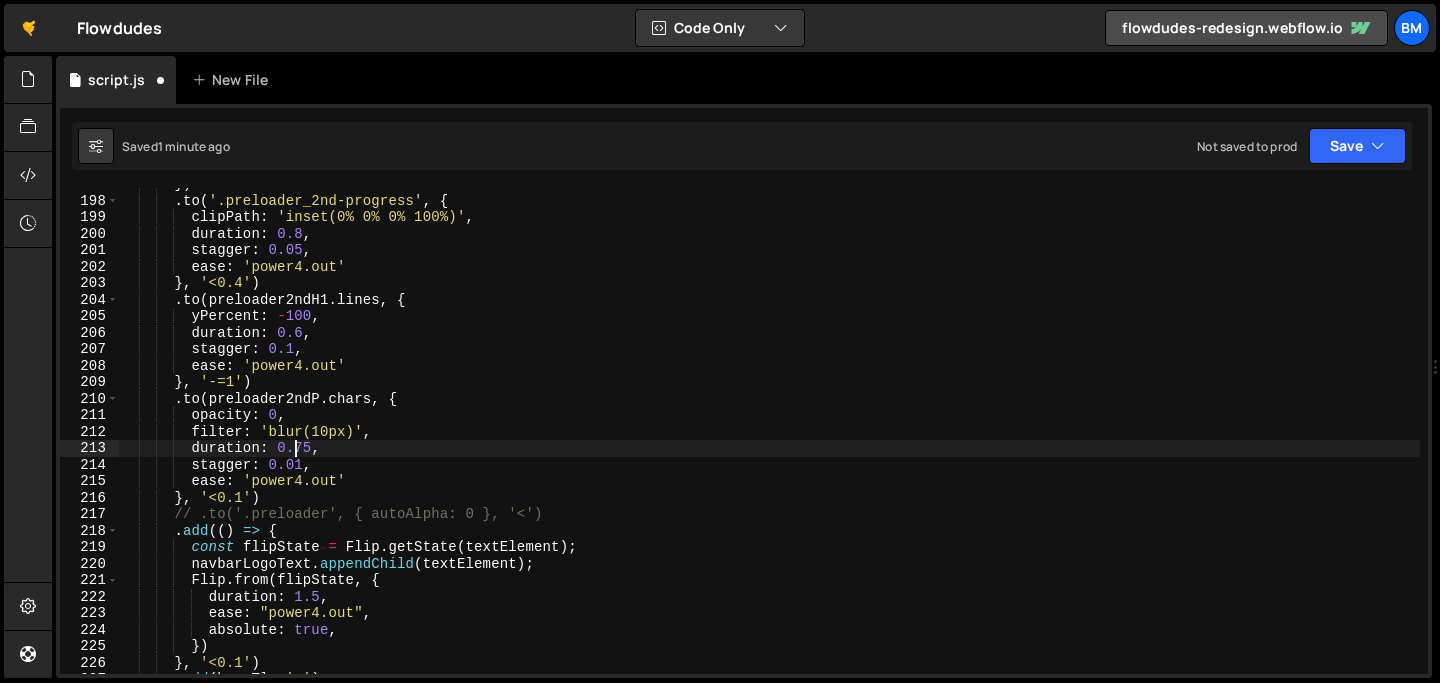 click on "})          . to ( '.preloader_2nd-progress' ,   {             clipPath :   'inset(0% 0% 0% 100%)' ,             duration :   0.8 ,             stagger :   0.05 ,             ease :   'power4.out'          } ,   '<0.4' )          . to ( preloader2ndH1 . lines ,   {             yPercent :   - 100 ,             duration :   0.6 ,             stagger :   0.1 ,             ease :   'power4.out'          } ,   '-=1' )          . to ( preloader2ndP . chars ,   {             opacity :   0 ,             filter :   'blur(10px)' ,             duration :   0.75 ,             stagger :   0.01 ,             ease :   'power4.out'          } ,   '<0.1' )          // .to('.preloader', { autoAlpha: 0 }, '<')          . add (( )   =>   {             const   flipState   =   Flip . getState ( textElement ) ;             navbarLogoText . appendChild ( textElement ) ;             Flip . from ( flipState ,   {                duration :   1.5 ,                ease :   "power4.out" ,                absolute :   true" at bounding box center (769, 435) 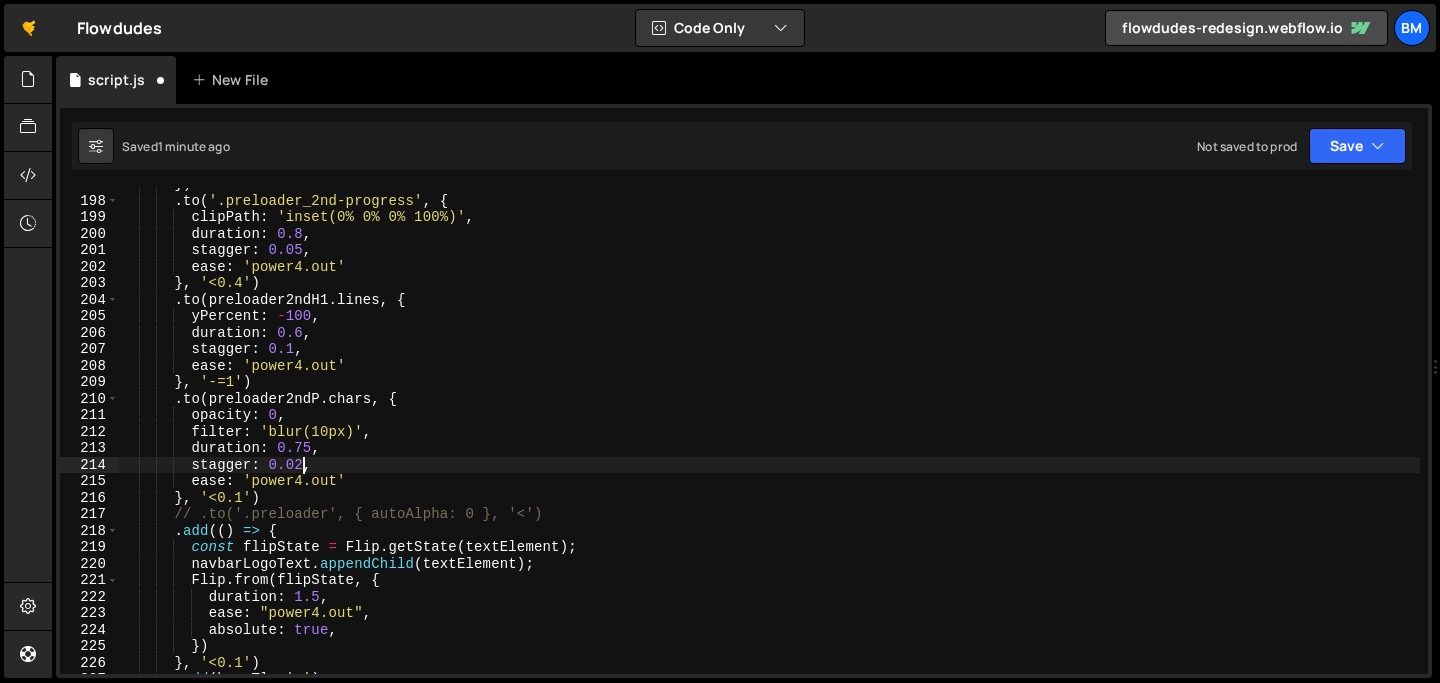 scroll, scrollTop: 0, scrollLeft: 12, axis: horizontal 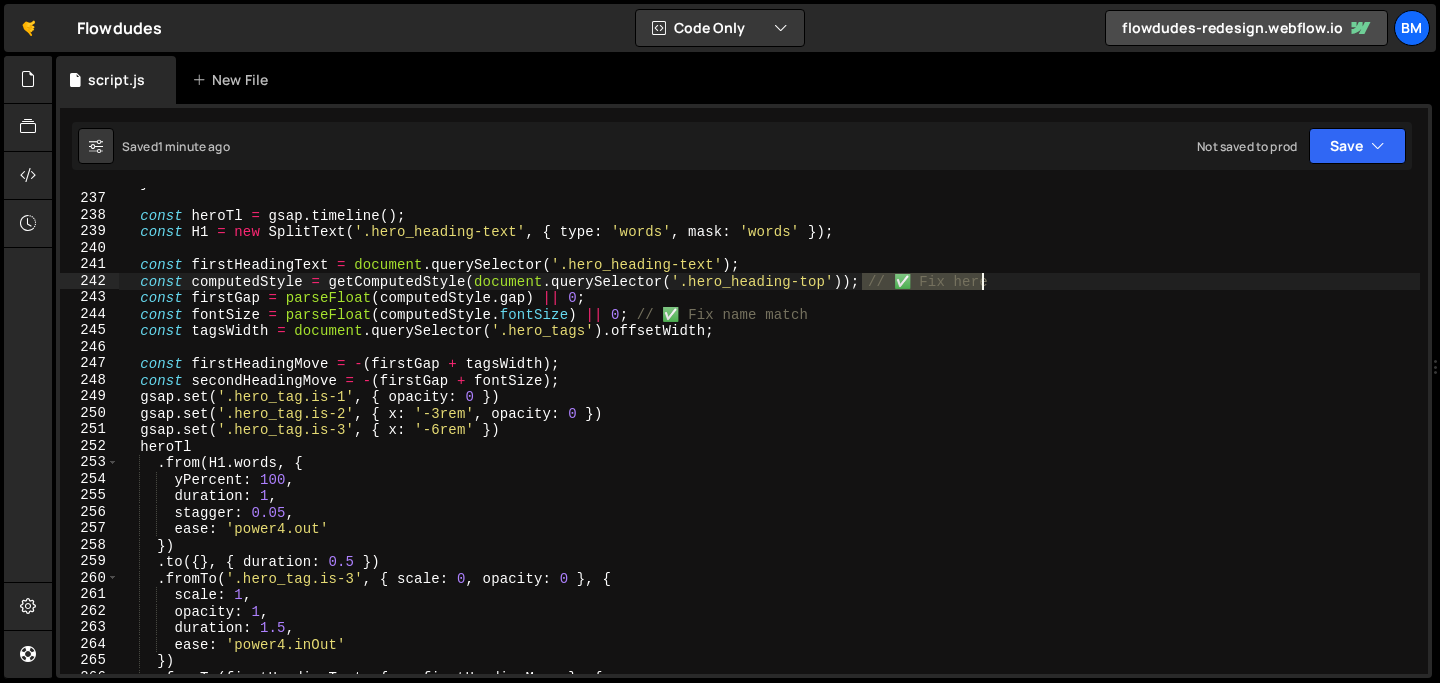 drag, startPoint x: 866, startPoint y: 285, endPoint x: 1020, endPoint y: 282, distance: 154.02922 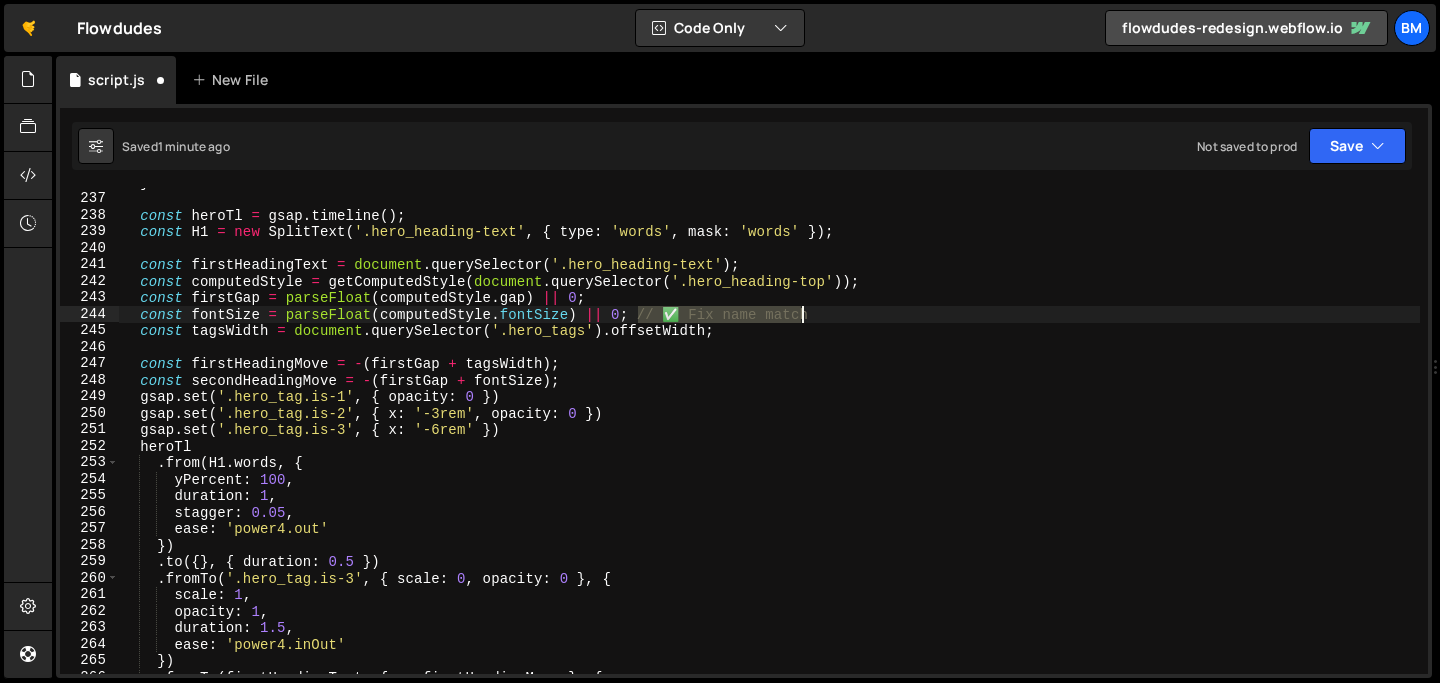 drag, startPoint x: 638, startPoint y: 312, endPoint x: 834, endPoint y: 315, distance: 196.02296 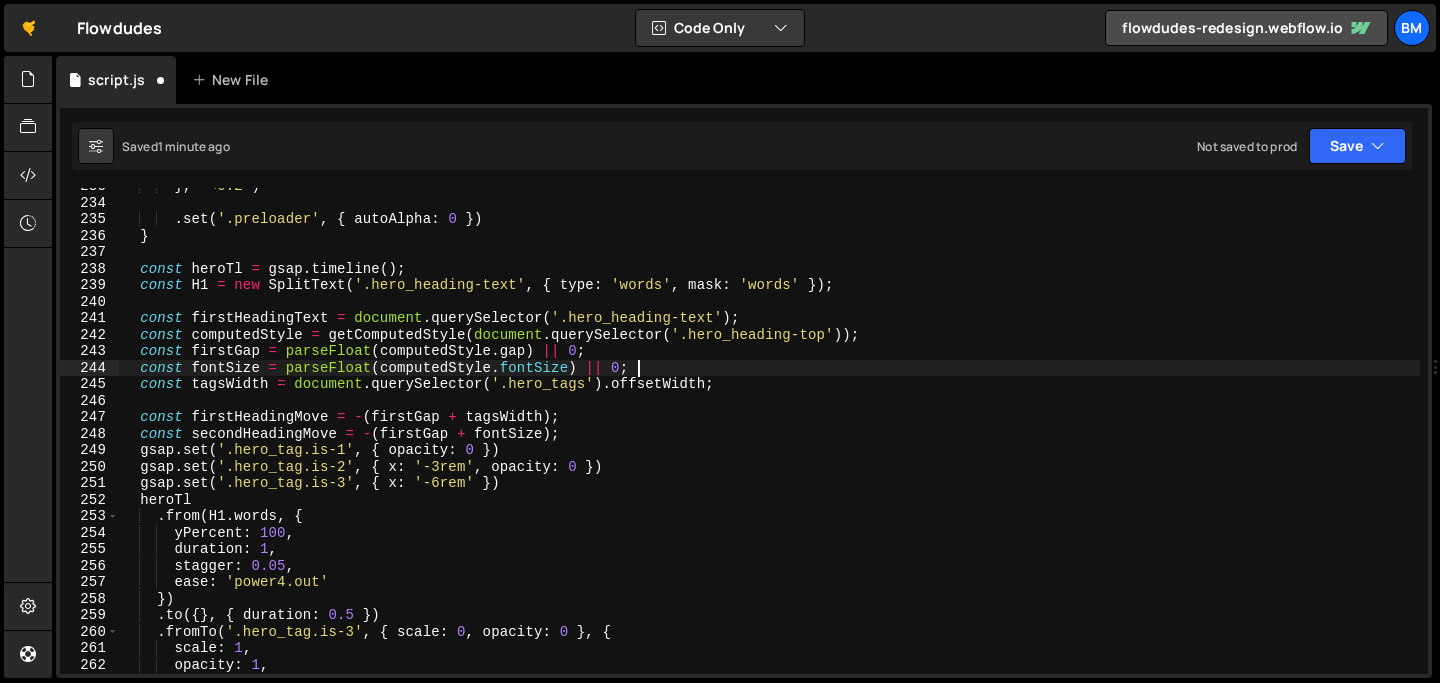 scroll, scrollTop: 3838, scrollLeft: 0, axis: vertical 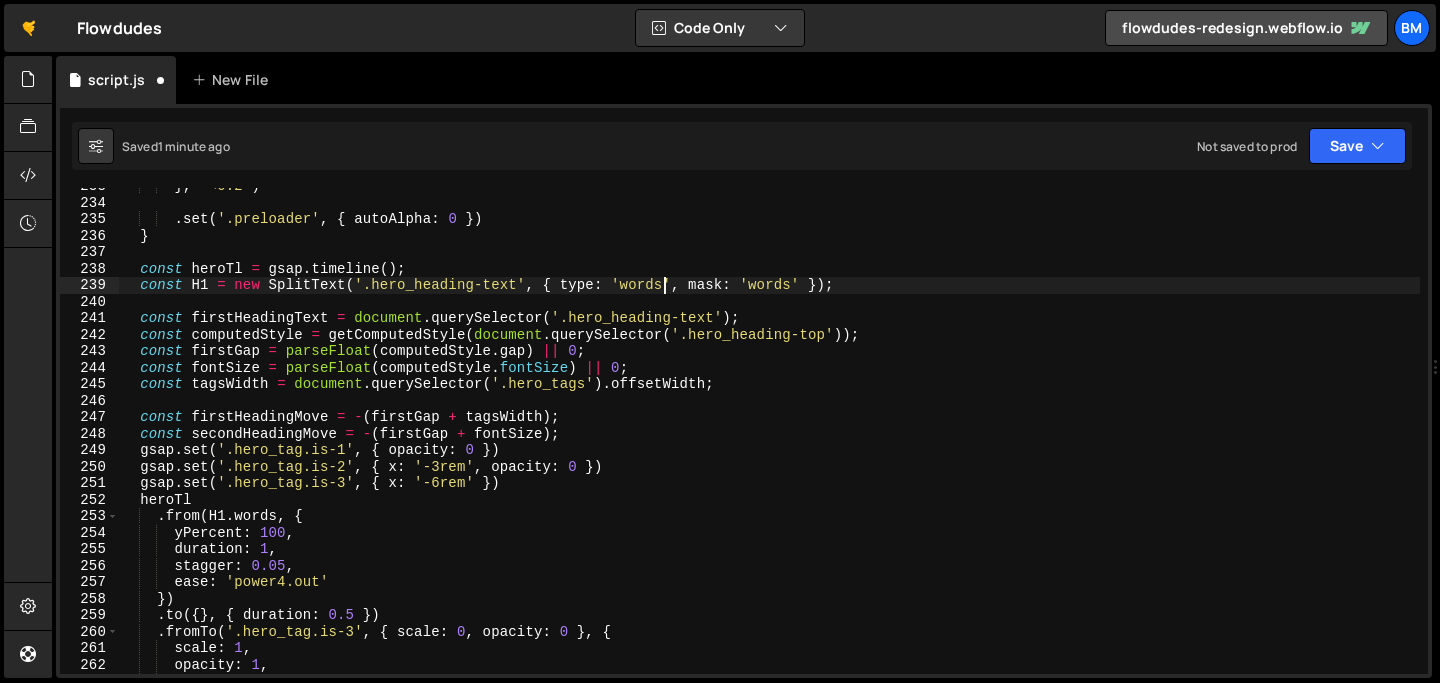 click on "} ,   '<0.2' )          . set ( '.preloader' ,   {   autoAlpha :   0   })    }    const   heroTl   =   gsap . timeline ( ) ;    const   H1   =   new   SplitText ( '.hero_heading-text' ,   {   type :   'words' ,   mask :   'words'   }) ;    const   firstHeadingText   =   document . querySelector ( '.hero_heading-text' ) ;    const   computedStyle   =   getComputedStyle ( document . querySelector ( '.hero_heading-top' )) ;    const   firstGap   =   parseFloat ( computedStyle . gap )   ||   0 ;    const   fontSize   =   parseFloat ( computedStyle . fontSize )   ||   0 ;      const   tagsWidth   =   document . querySelector ( '.hero_tags' ) . offsetWidth ;    const   firstHeadingMove   =   - ( firstGap   +   tagsWidth ) ;    const   secondHeadingMove   =   - ( firstGap   +   fontSize ) ;    gsap . set ( '.hero_tag.is-1' ,   {   opacity :   0   })    gsap . set ( '.hero_tag.is-2' ,   {   x :   '-3rem' ,   opacity :   0   })    gsap . set ( '.hero_tag.is-3' ,   {   x :   '-6rem'   })    heroTl       . from" at bounding box center (769, 437) 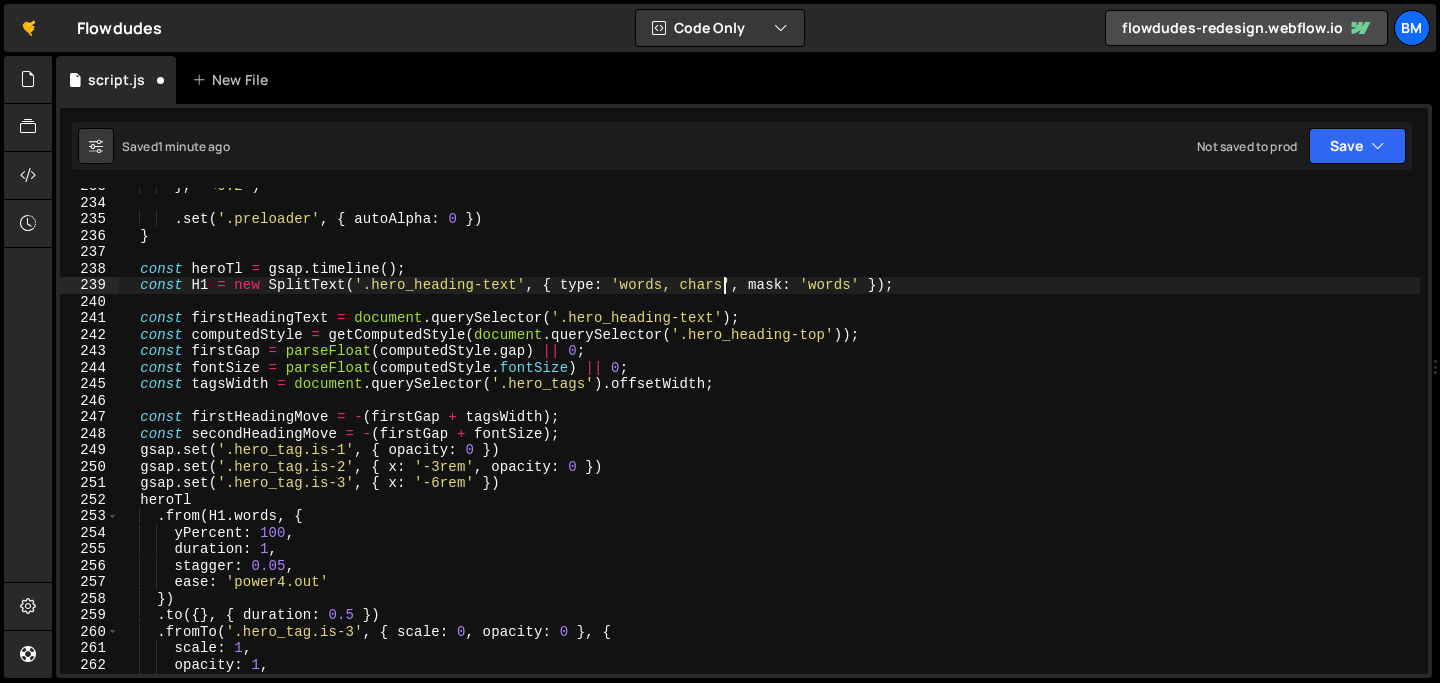 scroll, scrollTop: 0, scrollLeft: 41, axis: horizontal 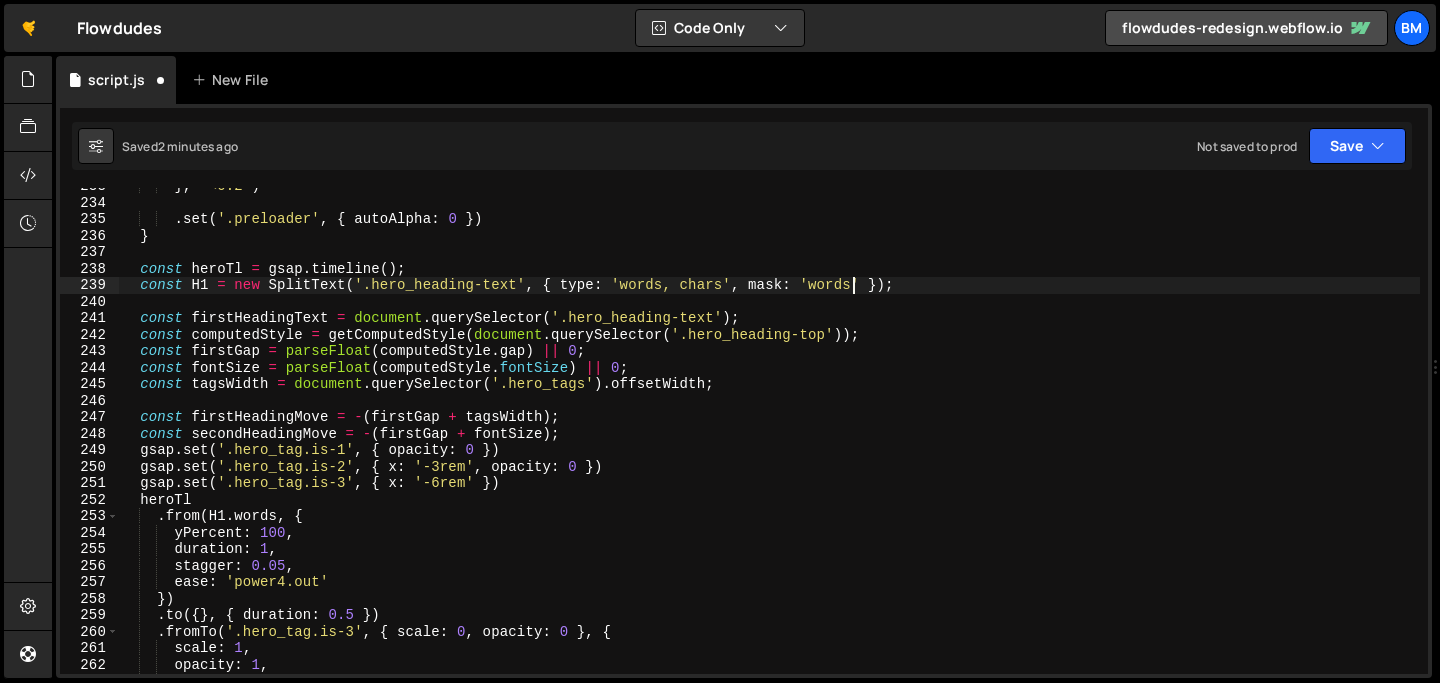 click on "} ,   '<0.2' )          . set ( '.preloader' ,   {   autoAlpha :   0   })    }    const   heroTl   =   gsap . timeline ( ) ;    const   H1   =   new   SplitText ( '.hero_heading-text' ,   {   type :   'words, chars' ,   mask :   'words'   }) ;    const   firstHeadingText   =   document . querySelector ( '.hero_heading-text' ) ;    const   computedStyle   =   getComputedStyle ( document . querySelector ( '.hero_heading-top' )) ;    const   firstGap   =   parseFloat ( computedStyle . gap )   ||   0 ;    const   fontSize   =   parseFloat ( computedStyle . fontSize )   ||   0 ;      const   tagsWidth   =   document . querySelector ( '.hero_tags' ) . offsetWidth ;    const   firstHeadingMove   =   - ( firstGap   +   tagsWidth ) ;    const   secondHeadingMove   =   - ( firstGap   +   fontSize ) ;    gsap . set ( '.hero_tag.is-1' ,   {   opacity :   0   })    gsap . set ( '.hero_tag.is-2' ,   {   x :   '-3rem' ,   opacity :   0   })    gsap . set ( '.hero_tag.is-3' ,   {   x :   '-6rem'   })    heroTl" at bounding box center [769, 437] 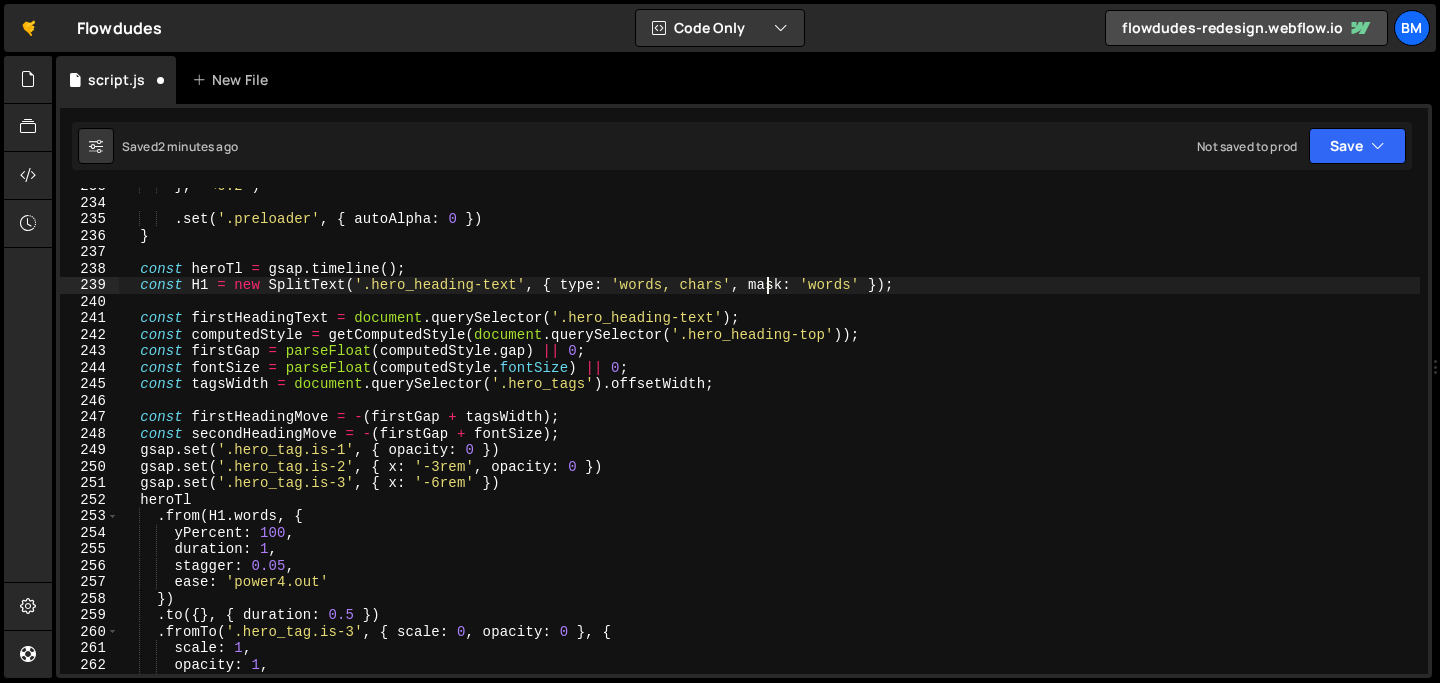 click on "} ,   '<0.2' )          . set ( '.preloader' ,   {   autoAlpha :   0   })    }    const   heroTl   =   gsap . timeline ( ) ;    const   H1   =   new   SplitText ( '.hero_heading-text' ,   {   type :   'words, chars' ,   mask :   'words'   }) ;    const   firstHeadingText   =   document . querySelector ( '.hero_heading-text' ) ;    const   computedStyle   =   getComputedStyle ( document . querySelector ( '.hero_heading-top' )) ;    const   firstGap   =   parseFloat ( computedStyle . gap )   ||   0 ;    const   fontSize   =   parseFloat ( computedStyle . fontSize )   ||   0 ;      const   tagsWidth   =   document . querySelector ( '.hero_tags' ) . offsetWidth ;    const   firstHeadingMove   =   - ( firstGap   +   tagsWidth ) ;    const   secondHeadingMove   =   - ( firstGap   +   fontSize ) ;    gsap . set ( '.hero_tag.is-1' ,   {   opacity :   0   })    gsap . set ( '.hero_tag.is-2' ,   {   x :   '-3rem' ,   opacity :   0   })    gsap . set ( '.hero_tag.is-3' ,   {   x :   '-6rem'   })    heroTl" at bounding box center [769, 437] 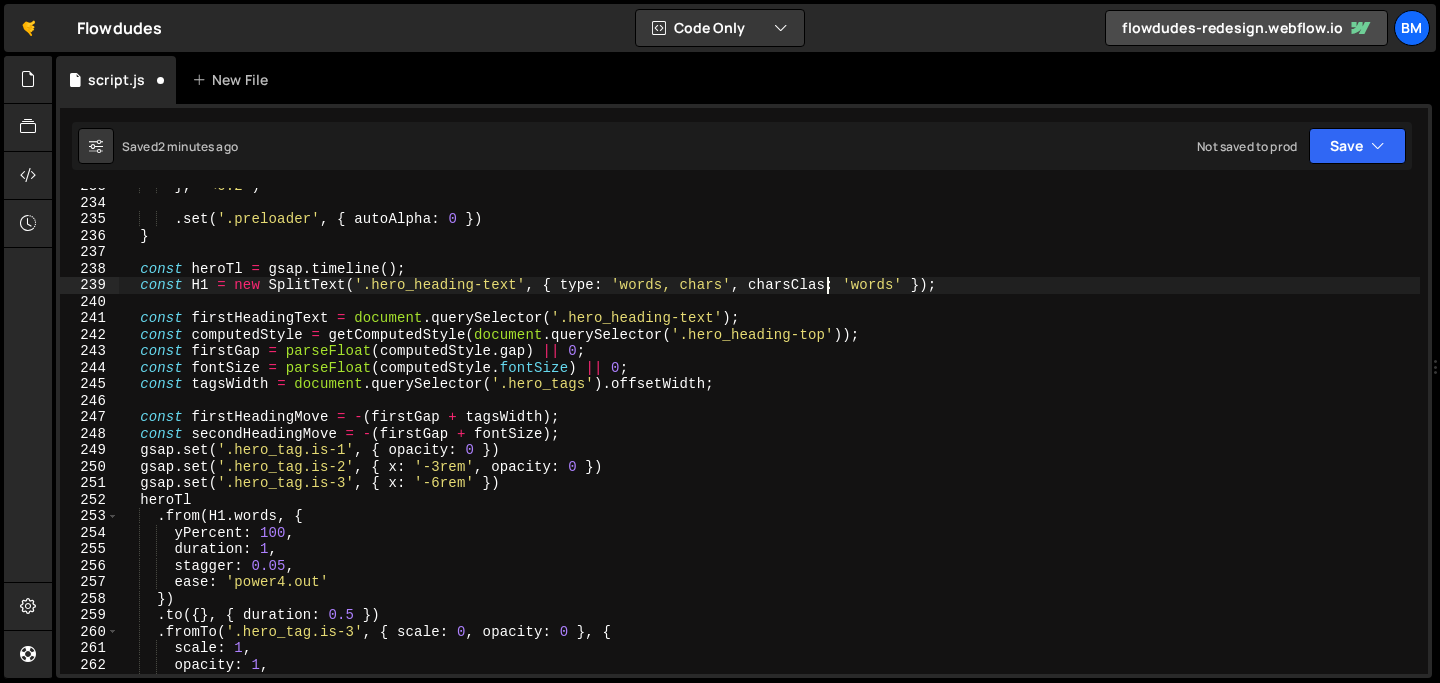 scroll, scrollTop: 0, scrollLeft: 49, axis: horizontal 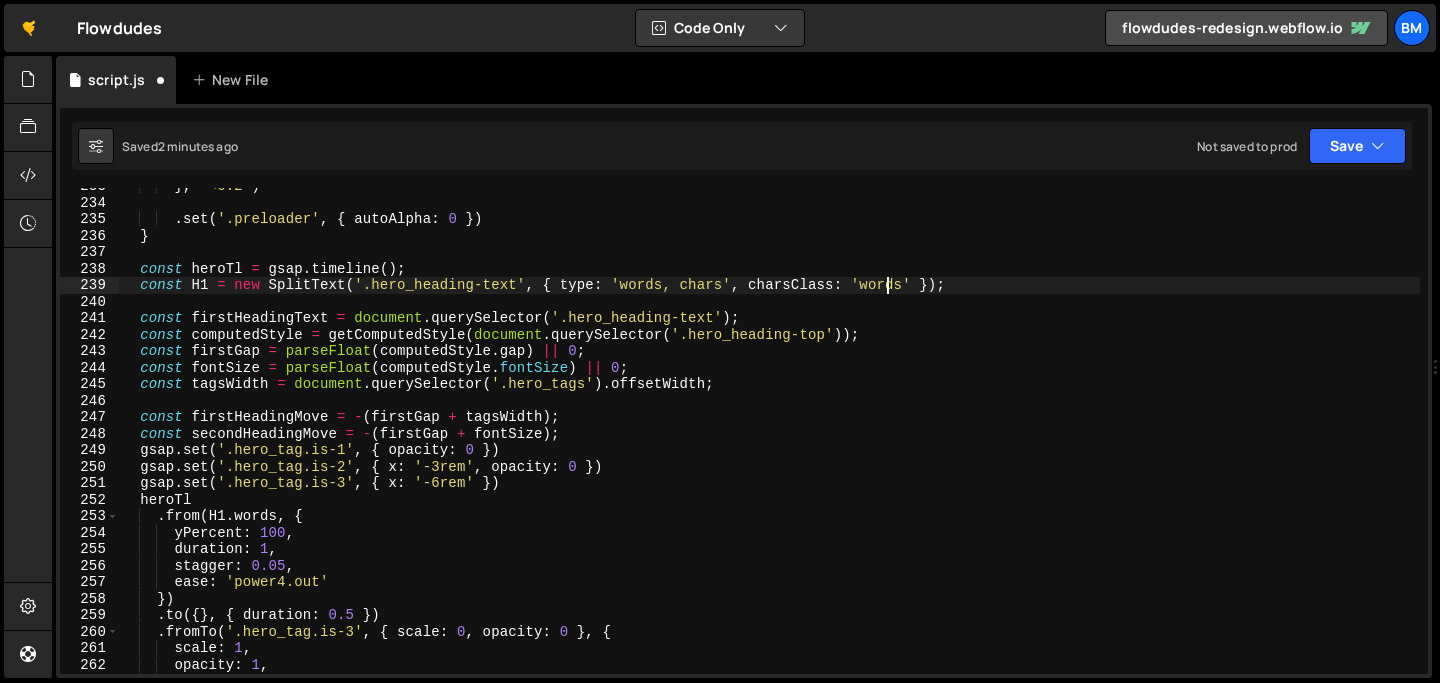 click on "} ,   '<0.2' )          . set ( '.preloader' ,   {   autoAlpha :   0   })    }    const   heroTl   =   gsap . timeline ( ) ;    const   H1   =   new   SplitText ( '.hero_heading-text' ,   {   type :   'words, chars' ,   charsClass :   'words'   }) ;    const   firstHeadingText   =   document . querySelector ( '.hero_heading-text' ) ;    const   computedStyle   =   getComputedStyle ( document . querySelector ( '.hero_heading-top' )) ;    const   firstGap   =   parseFloat ( computedStyle . gap )   ||   0 ;    const   fontSize   =   parseFloat ( computedStyle . fontSize )   ||   0 ;      const   tagsWidth   =   document . querySelector ( '.hero_tags' ) . offsetWidth ;    const   firstHeadingMove   =   - ( firstGap   +   tagsWidth ) ;    const   secondHeadingMove   =   - ( firstGap   +   fontSize ) ;    gsap . set ( '.hero_tag.is-1' ,   {   opacity :   0   })    gsap . set ( '.hero_tag.is-2' ,   {   x :   '-3rem' ,   opacity :   0   })    gsap . set ( '.hero_tag.is-3' ,   {   x :   '-6rem'   })    heroTl" at bounding box center (769, 437) 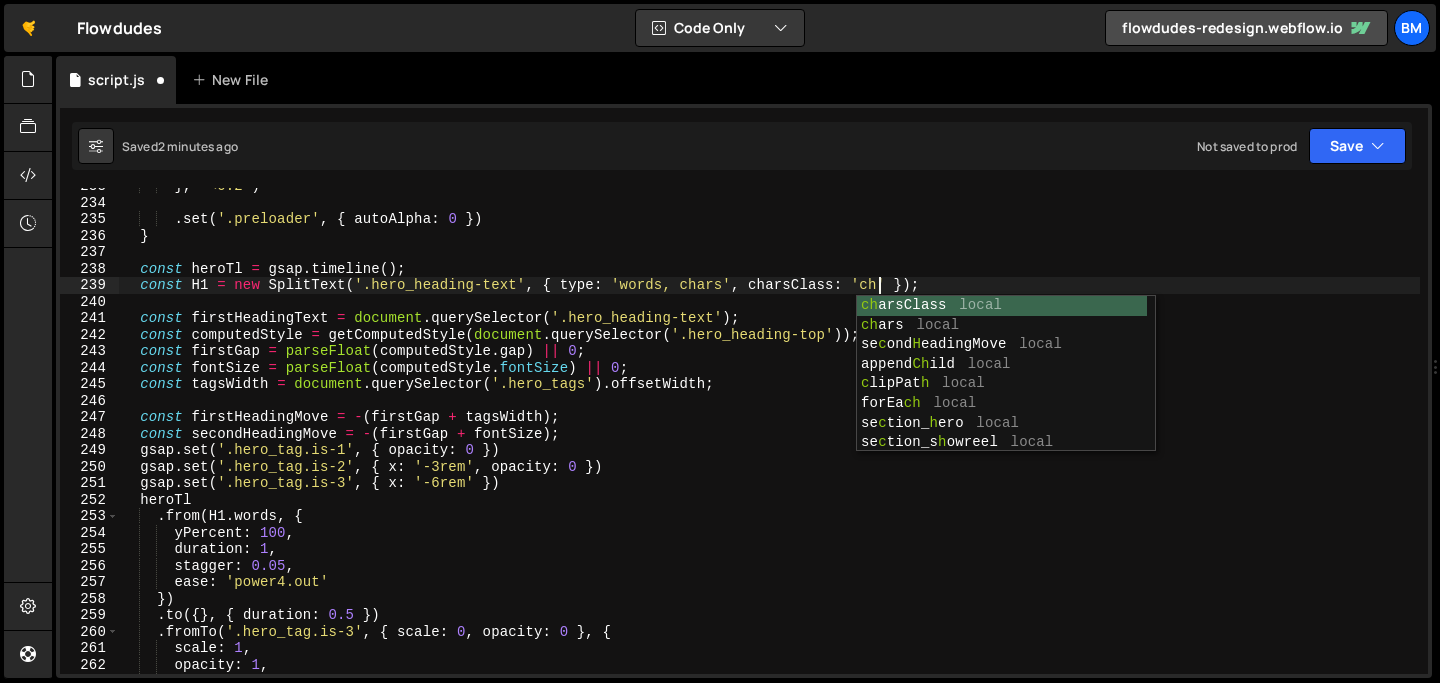 scroll, scrollTop: 0, scrollLeft: 53, axis: horizontal 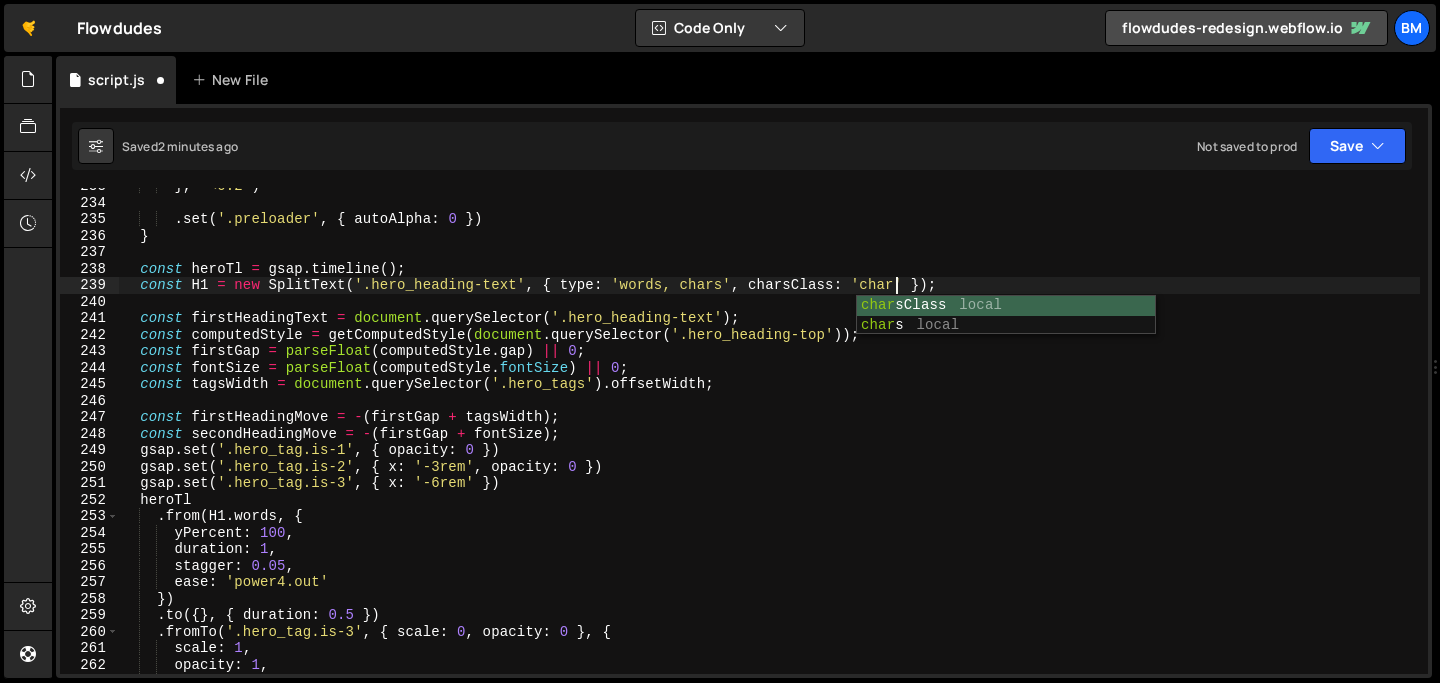 click on "} ,   '<=0.2' )          . set ( '.preloader' ,   {   autoAlpha :   0   })    }    const   heroTl   =   gsap . timeline ( ) ;    const   H1   =   new   SplitText ( '.hero_heading-text' ,   {   type :   'words, chars' ,   charsClass :   'char'   }) ;    const   firstHeadingText   =   document . querySelector ( '.hero_heading-text' ) ;    const   computedStyle   =   getComputedStyle ( document . querySelector ( '.hero_heading-top' )) ;    const   firstGap   =   parseFloat ( computedStyle . gap )   ||   0 ;    const   fontSize   =   parseFloat ( computedStyle . fontSize )   ||   0 ;      const   tagsWidth   =   document . querySelector ( '.hero_tags' ) . offsetWidth ;    const   firstHeadingMove   =   - ( firstGap   +   tagsWidth ) ;    const   secondHeadingMove   =   - ( firstGap   +   fontSize ) ;    gsap . set ( '.hero_tag.is-1' ,   {   opacity :   0   })    gsap . set ( '.hero_tag.is-2' ,   {   x :   '-3rem' ,   opacity :   0   })    gsap . set ( '.hero_tag.is-3' ,   {   x :   '-6rem'   })    heroTl" at bounding box center (769, 437) 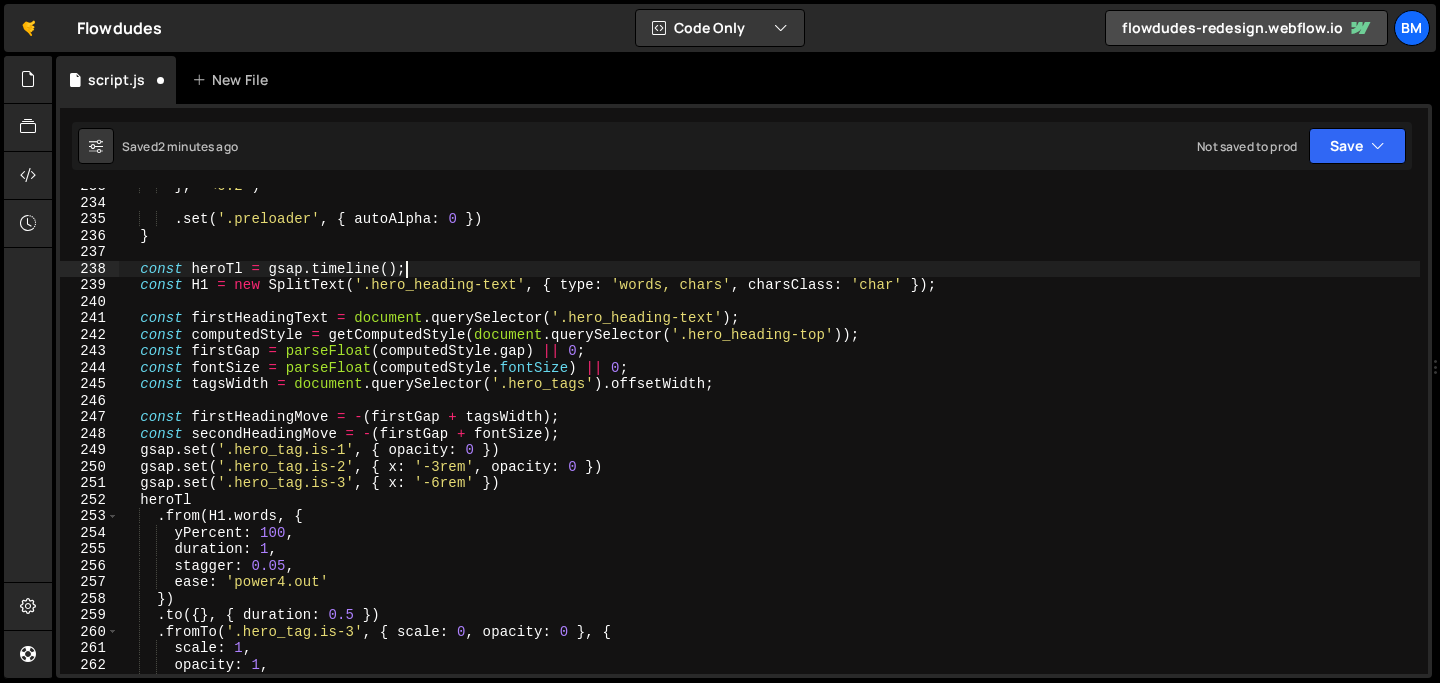 scroll, scrollTop: 0, scrollLeft: 19, axis: horizontal 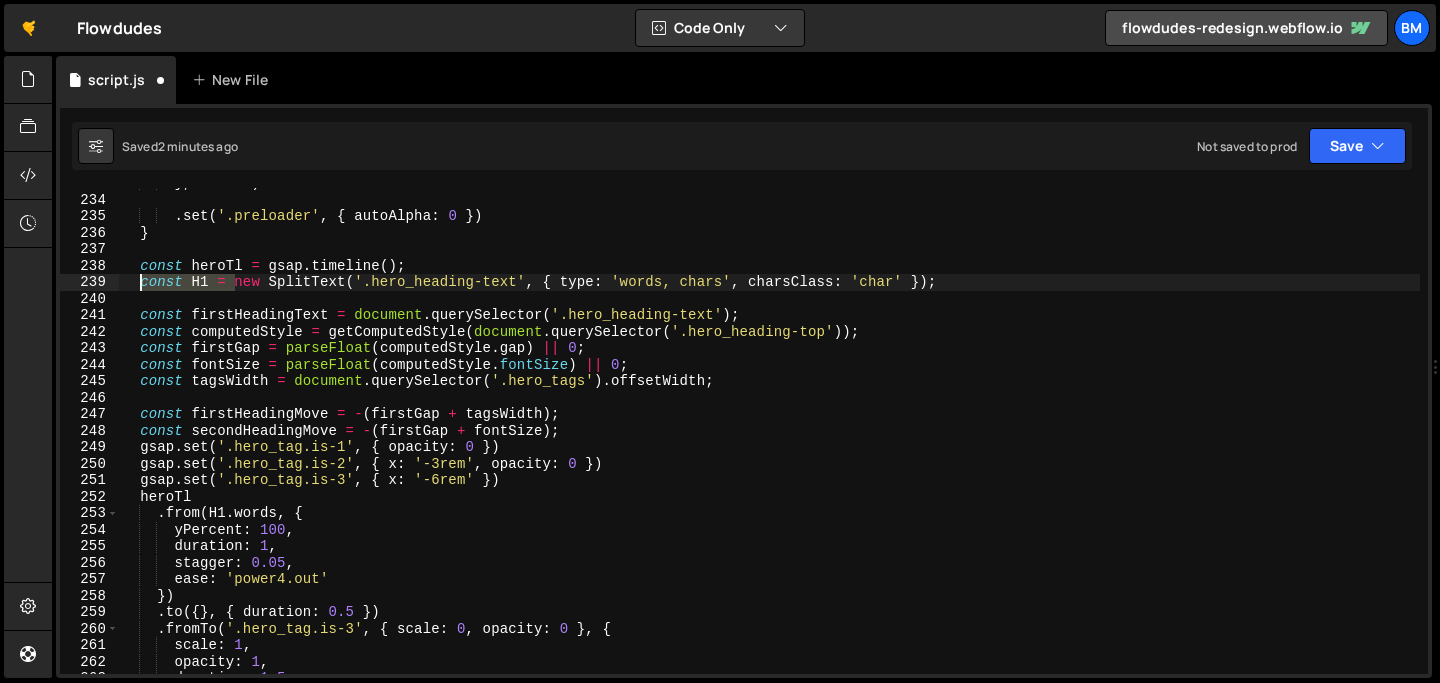 drag, startPoint x: 234, startPoint y: 288, endPoint x: 138, endPoint y: 287, distance: 96.00521 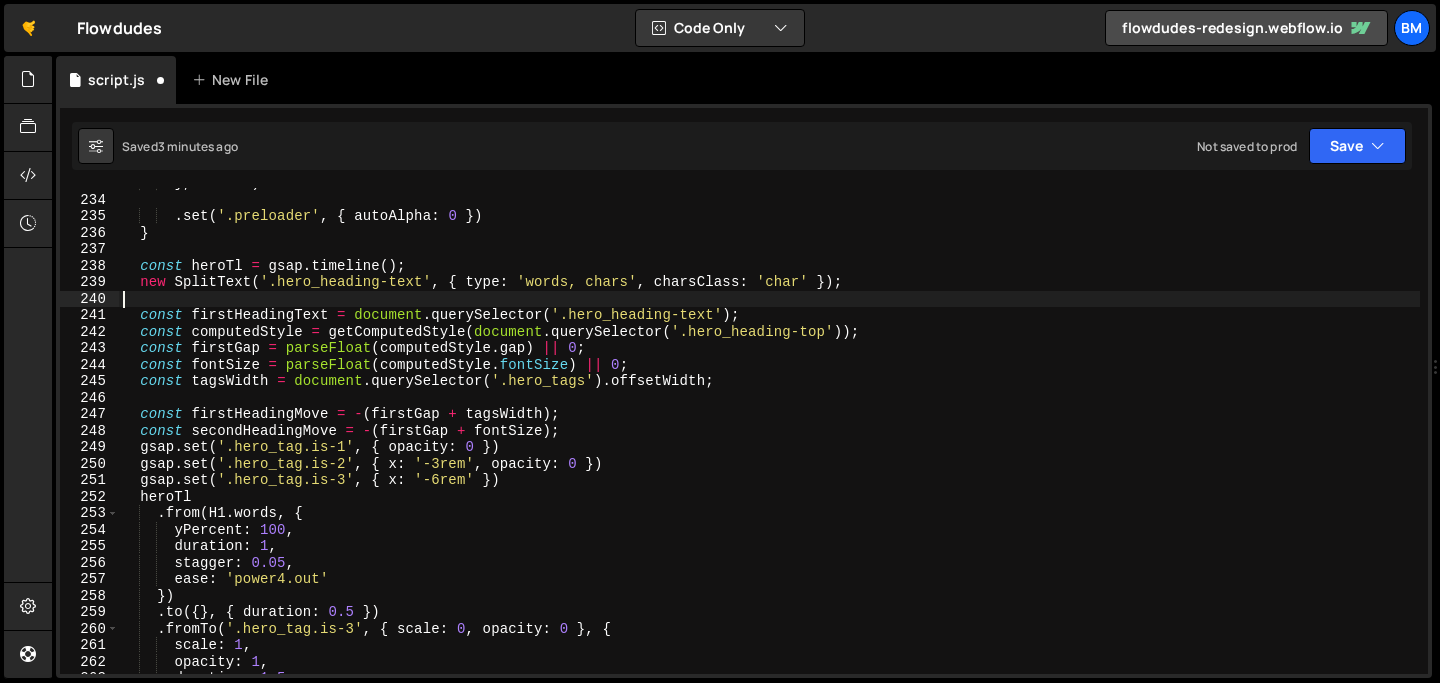 click on "} ,   '<0.2' )          . set ( '.preloader' ,   {   autoAlpha :   0   })    }    const   heroTl   =   gsap . timeline ( ) ;    new   SplitText ( '.hero_heading-text' ,   {   type :   'words, chars' ,   charsClass :   'char'   }) ;    const   firstHeadingText   =   document . querySelector ( '.hero_heading-text' ) ;    const   computedStyle   =   getComputedStyle ( document . querySelector ( '.hero_heading-top' )) ;    const   firstGap   =   parseFloat ( computedStyle . gap )   ||   0 ;    const   fontSize   =   parseFloat ( computedStyle . fontSize )   ||   0 ;      const   tagsWidth   =   document . querySelector ( '.hero_tags' ) . offsetWidth ;    const   firstHeadingMove   =   - ( firstGap   +   tagsWidth ) ;    const   secondHeadingMove   =   - ( firstGap   +   fontSize ) ;    gsap . set ( '.hero_tag.is-1' ,   {   opacity :   0   })    gsap . set ( '.hero_tag.is-2' ,   {   x :   '-3rem' ,   opacity :   0   })    gsap . set ( '.hero_tag.is-3' ,   {   x :   '-6rem'   })    heroTl       . from ( H1" at bounding box center (769, 434) 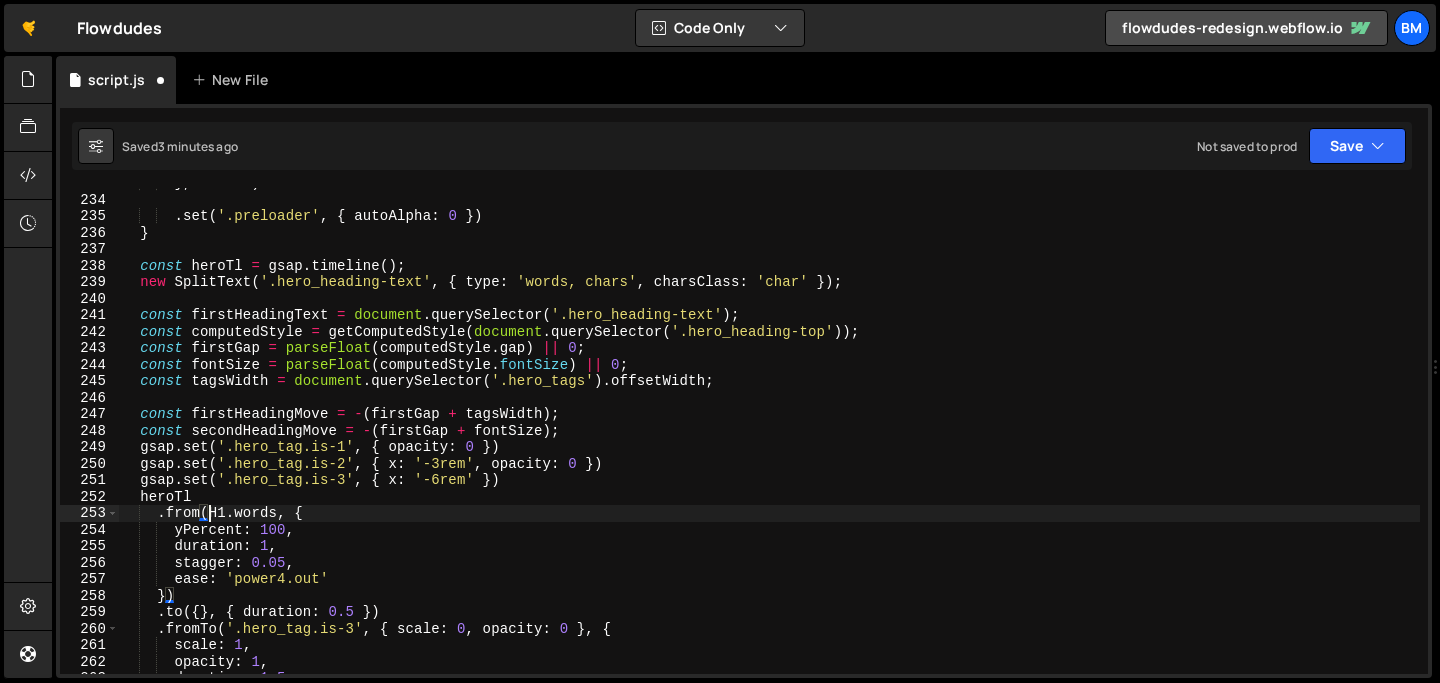 click on "} ,   '<0.2' )          . set ( '.preloader' ,   {   autoAlpha :   0   })    }    const   heroTl   =   gsap . timeline ( ) ;    new   SplitText ( '.hero_heading-text' ,   {   type :   'words, chars' ,   charsClass :   'char'   }) ;    const   firstHeadingText   =   document . querySelector ( '.hero_heading-text' ) ;    const   computedStyle   =   getComputedStyle ( document . querySelector ( '.hero_heading-top' )) ;    const   firstGap   =   parseFloat ( computedStyle . gap )   ||   0 ;    const   fontSize   =   parseFloat ( computedStyle . fontSize )   ||   0 ;      const   tagsWidth   =   document . querySelector ( '.hero_tags' ) . offsetWidth ;    const   firstHeadingMove   =   - ( firstGap   +   tagsWidth ) ;    const   secondHeadingMove   =   - ( firstGap   +   fontSize ) ;    gsap . set ( '.hero_tag.is-1' ,   {   opacity :   0   })    gsap . set ( '.hero_tag.is-2' ,   {   x :   '-3rem' ,   opacity :   0   })    gsap . set ( '.hero_tag.is-3' ,   {   x :   '-6rem'   })    heroTl       . from ( H1" at bounding box center [769, 434] 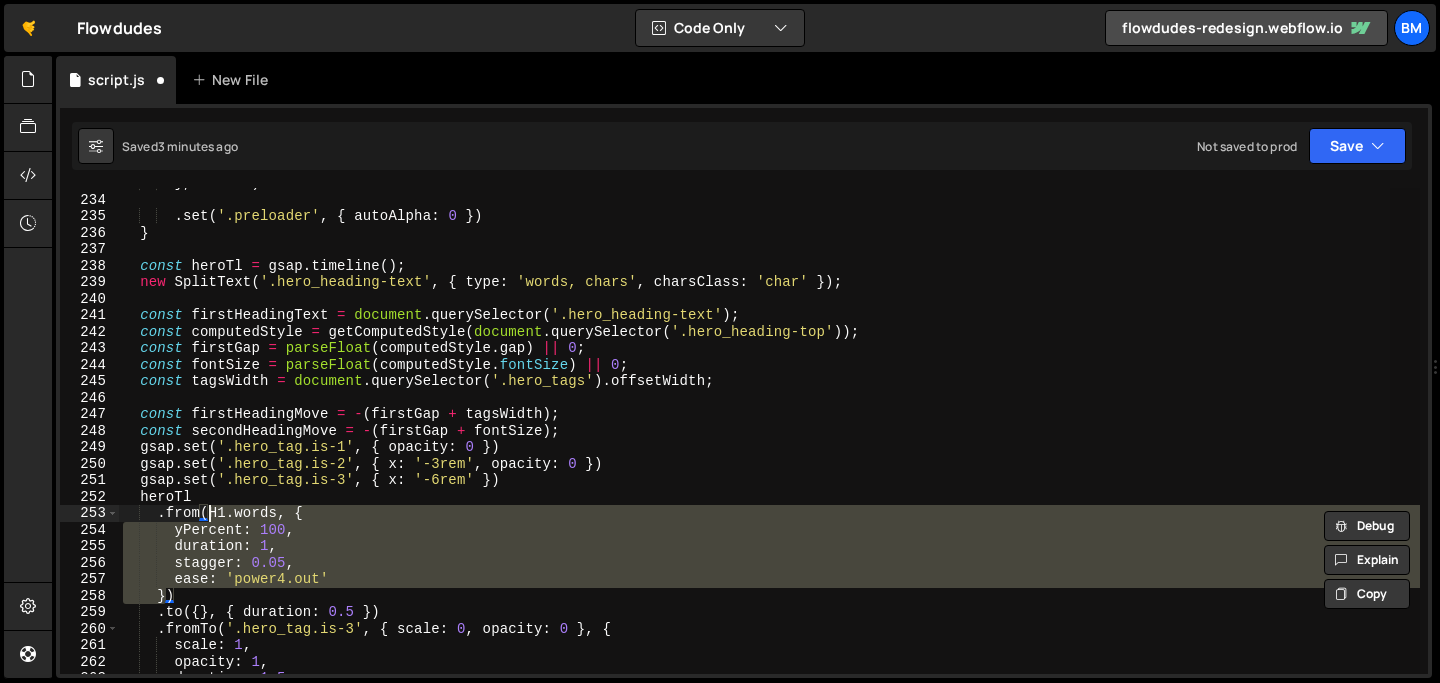 click on "} ,   '<0.2' )          . set ( '.preloader' ,   {   autoAlpha :   0   })    }    const   heroTl   =   gsap . timeline ( ) ;    new   SplitText ( '.hero_heading-text' ,   {   type :   'words, chars' ,   charsClass :   'char'   }) ;    const   firstHeadingText   =   document . querySelector ( '.hero_heading-text' ) ;    const   computedStyle   =   getComputedStyle ( document . querySelector ( '.hero_heading-top' )) ;    const   firstGap   =   parseFloat ( computedStyle . gap )   ||   0 ;    const   fontSize   =   parseFloat ( computedStyle . fontSize )   ||   0 ;      const   tagsWidth   =   document . querySelector ( '.hero_tags' ) . offsetWidth ;    const   firstHeadingMove   =   - ( firstGap   +   tagsWidth ) ;    const   secondHeadingMove   =   - ( firstGap   +   fontSize ) ;    gsap . set ( '.hero_tag.is-1' ,   {   opacity :   0   })    gsap . set ( '.hero_tag.is-2' ,   {   x :   '-3rem' ,   opacity :   0   })    gsap . set ( '.hero_tag.is-3' ,   {   x :   '-6rem'   })    heroTl       . from ( H1" at bounding box center [769, 431] 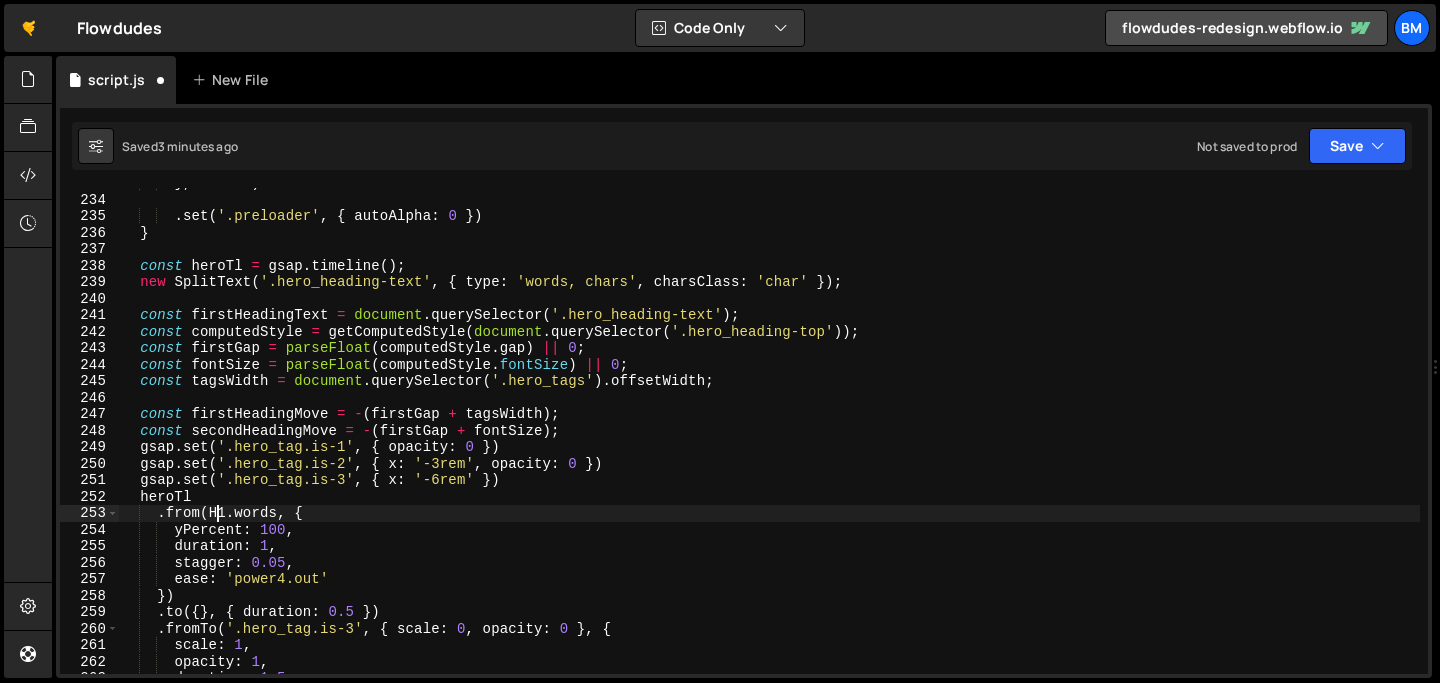 click on "} ,   '<0.2' )          . set ( '.preloader' ,   {   autoAlpha :   0   })    }    const   heroTl   =   gsap . timeline ( ) ;    new   SplitText ( '.hero_heading-text' ,   {   type :   'words, chars' ,   charsClass :   'char'   }) ;    const   firstHeadingText   =   document . querySelector ( '.hero_heading-text' ) ;    const   computedStyle   =   getComputedStyle ( document . querySelector ( '.hero_heading-top' )) ;    const   firstGap   =   parseFloat ( computedStyle . gap )   ||   0 ;    const   fontSize   =   parseFloat ( computedStyle . fontSize )   ||   0 ;      const   tagsWidth   =   document . querySelector ( '.hero_tags' ) . offsetWidth ;    const   firstHeadingMove   =   - ( firstGap   +   tagsWidth ) ;    const   secondHeadingMove   =   - ( firstGap   +   fontSize ) ;    gsap . set ( '.hero_tag.is-1' ,   {   opacity :   0   })    gsap . set ( '.hero_tag.is-2' ,   {   x :   '-3rem' ,   opacity :   0   })    gsap . set ( '.hero_tag.is-3' ,   {   x :   '-6rem'   })    heroTl       . from ( H1" at bounding box center (769, 434) 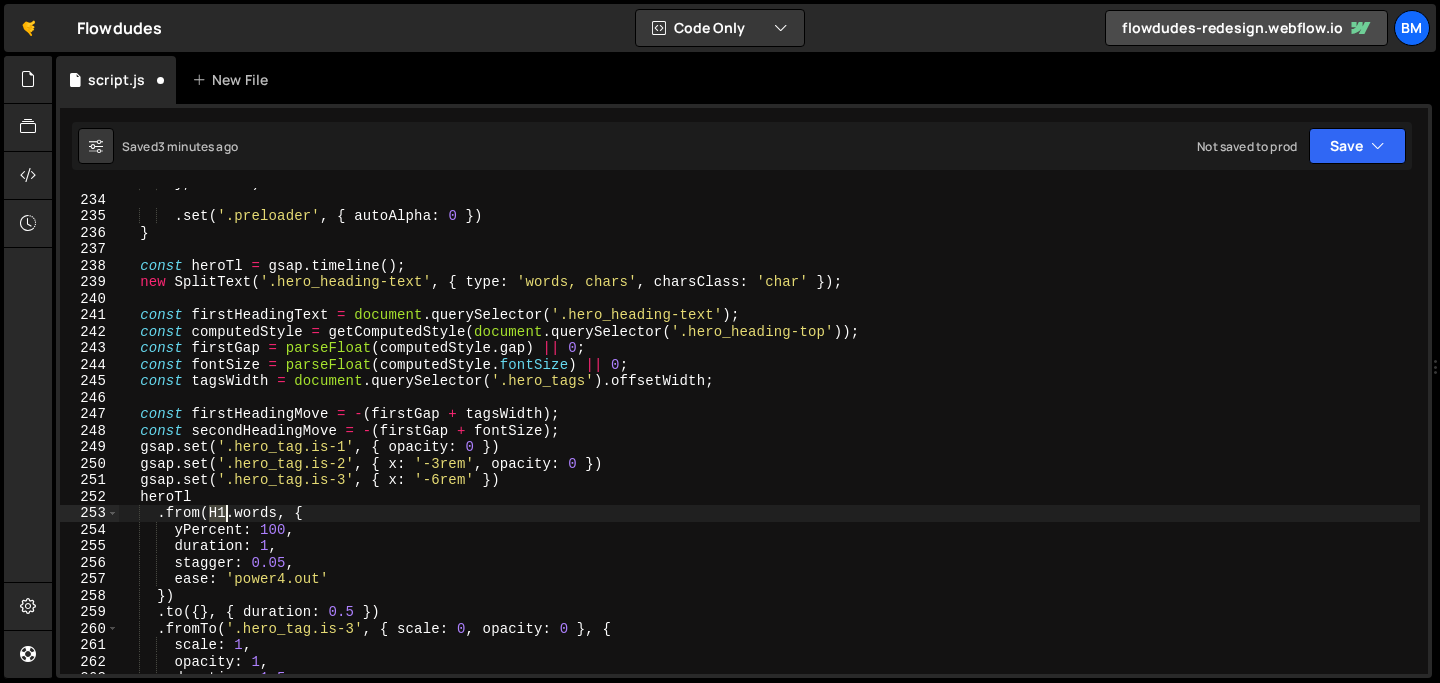 click on "} ,   '<0.2' )          . set ( '.preloader' ,   {   autoAlpha :   0   })    }    const   heroTl   =   gsap . timeline ( ) ;    new   SplitText ( '.hero_heading-text' ,   {   type :   'words, chars' ,   charsClass :   'char'   }) ;    const   firstHeadingText   =   document . querySelector ( '.hero_heading-text' ) ;    const   computedStyle   =   getComputedStyle ( document . querySelector ( '.hero_heading-top' )) ;    const   firstGap   =   parseFloat ( computedStyle . gap )   ||   0 ;    const   fontSize   =   parseFloat ( computedStyle . fontSize )   ||   0 ;      const   tagsWidth   =   document . querySelector ( '.hero_tags' ) . offsetWidth ;    const   firstHeadingMove   =   - ( firstGap   +   tagsWidth ) ;    const   secondHeadingMove   =   - ( firstGap   +   fontSize ) ;    gsap . set ( '.hero_tag.is-1' ,   {   opacity :   0   })    gsap . set ( '.hero_tag.is-2' ,   {   x :   '-3rem' ,   opacity :   0   })    gsap . set ( '.hero_tag.is-3' ,   {   x :   '-6rem'   })    heroTl       . from ( H1" at bounding box center [769, 434] 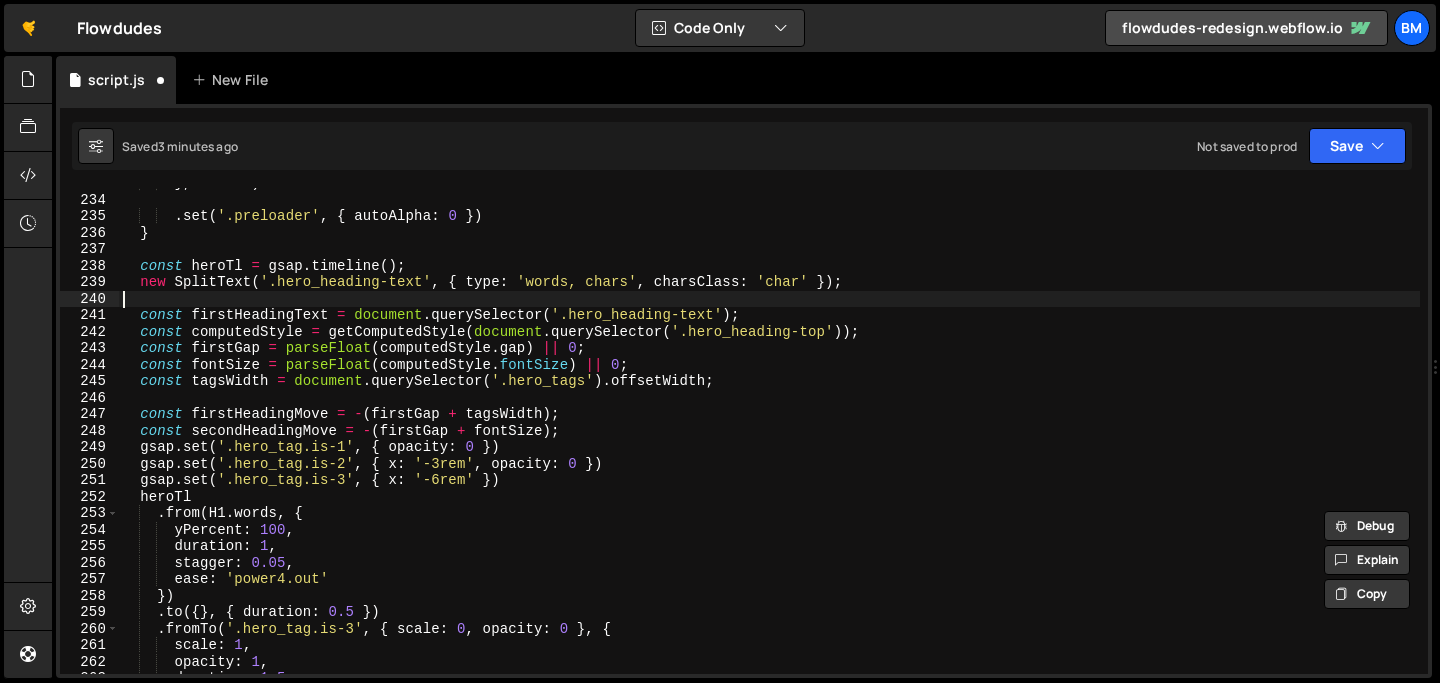 click on "} ,   '<0.2' )          . set ( '.preloader' ,   {   autoAlpha :   0   })    }    const   heroTl   =   gsap . timeline ( ) ;    new   SplitText ( '.hero_heading-text' ,   {   type :   'words, chars' ,   charsClass :   'char'   }) ;    const   firstHeadingText   =   document . querySelector ( '.hero_heading-text' ) ;    const   computedStyle   =   getComputedStyle ( document . querySelector ( '.hero_heading-top' )) ;    const   firstGap   =   parseFloat ( computedStyle . gap )   ||   0 ;    const   fontSize   =   parseFloat ( computedStyle . fontSize )   ||   0 ;      const   tagsWidth   =   document . querySelector ( '.hero_tags' ) . offsetWidth ;    const   firstHeadingMove   =   - ( firstGap   +   tagsWidth ) ;    const   secondHeadingMove   =   - ( firstGap   +   fontSize ) ;    gsap . set ( '.hero_tag.is-1' ,   {   opacity :   0   })    gsap . set ( '.hero_tag.is-2' ,   {   x :   '-3rem' ,   opacity :   0   })    gsap . set ( '.hero_tag.is-3' ,   {   x :   '-6rem'   })    heroTl       . from ( H1" at bounding box center [769, 434] 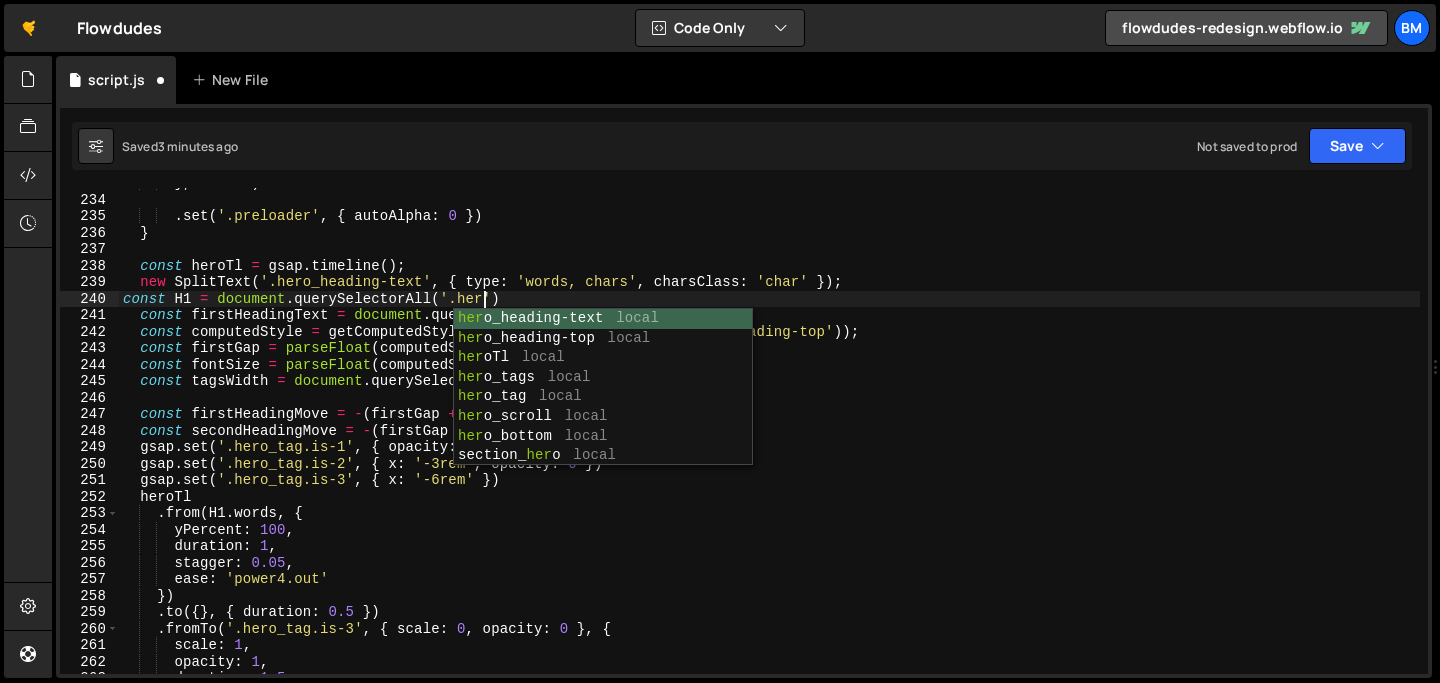 scroll, scrollTop: 0, scrollLeft: 25, axis: horizontal 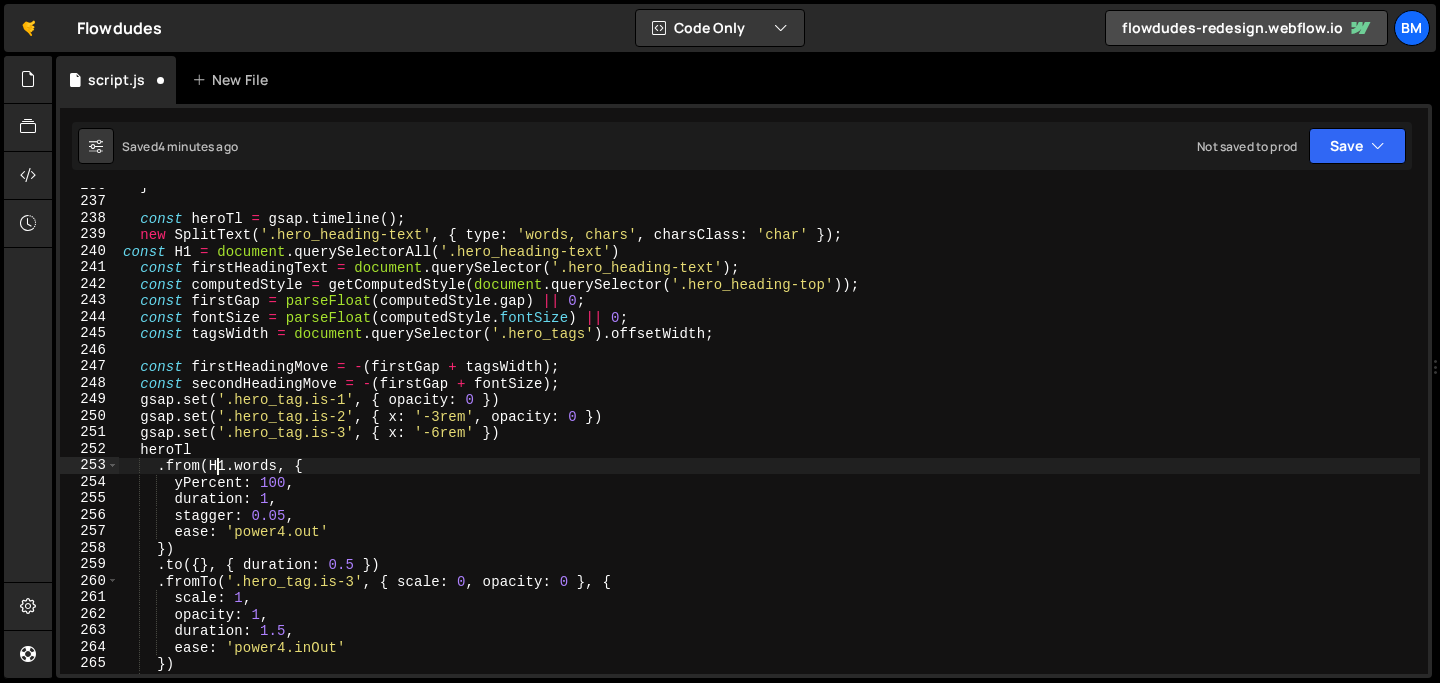 click on "const   heroTl   =   gsap . timeline ( ) ;    new   SplitText ( '.hero_heading-text' ,   {   type :   'words, chars' ,   charsClass :   'char'   }) ; const   H1   =   document . querySelectorAll ( '.hero_heading-text' )    const   firstHeadingText   =   document . querySelector ( '.hero_heading-text' ) ;    const   computedStyle   =   getComputedStyle ( document . querySelector ( '.hero_heading-top' )) ;    const   firstGap   =   parseFloat ( computedStyle . gap )   ||   0 ;    const   fontSize   =   parseFloat ( computedStyle . fontSize )   ||   0 ;      const   tagsWidth   =   document . querySelector ( '.hero_tags' ) . offsetWidth ;    const   firstHeadingMove   =   - ( firstGap   +   tagsWidth ) ;    const   secondHeadingMove   =   - ( firstGap   +   fontSize ) ;    gsap . set ( '.hero_tag.is-1' ,   {   opacity :   0   })    gsap . set ( '.hero_tag.is-2' ,   {   x :   '-3rem' ,   opacity :   0   })    gsap . set ( '.hero_tag.is-3' ,   {   x :   '-6rem'   })    heroTl       . from ( H1 . words ," at bounding box center (769, 436) 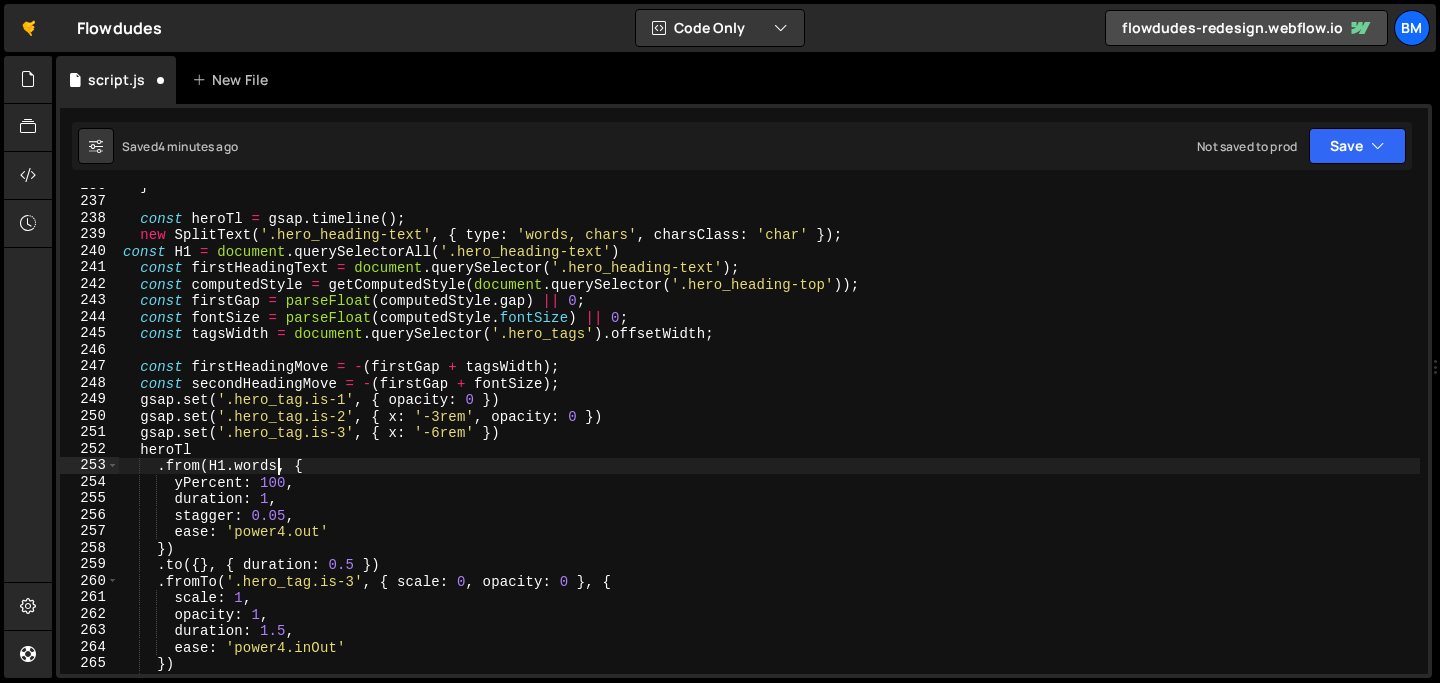 click on "const   heroTl   =   gsap . timeline ( ) ;    new   SplitText ( '.hero_heading-text' ,   {   type :   'words, chars' ,   charsClass :   'char'   }) ; const   H1   =   document . querySelectorAll ( '.hero_heading-text' )    const   firstHeadingText   =   document . querySelector ( '.hero_heading-text' ) ;    const   computedStyle   =   getComputedStyle ( document . querySelector ( '.hero_heading-top' )) ;    const   firstGap   =   parseFloat ( computedStyle . gap )   ||   0 ;    const   fontSize   =   parseFloat ( computedStyle . fontSize )   ||   0 ;      const   tagsWidth   =   document . querySelector ( '.hero_tags' ) . offsetWidth ;    const   firstHeadingMove   =   - ( firstGap   +   tagsWidth ) ;    const   secondHeadingMove   =   - ( firstGap   +   fontSize ) ;    gsap . set ( '.hero_tag.is-1' ,   {   opacity :   0   })    gsap . set ( '.hero_tag.is-2' ,   {   x :   '-3rem' ,   opacity :   0   })    gsap . set ( '.hero_tag.is-3' ,   {   x :   '-6rem'   })    heroTl       . from ( H1 . words ," at bounding box center (769, 436) 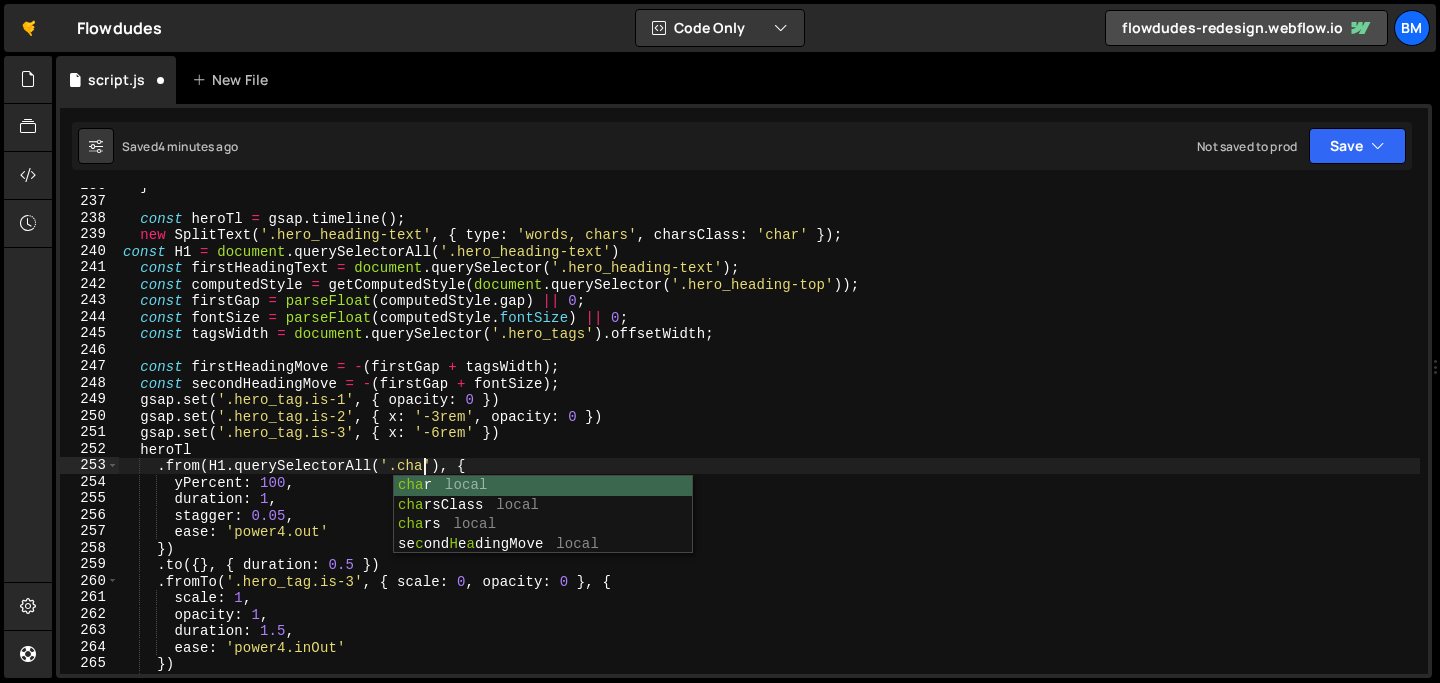 scroll, scrollTop: 0, scrollLeft: 21, axis: horizontal 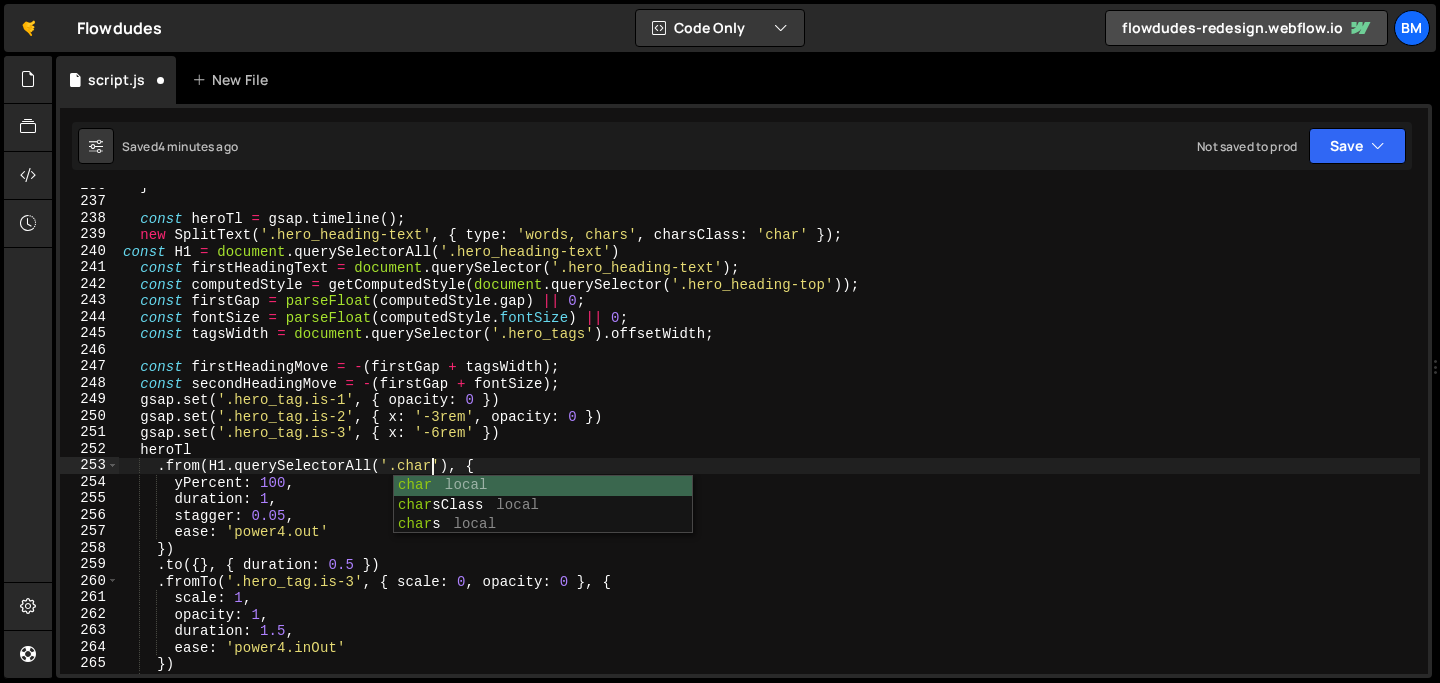 click on "const   heroTl   =   gsap . timeline ( ) ;    new   SplitText ( '.hero_heading-text' ,   {   type :   'words, chars' ,   charsClass :   'char'   }) ; const   H1   =   document . querySelectorAll ( '.hero_heading-text' )    const   firstHeadingText   =   document . querySelector ( '.hero_heading-text' ) ;    const   computedStyle   =   getComputedStyle ( document . querySelector ( '.hero_heading-top' )) ;    const   firstGap   =   parseFloat ( computedStyle . gap )   ||   0 ;    const   fontSize   =   parseFloat ( computedStyle . fontSize )   ||   0 ;      const   tagsWidth   =   document . querySelector ( '.hero_tags' ) . offsetWidth ;    const   firstHeadingMove   =   - ( firstGap   +   tagsWidth ) ;    const   secondHeadingMove   =   - ( firstGap   +   fontSize ) ;    gsap . set ( '.hero_tag.is-1' ,   {   opacity :   0   })    gsap . set ( '.hero_tag.is-2' ,   {   x :   '-3rem' ,   opacity :   0   })    gsap . set ( '.hero_tag.is-3' ,   {   x :   '-6rem'   })    heroTl       . from ( H1 . ( '.char'" at bounding box center (769, 436) 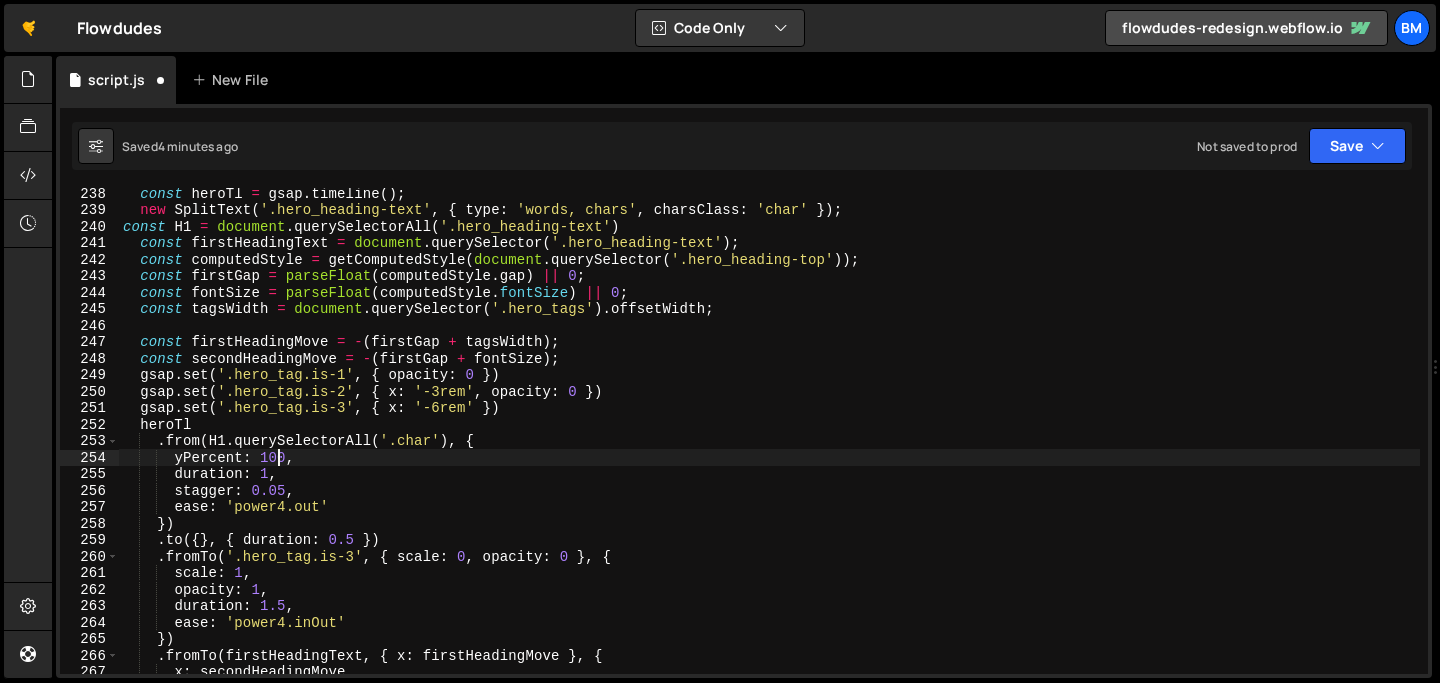 scroll, scrollTop: 3919, scrollLeft: 0, axis: vertical 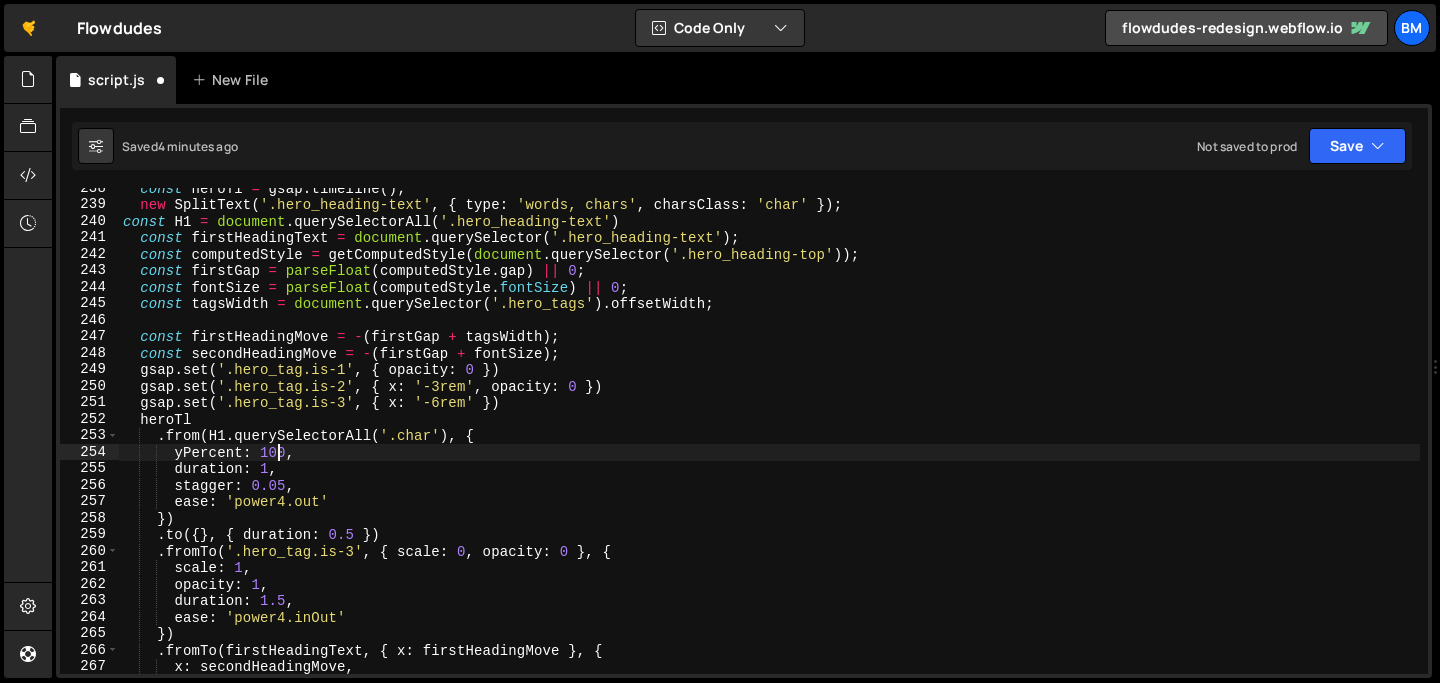 click on "const   heroTl   =   gsap . timeline ( ) ;    new   SplitText ( '.hero_heading-text' ,   {   type :   'words, chars' ,   charsClass :   'char'   }) ; const   H1   =   document . querySelectorAll ( '.hero_heading-text' )    const   firstHeadingText   =   document . querySelector ( '.hero_heading-text' ) ;    const   computedStyle   =   getComputedStyle ( document . querySelector ( '.hero_heading-top' )) ;    const   firstGap   =   parseFloat ( computedStyle . gap )   ||   0 ;    const   fontSize   =   parseFloat ( computedStyle . fontSize )   ||   0 ;      const   tagsWidth   =   document . querySelector ( '.hero_tags' ) . offsetWidth ;    const   firstHeadingMove   =   - ( firstGap   +   tagsWidth ) ;    const   secondHeadingMove   =   - ( firstGap   +   fontSize ) ;    gsap . set ( '.hero_tag.is-1' ,   {   opacity :   0   })    gsap . set ( '.hero_tag.is-2' ,   {   x :   '-3rem' ,   opacity :   0   })    gsap . set ( '.hero_tag.is-3' ,   {   x :   '-6rem'   })    heroTl       . from ( H1 . ( '.char' )" at bounding box center [769, 439] 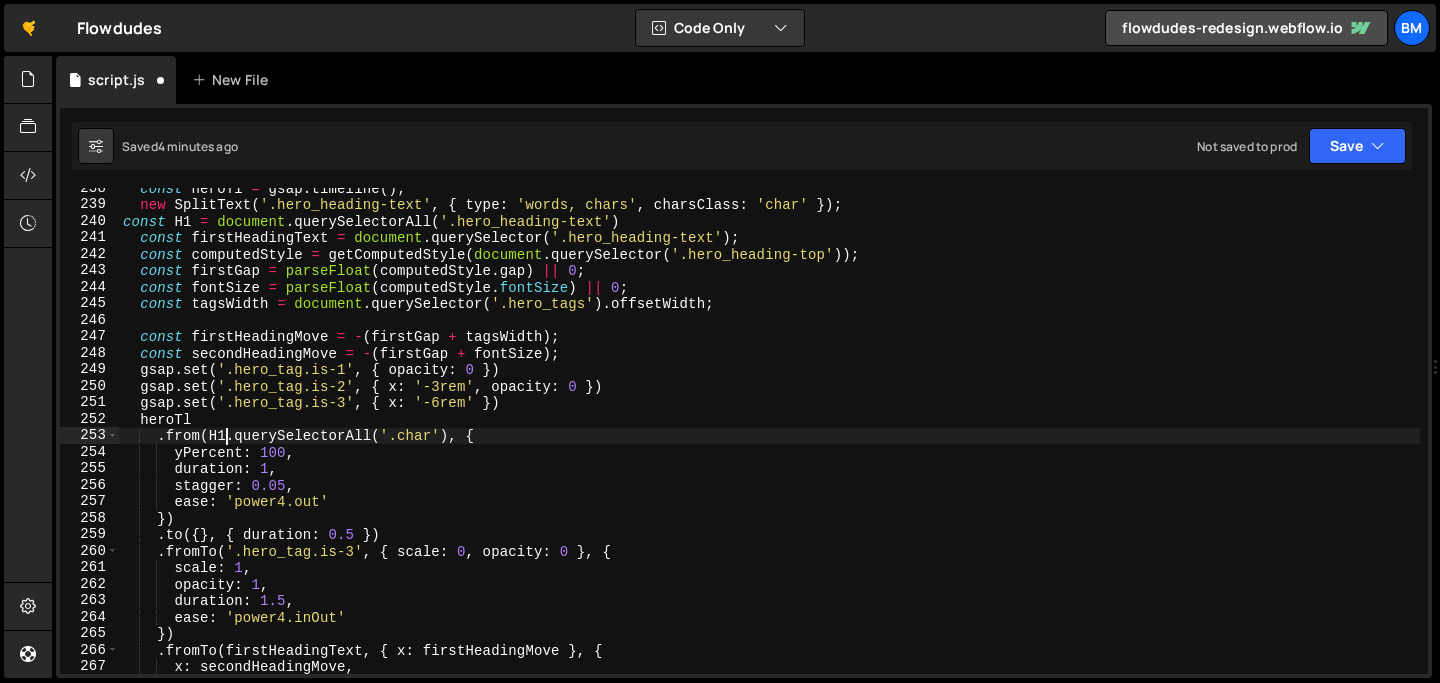 scroll, scrollTop: 0, scrollLeft: 8, axis: horizontal 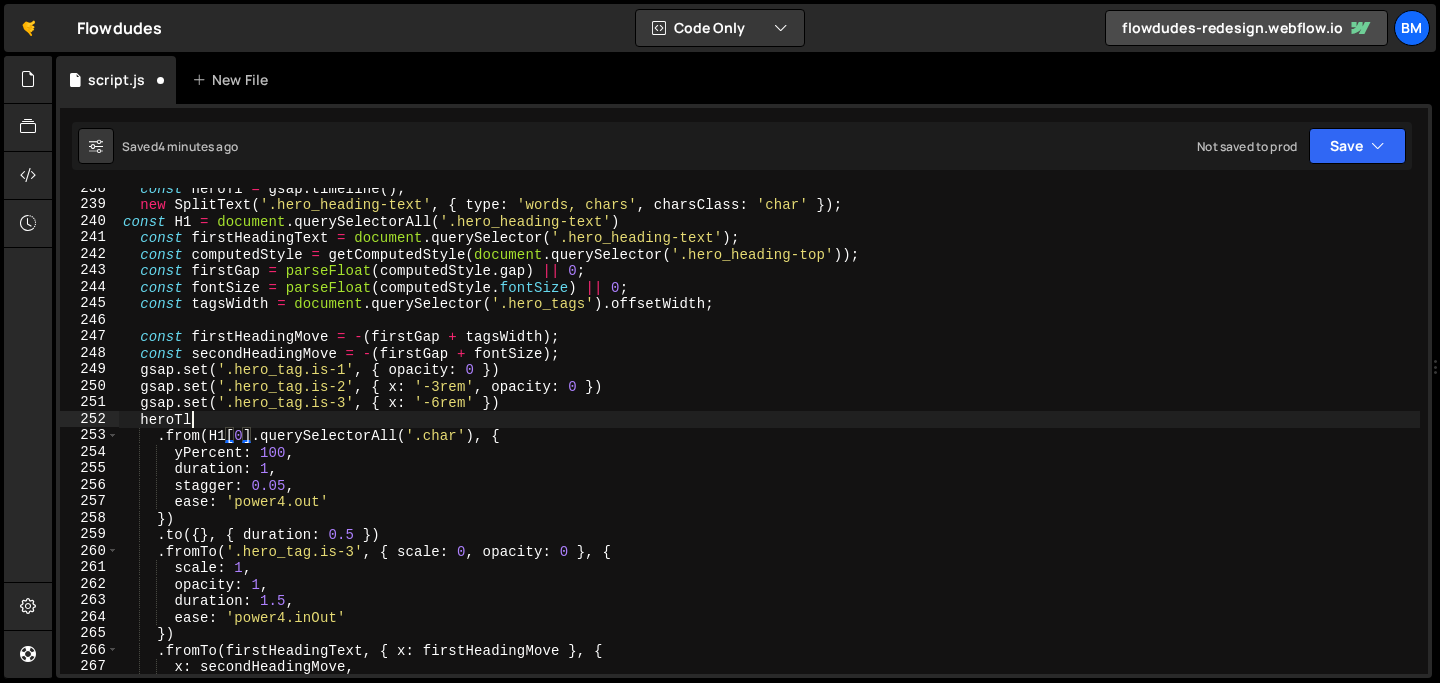 click on "const   heroTl   =   gsap . timeline ( ) ;    new   SplitText ( '.hero_heading-text' ,   {   type :   'words, chars' ,   charsClass :   'char'   }) ; const   H1   =   document . querySelectorAll ( '.hero_heading-text' )    const   firstHeadingText   =   document . querySelector ( '.hero_heading-text' ) ;    const   computedStyle   =   getComputedStyle ( document . querySelector ( '.hero_heading-top' )) ;    const   firstGap   =   parseFloat ( computedStyle . gap )   ||   0 ;    const   fontSize   =   parseFloat ( computedStyle . fontSize )   ||   0 ;      const   tagsWidth   =   document . querySelector ( '.hero_tags' ) . offsetWidth ;    const   firstHeadingMove   =   - ( firstGap   +   tagsWidth ) ;    const   secondHeadingMove   =   - ( firstGap   +   fontSize ) ;    gsap . set ( '.hero_tag.is-1' ,   {   opacity :   0   })    gsap . set ( '.hero_tag.is-2' ,   {   x :   '-3rem' ,   opacity :   0   })    gsap . set ( '.hero_tag.is-3' ,   {   x :   '-6rem'   })    heroTl       . from ( H1 [ 0 ] . ( '.char'" at bounding box center [769, 439] 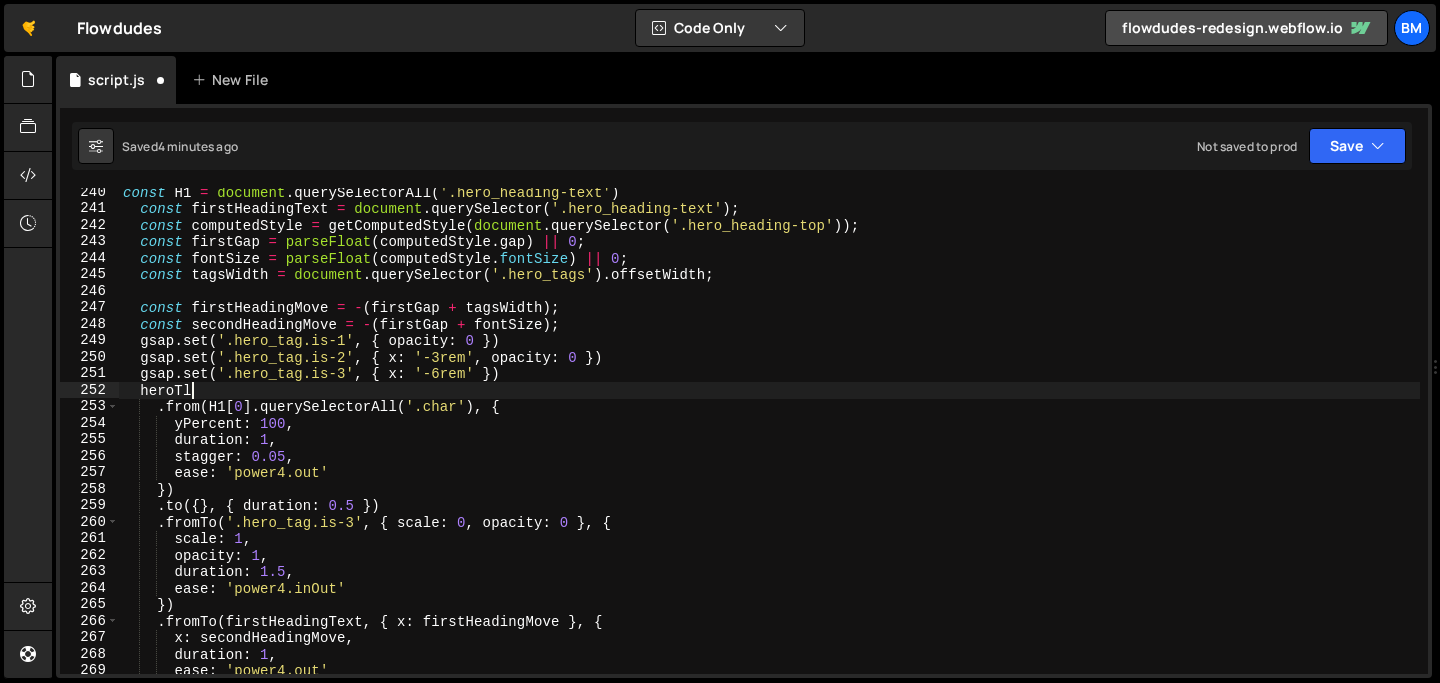 scroll, scrollTop: 3948, scrollLeft: 0, axis: vertical 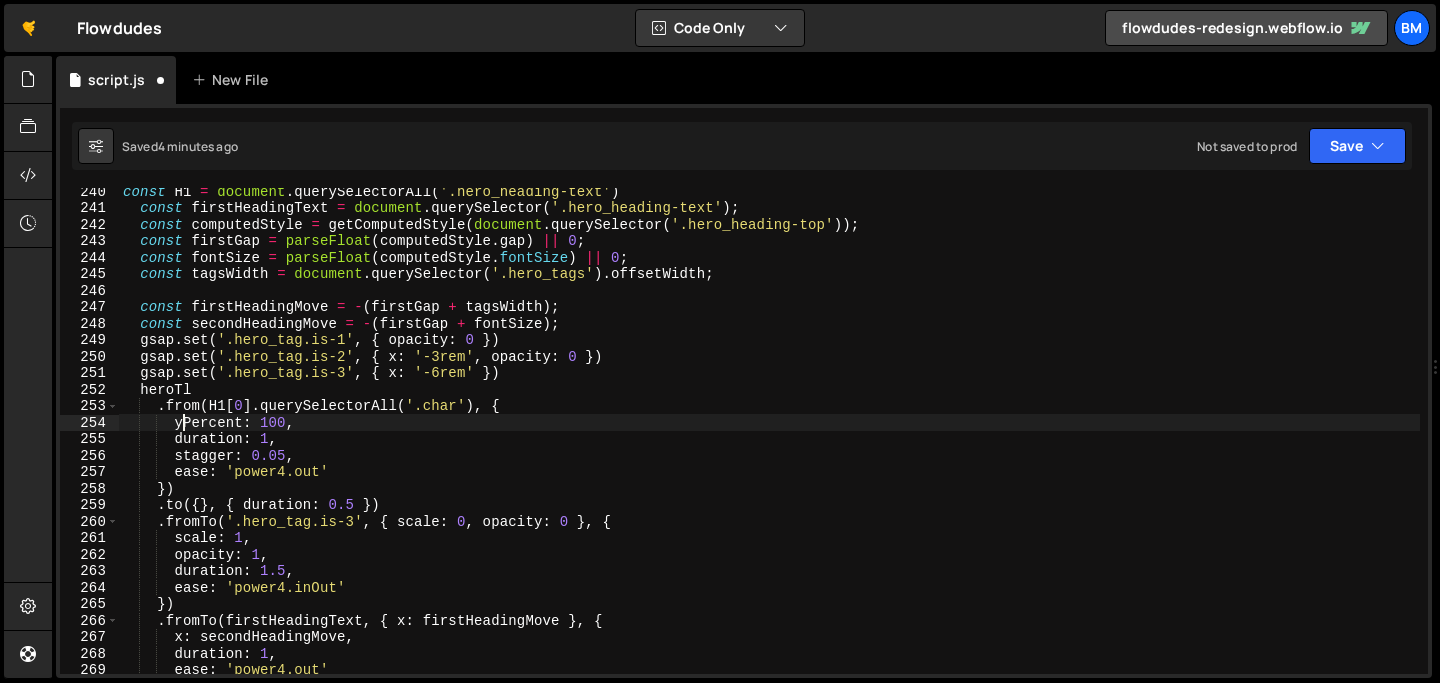 click on "const   H1   =   document . querySelectorAll ( '.hero_heading-text' )    const   firstHeadingText   =   document . querySelector ( '.hero_heading-text' ) ;    const   computedStyle   =   getComputedStyle ( document . querySelector ( '.hero_heading-top' )) ;    const   firstGap   =   parseFloat ( computedStyle . gap )   ||   0 ;    const   fontSize   =   parseFloat ( computedStyle . fontSize )   ||   0 ;      const   tagsWidth   =   document . querySelector ( '.hero_tags' ) . offsetWidth ;    const   firstHeadingMove   =   - ( firstGap   +   tagsWidth ) ;    const   secondHeadingMove   =   - ( firstGap   +   fontSize ) ;    gsap . set ( '.hero_tag.is-1' ,   {   opacity :   0   })    gsap . set ( '.hero_tag.is-2' ,   {   x :   '-3rem' ,   opacity :   0   })    gsap . set ( '.hero_tag.is-3' ,   {   x :   '-6rem'   })    heroTl       . from ( H1 [ 0 ] . querySelectorAll ( '.char' ) ,   {          yPercent :   100 ,          duration :   1 ,          stagger :   0.05 ,          ease :   'power4.out'       })" at bounding box center [769, 442] 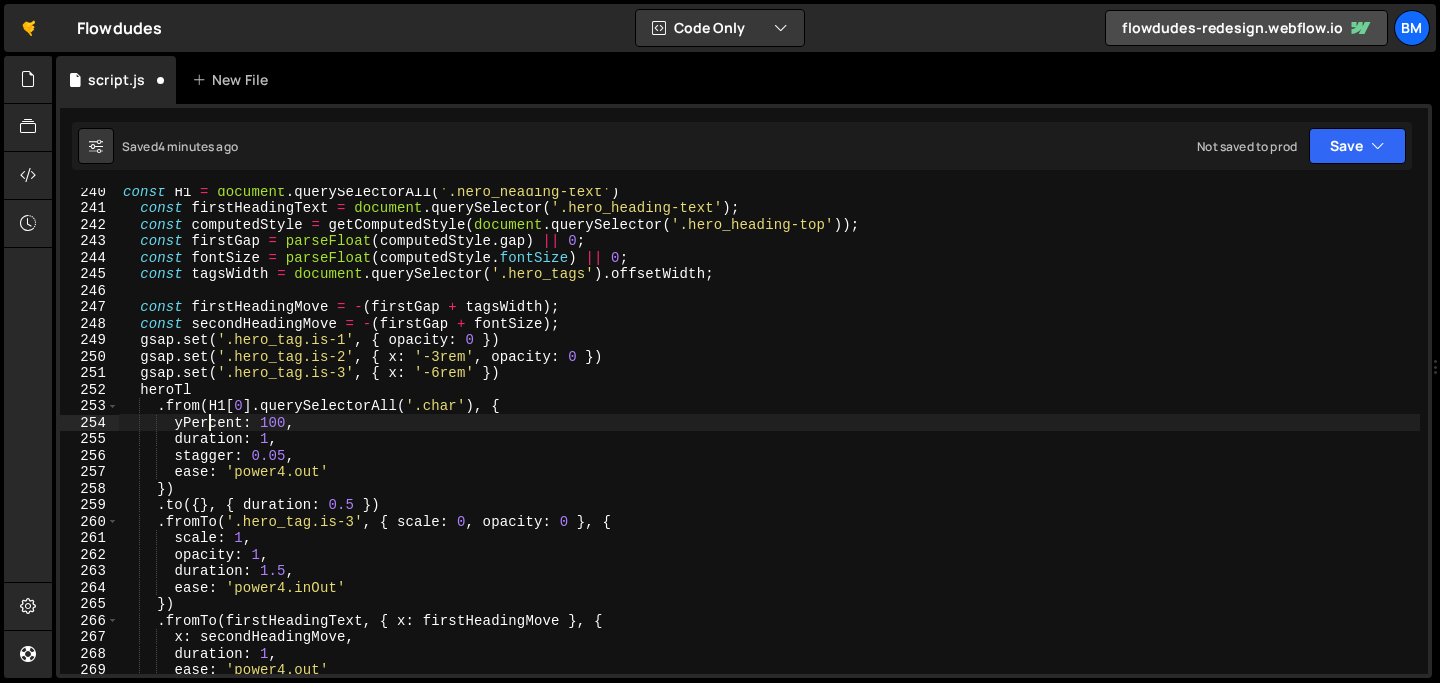 click on "const   H1   =   document . querySelectorAll ( '.hero_heading-text' )    const   firstHeadingText   =   document . querySelector ( '.hero_heading-text' ) ;    const   computedStyle   =   getComputedStyle ( document . querySelector ( '.hero_heading-top' )) ;    const   firstGap   =   parseFloat ( computedStyle . gap )   ||   0 ;    const   fontSize   =   parseFloat ( computedStyle . fontSize )   ||   0 ;      const   tagsWidth   =   document . querySelector ( '.hero_tags' ) . offsetWidth ;    const   firstHeadingMove   =   - ( firstGap   +   tagsWidth ) ;    const   secondHeadingMove   =   - ( firstGap   +   fontSize ) ;    gsap . set ( '.hero_tag.is-1' ,   {   opacity :   0   })    gsap . set ( '.hero_tag.is-2' ,   {   x :   '-3rem' ,   opacity :   0   })    gsap . set ( '.hero_tag.is-3' ,   {   x :   '-6rem'   })    heroTl       . from ( H1 [ 0 ] . querySelectorAll ( '.char' ) ,   {          yPercent :   100 ,          duration :   1 ,          stagger :   0.05 ,          ease :   'power4.out'       })" at bounding box center (769, 442) 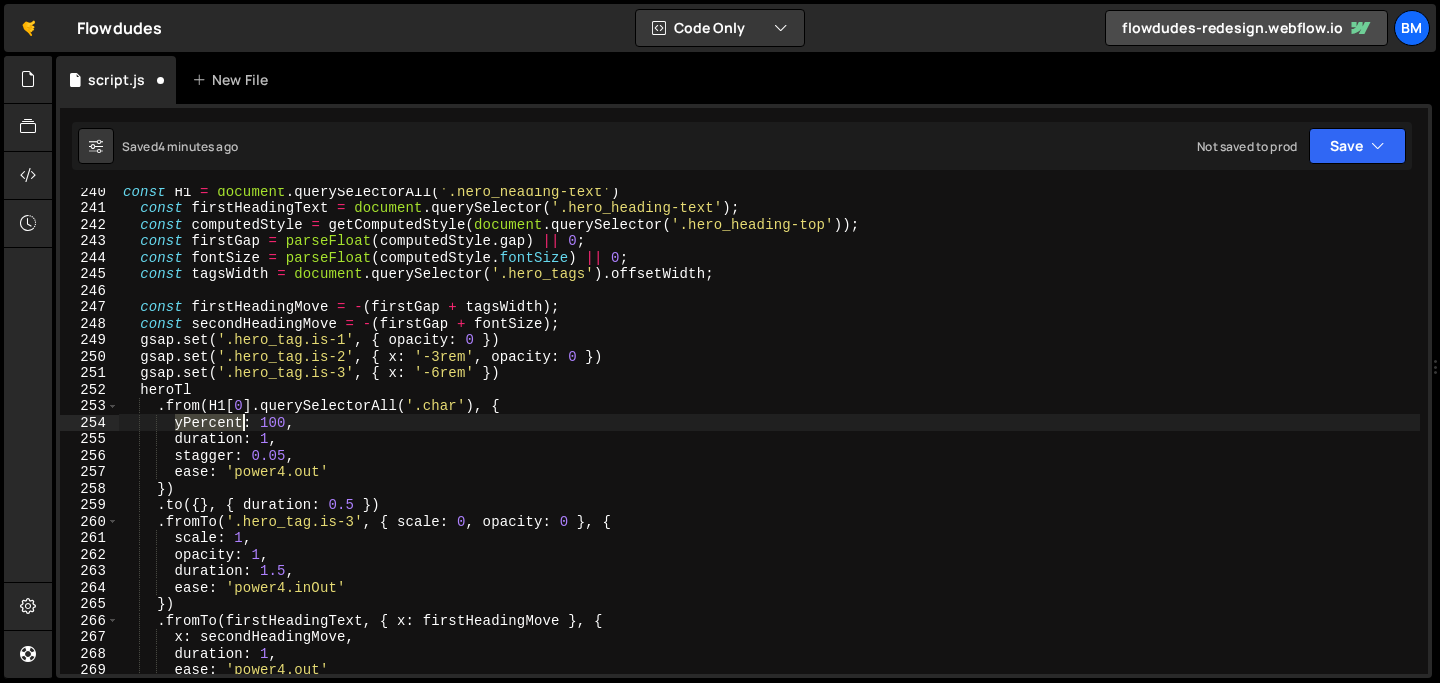 click on "const   H1   =   document . querySelectorAll ( '.hero_heading-text' )    const   firstHeadingText   =   document . querySelector ( '.hero_heading-text' ) ;    const   computedStyle   =   getComputedStyle ( document . querySelector ( '.hero_heading-top' )) ;    const   firstGap   =   parseFloat ( computedStyle . gap )   ||   0 ;    const   fontSize   =   parseFloat ( computedStyle . fontSize )   ||   0 ;      const   tagsWidth   =   document . querySelector ( '.hero_tags' ) . offsetWidth ;    const   firstHeadingMove   =   - ( firstGap   +   tagsWidth ) ;    const   secondHeadingMove   =   - ( firstGap   +   fontSize ) ;    gsap . set ( '.hero_tag.is-1' ,   {   opacity :   0   })    gsap . set ( '.hero_tag.is-2' ,   {   x :   '-3rem' ,   opacity :   0   })    gsap . set ( '.hero_tag.is-3' ,   {   x :   '-6rem'   })    heroTl       . from ( H1 [ 0 ] . querySelectorAll ( '.char' ) ,   {          yPercent :   100 ,          duration :   1 ,          stagger :   0.05 ,          ease :   'power4.out'       })" at bounding box center (769, 442) 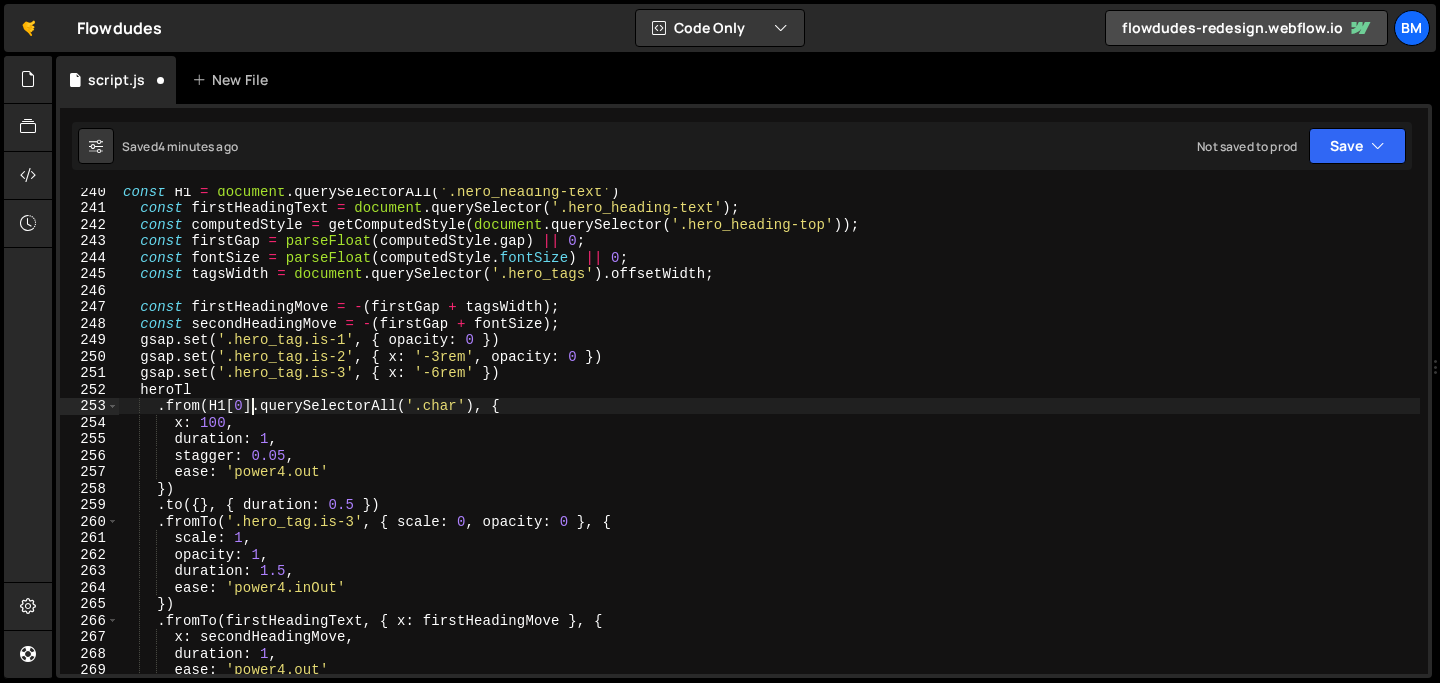 click on "const   H1   =   document . querySelectorAll ( '.hero_heading-text' )    const   firstHeadingText   =   document . querySelector ( '.hero_heading-text' ) ;    const   computedStyle   =   getComputedStyle ( document . querySelector ( '.hero_heading-top' )) ;    const   firstGap   =   parseFloat ( computedStyle . gap )   ||   0 ;    const   fontSize   =   parseFloat ( computedStyle . fontSize )   ||   0 ;      const   tagsWidth   =   document . querySelector ( '.hero_tags' ) . offsetWidth ;    const   firstHeadingMove   =   - ( firstGap   +   tagsWidth ) ;    const   secondHeadingMove   =   - ( firstGap   +   fontSize ) ;    gsap . set ( '.hero_tag.is-1' ,   {   opacity :   0   })    gsap . set ( '.hero_tag.is-2' ,   {   x :   '-3rem' ,   opacity :   0   })    gsap . set ( '.hero_tag.is-3' ,   {   x :   '-6rem'   })    heroTl       . from ( H1 [ 0 ] . querySelectorAll ( '.char' ) ,   {          x :   100 ,          duration :   1 ,          stagger :   0.05 ,          ease :   '[EASING]'       })       . to" at bounding box center (769, 442) 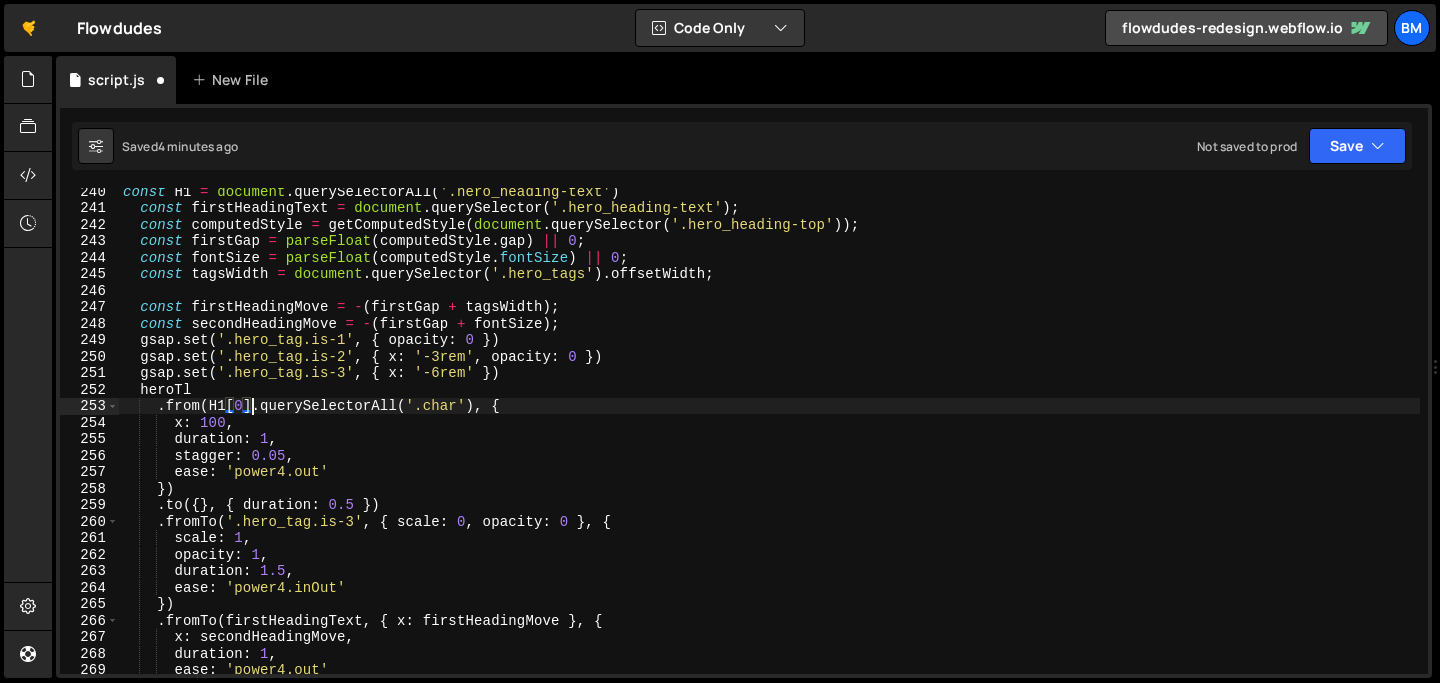click on "const   H1   =   document . querySelectorAll ( '.hero_heading-text' )    const   firstHeadingText   =   document . querySelector ( '.hero_heading-text' ) ;    const   computedStyle   =   getComputedStyle ( document . querySelector ( '.hero_heading-top' )) ;    const   firstGap   =   parseFloat ( computedStyle . gap )   ||   0 ;    const   fontSize   =   parseFloat ( computedStyle . fontSize )   ||   0 ;      const   tagsWidth   =   document . querySelector ( '.hero_tags' ) . offsetWidth ;    const   firstHeadingMove   =   - ( firstGap   +   tagsWidth ) ;    const   secondHeadingMove   =   - ( firstGap   +   fontSize ) ;    gsap . set ( '.hero_tag.is-1' ,   {   opacity :   0   })    gsap . set ( '.hero_tag.is-2' ,   {   x :   '-3rem' ,   opacity :   0   })    gsap . set ( '.hero_tag.is-3' ,   {   x :   '-6rem'   })    heroTl       . from ( H1 [ 0 ] . querySelectorAll ( '.char' ) ,   {          x :   100 ,          duration :   1 ,          stagger :   0.05 ,          ease :   '[EASING]'       })       . to" at bounding box center (769, 442) 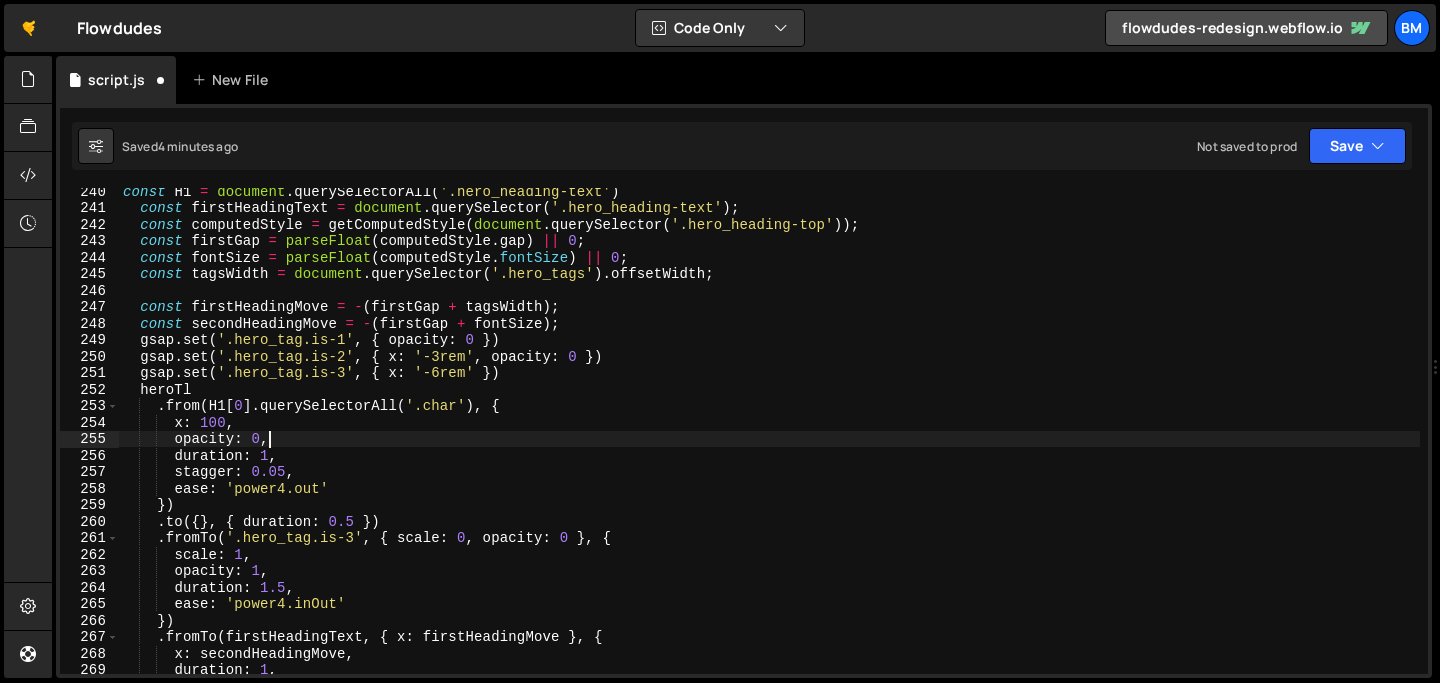 scroll, scrollTop: 0, scrollLeft: 9, axis: horizontal 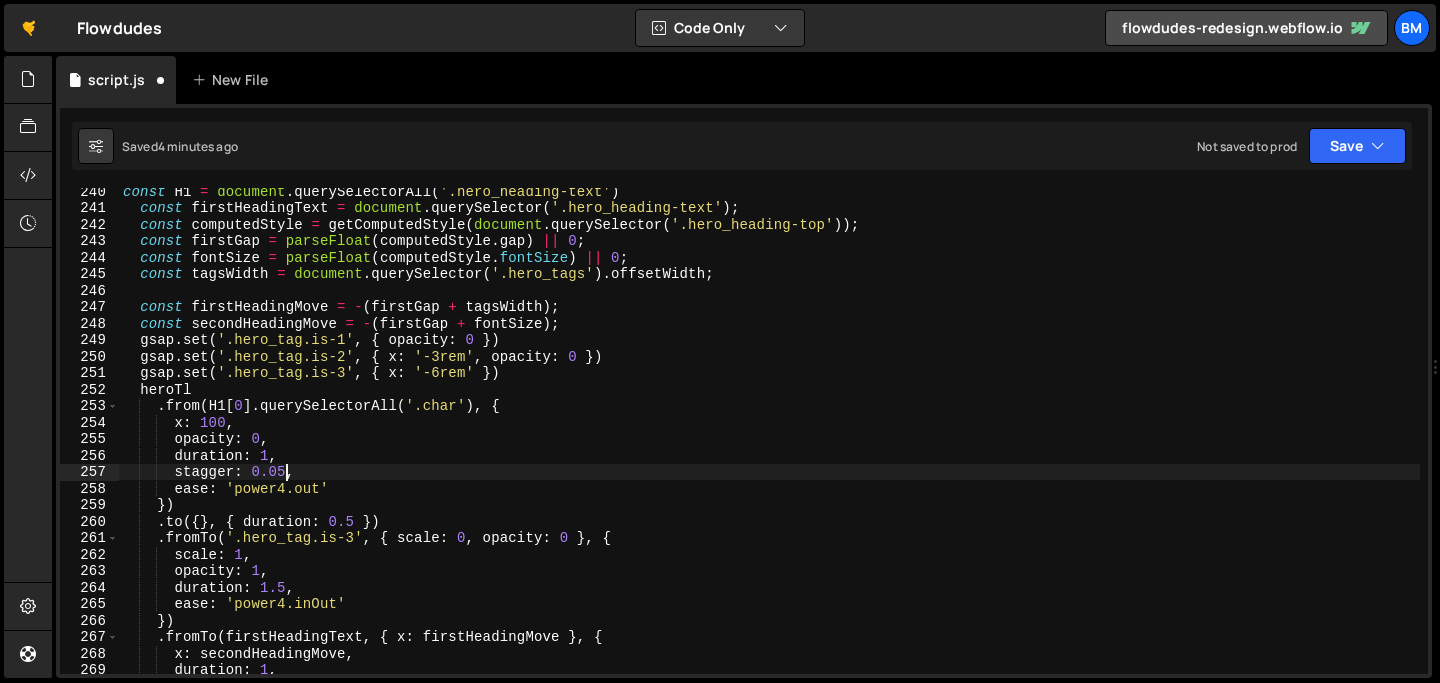 click on "const   H1   =   document . querySelectorAll ( '.hero_heading-text' )    const   firstHeadingText   =   document . querySelector ( '.hero_heading-text' ) ;    const   computedStyle   =   getComputedStyle ( document . querySelector ( '.hero_heading-top' )) ;    const   firstGap   =   parseFloat ( computedStyle . gap )   ||   0 ;    const   fontSize   =   parseFloat ( computedStyle . fontSize )   ||   0 ;      const   tagsWidth   =   document . querySelector ( '.hero_tags' ) . offsetWidth ;    const   firstHeadingMove   =   - ( firstGap   +   tagsWidth ) ;    const   secondHeadingMove   =   - ( firstGap   +   fontSize ) ;    gsap . set ( '.hero_tag.is-1' ,   {   opacity :   0   })    gsap . set ( '.hero_tag.is-2' ,   {   x :   '-3rem' ,   opacity :   0   })    gsap . set ( '.hero_tag.is-3' ,   {   x :   '-6rem'   })    heroTl       . from ( H1 [ 0 ] . querySelectorAll ( '.char' ) ,   {          x :   100 ,          opacity :   0 ,          duration :   1 ,          stagger :   0.05 ,          ease :         }" at bounding box center (769, 442) 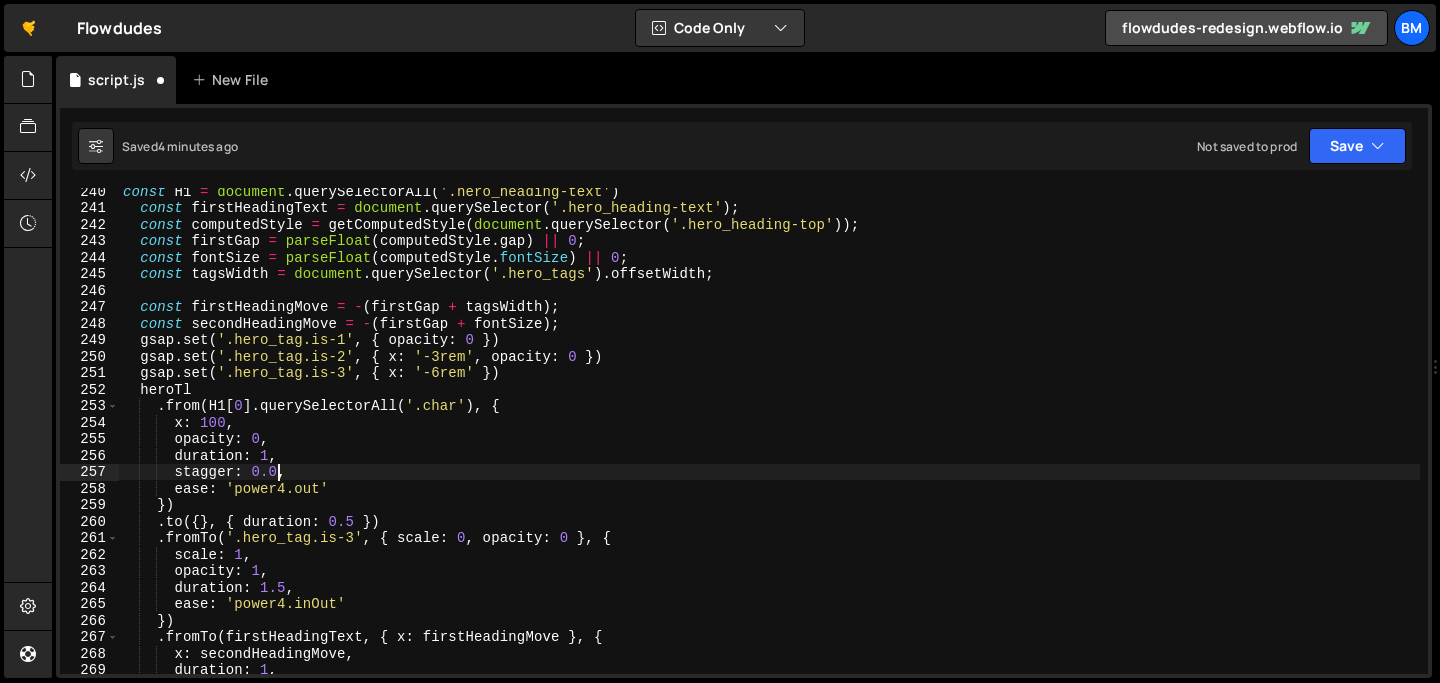 scroll, scrollTop: 0, scrollLeft: 11, axis: horizontal 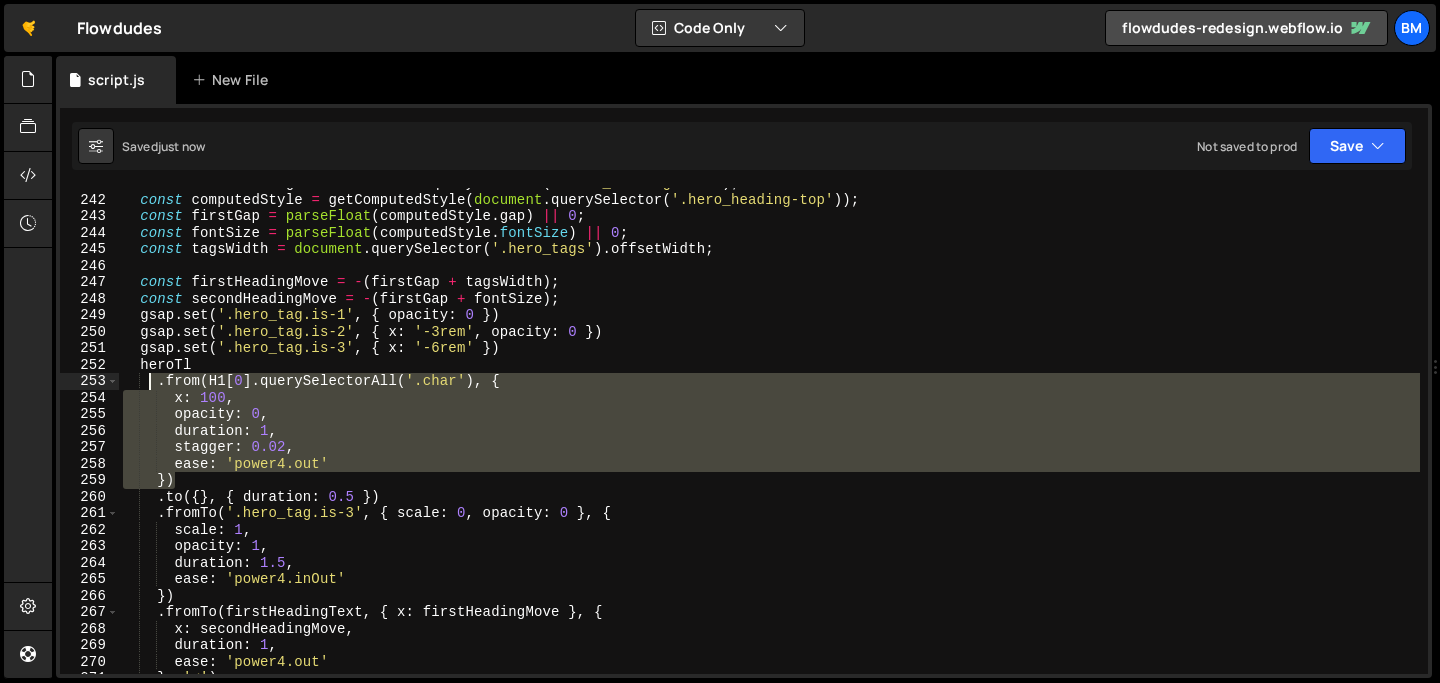 drag, startPoint x: 188, startPoint y: 480, endPoint x: 152, endPoint y: 385, distance: 101.59232 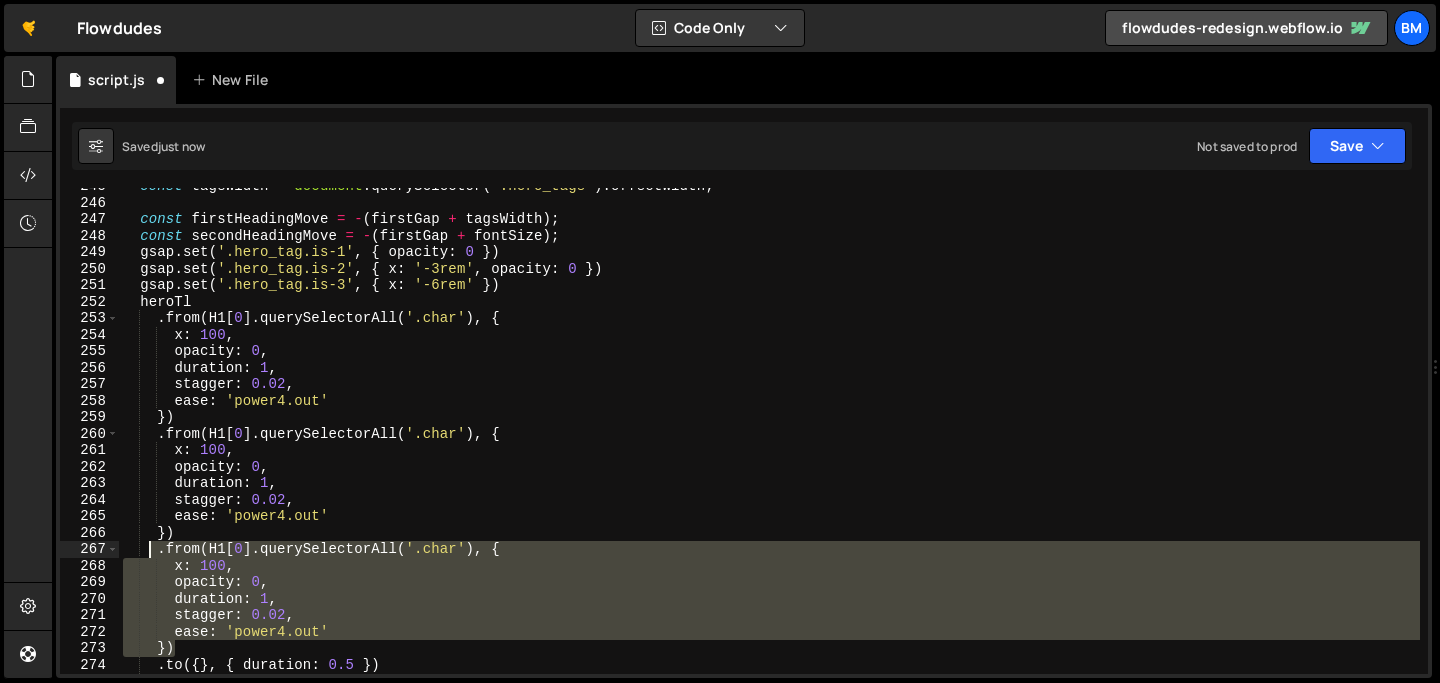 scroll, scrollTop: 4036, scrollLeft: 0, axis: vertical 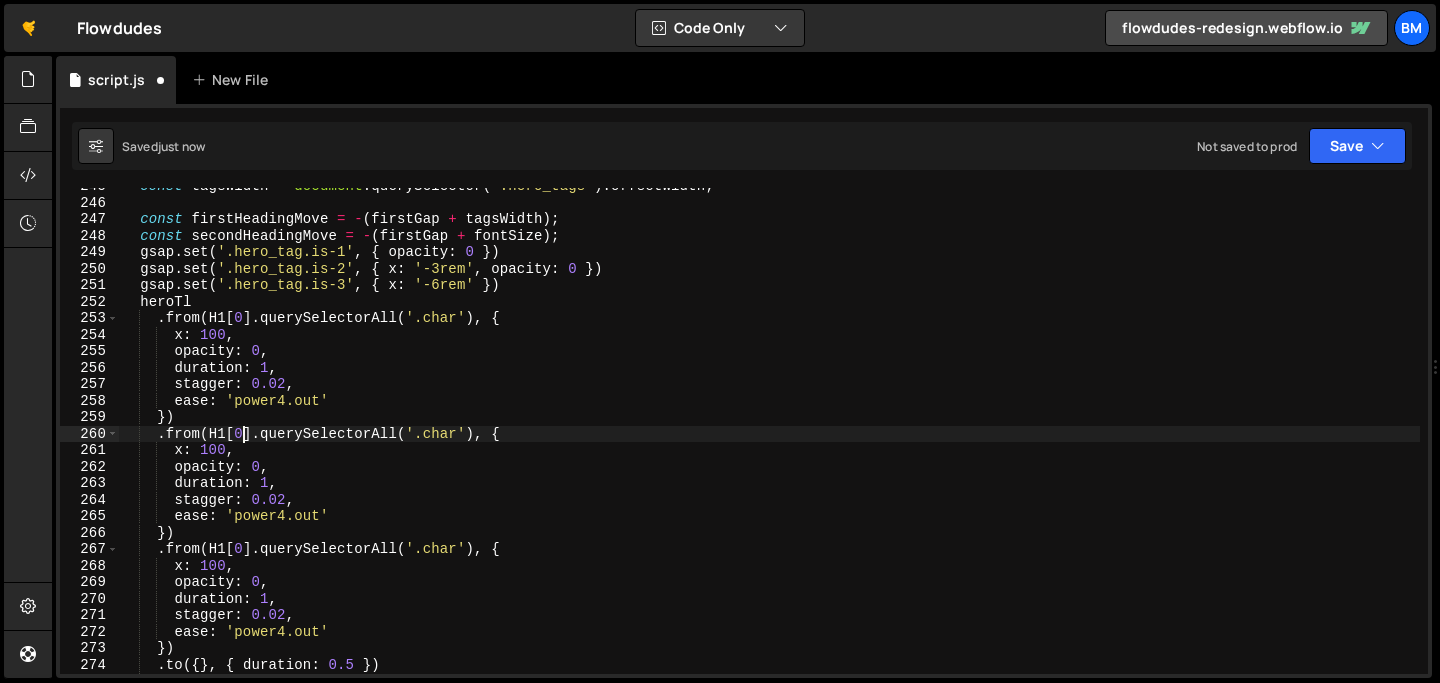 click on "const   tagsWidth   =   document . querySelector ( '.hero_tags' ) . offsetWidth ;    const   firstHeadingMove   =   - ( firstGap   +   tagsWidth ) ;    const   secondHeadingMove   =   - ( firstGap   +   fontSize ) ;    gsap . set ( '.hero_tag.is-1' ,   {   opacity :   0   })    gsap . set ( '.hero_tag.is-2' ,   {   x :   '-3rem' ,   opacity :   0   })    gsap . set ( '.hero_tag.is-3' ,   {   x :   '-6rem'   })    heroTl       . from ( H1 [ 0 ] . querySelectorAll ( '.char' ) ,   {          x :   100 ,          opacity :   0 ,          duration :   1 ,          stagger :   0.02 ,          ease :   'power4.out'       })       . from ( H1 [ 0 ] . querySelectorAll ( '.char' ) ,   {          x :   100 ,          opacity :   0 ,          duration :   1 ,          stagger :   0.02 ,          ease :   'power4.out'       })       . from ( H1 [ 0 ] . querySelectorAll ( '.char' ) ,   {          x :   100 ,          opacity :   0 ,          duration :   1 ,          stagger :   0.02 ,          ease :   'power4.out'" at bounding box center (769, 437) 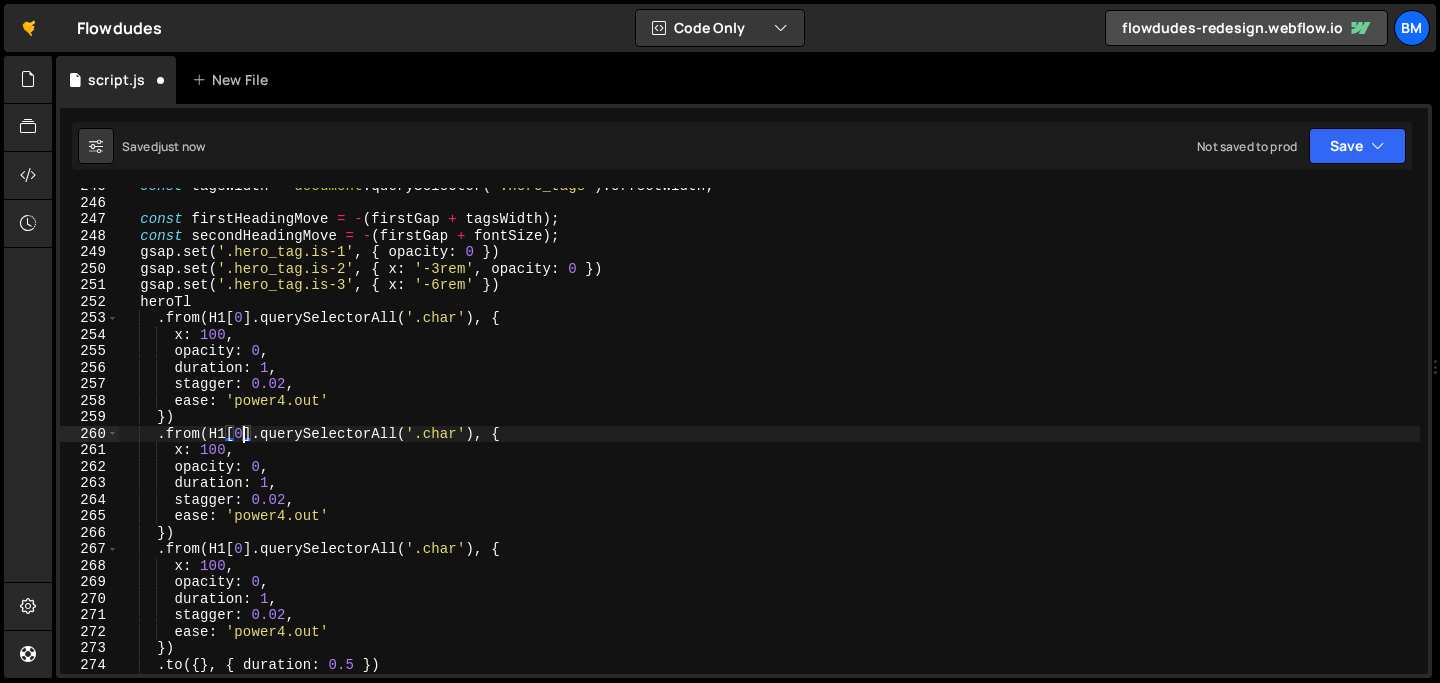 scroll, scrollTop: 0, scrollLeft: 9, axis: horizontal 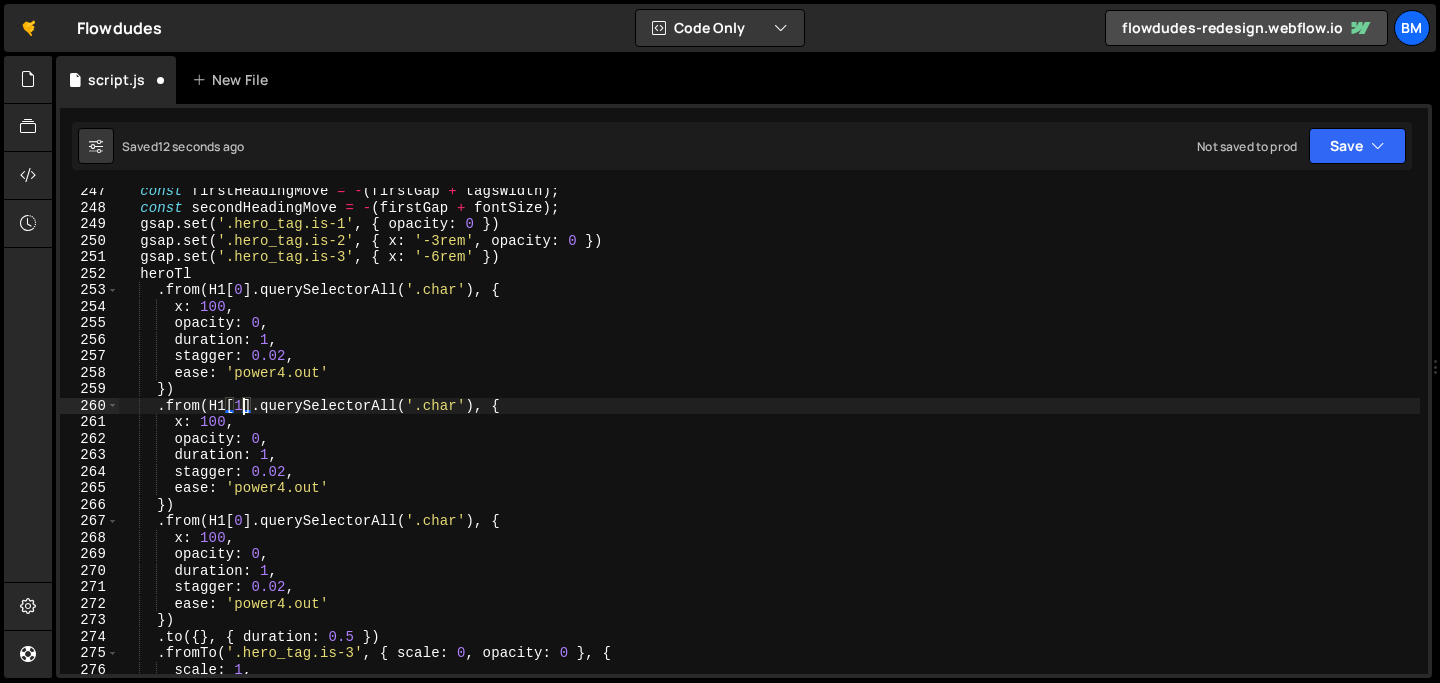 click on "const   firstHeadingMove   =   - ( firstGap   +   tagsWidth ) ;    const   secondHeadingMove   =   - ( firstGap   +   fontSize ) ;    gsap . set ( '.hero_tag.is-1' ,   {   opacity :   0   })    gsap . set ( '.hero_tag.is-2' ,   {   x :   '-3rem' ,   opacity :   0   })    gsap . set ( '.hero_tag.is-3' ,   {   x :   '-6rem'   })    heroTl       . from ( H1 [ 0 ] . querySelectorAll ( '.char' ) ,   {          x :   100 ,          opacity :   0 ,          duration :   1 ,          stagger :   0.02 ,          ease :   'power4.out'       })       . from ( H1 [ 1 ] . querySelectorAll ( '.char' ) ,   {          x :   100 ,          opacity :   0 ,          duration :   1 ,          stagger :   0.02 ,          ease :   'power4.out'       })       . from ( H1 [ 0 ] . querySelectorAll ( '.char' ) ,   {          x :   100 ,          opacity :   0 ,          duration :   1 ,          stagger :   0.02 ,          ease :   'power4.out'       })       . to ({ } ,   {   duration :   0.5   })       . fromTo ( '.hero_tag.is-3'" at bounding box center [769, 442] 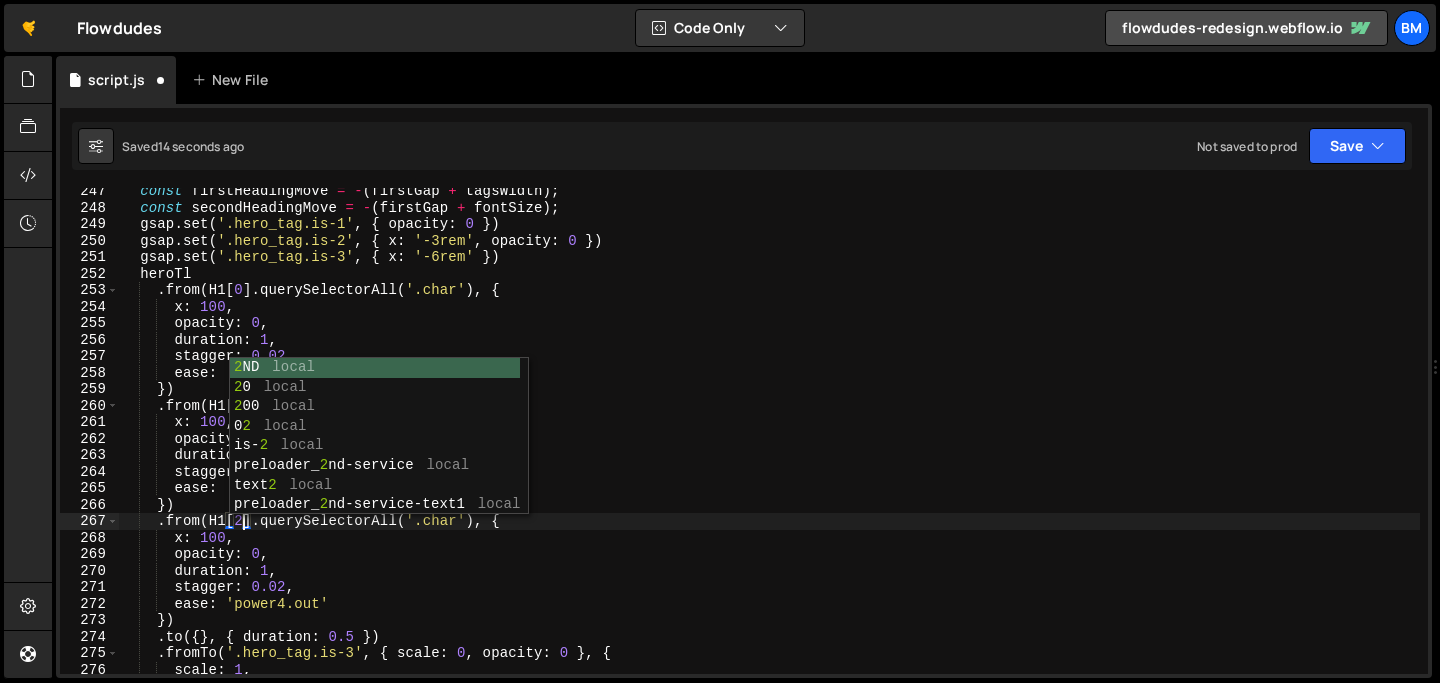click on "const   firstHeadingMove   =   - ( firstGap   +   tagsWidth ) ;    const   secondHeadingMove   =   - ( firstGap   +   fontSize ) ;    gsap . set ( '.hero_tag.is-1' ,   {   opacity :   0   })    gsap . set ( '.hero_tag.is-2' ,   {   x :   '-3rem' ,   opacity :   0   })    gsap . set ( '.hero_tag.is-3' ,   {   x :   '-6rem'   })    heroTl       . from ( H1 [ 0 ] . querySelectorAll ( '.char' ) ,   {          x :   100 ,          opacity :   0 ,          duration :   1 ,          stagger :   0.02 ,          ease :   'power4.out'       })       . from ( H1 [ 1 ] . querySelectorAll ( '.char' ) ,   {          x :   100 ,          opacity :   0 ,          duration :   1 ,          stagger :   0.02 ,          ease :   'power4.out'       })       . from ( H1 [ 2 ] . querySelectorAll ( '.char' ) ,   {          x :   100 ,          opacity :   0 ,          duration :   1 ,          stagger :   0.02 ,          ease :   'power4.out'       })       . to ({ } ,   {   duration :   0.5   })       . fromTo ( '.hero_tag.is-3'" at bounding box center (769, 442) 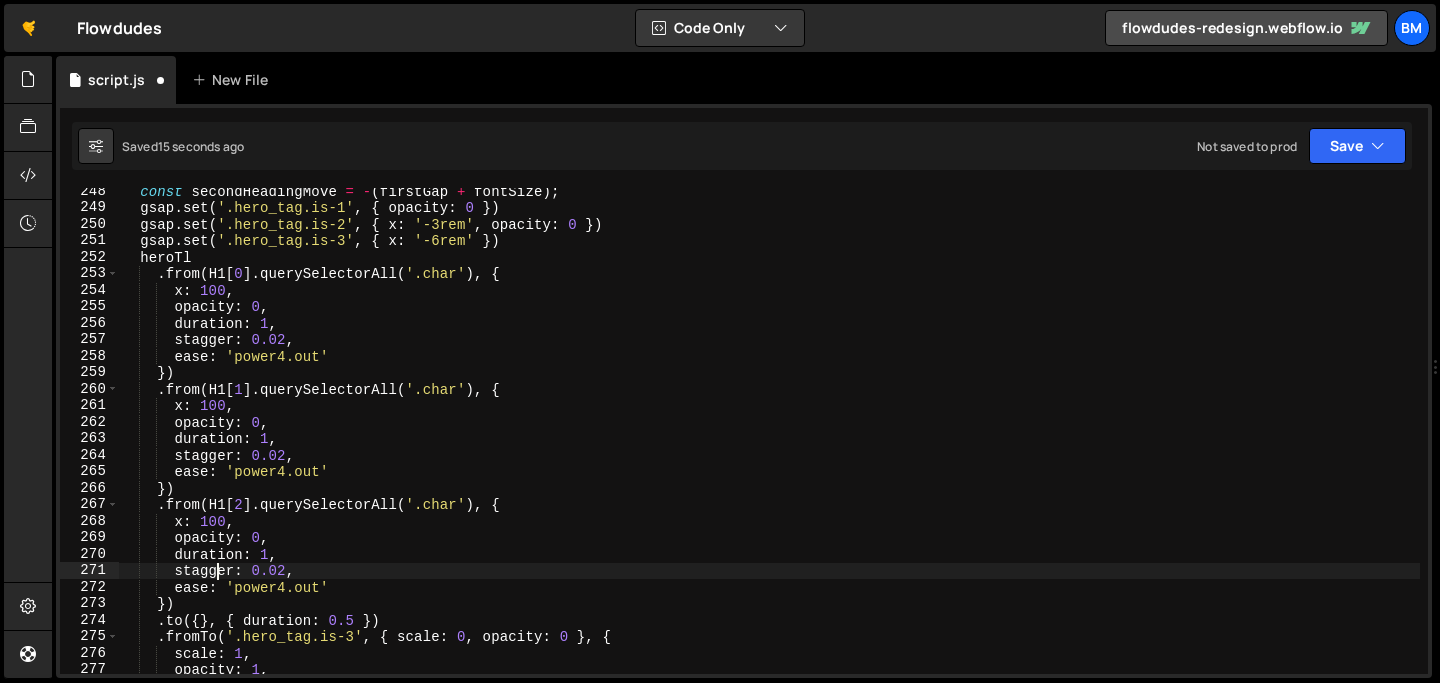 scroll, scrollTop: 4081, scrollLeft: 0, axis: vertical 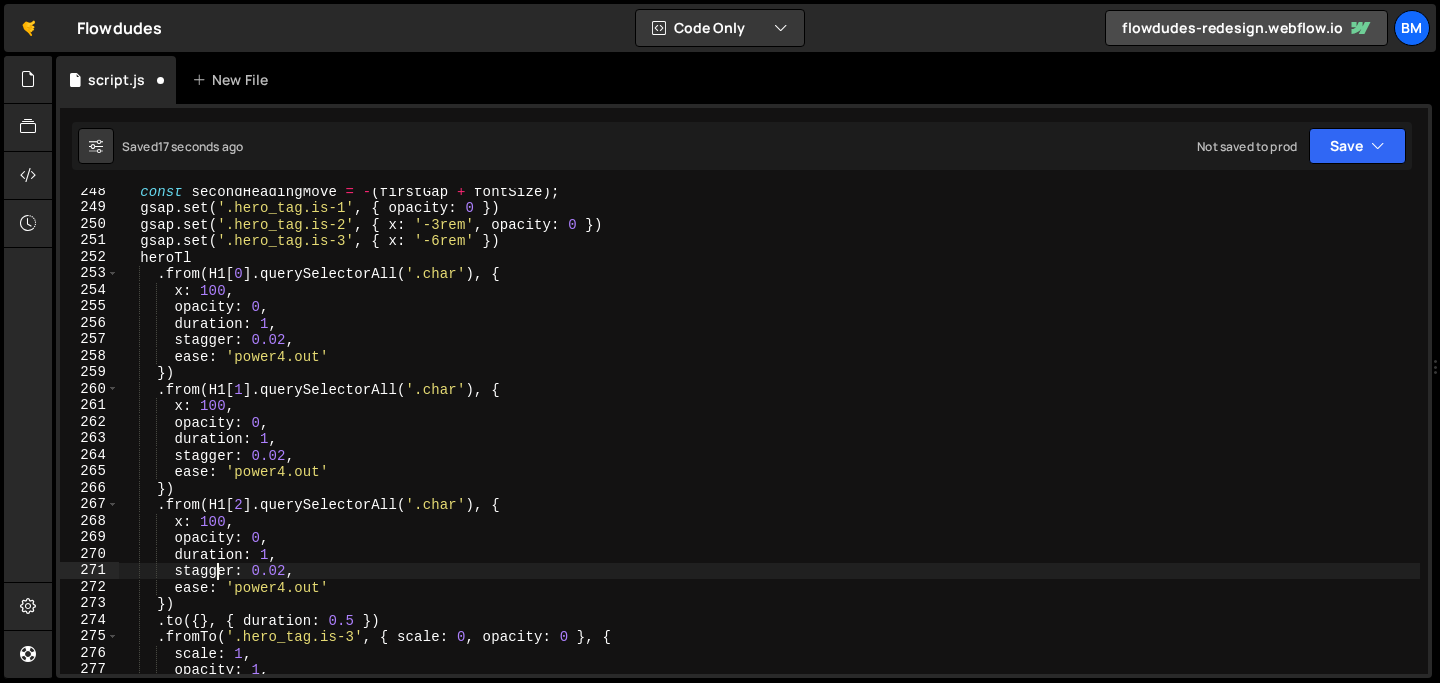 click on "scale :" at bounding box center [769, 442] 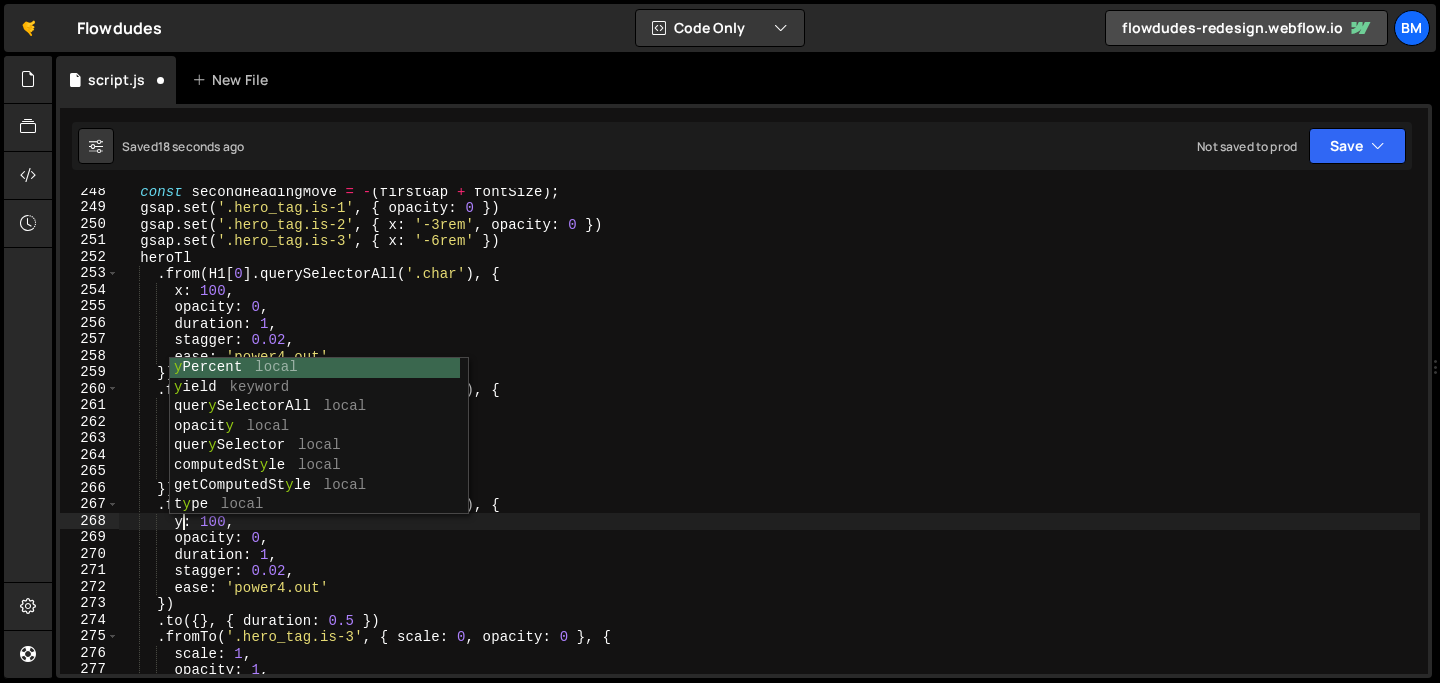 scroll, scrollTop: 0, scrollLeft: 4, axis: horizontal 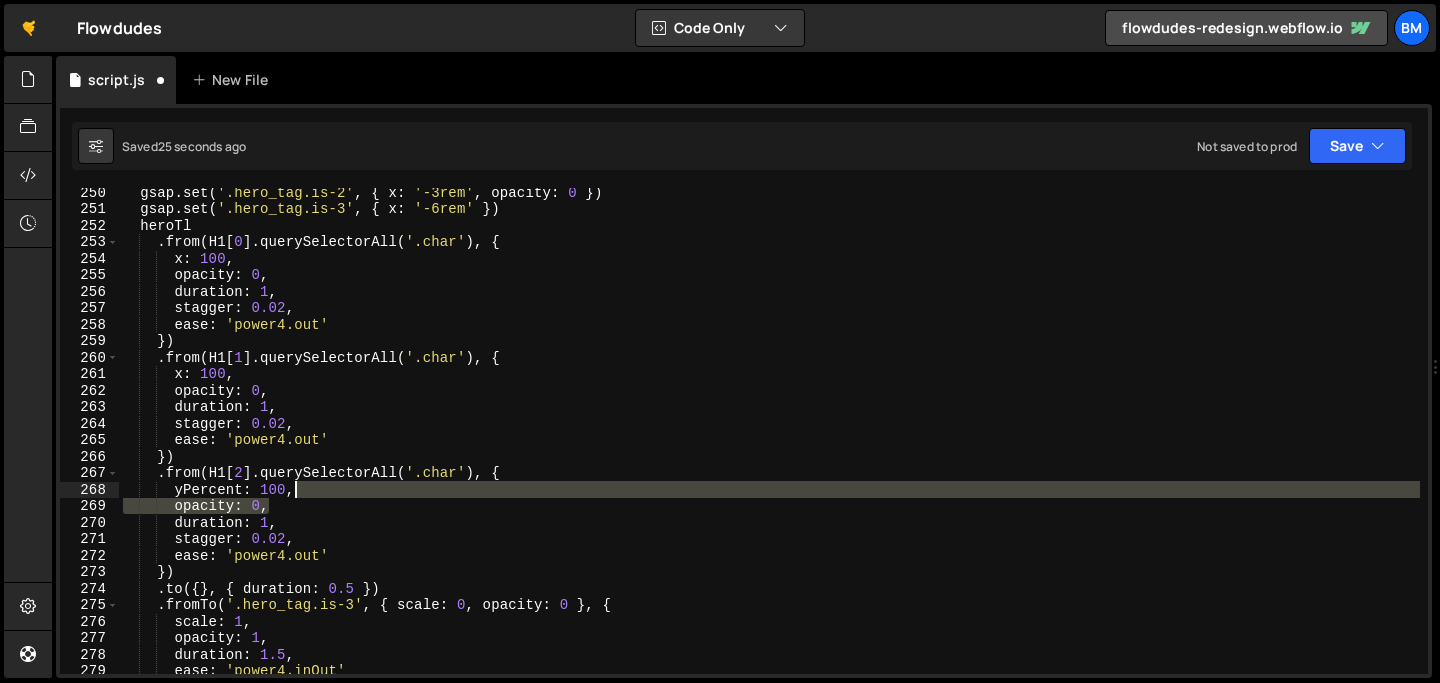 drag, startPoint x: 273, startPoint y: 502, endPoint x: 317, endPoint y: 490, distance: 45.607018 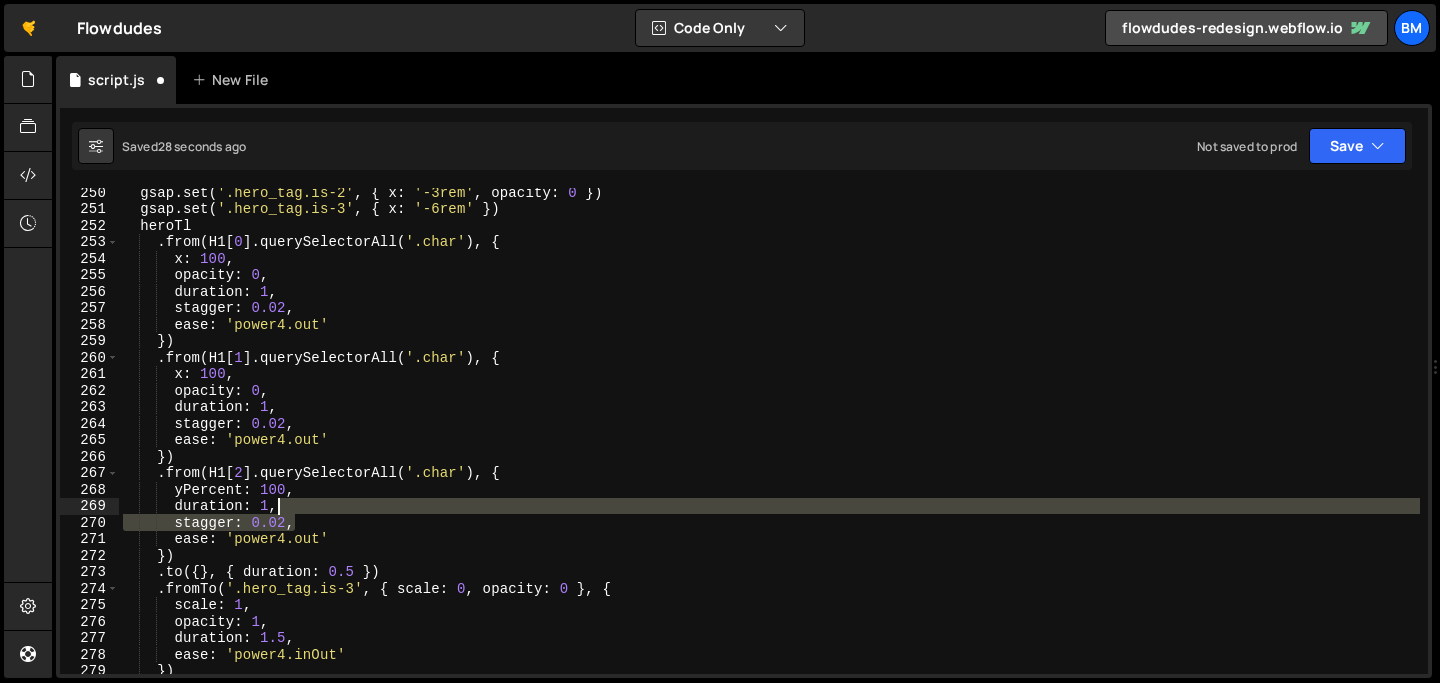 drag, startPoint x: 302, startPoint y: 519, endPoint x: 302, endPoint y: 504, distance: 15 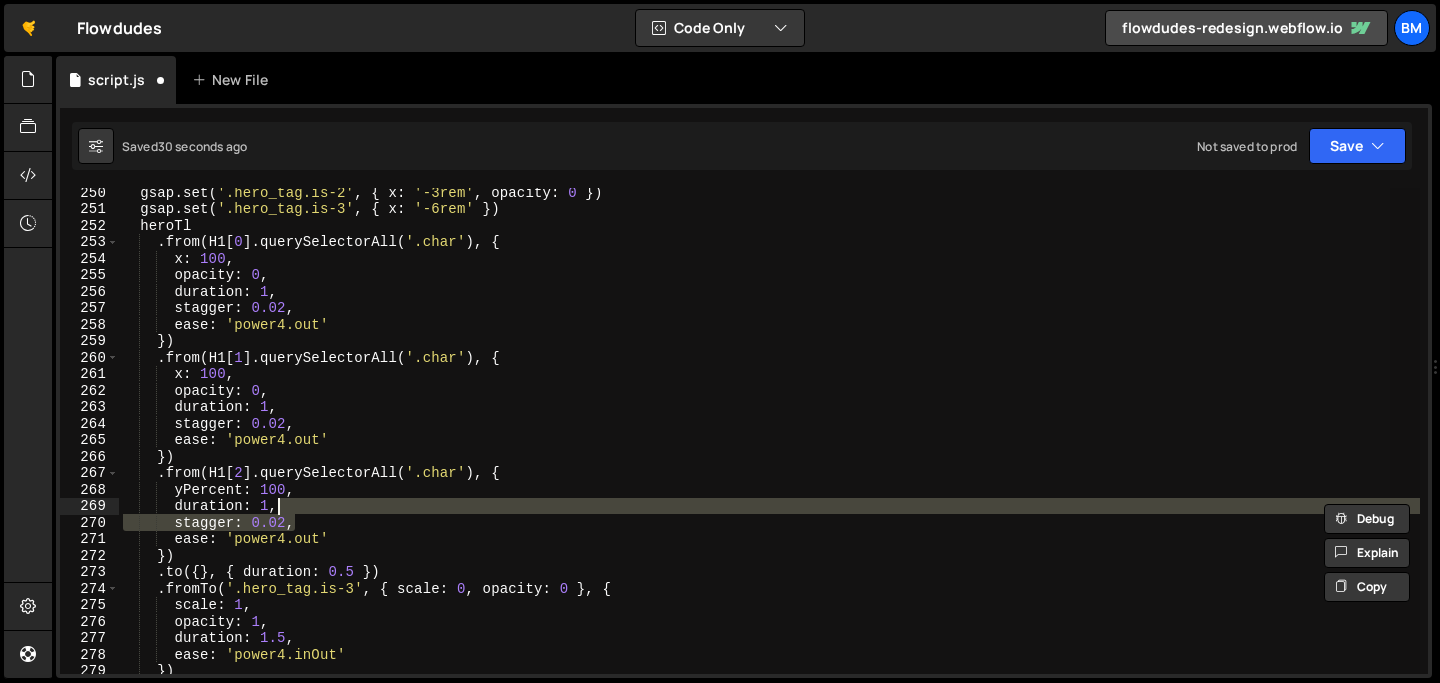 click on "gsap . set ( '.hero_tag.is-2' ,   {   x :   '-3rem' ,   opacity :   0   })    gsap . set ( '.hero_tag.is-3' ,   {   x :   '-6rem'   })    heroTl       . from ( H1 [ 0 ] . querySelectorAll ( '.char' ) ,   {          x :   100 ,          opacity :   0 ,          duration :   1 ,          stagger :   0.02 ,          ease :   'power4.out'       })       . from ( H1 [ 1 ] . querySelectorAll ( '.char' ) ,   {          x :   100 ,          opacity :   0 ,          duration :   1 ,          stagger :   0.02 ,          ease :   'power4.out'       })       . from ( H1 [ 2 ] . querySelectorAll ( '.char' ) ,   {          yPercent :   100 ,          duration :   1 ,          stagger :   0.02 ,          ease :   'power4.out'       })       . to ({ } ,   {   duration :   0.5   })       . fromTo ( '.hero_tag.is-3' ,   {   scale :   0 ,   opacity :   0   } ,   {          scale :   1 ,          opacity :   1 ,          duration :   1.5 ,          ease :   'power4.inOut'       })       . fromTo ( firstHeadingText ,   {   x :" at bounding box center [769, 431] 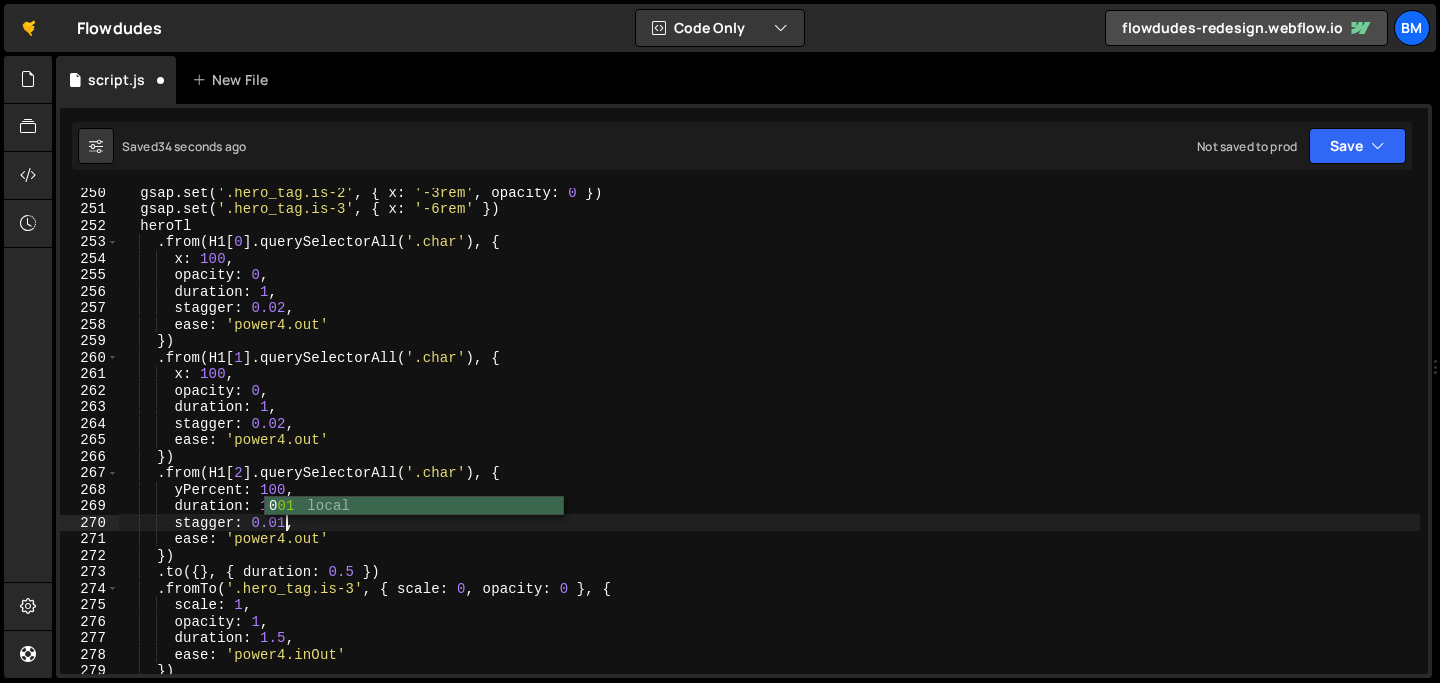 scroll, scrollTop: 0, scrollLeft: 11, axis: horizontal 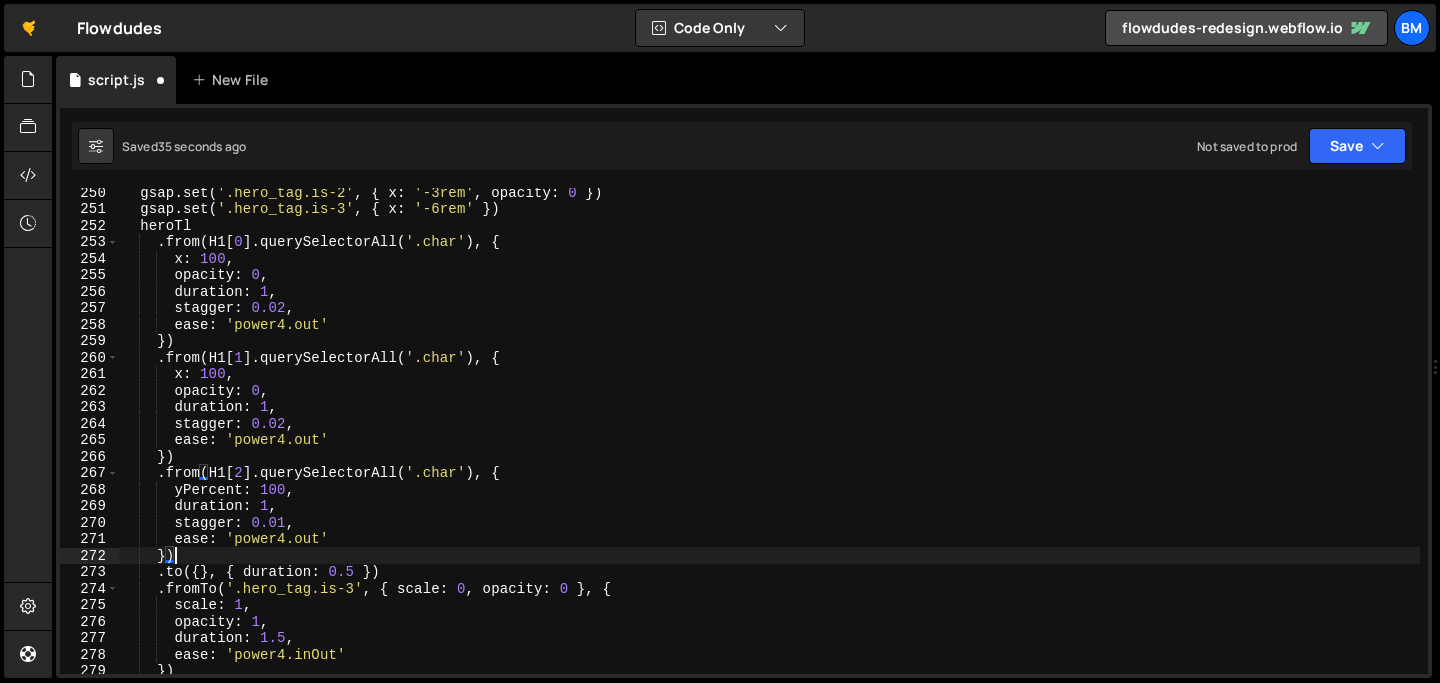 click on "gsap . set ( '.hero_tag.is-2' ,   {   x :   '-3rem' ,   opacity :   0   })    gsap . set ( '.hero_tag.is-3' ,   {   x :   '-6rem'   })    heroTl       . from ( H1 [ 0 ] . querySelectorAll ( '.char' ) ,   {          x :   100 ,          opacity :   0 ,          duration :   1 ,          stagger :   0.02 ,          ease :   'power4.out'       })       . from ( H1 [ 1 ] . querySelectorAll ( '.char' ) ,   {          x :   100 ,          opacity :   0 ,          duration :   1 ,          stagger :   0.02 ,          ease :   'power4.out'       })       . from ( H1 [ 2 ] . querySelectorAll ( '.char' ) ,   {          yPercent :   100 ,          duration :   1 ,          stagger :   0.01 ,          ease :   'power4.out'       })       . to ({ } ,   {   duration :   0.5   })       . fromTo ( '.hero_tag.is-3' ,   {   scale :   0 ,   opacity :   0   } ,   {          scale :   1 ,          opacity :   1 ,          duration :   1.5 ,          ease :   'power4.inOut'       })       . fromTo ( firstHeadingText ,   {   x :" at bounding box center (769, 443) 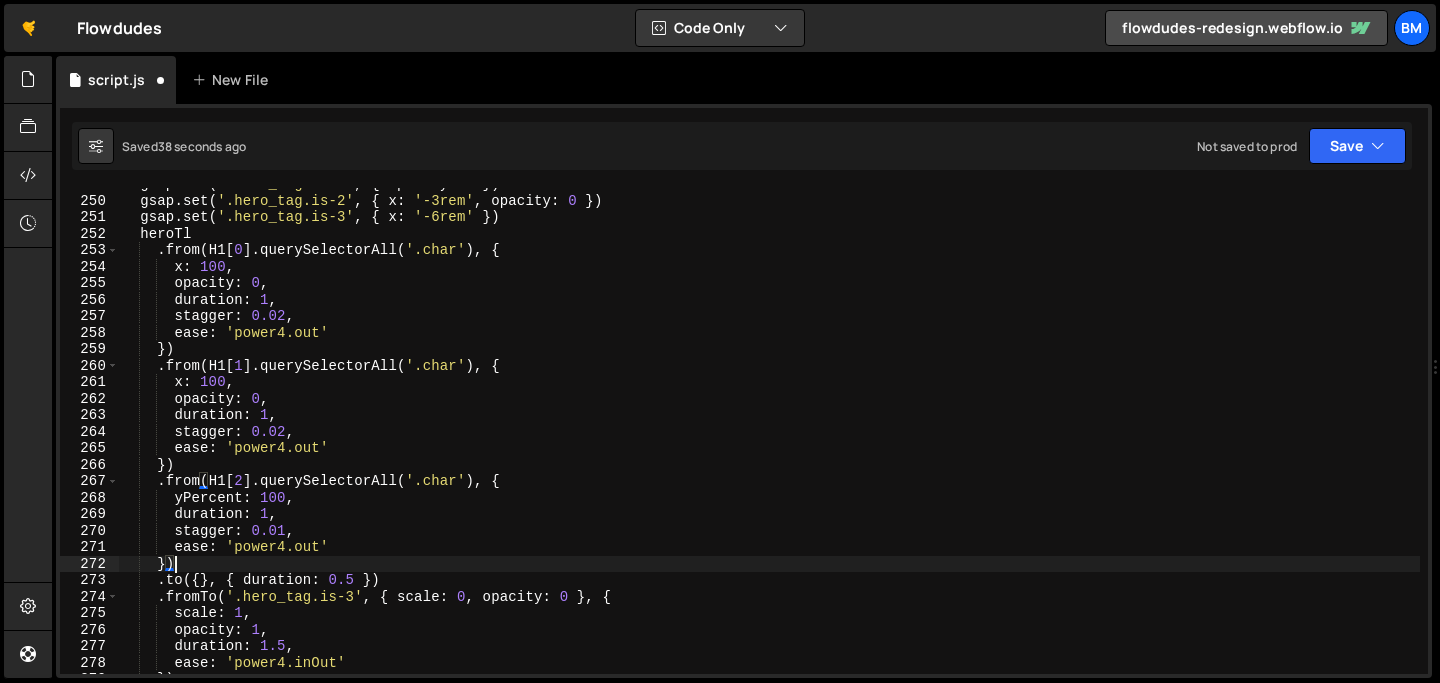 scroll, scrollTop: 4092, scrollLeft: 0, axis: vertical 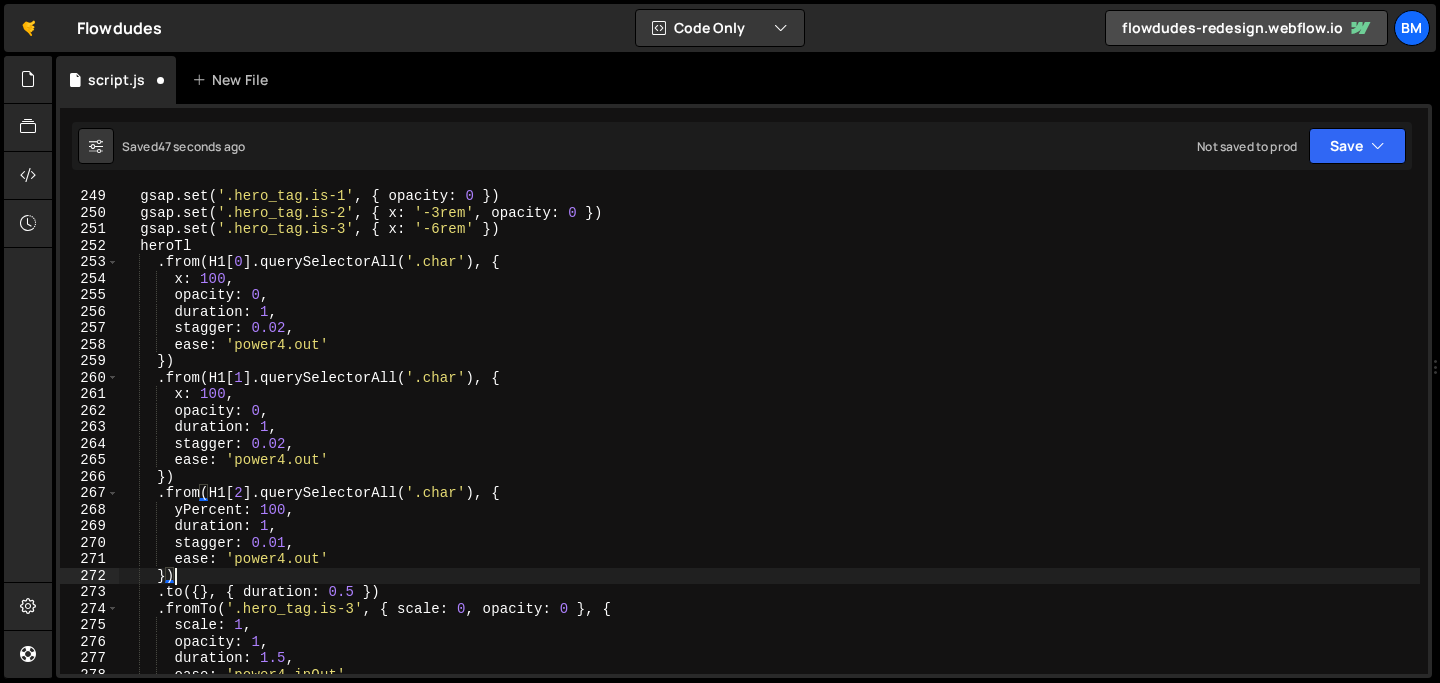 click on "gsap . set ( '.hero_tag.is-1' ,   {   opacity :   0   })    gsap . set ( '.hero_tag.is-2' ,   {   x :   '-3rem' ,   opacity :   0   })    gsap . set ( '.hero_tag.is-3' ,   {   x :   '-6rem'   })    heroTl       . from ( H1 [ 0 ] . querySelectorAll ( '.char' ) ,   {          x :   100 ,          opacity :   0 ,          duration :   1 ,          stagger :   0.02 ,          ease :   'power4.out'       })       . from ( H1 [ 1 ] . querySelectorAll ( '.char' ) ,   {          x :   100 ,          opacity :   0 ,          duration :   1 ,          stagger :   0.02 ,          ease :   'power4.out'       })       . from ( H1 [ 2 ] . querySelectorAll ( '.char' ) ,   {          yPercent :   100 ,          duration :   1 ,          stagger :   0.01 ,          ease :   'power4.out'       })       . to ({ } ,   {   duration :   0.5   })       . fromTo ( '.hero_tag.is-3' ,   {   scale :   0 ,   opacity :   0   } ,   {          scale :   1 ,          opacity :   1 ,          duration :   1.5 ,          ease :         }" at bounding box center [769, 447] 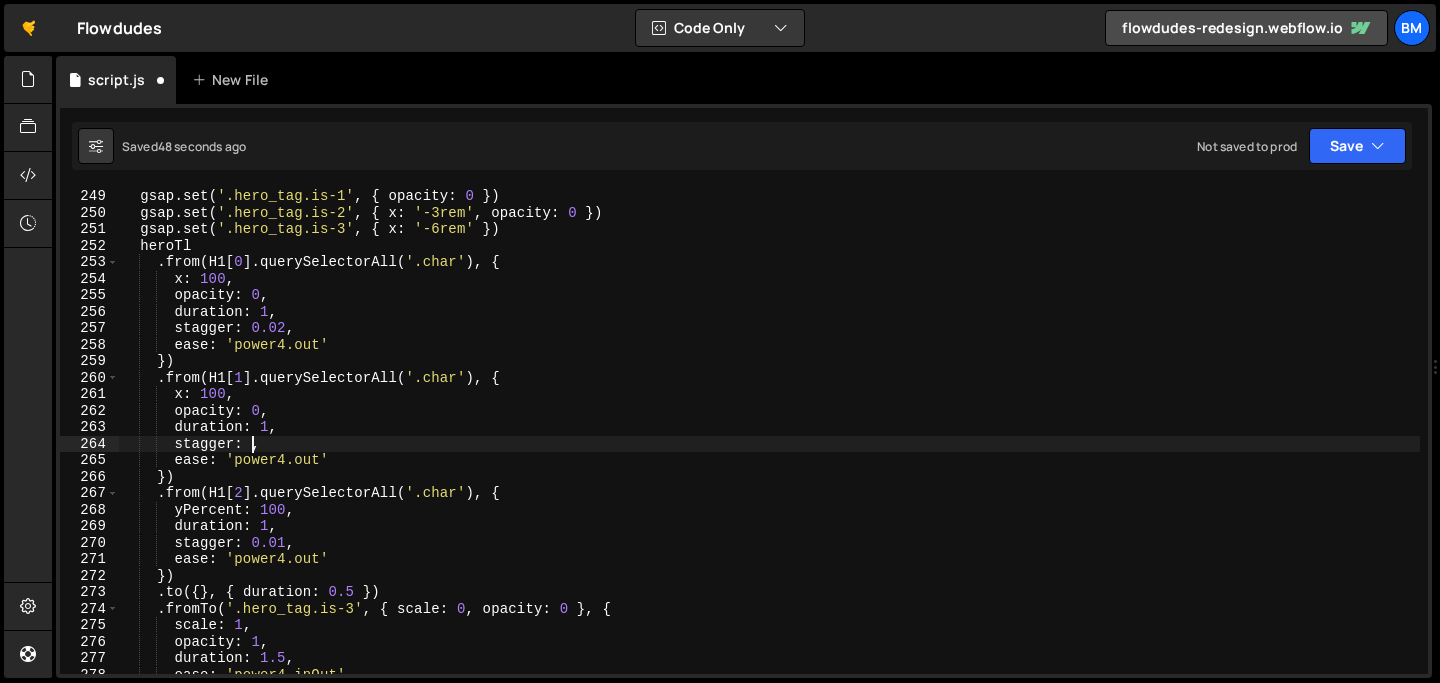 type on "stagger: {," 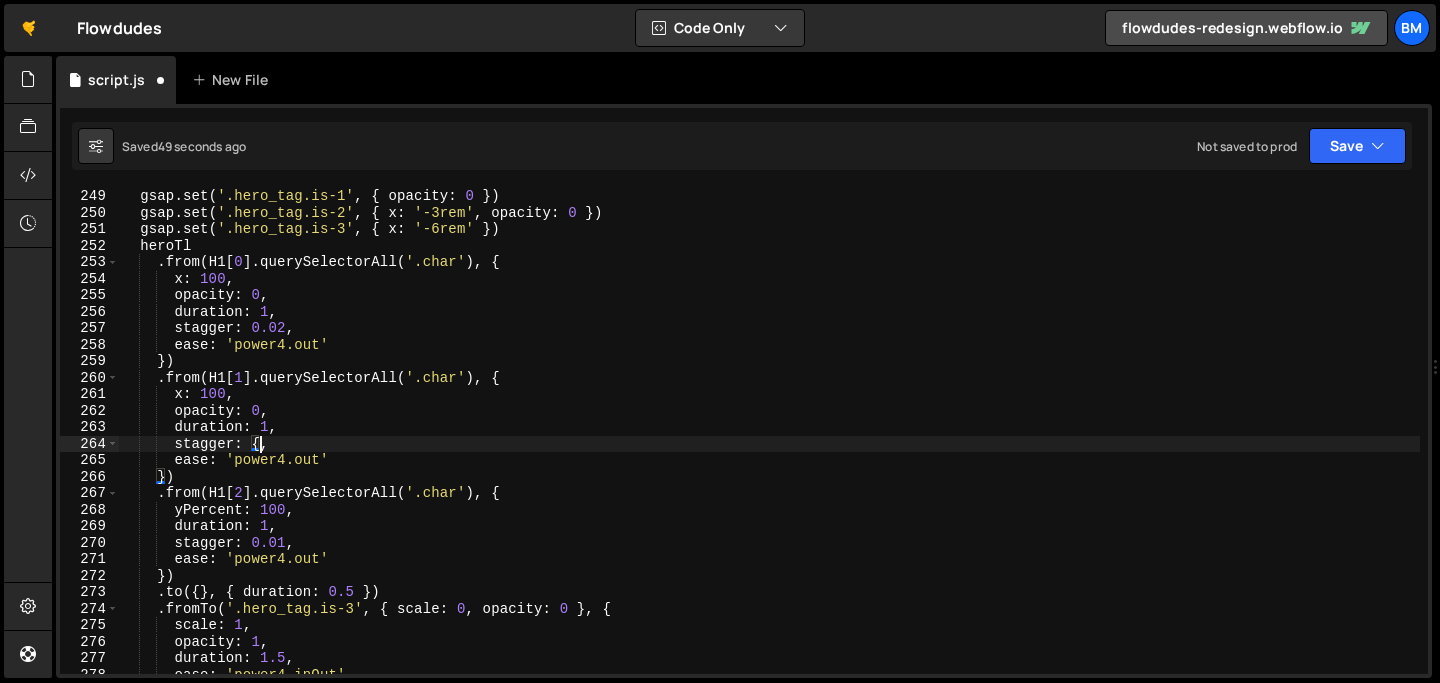 scroll, scrollTop: 0, scrollLeft: 4, axis: horizontal 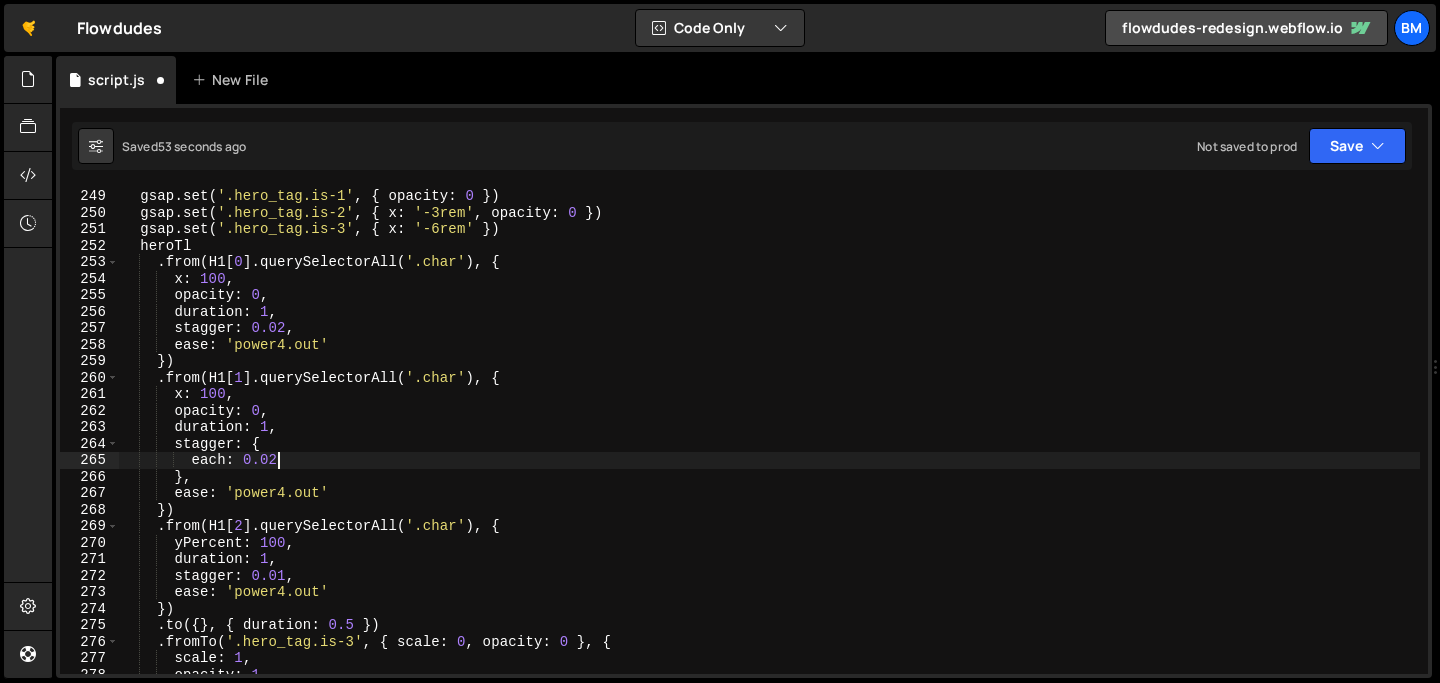 type on "each: 0.02," 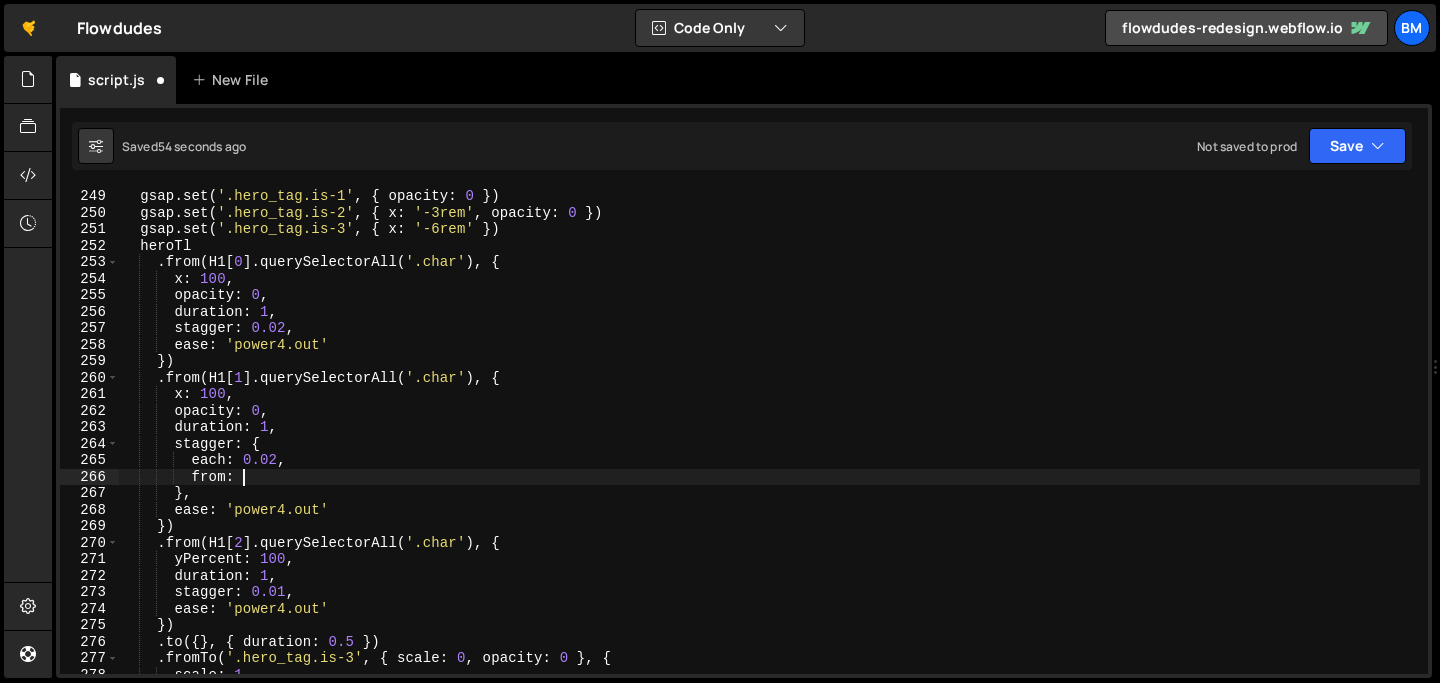 scroll, scrollTop: 0, scrollLeft: 7, axis: horizontal 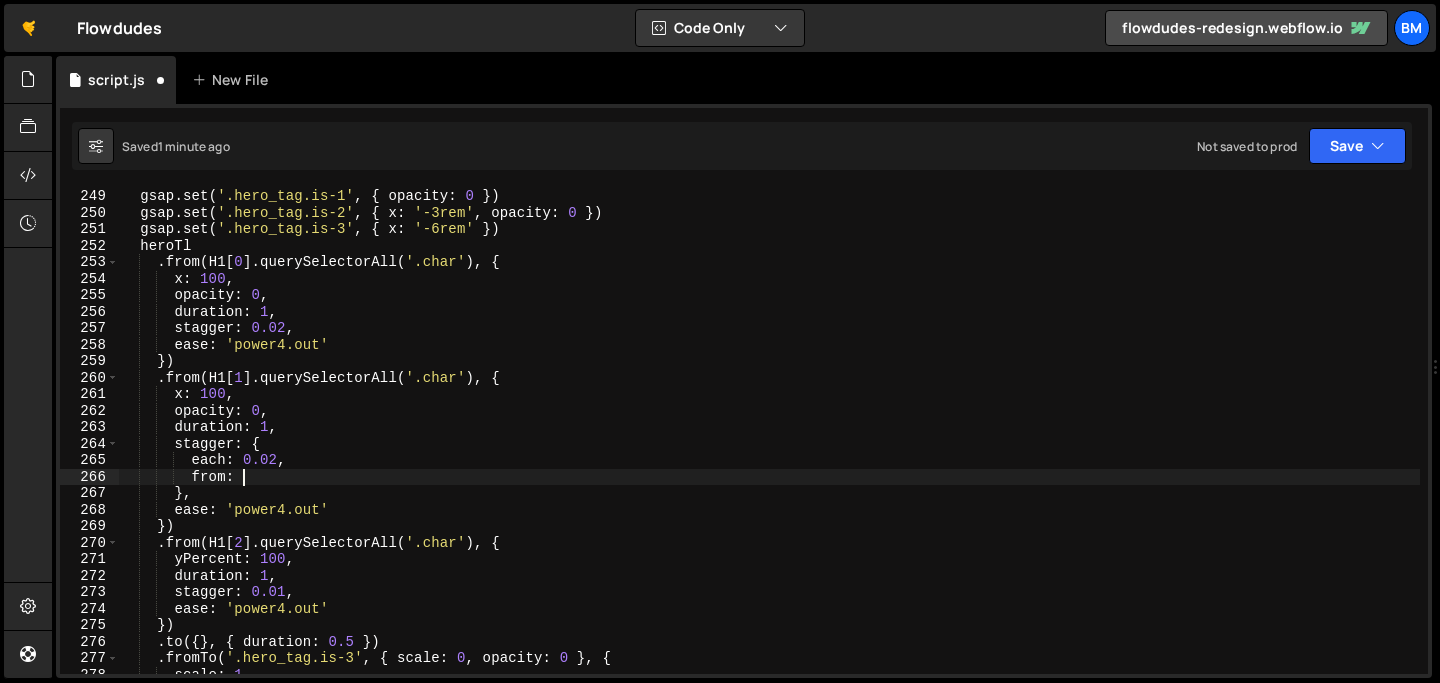click on "gsap . set ( '.hero_tag.is-1' ,   {   opacity :   0   })    gsap . set ( '.hero_tag.is-2' ,   {   x :   '-3rem' ,   opacity :   0   })    gsap . set ( '.hero_tag.is-3' ,   {   x :   '-6rem'   })    heroTl       . from ( H1 [ 0 ] . querySelectorAll ( '.char' ) ,   {          x :   100 ,          opacity :   0 ,          duration :   1 ,          stagger :   0.02 ,          ease :   'power4.out'       })       . from ( H1 [ 1 ] . querySelectorAll ( '.char' ) ,   {          x :   100 ,          opacity :   0 ,          duration :   1 ,          stagger :   {             each :   0.02 ,             from :            } ,          ease :   'power4.out'       })       . from ( H1 [ 2 ] . querySelectorAll ( '.char' ) ,   {          yPercent :   100 ,          duration :   1 ,          stagger :   0.01 ,          ease :   'power4.out'       })       . to ({ } ,   {   duration :   0.5   })       . fromTo ( '.hero_tag.is-3' ,   {   scale :   0 ,   opacity :   0   } ,   {          scale :   1 ,          opacity : 1" at bounding box center [769, 447] 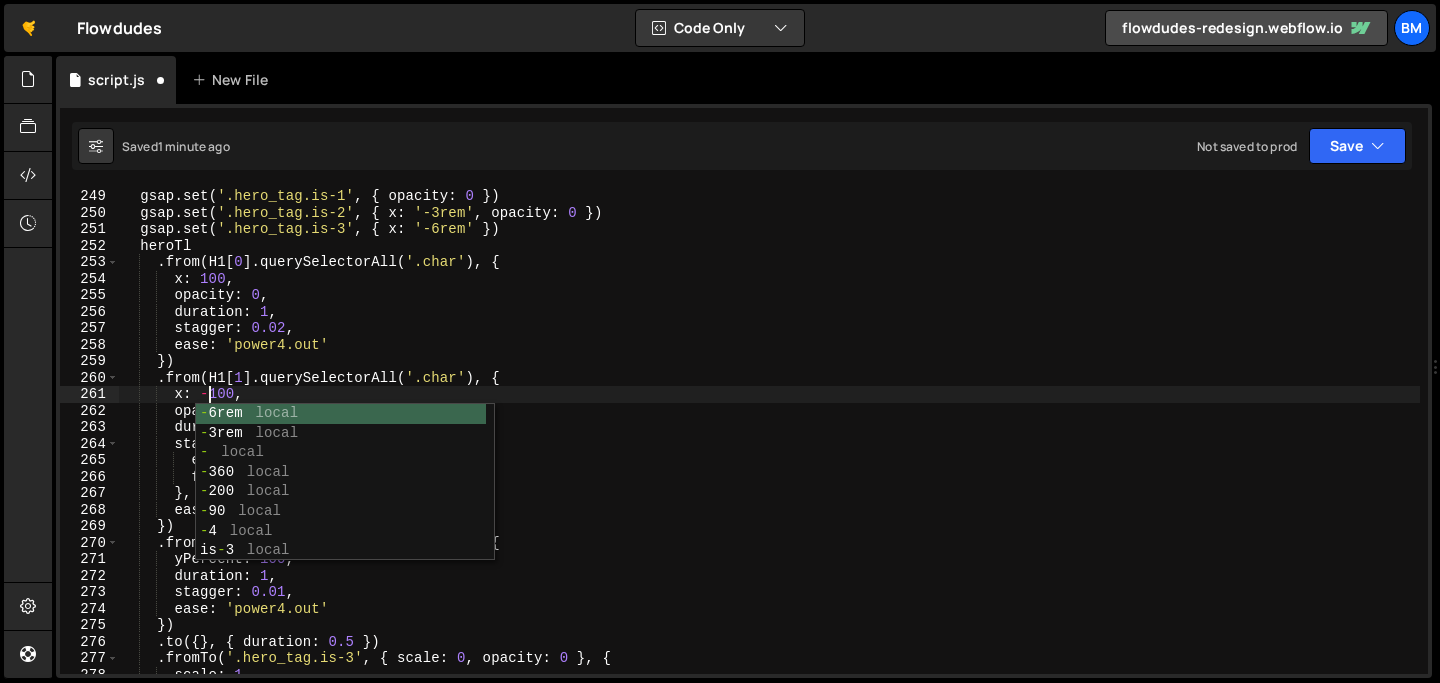 scroll, scrollTop: 0, scrollLeft: 6, axis: horizontal 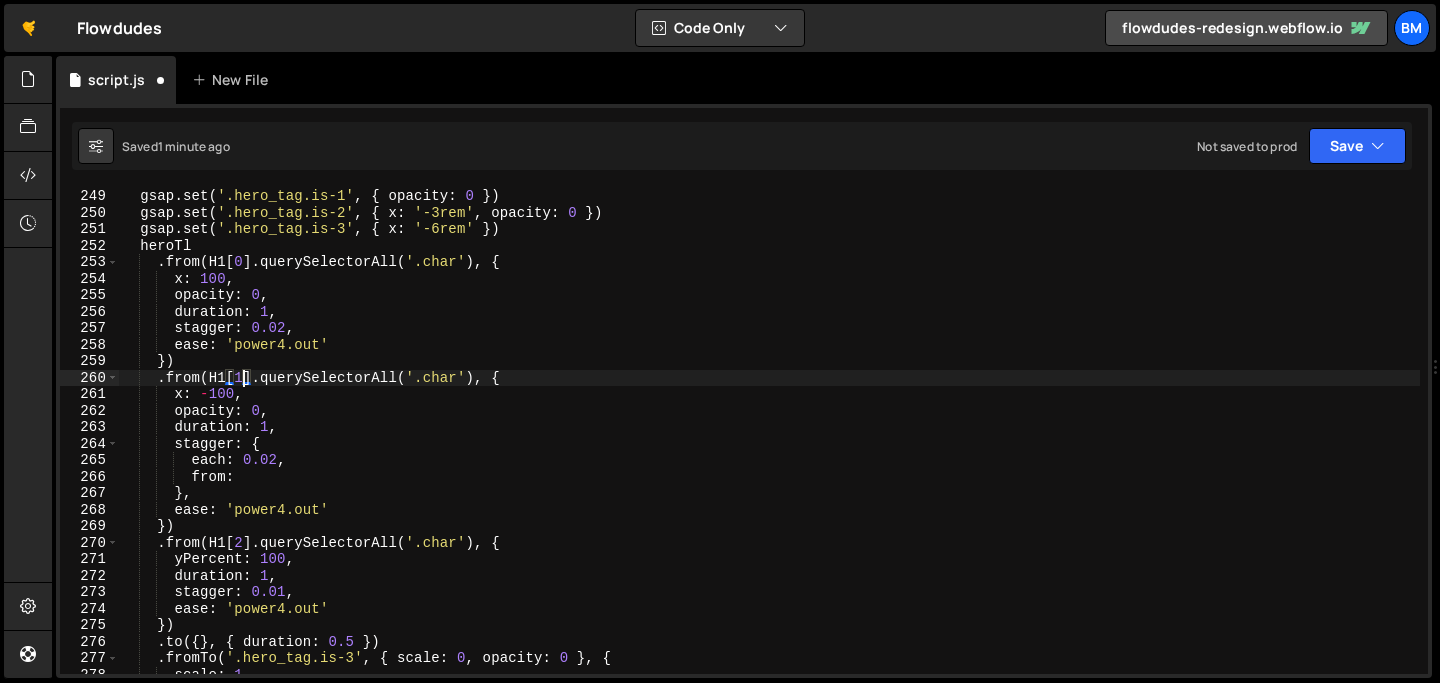 click on "gsap . set ( '.hero_tag.is-1' ,   {   opacity :   0   })    gsap . set ( '.hero_tag.is-2' ,   {   x :   '-3rem' ,   opacity :   0   })    gsap . set ( '.hero_tag.is-3' ,   {   x :   '-6rem'   })    heroTl       . from ( H1 [ 0 ] . querySelectorAll ( '.char' ) ,   {          x :   100 ,          opacity :   0 ,          duration :   1 ,          stagger :   0.02 ,          ease :   'power4.out'       })       . from ( H1 [ 1 ] . querySelectorAll ( '.char' ) ,   {          x :   - 100 ,          opacity :   0 ,          duration :   1 ,          stagger :   {             each :   0.02 ,             from :            } ,          ease :   'power4.out'       })       . from ( H1 [ 2 ] . querySelectorAll ( '.char' ) ,   {          yPercent :   100 ,          duration :   1 ,          stagger :   0.01 ,          ease :   'power4.out'       })       . to ({ } ,   {   duration :   0.5   })       . fromTo ( '.hero_tag.is-3' ,   {   scale :   0 ,   opacity :   0   } ,   {          scale :   1 ,          opacity :" at bounding box center (769, 447) 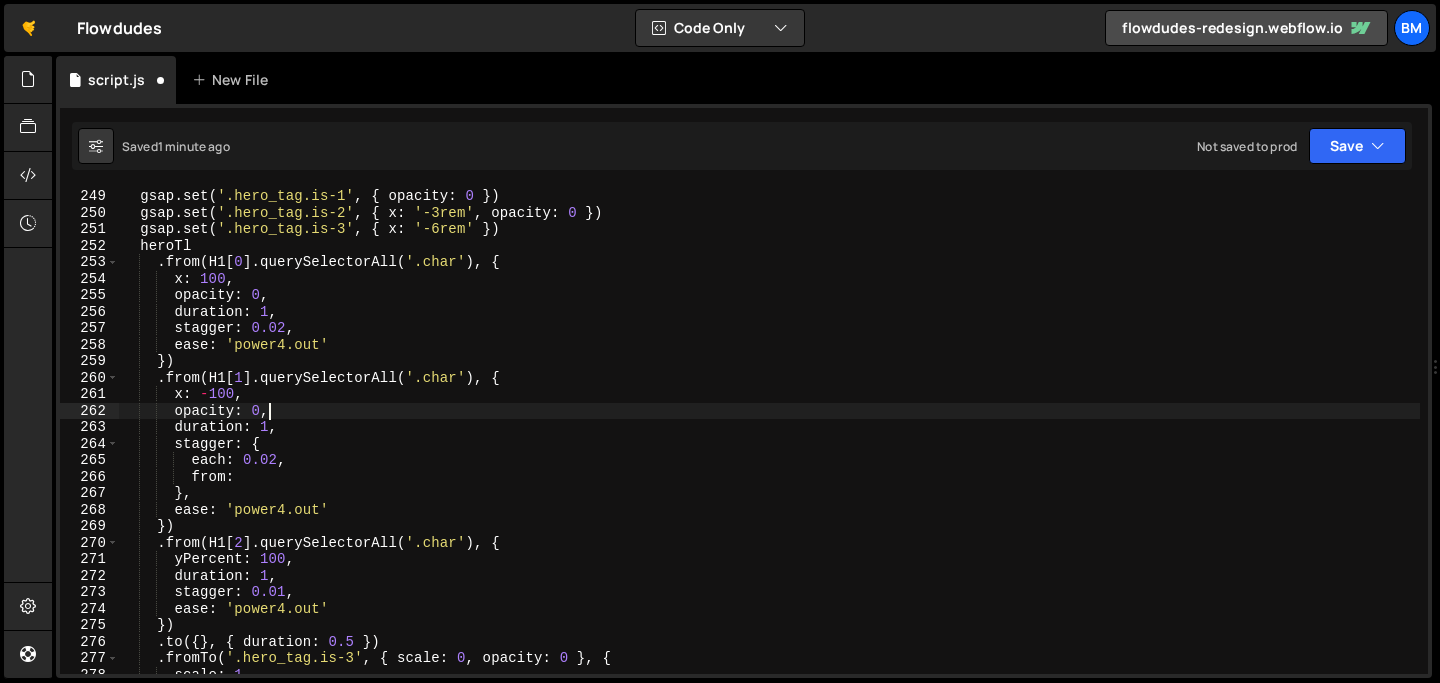 click on "gsap . set ( '.hero_tag.is-1' ,   {   opacity :   0   })    gsap . set ( '.hero_tag.is-2' ,   {   x :   '-3rem' ,   opacity :   0   })    gsap . set ( '.hero_tag.is-3' ,   {   x :   '-6rem'   })    heroTl       . from ( H1 [ 0 ] . querySelectorAll ( '.char' ) ,   {          x :   100 ,          opacity :   0 ,          duration :   1 ,          stagger :   0.02 ,          ease :   'power4.out'       })       . from ( H1 [ 1 ] . querySelectorAll ( '.char' ) ,   {          x :   - 100 ,          opacity :   0 ,          duration :   1 ,          stagger :   {             each :   0.02 ,             from :            } ,          ease :   'power4.out'       })       . from ( H1 [ 2 ] . querySelectorAll ( '.char' ) ,   {          yPercent :   100 ,          duration :   1 ,          stagger :   0.01 ,          ease :   'power4.out'       })       . to ({ } ,   {   duration :   0.5   })       . fromTo ( '.hero_tag.is-3' ,   {   scale :   0 ,   opacity :   0   } ,   {          scale :   1 ,          opacity :" at bounding box center (769, 447) 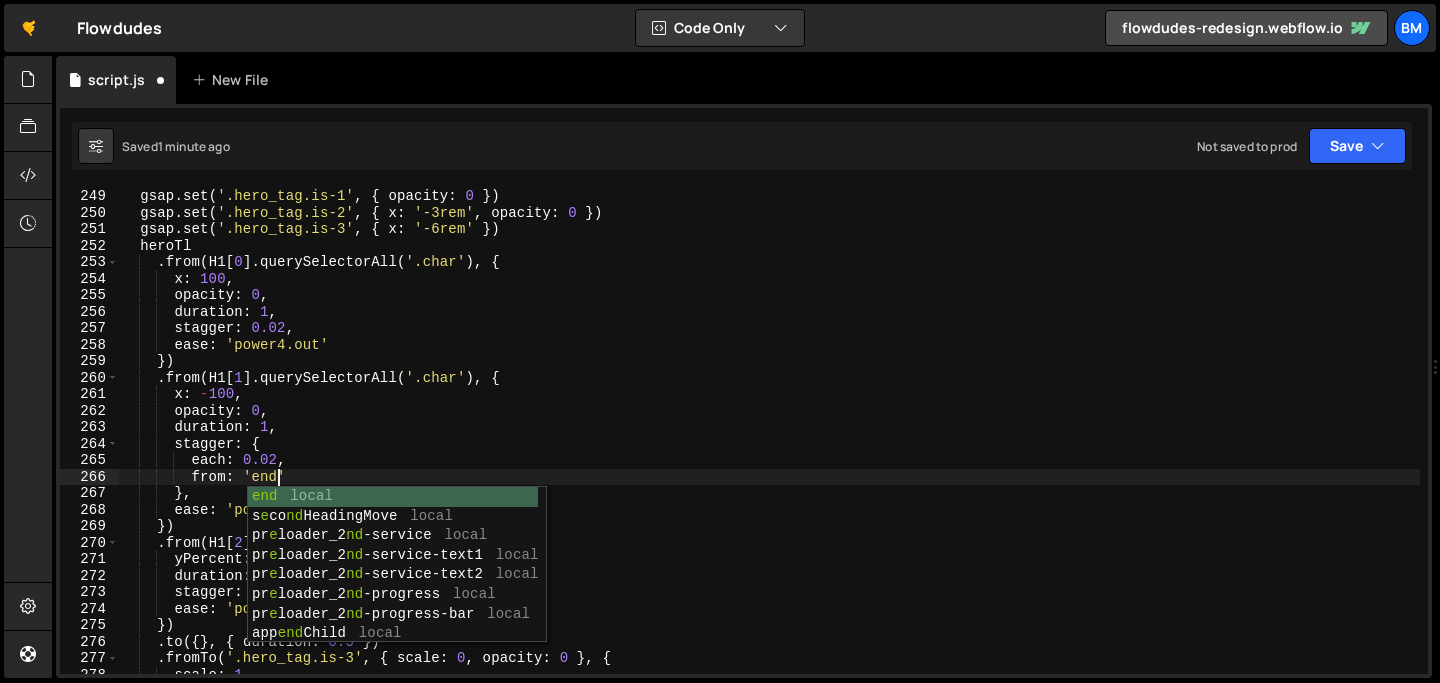 click on "gsap . set ( '.hero_tag.is-1' ,   {   opacity :   0   })    gsap . set ( '.hero_tag.is-2' ,   {   x :   '-3rem' ,   opacity :   0   })    gsap . set ( '.hero_tag.is-3' ,   {   x :   '-6rem'   })    heroTl       . from ( H1 [ 0 ] . querySelectorAll ( '.char' ) ,   {          x :   100 ,          opacity :   0 ,          duration :   1 ,          stagger :   0.02 ,          ease :   'power4.out'       })       . from ( H1 [ 1 ] . querySelectorAll ( '.char' ) ,   {          x :   - 100 ,          opacity :   0 ,          duration :   1 ,          stagger :   {             each :   0.02 ,             from :   'end'          } ,          ease :   'power4.out'       })       . from ( H1 [ 2 ] . querySelectorAll ( '.char' ) ,   {          yPercent :   100 ,          duration :   1 ,          stagger :   0.01 ,          ease :   'power4.out'       })       . to ({ } ,   {   duration :   0.5   })       . fromTo ( '.hero_tag.is-3' ,   {   scale :   0 ,   opacity :   0   } ,   {          scale :   1 ,          opacity :   1 ," at bounding box center (769, 447) 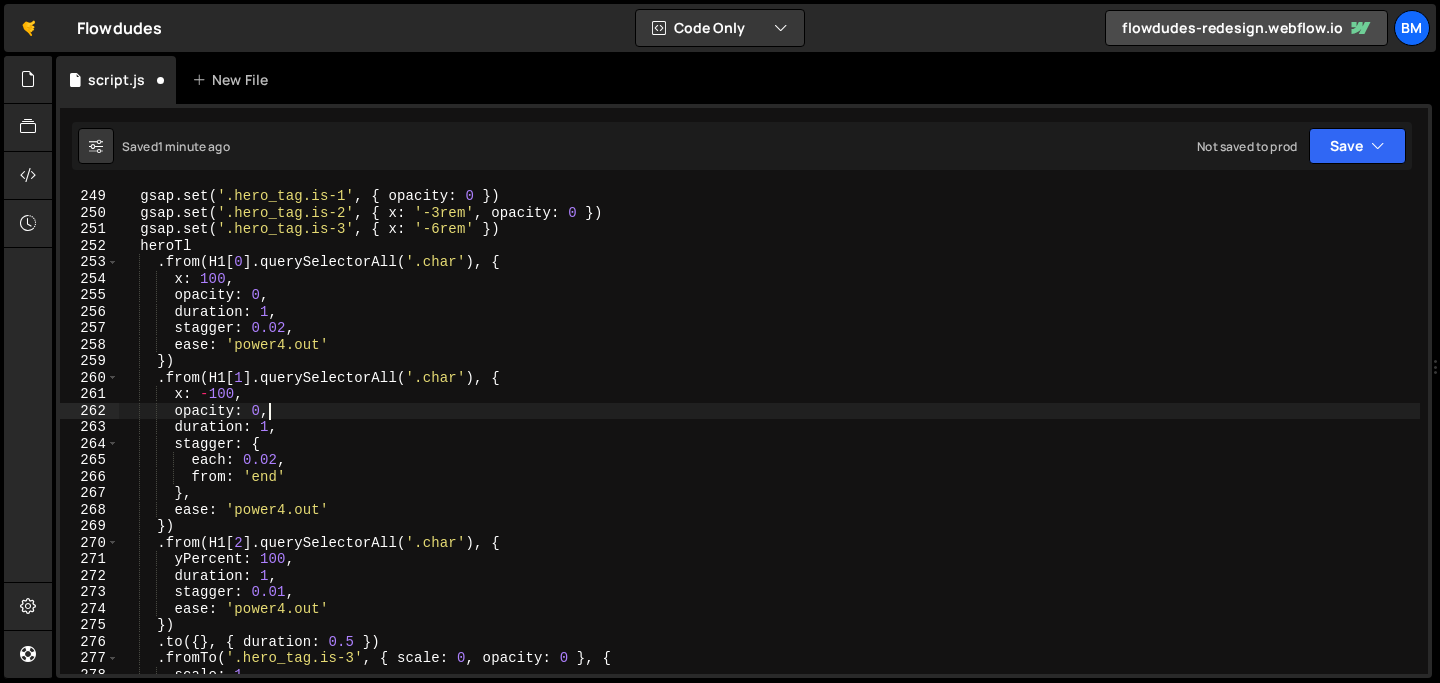 scroll, scrollTop: 0, scrollLeft: 9, axis: horizontal 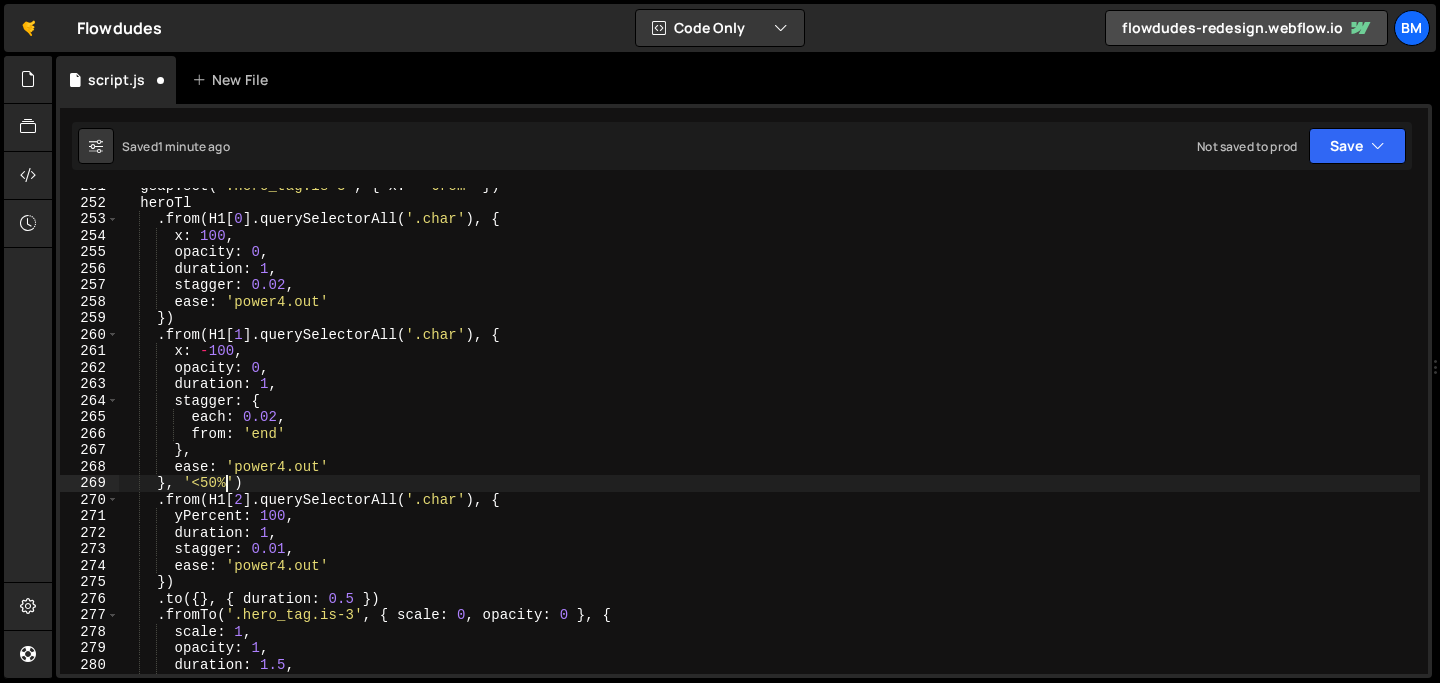 click on "gsap . set ( '.hero_tag.is-3' ,   {   x :   '-6rem'   })    heroTl       . from ( H1 [ 0 ] . querySelectorAll ( '.char' ) ,   {          x :   100 ,          opacity :   0 ,          duration :   1 ,          stagger :   0.02 ,          ease :   'power4.out'       })       . from ( H1 [ 1 ] . querySelectorAll ( '.char' ) ,   {          x :   - 100 ,          opacity :   0 ,          duration :   1 ,          stagger :   {             each :   0.02 ,             from :   'end'          } ,          ease :   'power4.out'       } ,   '<50%' )       . from ( H1 [ 2 ] . querySelectorAll ( '.char' ) ,   {          yPercent :   100 ,          duration :   1 ,          stagger :   0.01 ,          ease :   'power4.out'       })       . to ({ } ,   {   duration :   0.5   })       . fromTo ( '.hero_tag.is-3' ,   {   scale :   0 ,   opacity :   0   } ,   {          scale :   1 ,          opacity :   1 ,          duration :   1.5 ,          ease :   'power4.inOut'}" at bounding box center [769, 437] 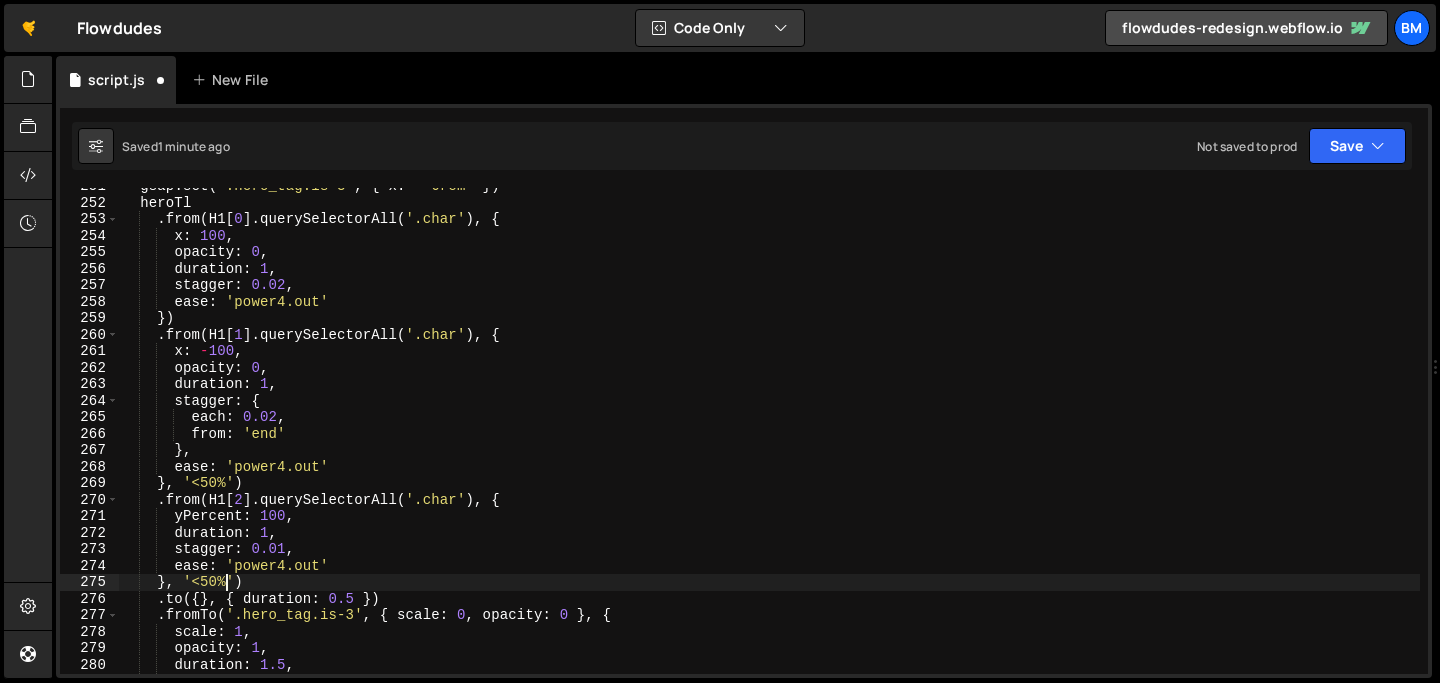 scroll, scrollTop: 0, scrollLeft: 6, axis: horizontal 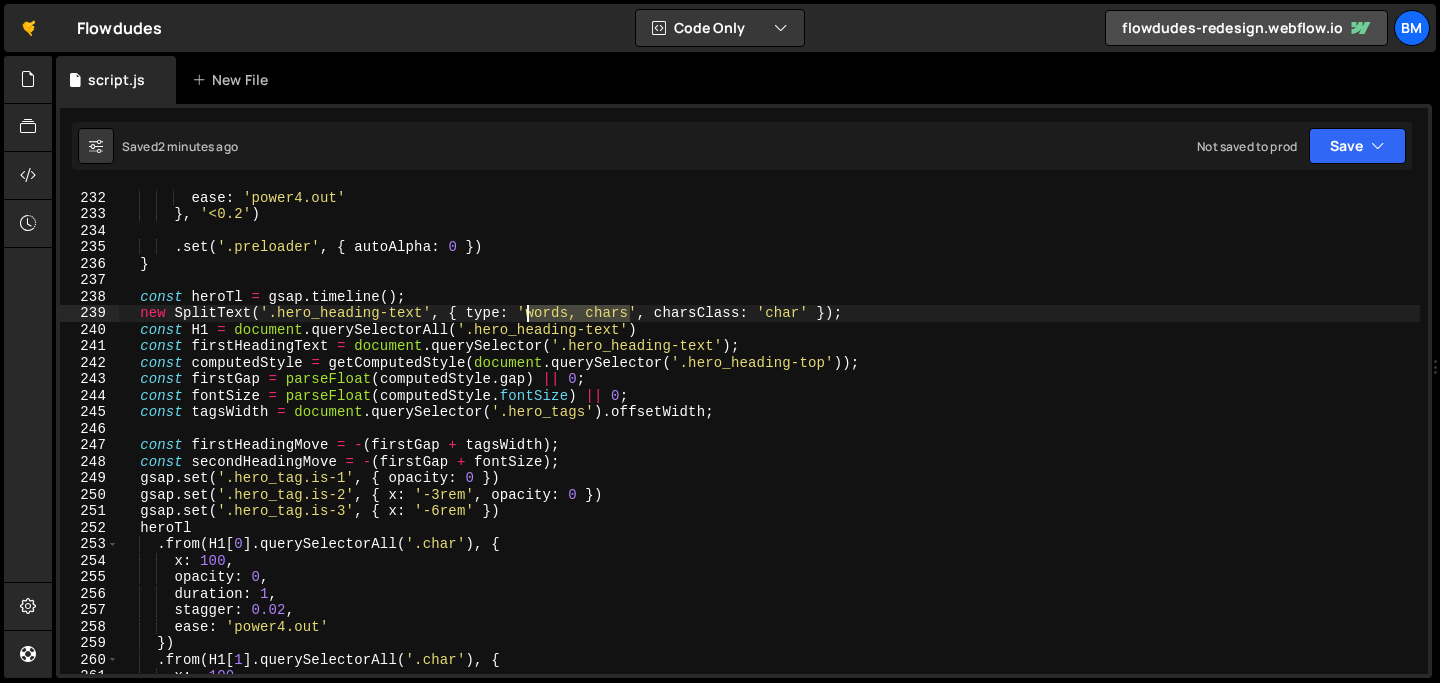 drag, startPoint x: 632, startPoint y: 312, endPoint x: 523, endPoint y: 312, distance: 109 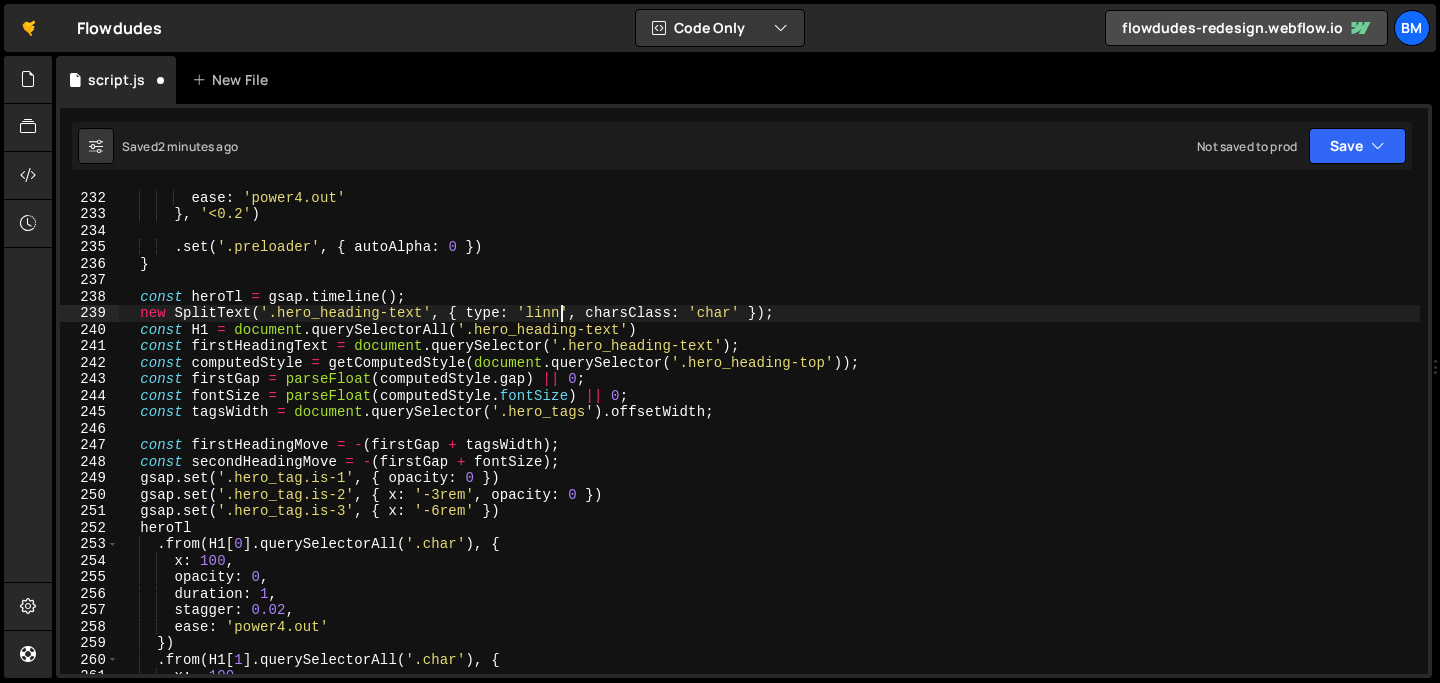 scroll, scrollTop: 0, scrollLeft: 31, axis: horizontal 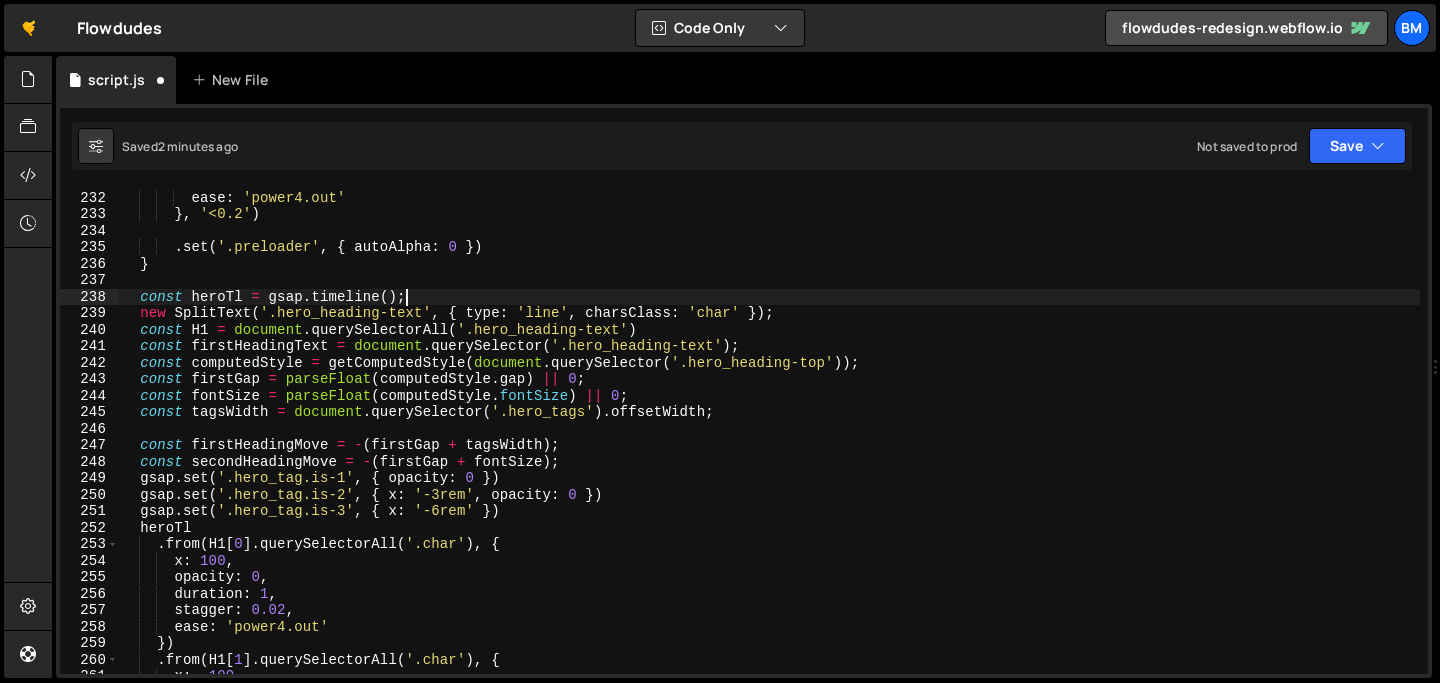 click on "duration :   1 ,             ease :   'power4.out'          } ,   '<0.2' )          . set ( '.preloader' ,   {   autoAlpha :   0   })    }    const   heroTl   =   gsap . timeline ( ) ;    new   SplitText ( '.hero_heading-text' ,   {   type :   'line' ,   charsClass :   'char'   }) ;    const   H1   =   document . querySelectorAll ( '.hero_heading-text' )    const   firstHeadingText   =   document . querySelector ( '.hero_heading-text' ) ;    const   computedStyle   =   getComputedStyle ( document . querySelector ( '.hero_heading-top' )) ;    const   firstGap   =   parseFloat ( computedStyle . gap )   ||   0 ;    const   fontSize   =   parseFloat ( computedStyle . fontSize )   ||   0 ;    const   tagsWidth   =   document . querySelector ( '.hero_tags' ) . offsetWidth ;    const   firstHeadingMove   =   - ( firstGap   +   tagsWidth ) ;    const   secondHeadingMove   =   - ( firstGap   +   fontSize ) ;    gsap . set ( '.hero_tag.is-1' ,   {   opacity :   0   })    gsap . set ( '.hero_tag.is-2' ,   {" at bounding box center (769, 432) 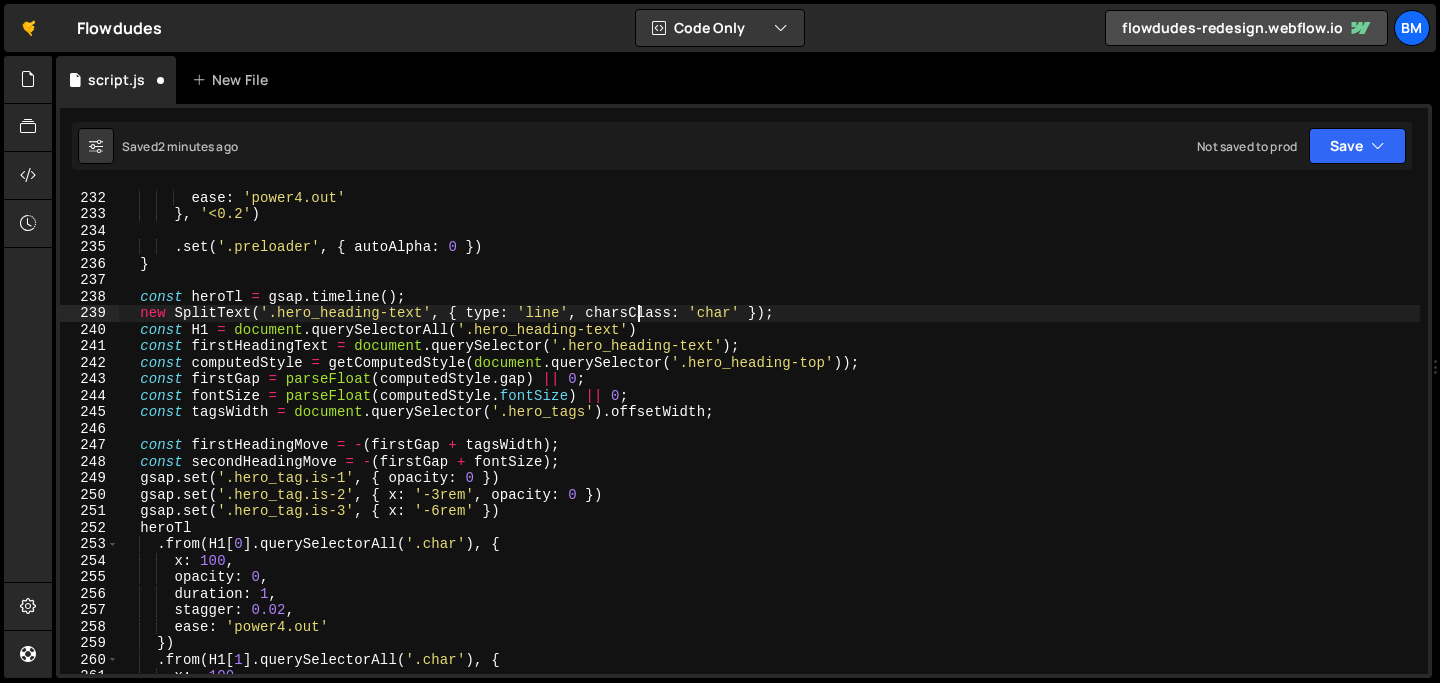 click on "duration :   1 ,             ease :   'power4.out'          } ,   '<0.2' )          . set ( '.preloader' ,   {   autoAlpha :   0   })    }    const   heroTl   =   gsap . timeline ( ) ;    new   SplitText ( '.hero_heading-text' ,   {   type :   'line' ,   charsClass :   'char'   }) ;    const   H1   =   document . querySelectorAll ( '.hero_heading-text' )    const   firstHeadingText   =   document . querySelector ( '.hero_heading-text' ) ;    const   computedStyle   =   getComputedStyle ( document . querySelector ( '.hero_heading-top' )) ;    const   firstGap   =   parseFloat ( computedStyle . gap )   ||   0 ;    const   fontSize   =   parseFloat ( computedStyle . fontSize )   ||   0 ;    const   tagsWidth   =   document . querySelector ( '.hero_tags' ) . offsetWidth ;    const   firstHeadingMove   =   - ( firstGap   +   tagsWidth ) ;    const   secondHeadingMove   =   - ( firstGap   +   fontSize ) ;    gsap . set ( '.hero_tag.is-1' ,   {   opacity :   0   })    gsap . set ( '.hero_tag.is-2' ,   {" at bounding box center [769, 432] 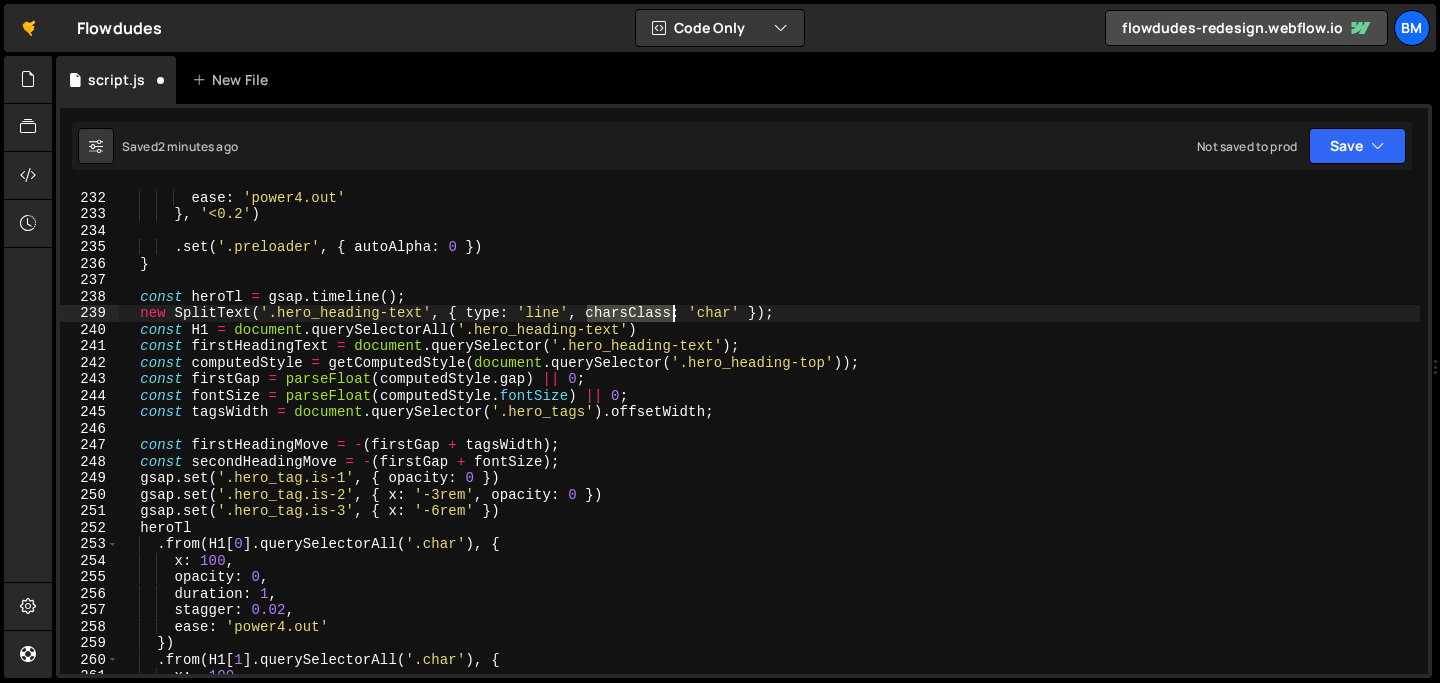 click on "duration :   1 ,             ease :   'power4.out'          } ,   '<0.2' )          . set ( '.preloader' ,   {   autoAlpha :   0   })    }    const   heroTl   =   gsap . timeline ( ) ;    new   SplitText ( '.hero_heading-text' ,   {   type :   'line' ,   charsClass :   'char'   }) ;    const   H1   =   document . querySelectorAll ( '.hero_heading-text' )    const   firstHeadingText   =   document . querySelector ( '.hero_heading-text' ) ;    const   computedStyle   =   getComputedStyle ( document . querySelector ( '.hero_heading-top' )) ;    const   firstGap   =   parseFloat ( computedStyle . gap )   ||   0 ;    const   fontSize   =   parseFloat ( computedStyle . fontSize )   ||   0 ;    const   tagsWidth   =   document . querySelector ( '.hero_tags' ) . offsetWidth ;    const   firstHeadingMove   =   - ( firstGap   +   tagsWidth ) ;    const   secondHeadingMove   =   - ( firstGap   +   fontSize ) ;    gsap . set ( '.hero_tag.is-1' ,   {   opacity :   0   })    gsap . set ( '.hero_tag.is-2' ,   {" at bounding box center [769, 432] 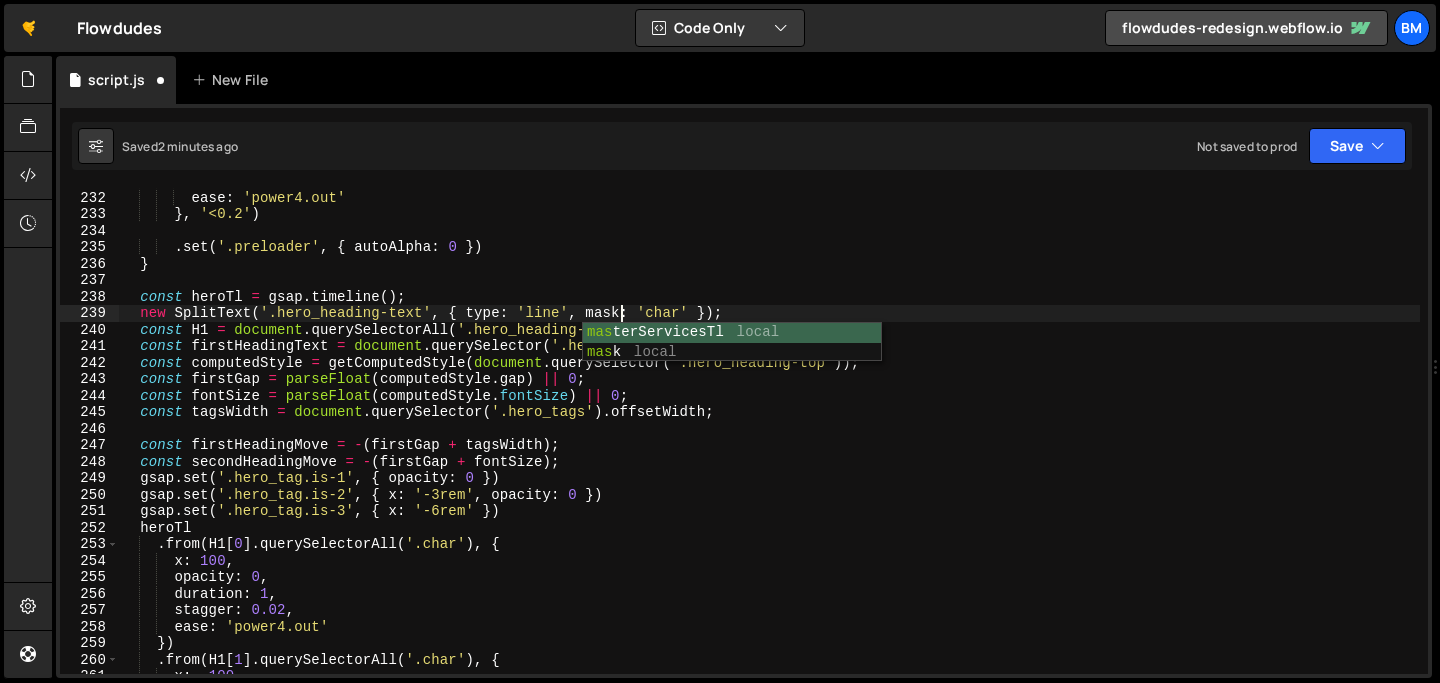 scroll, scrollTop: 0, scrollLeft: 34, axis: horizontal 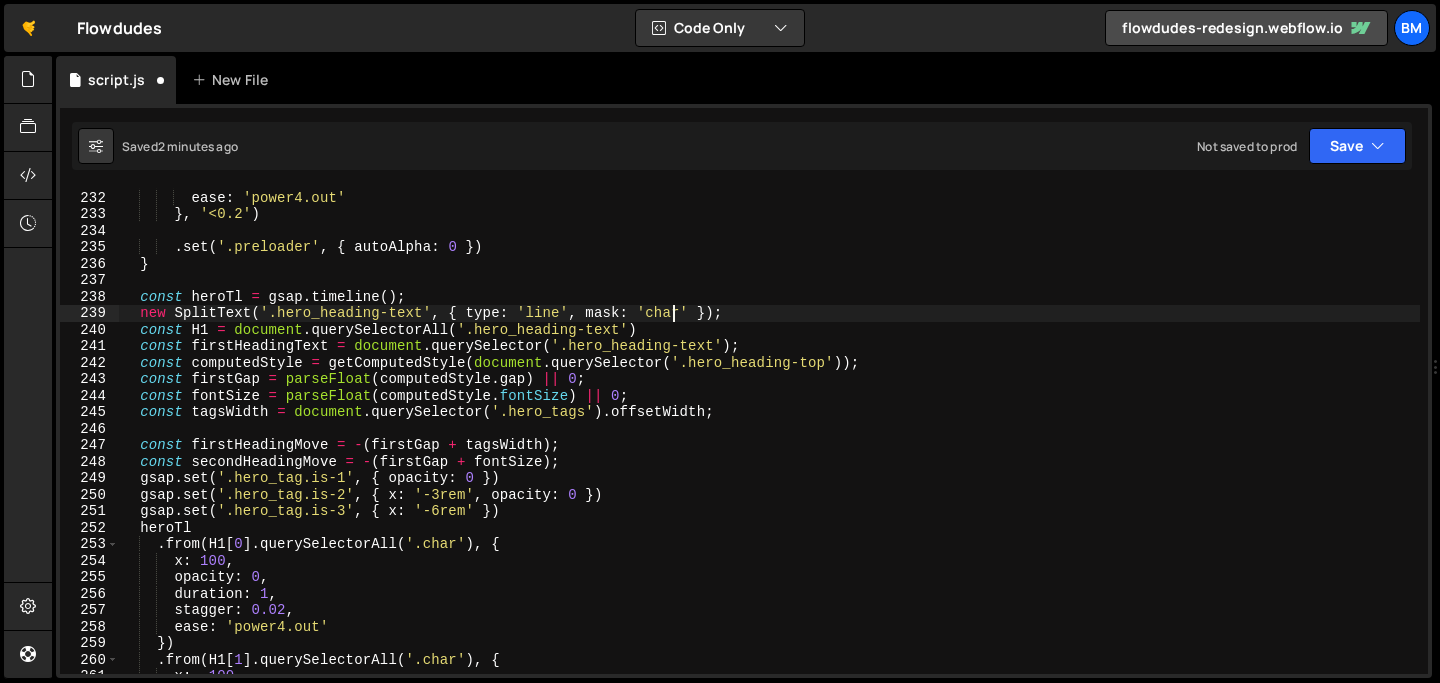 click on "duration :   1 ,             ease :   'power4.out'          } ,   '<0.2' )          . set ( '.preloader' ,   {   autoAlpha :   0   })    }    const   heroTl   =   gsap . timeline ( ) ;    new   SplitText ( '.hero_heading-text' ,   {   type :   'line' ,   mask :   'char'   }) ;    const   H1   =   document . querySelectorAll ( '.hero_heading-text' )    const   firstHeadingText   =   document . querySelector ( '.hero_heading-text' ) ;    const   computedStyle   =   getComputedStyle ( document . querySelector ( '.hero_heading-top' )) ;    const   firstGap   =   parseFloat ( computedStyle . gap )   ||   0 ;    const   fontSize   =   parseFloat ( computedStyle . fontSize )   ||   0 ;    const   tagsWidth   =   document . querySelector ( '.hero_tags' ) . offsetWidth ;    const   firstHeadingMove   =   - ( firstGap   +   tagsWidth ) ;    const   secondHeadingMove   =   - ( firstGap   +   fontSize ) ;    gsap . set ( '.hero_tag.is-1' ,   {   opacity :   0   })    gsap . set ( '.hero_tag.is-2' ,   {   x :" at bounding box center [769, 432] 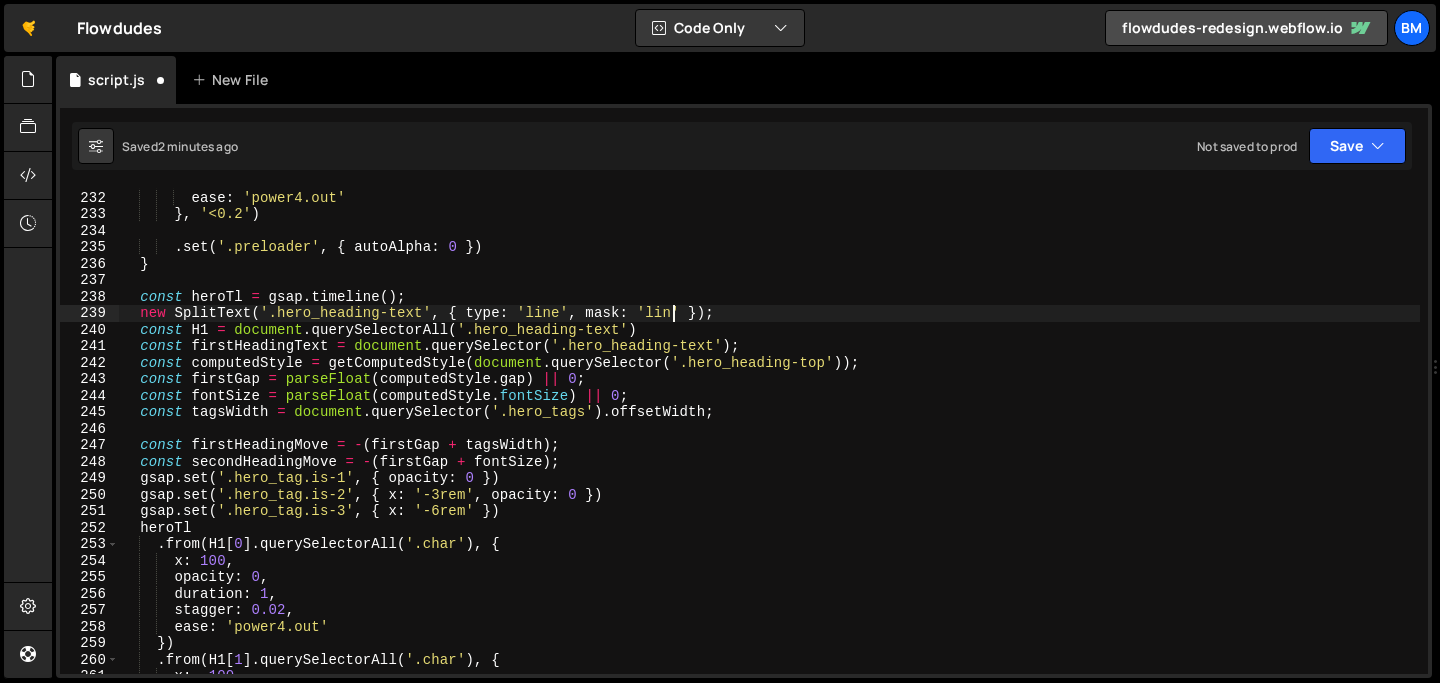 scroll, scrollTop: 0, scrollLeft: 39, axis: horizontal 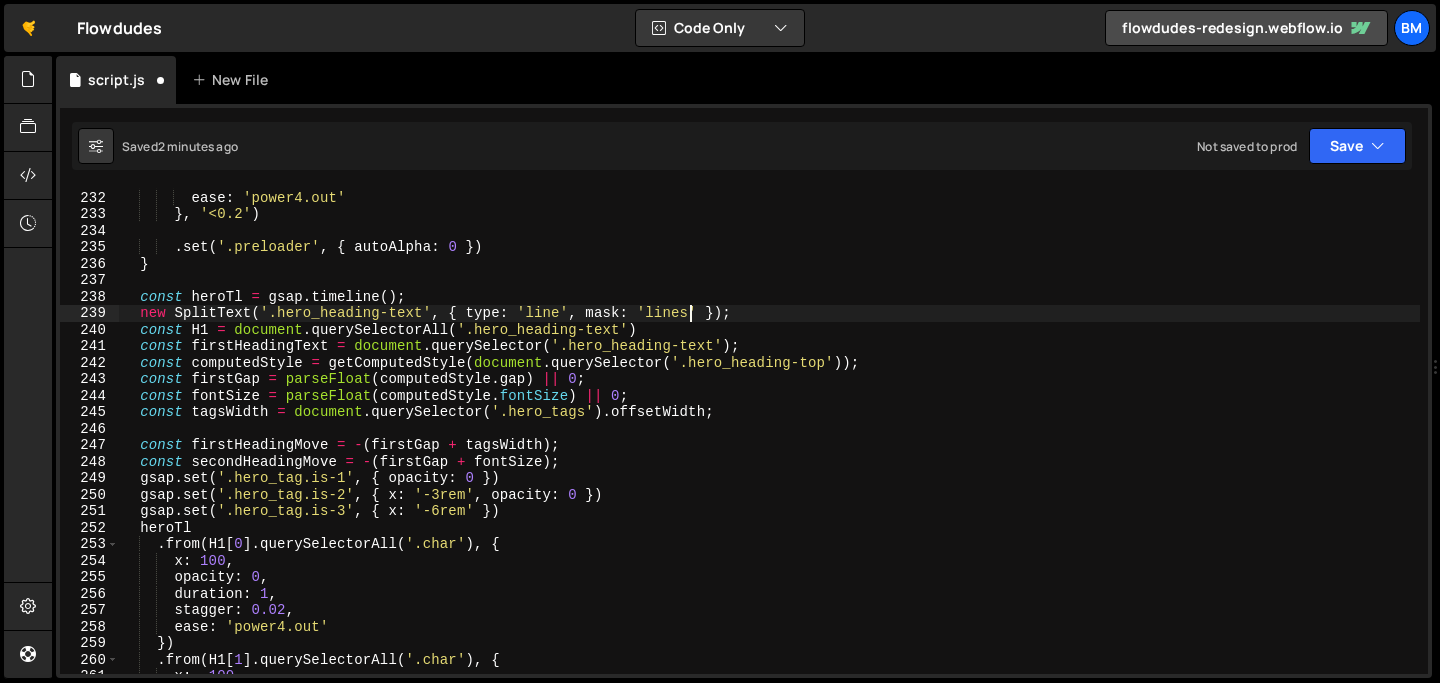 click on "})          . to ( '.preloader_2nd-progress' ,   {             clipPath :   'inset(0% 0% 0% 100%)' ,             duration :   0.8 ,             stagger :   0.05 ,             ease :   'power4.out'          } ,   '<0.4' )          . to ( preloader2ndH1 . lines ,   {             yPercent :   - 100 ,             duration :   0.6 ,             stagger :   0.1 ,             ease :   'power4.out'          } ,   '-=1' )          . to ( preloader2ndP . chars ,   {             opacity :   0 ,             filter :   'blur(10px)' ,             duration :   0.75 ,             stagger :   0.01 ,             ease :   'power4.out'          } ,   '<0.1' )          // .to('.preloader', { autoAlpha: 0 }, '<')          . add (( )   =>   {             const   flipState   =   Flip . getState ( textElement ) ;             navbarLogoText . appendChild ( textElement ) ;             Flip . from ( flipState ,   {                duration :   1.5 ,                ease :   "power4.out" ,                absolute :   true" at bounding box center (769, 432) 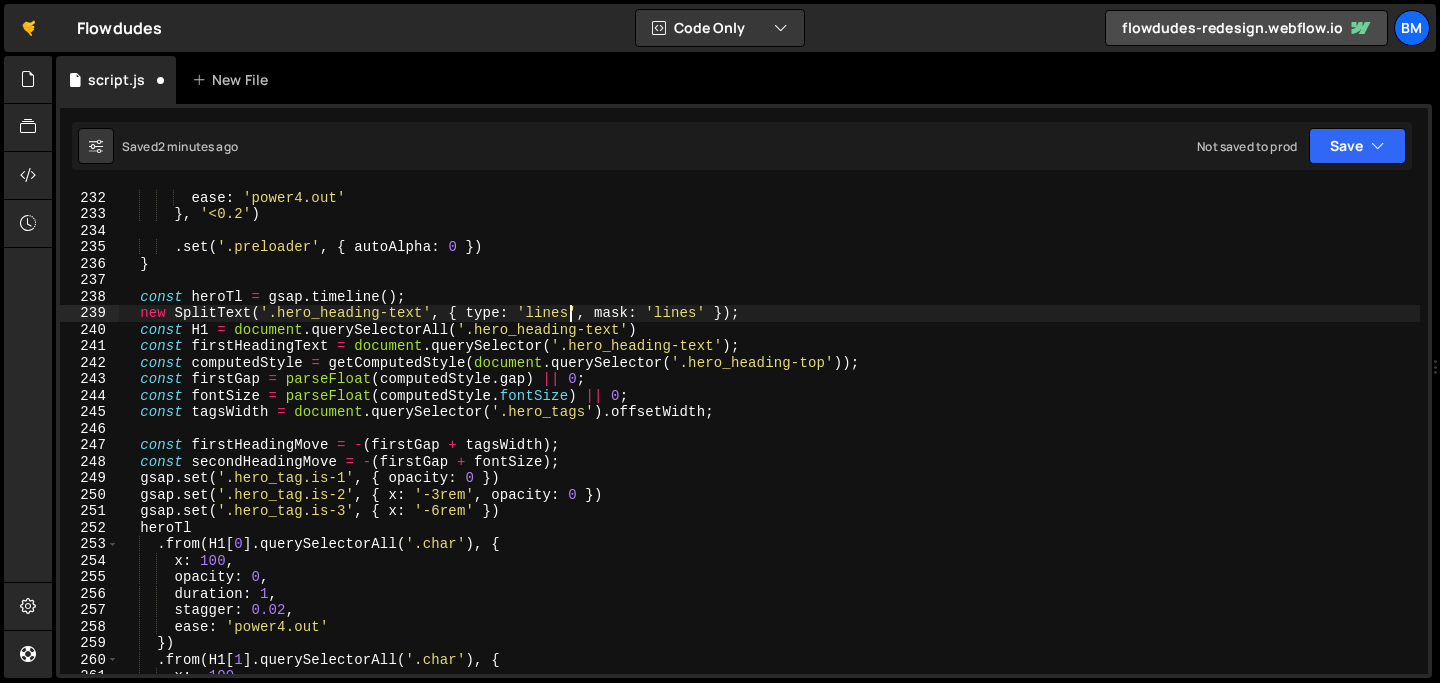 scroll, scrollTop: 0, scrollLeft: 32, axis: horizontal 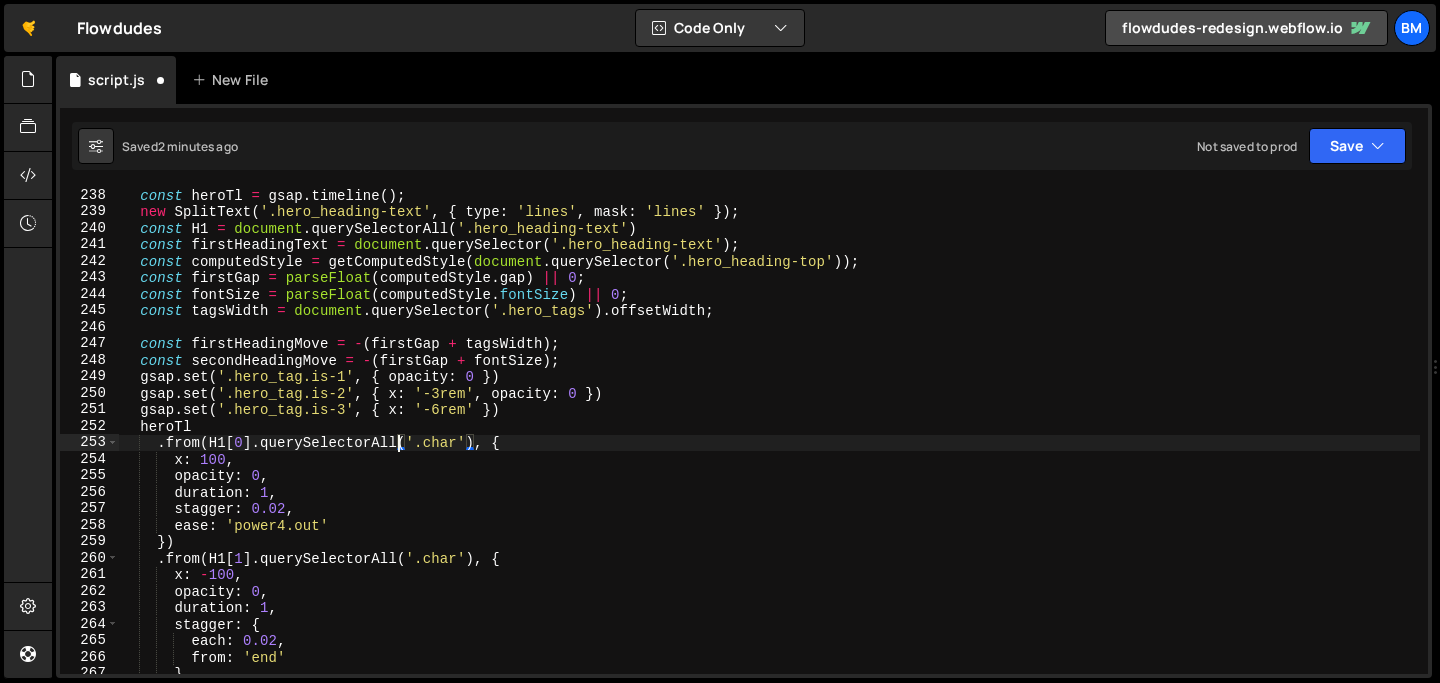 click on "const   heroTl   =   gsap . timeline ( ) ;    new   SplitText ( '.hero_heading-text' ,   {   type :   'lines' ,   mask :   'lines'   }) ;    const   H1   =   document . querySelectorAll ( '.hero_heading-text' )    const   firstHeadingText   =   document . querySelector ( '.hero_heading-text' ) ;    const   computedStyle   =   getComputedStyle ( document . querySelector ( '.hero_heading-top' )) ;    const   firstGap   =   parseFloat ( computedStyle . gap )   ||   0 ;    const   fontSize   =   parseFloat ( computedStyle . fontSize )   ||   0 ;    const   tagsWidth   =   document . querySelector ( '.hero_tags' ) . offsetWidth ;    const   firstHeadingMove   =   - ( firstGap   +   tagsWidth ) ;    const   secondHeadingMove   =   - ( firstGap   +   fontSize ) ;    gsap . set ( '.hero_tag.is-1' ,   {   opacity :   0   })    gsap . set ( '.hero_tag.is-2' ,   {   x :   '-3rem' ,   opacity :   0   })    gsap . set ( '.hero_tag.is-3' ,   {   x :   '-6rem'   })    heroTl       . from ( H1 [ 0 ] . querySelectorAll ( )" at bounding box center (769, 446) 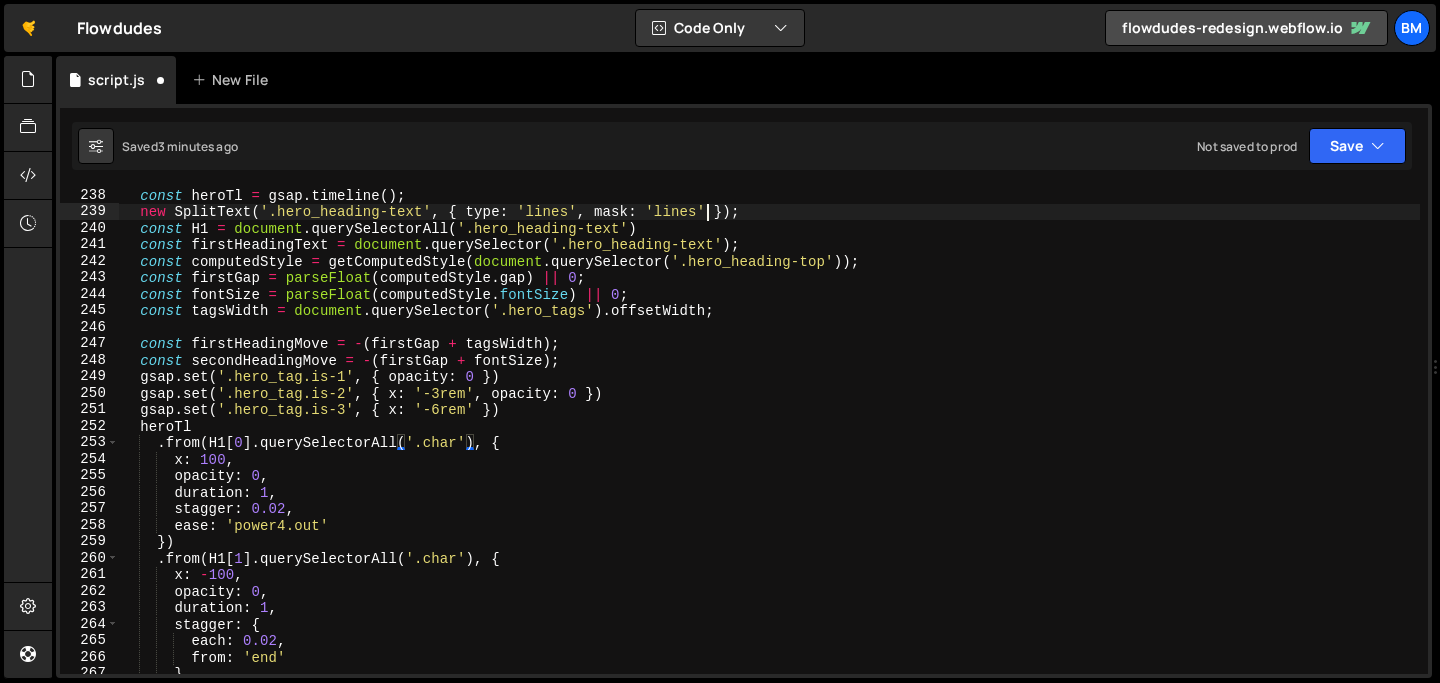 click on "const   heroTl   =   gsap . timeline ( ) ;    new   SplitText ( '.hero_heading-text' ,   {   type :   'lines' ,   mask :   'lines'   }) ;    const   H1   =   document . querySelectorAll ( '.hero_heading-text' )    const   firstHeadingText   =   document . querySelector ( '.hero_heading-text' ) ;    const   computedStyle   =   getComputedStyle ( document . querySelector ( '.hero_heading-top' )) ;    const   firstGap   =   parseFloat ( computedStyle . gap )   ||   0 ;    const   fontSize   =   parseFloat ( computedStyle . fontSize )   ||   0 ;    const   tagsWidth   =   document . querySelector ( '.hero_tags' ) . offsetWidth ;    const   firstHeadingMove   =   - ( firstGap   +   tagsWidth ) ;    const   secondHeadingMove   =   - ( firstGap   +   fontSize ) ;    gsap . set ( '.hero_tag.is-1' ,   {   opacity :   0   })    gsap . set ( '.hero_tag.is-2' ,   {   x :   '-3rem' ,   opacity :   0   })    gsap . set ( '.hero_tag.is-3' ,   {   x :   '-6rem'   })    heroTl       . from ( H1 [ 0 ] . querySelectorAll ( )" at bounding box center [769, 446] 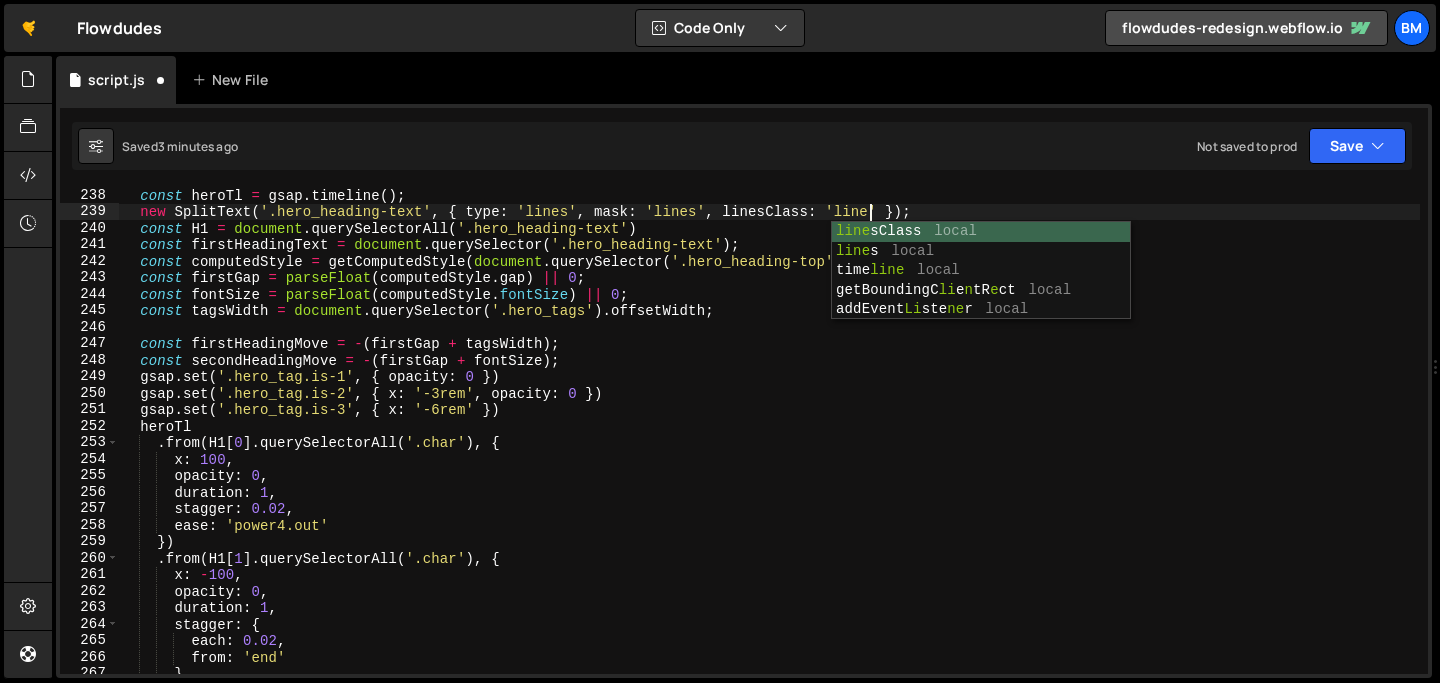 scroll, scrollTop: 0, scrollLeft: 53, axis: horizontal 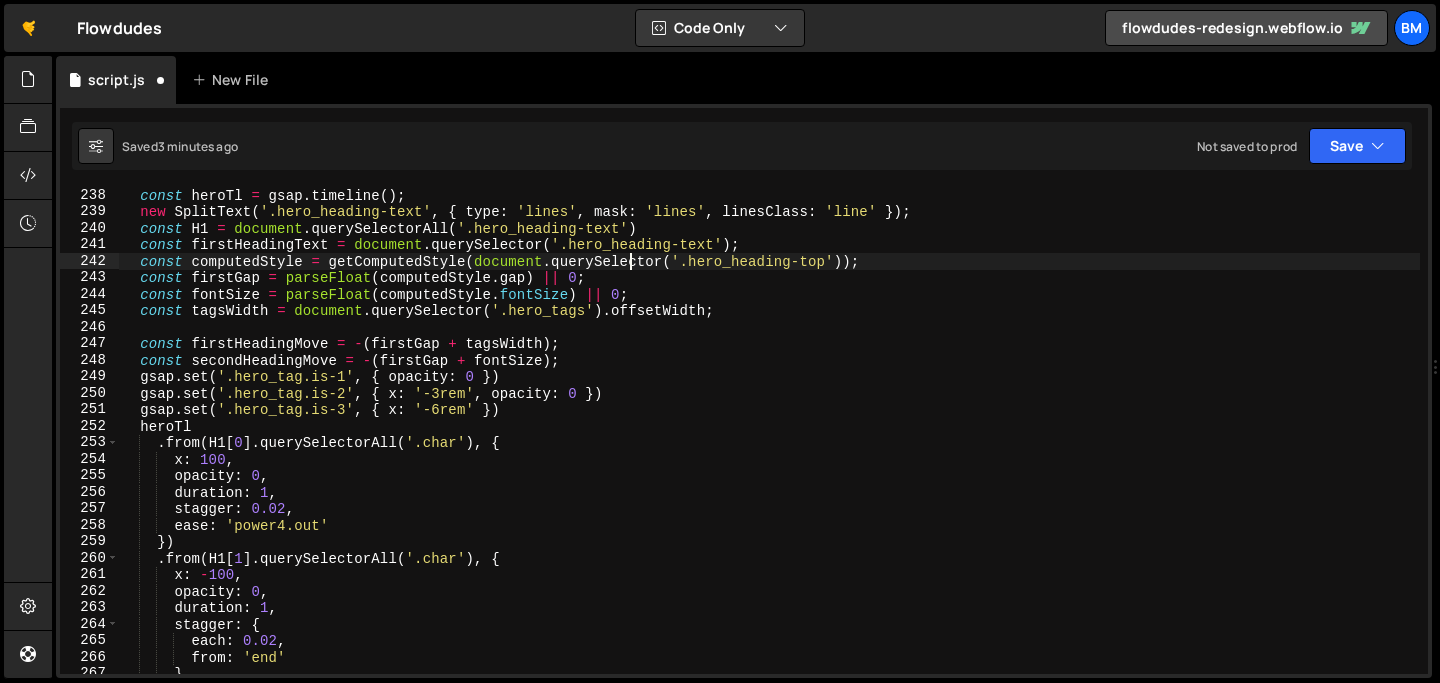 click on "const   heroTl   =   gsap . timeline ( ) ;    new   SplitText ( '.hero_heading-text' ,   {   type :   'lines' ,   mask :   'lines' ,   linesClass :   'line'   }) ;    const   H1   =   document . querySelectorAll ( '.hero_heading-text' )    const   firstHeadingText   =   document . querySelector ( '.hero_heading-text' ) ;    const   computedStyle   =   getComputedStyle ( document . querySelector ( '.hero_heading-top' )) ;    const   firstGap   =   parseFloat ( computedStyle . gap )   ||   0 ;    const   fontSize   =   parseFloat ( computedStyle . fontSize )   ||   0 ;    const   tagsWidth   =   document . querySelector ( '.hero_tags' ) . offsetWidth ;    const   firstHeadingMove   =   - ( firstGap   +   tagsWidth ) ;    const   secondHeadingMove   =   - ( firstGap   +   fontSize ) ;    gsap . set ( '.hero_tag.is-1' ,   {   opacity :   0   })    gsap . set ( '.hero_tag.is-2' ,   {   x :   '-3rem' ,   opacity :   0   })    gsap . set ( '.hero_tag.is-3' ,   {   x :   '-6rem'   })    heroTl       . from ( H1 [" at bounding box center [769, 446] 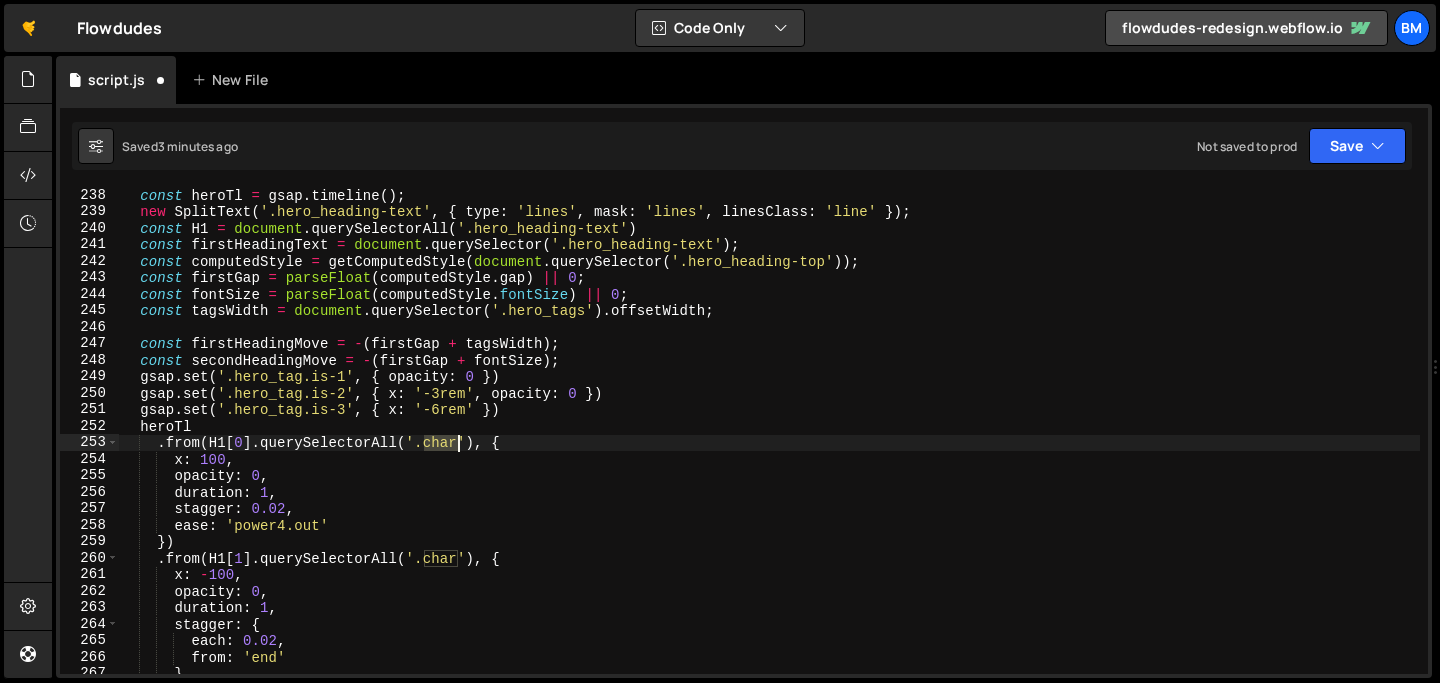 click on "const   heroTl   =   gsap . timeline ( ) ;    new   SplitText ( '.hero_heading-text' ,   {   type :   'lines' ,   mask :   'lines' ,   linesClass :   'line'   }) ;    const   H1   =   document . querySelectorAll ( '.hero_heading-text' )    const   firstHeadingText   =   document . querySelector ( '.hero_heading-text' ) ;    const   computedStyle   =   getComputedStyle ( document . querySelector ( '.hero_heading-top' )) ;    const   firstGap   =   parseFloat ( computedStyle . gap )   ||   0 ;    const   fontSize   =   parseFloat ( computedStyle . fontSize )   ||   0 ;    const   tagsWidth   =   document . querySelector ( '.hero_tags' ) . offsetWidth ;    const   firstHeadingMove   =   - ( firstGap   +   tagsWidth ) ;    const   secondHeadingMove   =   - ( firstGap   +   fontSize ) ;    gsap . set ( '.hero_tag.is-1' ,   {   opacity :   0   })    gsap . set ( '.hero_tag.is-2' ,   {   x :   '-3rem' ,   opacity :   0   })    gsap . set ( '.hero_tag.is-3' ,   {   x :   '-6rem'   })    heroTl       . from ( H1 [" at bounding box center [769, 446] 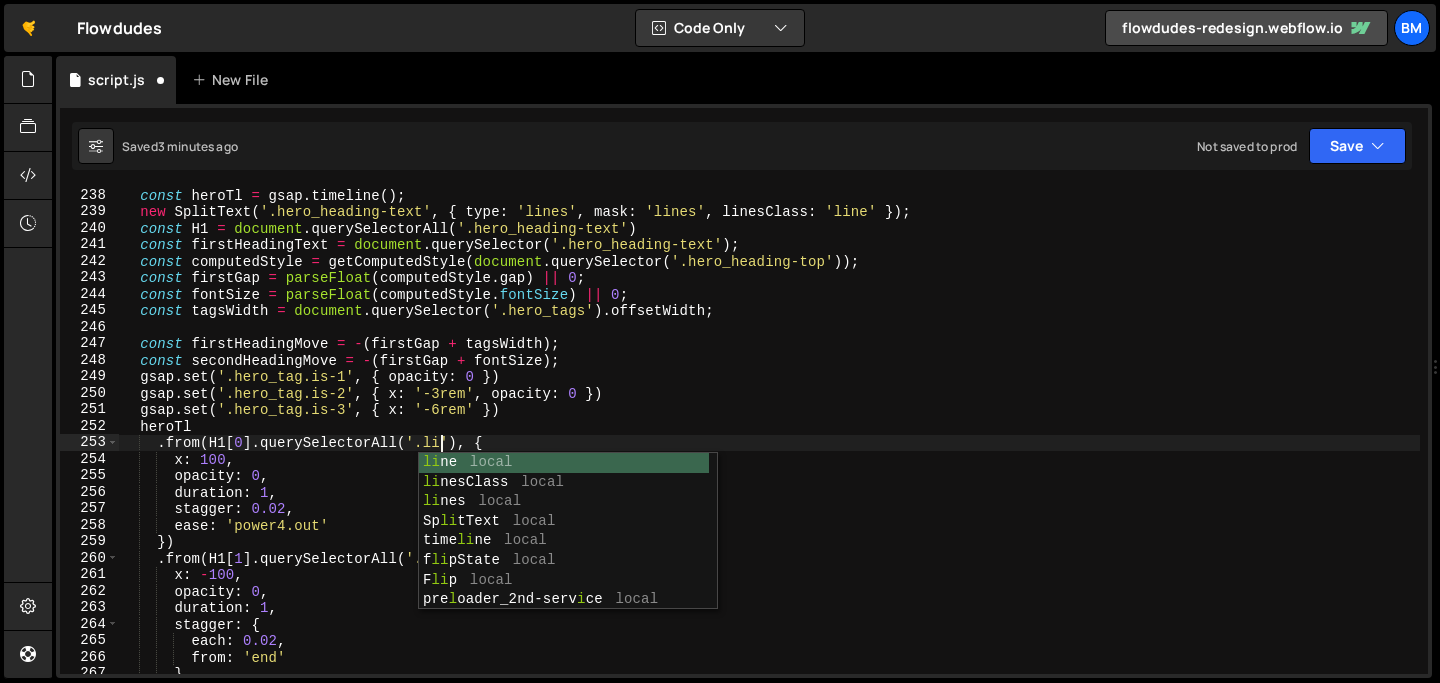 scroll, scrollTop: 0, scrollLeft: 23, axis: horizontal 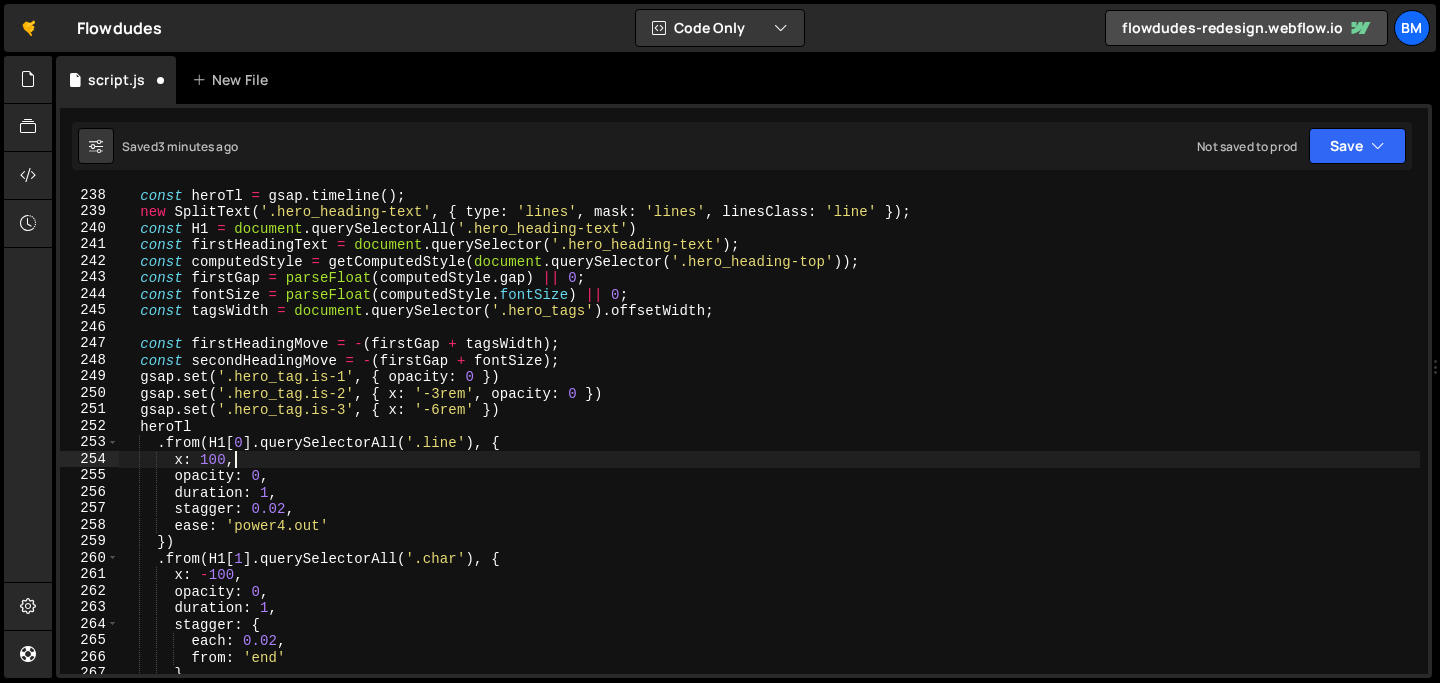 click on "const   heroTl   =   gsap . timeline ( ) ;    new   SplitText ( '.hero_heading-text' ,   {   type :   'lines' ,   mask :   'lines' ,   linesClass :   'line'   }) ;    const   H1   =   document . querySelectorAll ( '.hero_heading-text' )    const   firstHeadingText   =   document . querySelector ( '.hero_heading-text' ) ;    const   computedStyle   =   getComputedStyle ( document . querySelector ( '.hero_heading-top' )) ;    const   firstGap   =   parseFloat ( computedStyle . gap )   ||   0 ;    const   fontSize   =   parseFloat ( computedStyle . fontSize )   ||   0 ;    const   tagsWidth   =   document . querySelector ( '.hero_tags' ) . offsetWidth ;    const   firstHeadingMove   =   - ( firstGap   +   tagsWidth ) ;    const   secondHeadingMove   =   - ( firstGap   +   fontSize ) ;    gsap . set ( '.hero_tag.is-1' ,   {   opacity :   0   })    gsap . set ( '.hero_tag.is-2' ,   {   x :   '-3rem' ,   opacity :   0   })    gsap . set ( '.hero_tag.is-3' ,   {   x :   '-6rem'   })    heroTl       . from ( H1 [" at bounding box center (769, 446) 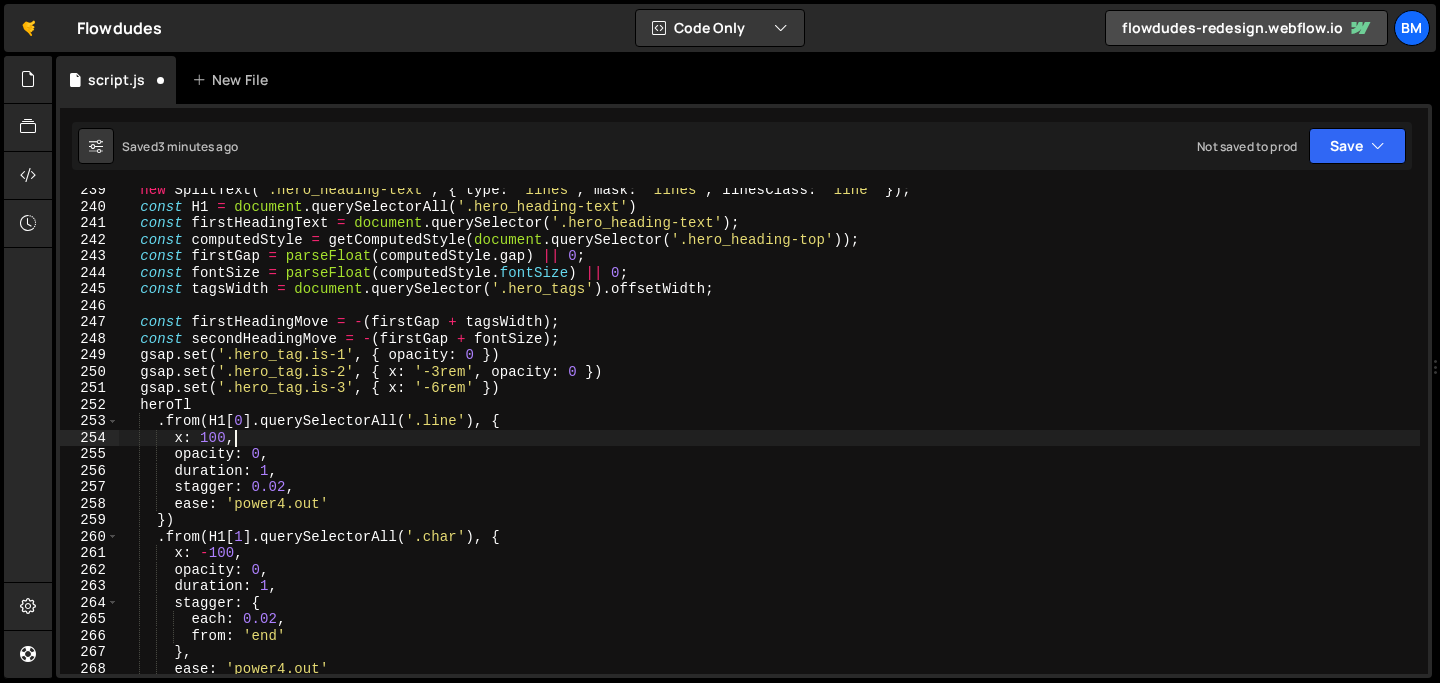 scroll, scrollTop: 3934, scrollLeft: 0, axis: vertical 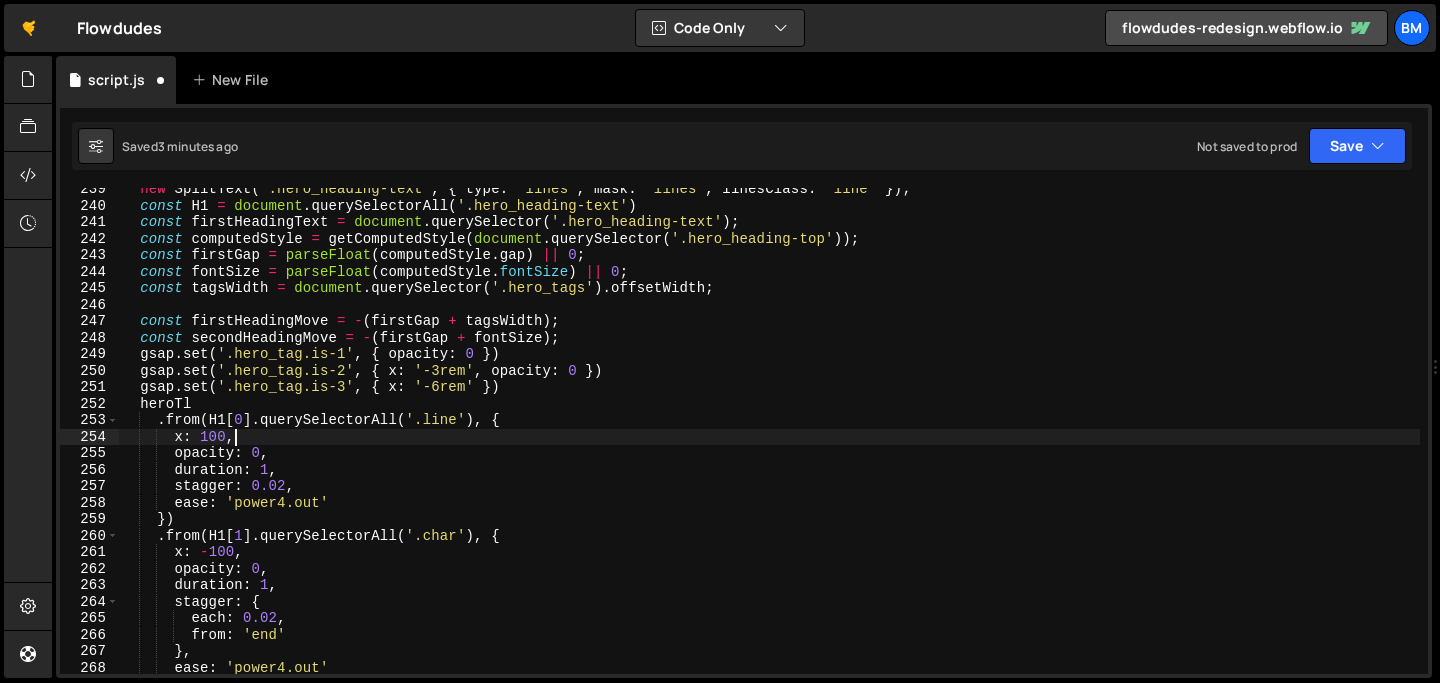 click on "new   SplitText ( '.hero_heading-text' ,   {   type :   'lines' ,   mask :   'lines' ,   linesClass :   'line'   }) ;    const   H1   =   document . querySelectorAll ( '.hero_heading-text' )    const   firstHeadingText   =   document . querySelector ( '.hero_heading-text' ) ;    const   computedStyle   =   getComputedStyle ( document . querySelector ( '.hero_heading-top' )) ;    const   firstGap   =   parseFloat ( computedStyle . gap )   ||   0 ;    const   fontSize   =   parseFloat ( computedStyle . fontSize )   ||   0 ;    const   tagsWidth   =   document . querySelector ( '.hero_tags' ) . offsetWidth ;    const   firstHeadingMove   =   - ( firstGap   +   tagsWidth ) ;    const   secondHeadingMove   =   - ( firstGap   +   fontSize ) ;    gsap . set ( '.hero_tag.is-1' ,   {   opacity :   0   })    gsap . set ( '.hero_tag.is-2' ,   {   x :   '-3rem' ,   opacity :   0   })    gsap . set ( '.hero_tag.is-3' ,   {   x :   '-6rem'   })    heroTl       . from ( H1 [ 0 ] . querySelectorAll ( '.line' ) ,   {" at bounding box center (769, 440) 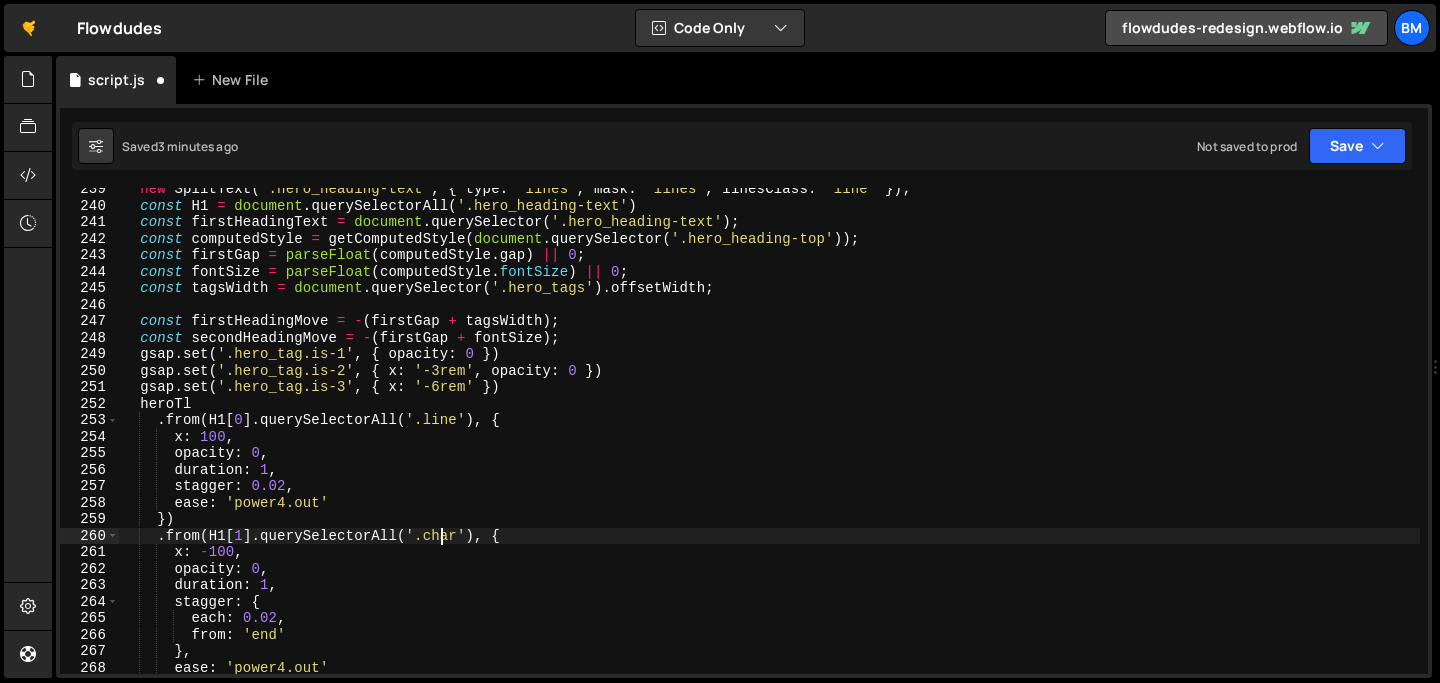 click on "new   SplitText ( '.hero_heading-text' ,   {   type :   'lines' ,   mask :   'lines' ,   linesClass :   'line'   }) ;    const   H1   =   document . querySelectorAll ( '.hero_heading-text' )    const   firstHeadingText   =   document . querySelector ( '.hero_heading-text' ) ;    const   computedStyle   =   getComputedStyle ( document . querySelector ( '.hero_heading-top' )) ;    const   firstGap   =   parseFloat ( computedStyle . gap )   ||   0 ;    const   fontSize   =   parseFloat ( computedStyle . fontSize )   ||   0 ;    const   tagsWidth   =   document . querySelector ( '.hero_tags' ) . offsetWidth ;    const   firstHeadingMove   =   - ( firstGap   +   tagsWidth ) ;    const   secondHeadingMove   =   - ( firstGap   +   fontSize ) ;    gsap . set ( '.hero_tag.is-1' ,   {   opacity :   0   })    gsap . set ( '.hero_tag.is-2' ,   {   x :   '-3rem' ,   opacity :   0   })    gsap . set ( '.hero_tag.is-3' ,   {   x :   '-6rem'   })    heroTl       . from ( H1 [ 0 ] . querySelectorAll ( '.line' ) ,   {" at bounding box center [769, 440] 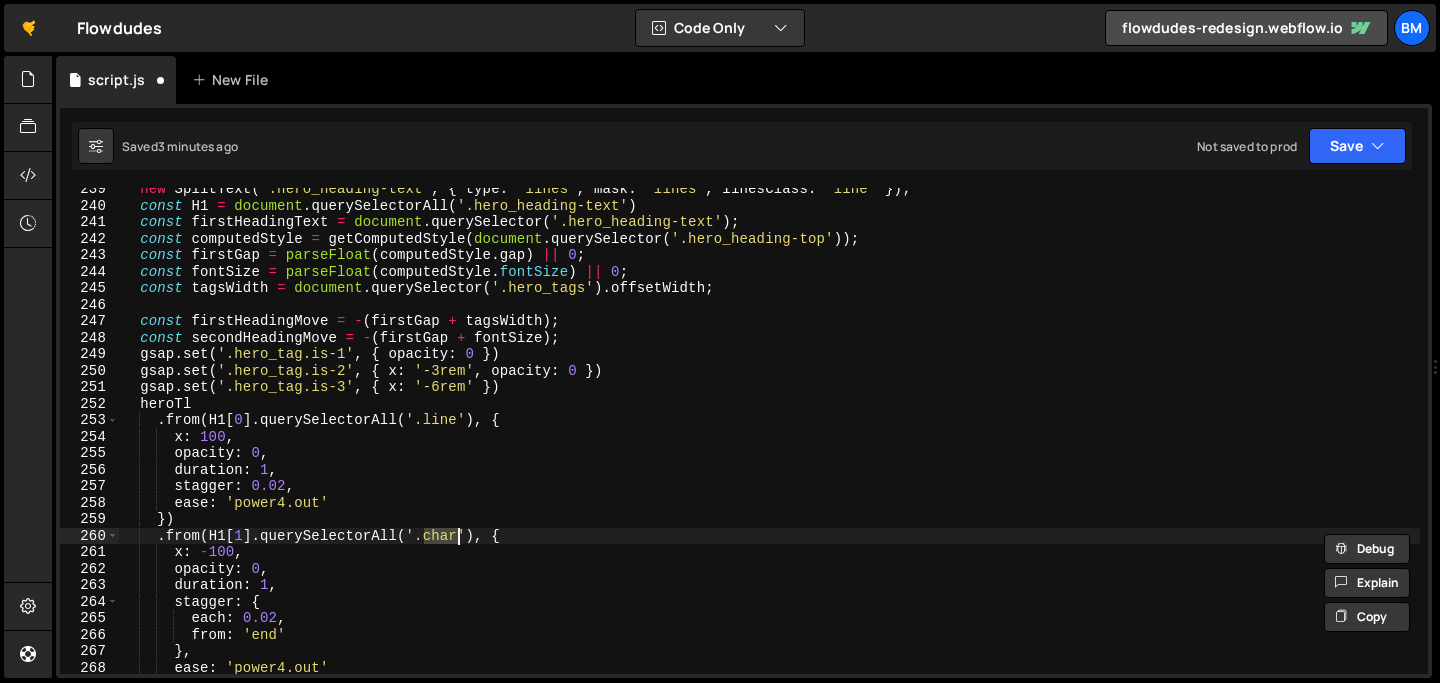 scroll, scrollTop: 0, scrollLeft: 22, axis: horizontal 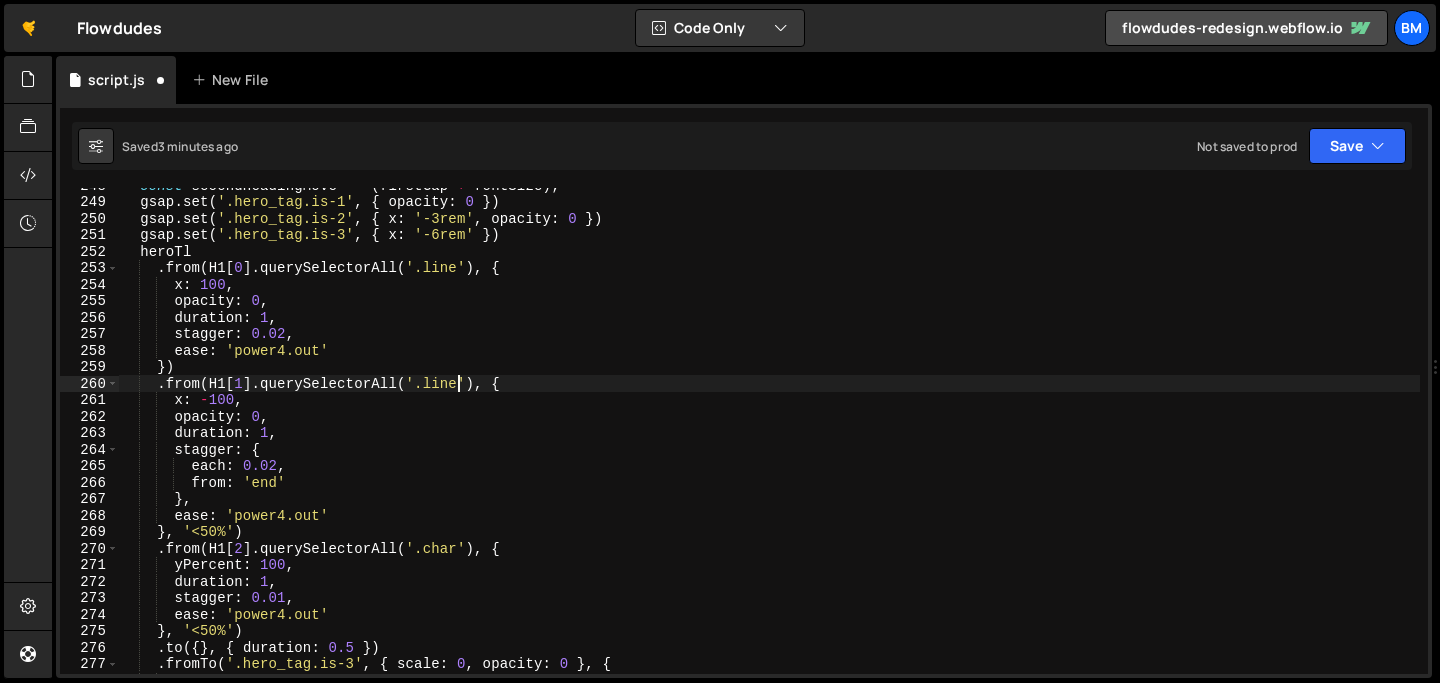 click on "const   secondHeadingMove   =   - ( firstGap   +   fontSize ) ;    gsap . set ( '.hero_tag.is-1' ,   {   opacity :   0   })    gsap . set ( '.hero_tag.is-2' ,   {   x :   '-3rem' ,   opacity :   0   })    gsap . set ( '.hero_tag.is-3' ,   {   x :   '-6rem'   })    heroTl       . from ( H1 [ 0 ] . querySelectorAll ( '.line' ) ,   {          x :   100 ,          opacity :   0 ,          duration :   1 ,          stagger :   0.02 ,          ease :   'power4.out'       })       . from ( H1 [ 1 ] . querySelectorAll ( '.line' ) ,   {          x :   - 100 ,          opacity :   0 ,          duration :   1 ,          stagger :   {             each :   0.02 ,             from :   'end'          } ,          ease :   'power4.out'       } ,   '<50%' )       . from ( H1 [ 2 ] . querySelectorAll ( '.char' ) ,   {          yPercent :   100 ,          duration :   1 ,          stagger :   0.01 ,          ease :   'power4.out'       } ,   '<50%' )       . to ({ } ,   {   duration :   0.5   })       . fromTo ( ,   {   :" at bounding box center [769, 436] 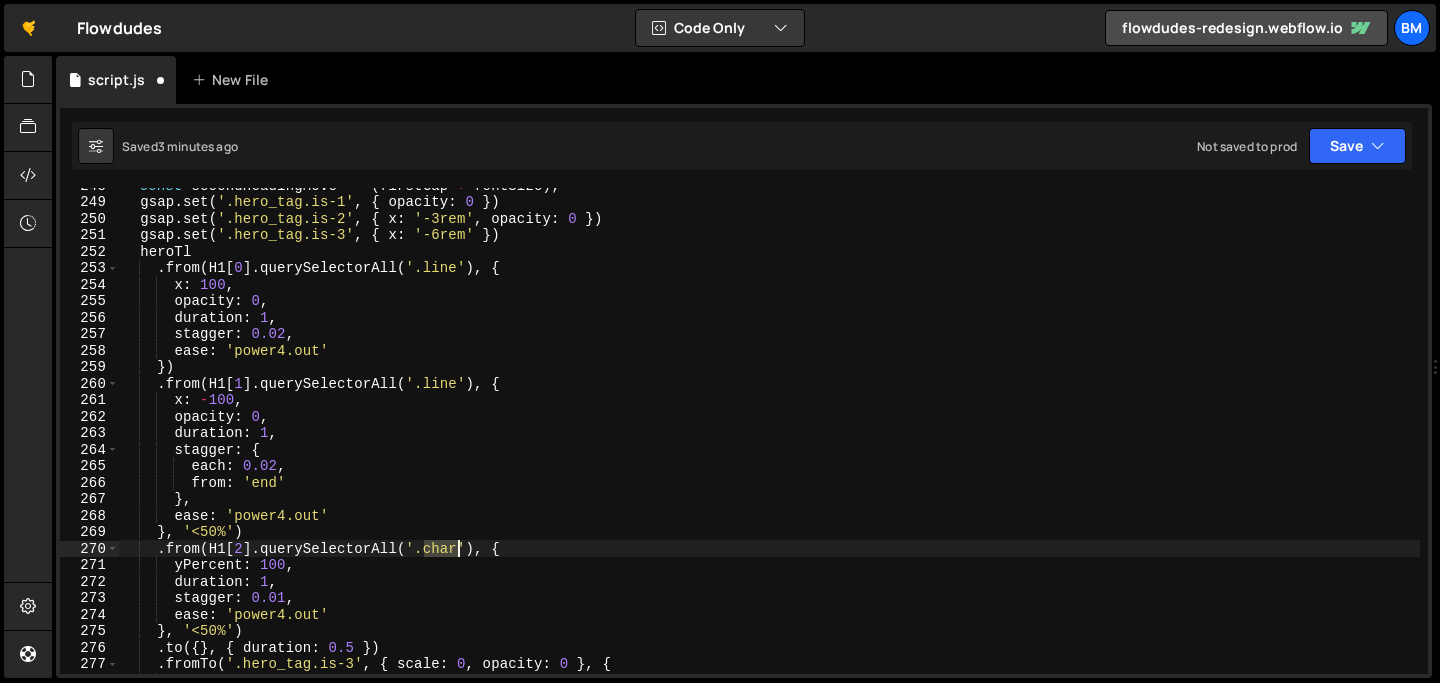 click on "const   secondHeadingMove   =   - ( firstGap   +   fontSize ) ;    gsap . set ( '.hero_tag.is-1' ,   {   opacity :   0   })    gsap . set ( '.hero_tag.is-2' ,   {   x :   '-3rem' ,   opacity :   0   })    gsap . set ( '.hero_tag.is-3' ,   {   x :   '-6rem'   })    heroTl       . from ( H1 [ 0 ] . querySelectorAll ( '.line' ) ,   {          x :   100 ,          opacity :   0 ,          duration :   1 ,          stagger :   0.02 ,          ease :   'power4.out'       })       . from ( H1 [ 1 ] . querySelectorAll ( '.line' ) ,   {          x :   - 100 ,          opacity :   0 ,          duration :   1 ,          stagger :   {             each :   0.02 ,             from :   'end'          } ,          ease :   'power4.out'       } ,   '<50%' )       . from ( H1 [ 2 ] . querySelectorAll ( '.char' ) ,   {          yPercent :   100 ,          duration :   1 ,          stagger :   0.01 ,          ease :   'power4.out'       } ,   '<50%' )       . to ({ } ,   {   duration :   0.5   })       . fromTo ( ,   {   :" at bounding box center [769, 436] 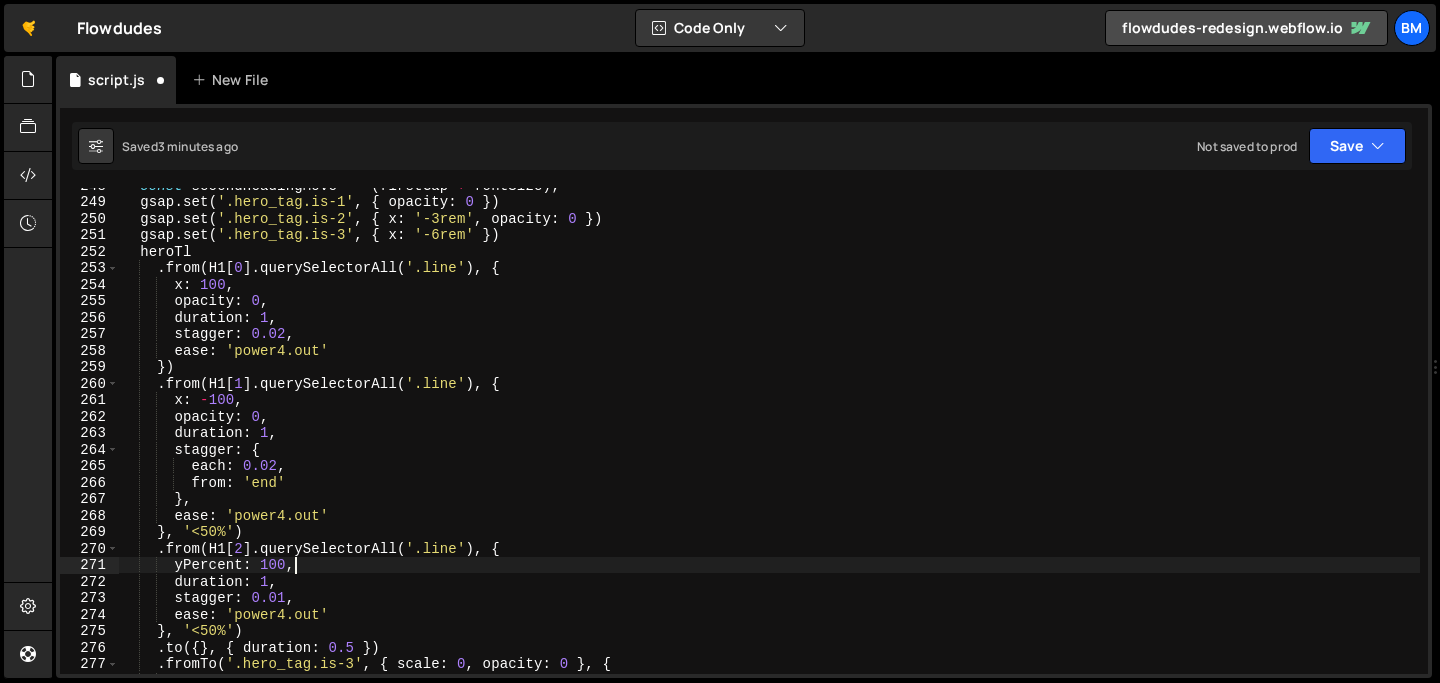 click on "const   secondHeadingMove   =   - ( firstGap   +   fontSize ) ;    gsap . set ( '.hero_tag.is-1' ,   {   opacity :   0   })    gsap . set ( '.hero_tag.is-2' ,   {   x :   '-3rem' ,   opacity :   0   })    gsap . set ( '.hero_tag.is-3' ,   {   x :   '-6rem'   })    heroTl       . from ( H1 [ 0 ] . querySelectorAll ( '.line' ) ,   {          x :   100 ,          opacity :   0 ,          duration :   1 ,          stagger :   0.02 ,          ease :   'power4.out'       })       . from ( H1 [ 1 ] . querySelectorAll ( '.line' ) ,   {          x :   - 100 ,          opacity :   0 ,          duration :   1 ,          stagger :   {             each :   0.02 ,             from :   'end'          } ,          ease :   'power4.out'       } ,   '<50%' )       . from ( H1 [ 2 ] . querySelectorAll ( '.line' ) ,   {          yPercent :   100 ,          duration :   1 ,          stagger :   0.01 ,          ease :   'power4.out'       } ,   '<50%' )       . to ({ } ,   {   duration :   0.5   })       . fromTo ( ,   {   :" at bounding box center [769, 436] 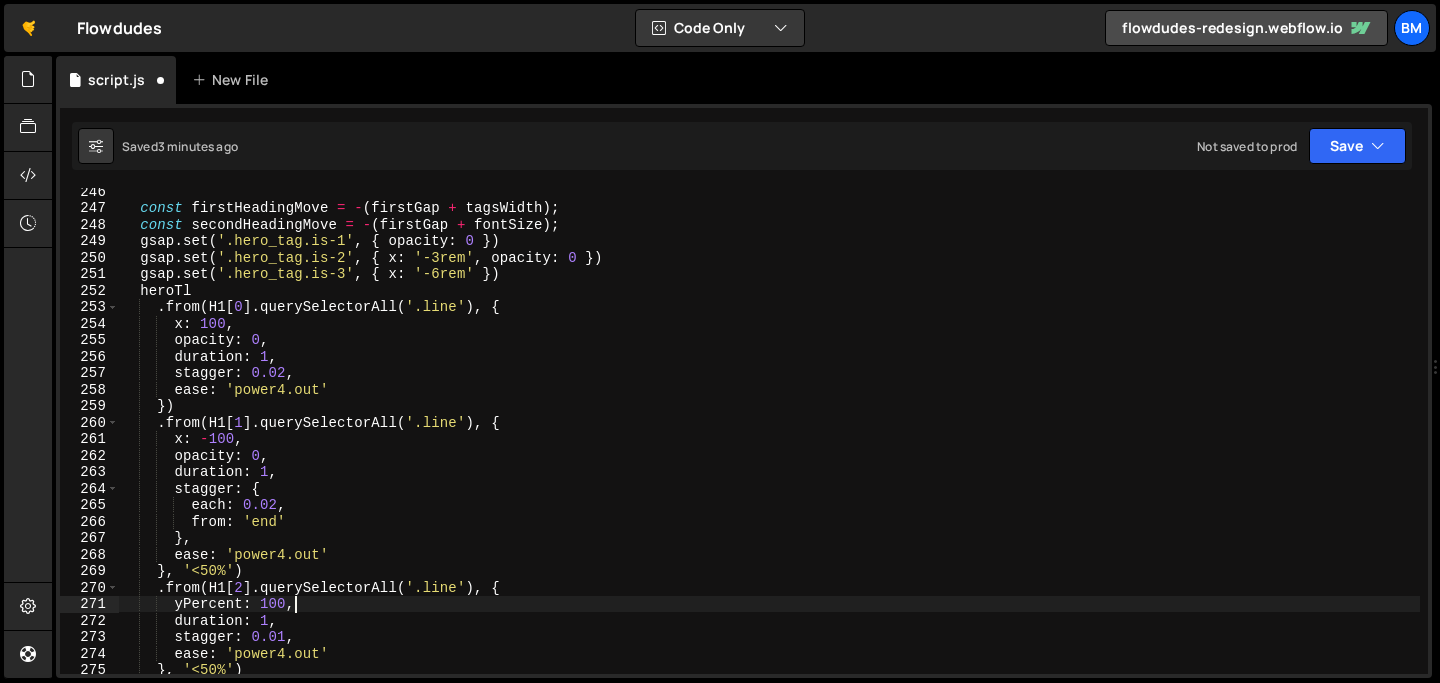 scroll, scrollTop: 4021, scrollLeft: 0, axis: vertical 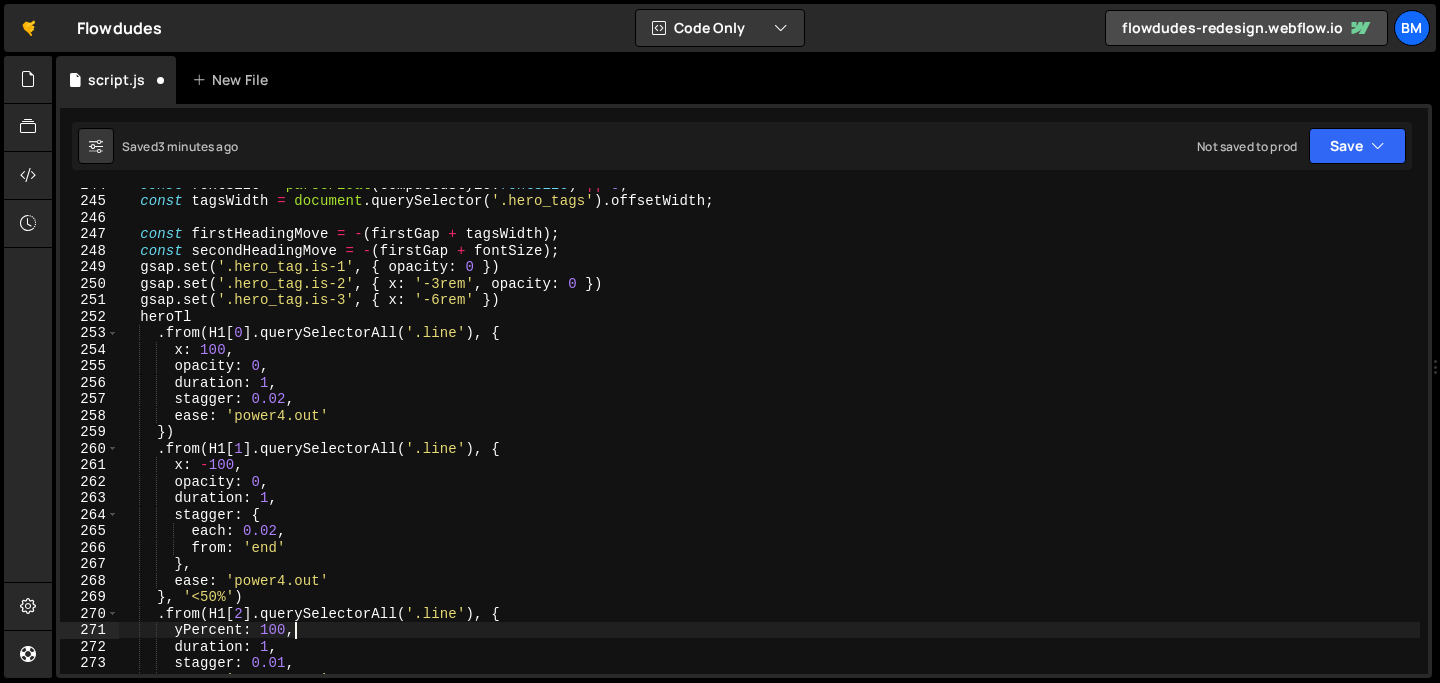 click on "const   fontSize   =   parseFloat ( computedStyle . fontSize )   ||   0 ;    const   tagsWidth   =   document . querySelector ( '.hero_tags' ) . offsetWidth ;    const   firstHeadingMove   =   - ( firstGap   +   tagsWidth ) ;    const   secondHeadingMove   =   - ( firstGap   +   fontSize ) ;    gsap . set ( '.hero_tag.is-1' ,   {   opacity :   0   })    gsap . set ( '.hero_tag.is-2' ,   {   x :   '-3rem' ,   opacity :   0   })    gsap . set ( '.hero_tag.is-3' ,   {   x :   '-6rem'   })    heroTl       . from ( H1 [ 0 ] . querySelectorAll ( '.line' ) ,   {          x :   100 ,          opacity :   0 ,          duration :   1 ,          stagger :   0.02 ,          ease :   'power4.out'       })       . from ( H1 [ 1 ] . querySelectorAll ( '.line' ) ,   {          x :   - 100 ,          opacity :   0 ,          duration :   1 ,          stagger :   {             each :   0.02 ,             from :   'end'          } ,          ease :   'power4.out'       } ,   '<=50%' )       . from ( H1 [ 2 ] . ( '.line' ) ," at bounding box center (769, 435) 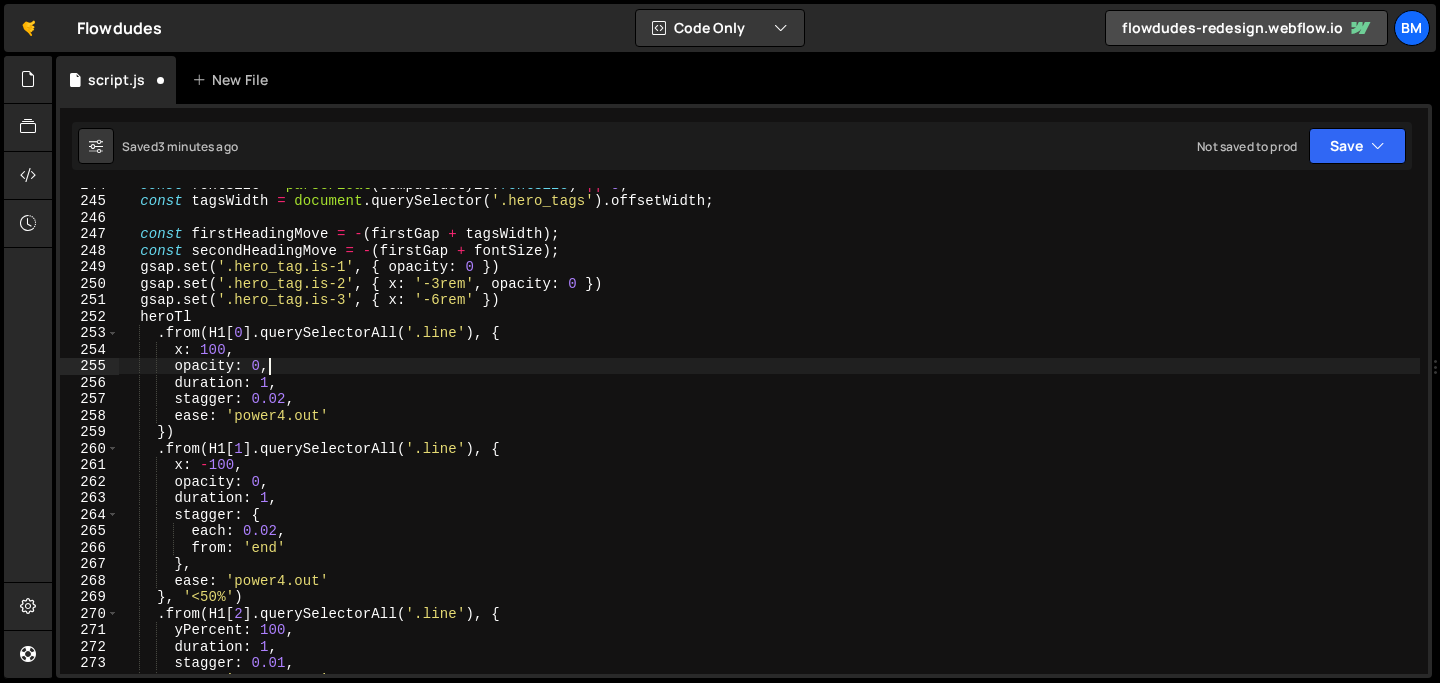scroll, scrollTop: 0, scrollLeft: 9, axis: horizontal 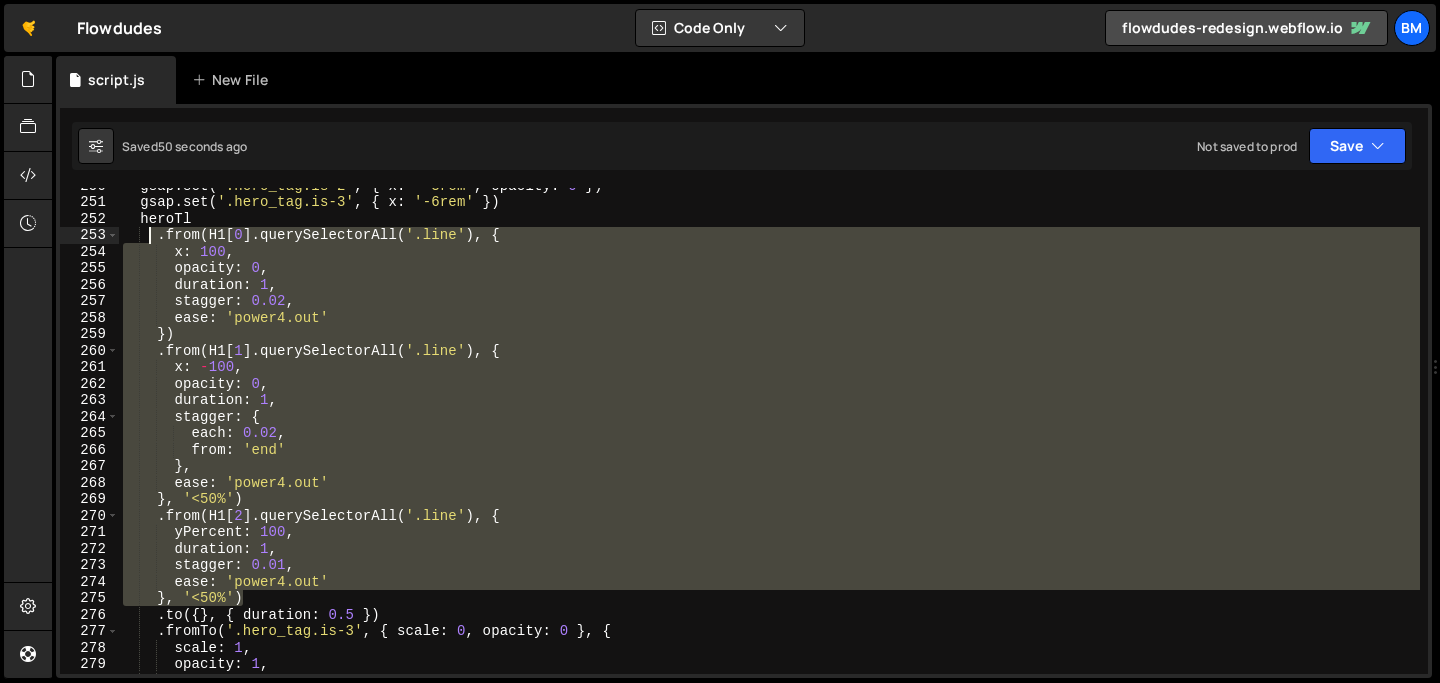 drag, startPoint x: 253, startPoint y: 595, endPoint x: 146, endPoint y: 228, distance: 382.28 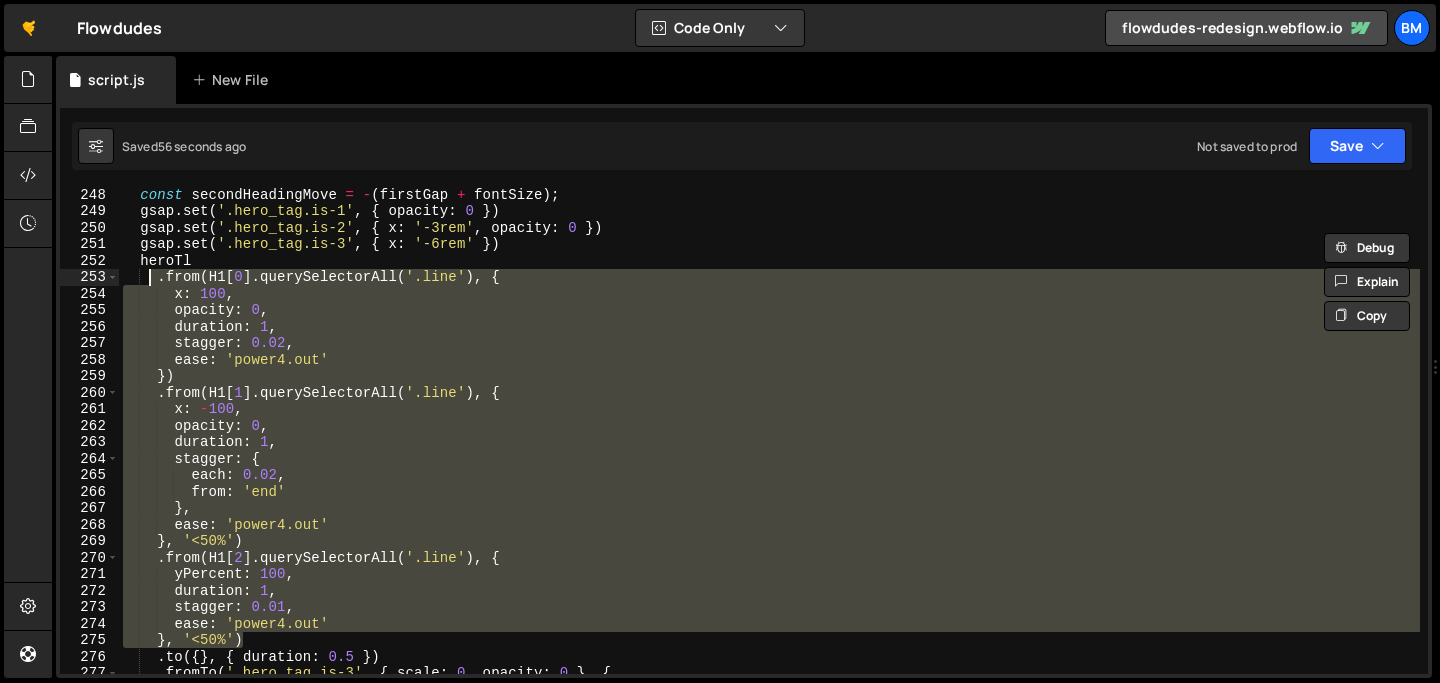 scroll, scrollTop: 4076, scrollLeft: 0, axis: vertical 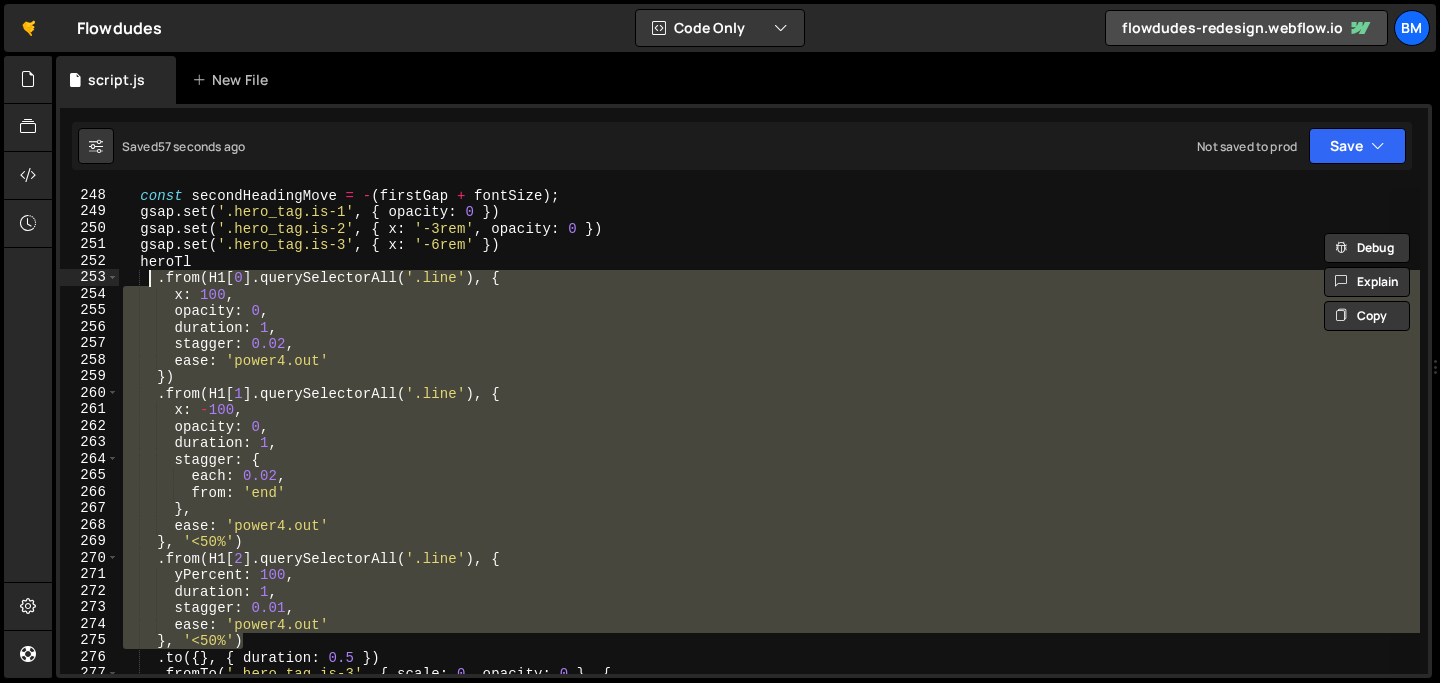 click on "const   secondHeadingMove   =   - ( firstGap   +   fontSize ) ;    gsap . set ( '.hero_tag.is-1' ,   {   opacity :   0   })    gsap . set ( '.hero_tag.is-2' ,   {   x :   '-3rem' ,   opacity :   0   })    gsap . set ( '.hero_tag.is-3' ,   {   x :   '-6rem'   })    heroTl       . from ( H1 [ 0 ] . querySelectorAll ( '.line' ) ,   {          x :   100 ,          opacity :   0 ,          duration :   1 ,          stagger :   0.02 ,          ease :   'power4.out'       })       . from ( H1 [ 1 ] . querySelectorAll ( '.line' ) ,   {          x :   - 100 ,          opacity :   0 ,          duration :   1 ,          stagger :   {             each :   0.02 ,             from :   'end'          } ,          ease :   'power4.out'       } ,   '<50%' )       . from ( H1 [ 2 ] . querySelectorAll ( '.line' ) ,   {          yPercent :   100 ,          duration :   1 ,          stagger :   0.01 ,          ease :   'power4.out'       } ,   '<50%' )       . to ({ } ,   {   duration :   0.5   })       . fromTo ( ,   {   :" at bounding box center (769, 431) 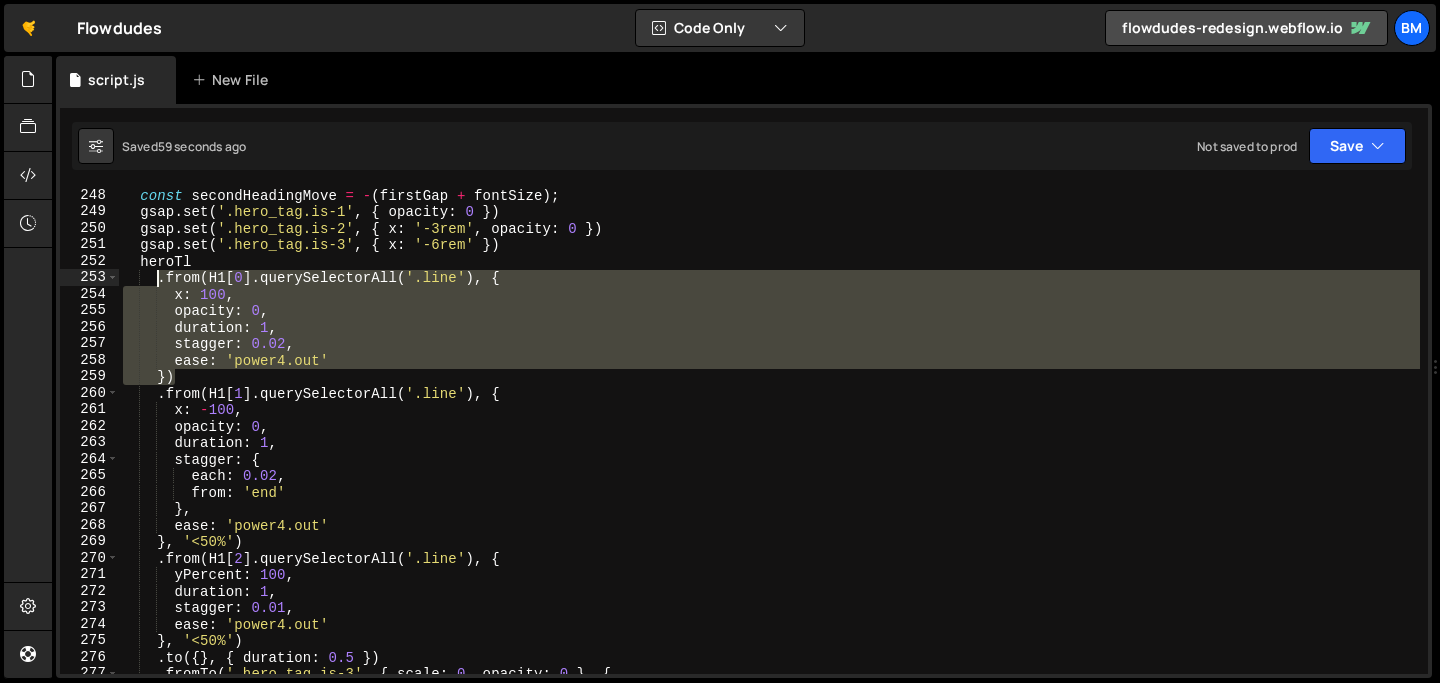 drag, startPoint x: 195, startPoint y: 376, endPoint x: 155, endPoint y: 280, distance: 104 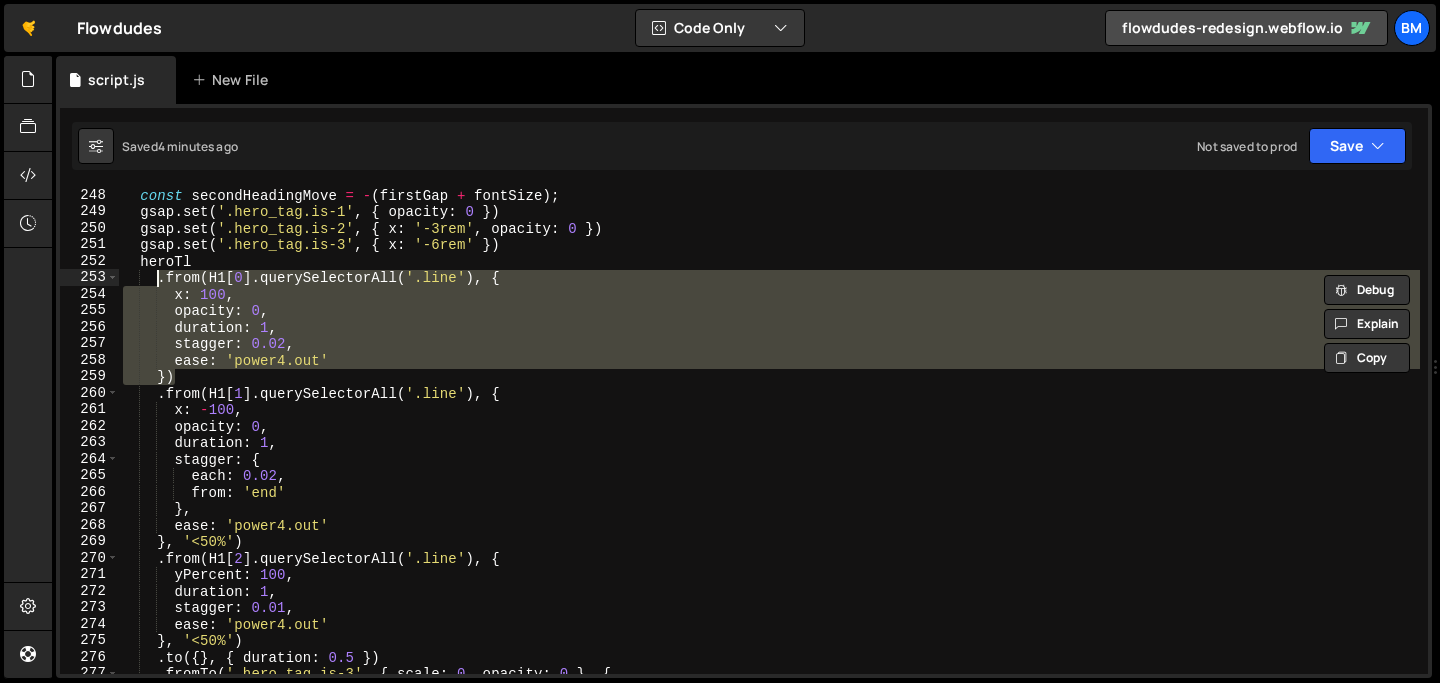 paste 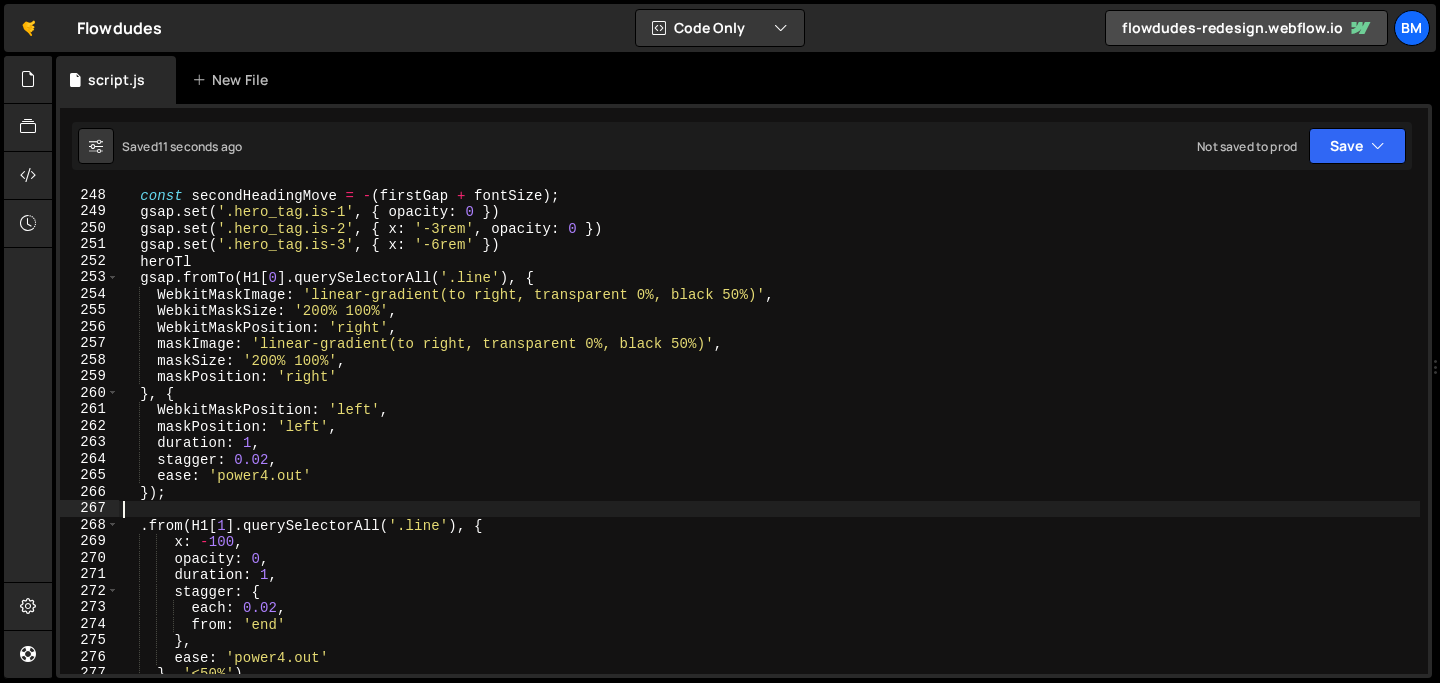click on "const   secondHeadingMove   =   - ( firstGap   +   fontSize ) ;    gsap . set ( '.hero_tag.is-1' ,   {   opacity :   0   })    gsap . set ( '.hero_tag.is-2' ,   {   x :   '-3rem' ,   opacity :   0   })    gsap . set ( '.hero_tag.is-3' ,   {   x :   '-6rem'   })    heroTl    gsap . fromTo ( H1 [ 0 ] . querySelectorAll ( '.line' ) ,   {       WebkitMaskImage :   'linear-gradient(to right, transparent 0%, black 50%)' ,       WebkitMaskSize :   '200% 100%' ,       WebkitMaskPosition :   'right' ,       maskImage :   'linear-gradient(to right, transparent 0%, black 50%)' ,       maskSize :   '200% 100%' ,       maskPosition :   'right'    } ,   {       WebkitMaskPosition :   'left' ,       maskPosition :   'left' ,       duration :   1 ,       stagger :   0.02 ,       ease :   'power4.out'    }) ;    . from ( H1 [ 1 ] . querySelectorAll ( '.line' ) ,   {          x :   - 100 ,          opacity :   0 ,          duration :   1 ,          stagger :   {             each :   0.02 ,             from :   'end'          } ,          ease :   'power4.out'       }" at bounding box center (769, 446) 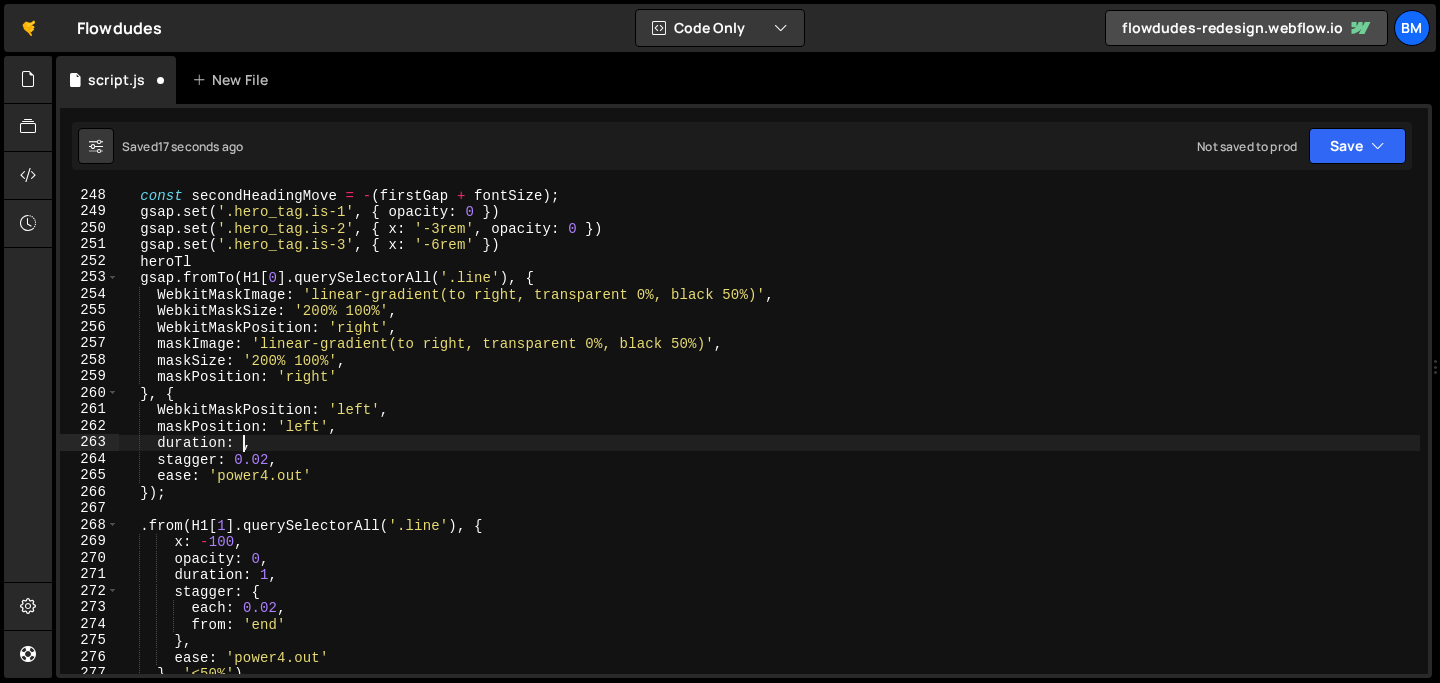 scroll, scrollTop: 0, scrollLeft: 8, axis: horizontal 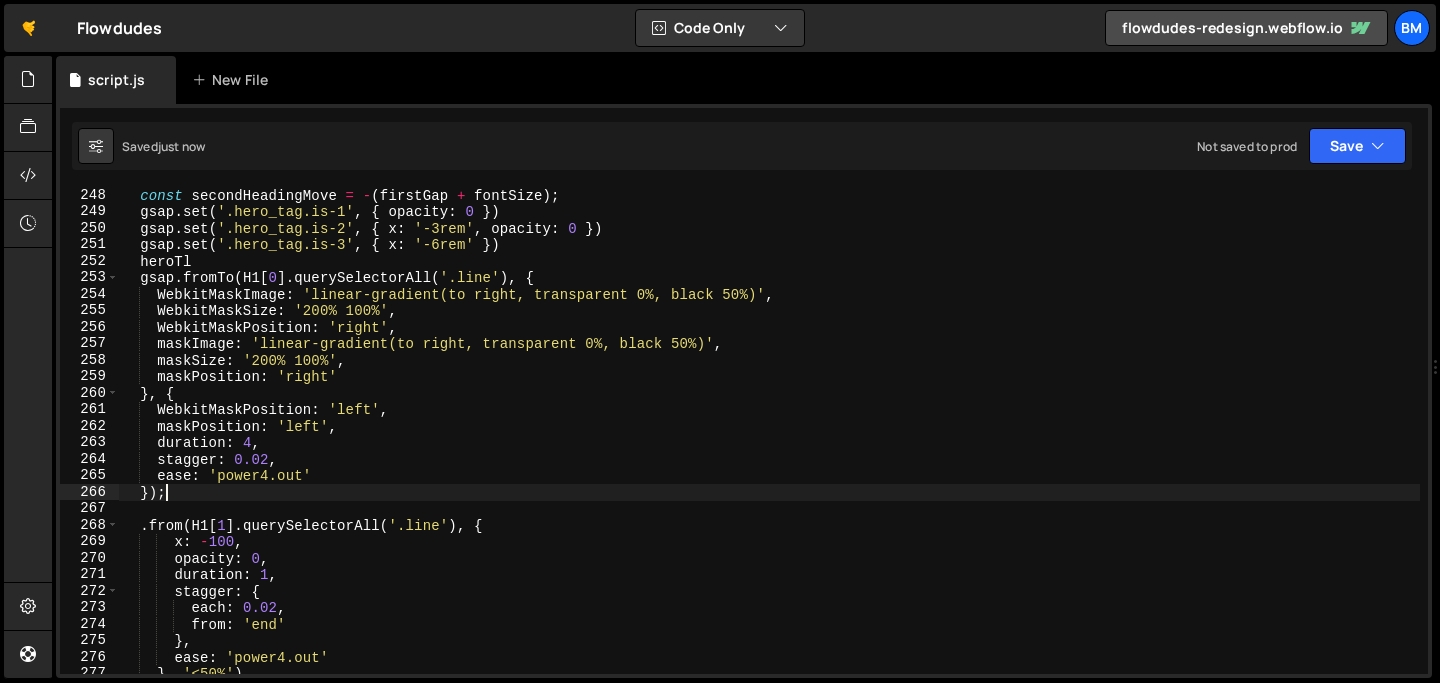 click on "const   secondHeadingMove   =   - ( firstGap   +   fontSize ) ;    gsap . set ( '.hero_tag.is-1' ,   {   opacity :   0   })    gsap . set ( '.hero_tag.is-2' ,   {   x :   '-3rem' ,   opacity :   0   })    gsap . set ( '.hero_tag.is-3' ,   {   x :   '-6rem'   })    heroTl    gsap . fromTo ( H1 [ 0 ] . querySelectorAll ( '.line' ) ,   {       WebkitMaskImage :   'linear-gradient(to right, transparent 0%, black 50%)' ,       WebkitMaskSize :   '200% 100%' ,       WebkitMaskPosition :   'right' ,       maskImage :   'linear-gradient(to right, transparent 0%, black 50%)' ,       maskSize :   '200% 100%' ,       maskPosition :   'right'    } ,   {       WebkitMaskPosition :   'left' ,       maskPosition :   'left' ,       duration :   4 ,       stagger :   0.02 ,       ease :   'power4.out'    }) ;    . from ( H1 [ 1 ] . querySelectorAll ( '.line' ) ,   {          x :   - 100 ,          opacity :   0 ,          duration :   1 ,          stagger :   {             each :   0.02 ,             from :   'end'       }" at bounding box center (769, 446) 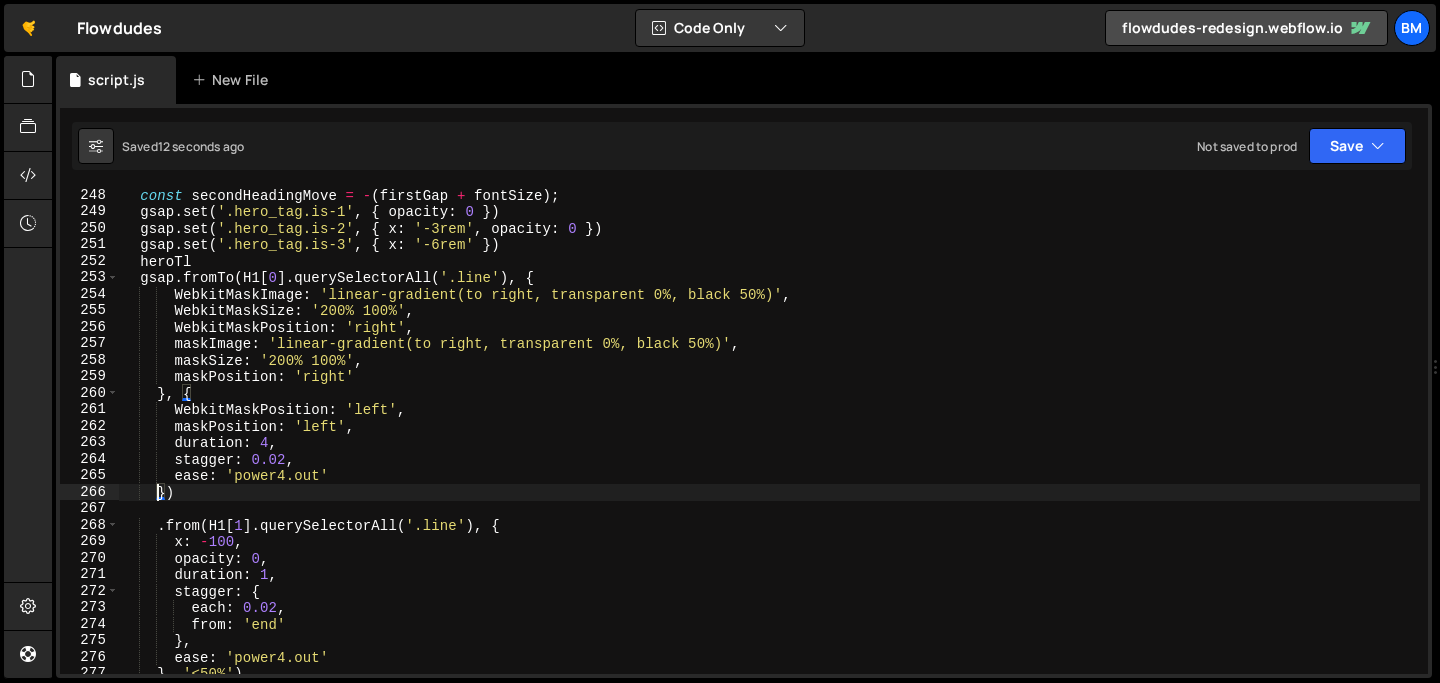 click on "const   secondHeadingMove   =   - ( firstGap   +   fontSize ) ;    gsap . set ( '.hero_tag.is-1' ,   {   opacity :   0   })    gsap . set ( '.hero_tag.is-2' ,   {   x :   '-3rem' ,   opacity :   0   })    gsap . set ( '.hero_tag.is-3' ,   {   x :   '-6rem'   })    heroTl    gsap . fromTo ( H1 [ 0 ] . querySelectorAll ( '.line' ) ,   {          WebkitMaskImage :   'linear-gradient(to right, transparent 0%, black 50%)' ,          WebkitMaskSize :   '200% 100%' ,          WebkitMaskPosition :   'right' ,          maskImage :   'linear-gradient(to right, transparent 0%, black 50%)' ,          maskSize :   '200% 100%' ,          maskPosition :   'right'       } ,   {          WebkitMaskPosition :   'left' ,          maskPosition :   'left' ,          duration :   4 ,          stagger :   0.02 ,          ease :   'power4.out'       })       . from ( H1 [ 1 ] . querySelectorAll ( '.line' ) ,   {          x :   - 100 ,          opacity :   0 ,          duration :   1 ,          stagger :   {             each :   ," at bounding box center (769, 446) 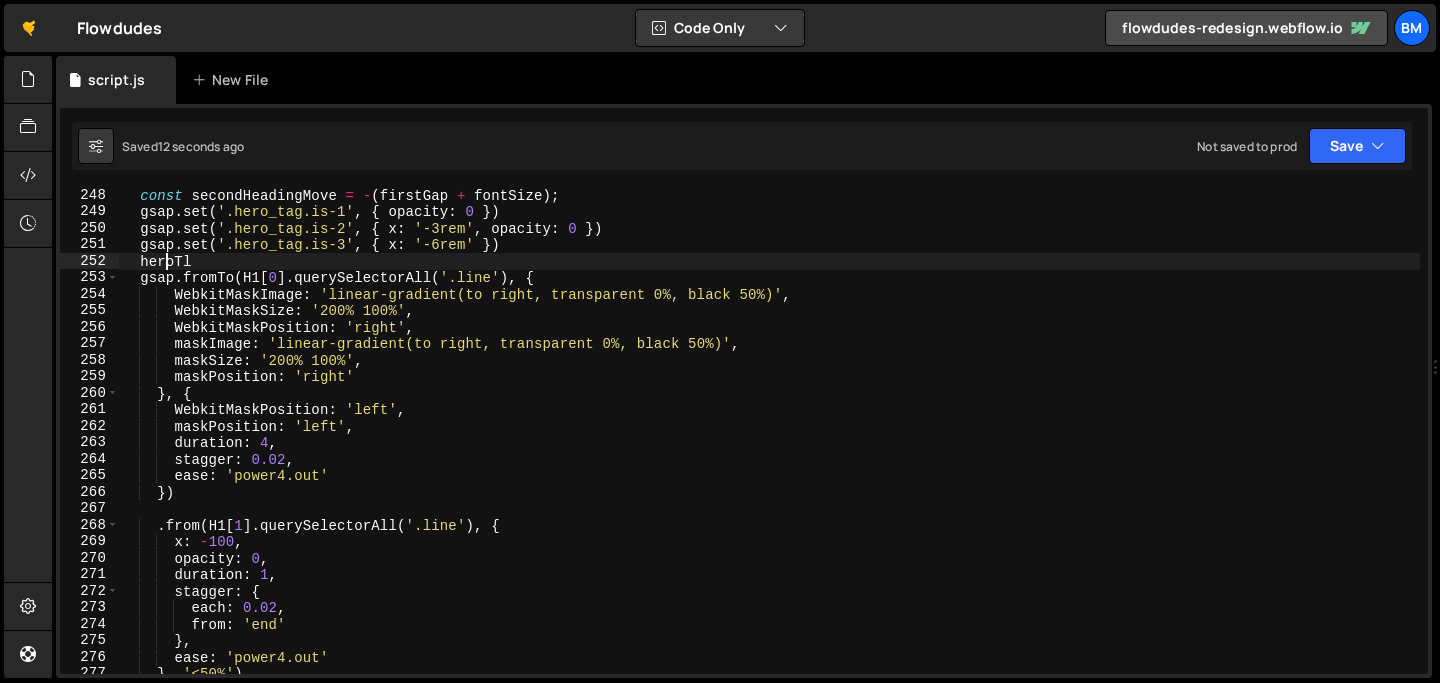 click on "const   secondHeadingMove   =   - ( firstGap   +   fontSize ) ;    gsap . set ( '.hero_tag.is-1' ,   {   opacity :   0   })    gsap . set ( '.hero_tag.is-2' ,   {   x :   '-3rem' ,   opacity :   0   })    gsap . set ( '.hero_tag.is-3' ,   {   x :   '-6rem'   })    heroTl    gsap . fromTo ( H1 [ 0 ] . querySelectorAll ( '.line' ) ,   {          WebkitMaskImage :   'linear-gradient(to right, transparent 0%, black 50%)' ,          WebkitMaskSize :   '200% 100%' ,          WebkitMaskPosition :   'right' ,          maskImage :   'linear-gradient(to right, transparent 0%, black 50%)' ,          maskSize :   '200% 100%' ,          maskPosition :   'right'       } ,   {          WebkitMaskPosition :   'left' ,          maskPosition :   'left' ,          duration :   4 ,          stagger :   0.02 ,          ease :   'power4.out'       })       . from ( H1 [ 1 ] . querySelectorAll ( '.line' ) ,   {          x :   - 100 ,          opacity :   0 ,          duration :   1 ,          stagger :   {             each :   ," at bounding box center (769, 446) 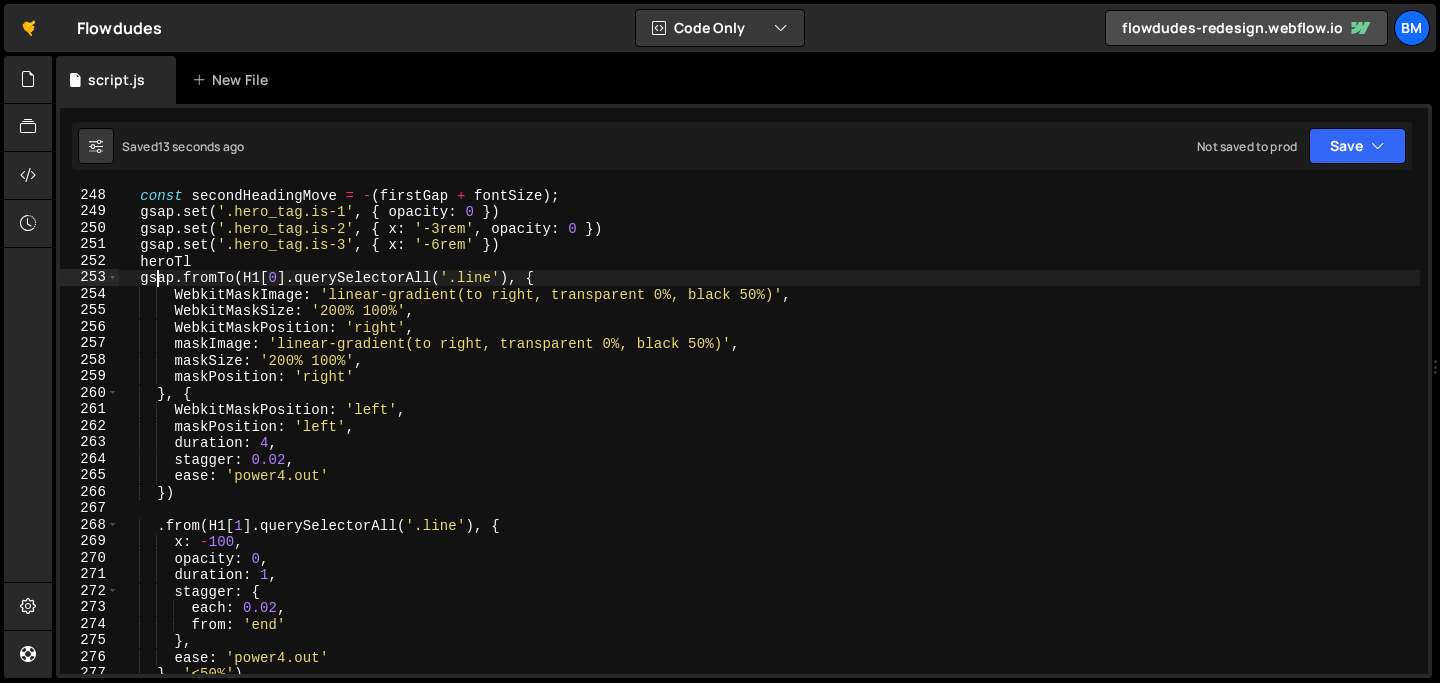 click on "const   secondHeadingMove   =   - ( firstGap   +   fontSize ) ;    gsap . set ( '.hero_tag.is-1' ,   {   opacity :   0   })    gsap . set ( '.hero_tag.is-2' ,   {   x :   '-3rem' ,   opacity :   0   })    gsap . set ( '.hero_tag.is-3' ,   {   x :   '-6rem'   })    heroTl    gsap . fromTo ( H1 [ 0 ] . querySelectorAll ( '.line' ) ,   {          WebkitMaskImage :   'linear-gradient(to right, transparent 0%, black 50%)' ,          WebkitMaskSize :   '200% 100%' ,          WebkitMaskPosition :   'right' ,          maskImage :   'linear-gradient(to right, transparent 0%, black 50%)' ,          maskSize :   '200% 100%' ,          maskPosition :   'right'       } ,   {          WebkitMaskPosition :   'left' ,          maskPosition :   'left' ,          duration :   4 ,          stagger :   0.02 ,          ease :   'power4.out'       })       . from ( H1 [ 1 ] . querySelectorAll ( '.line' ) ,   {          x :   - 100 ,          opacity :   0 ,          duration :   1 ,          stagger :   {             each :   ," at bounding box center [769, 446] 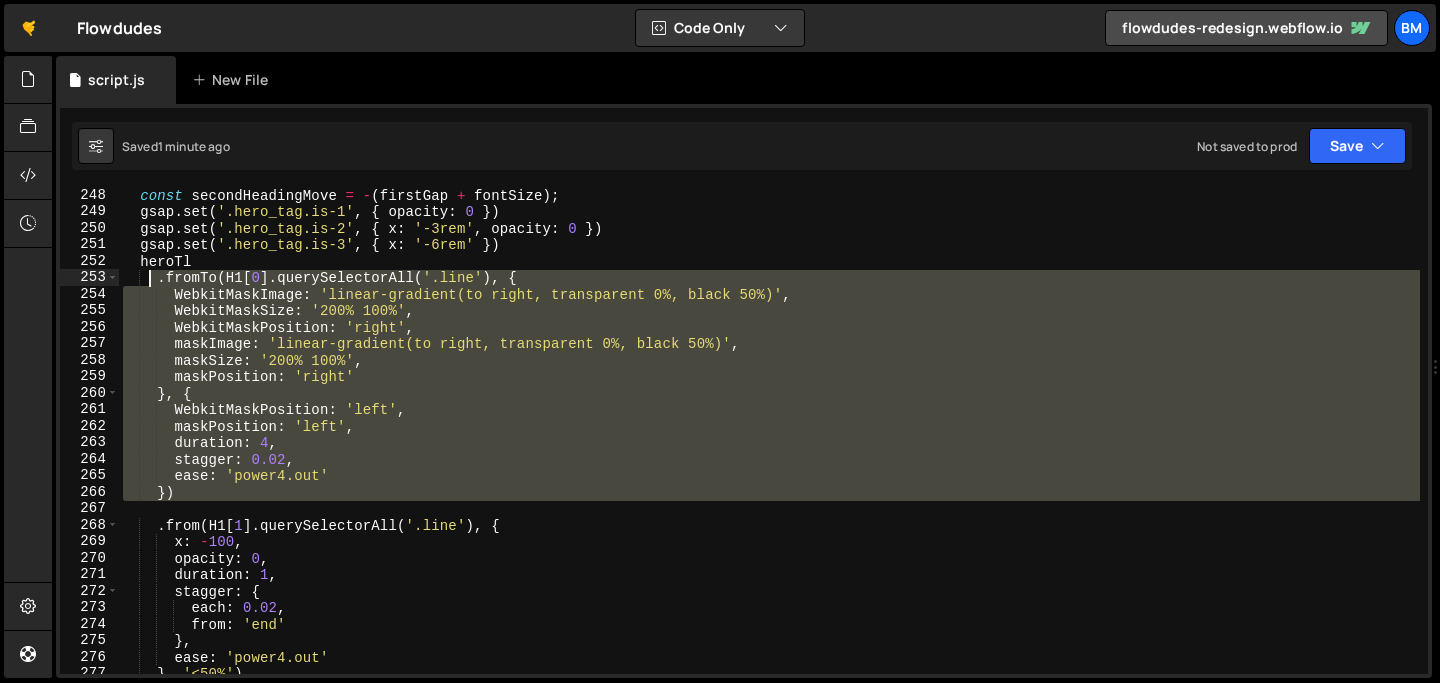 drag, startPoint x: 173, startPoint y: 509, endPoint x: 146, endPoint y: 285, distance: 225.62137 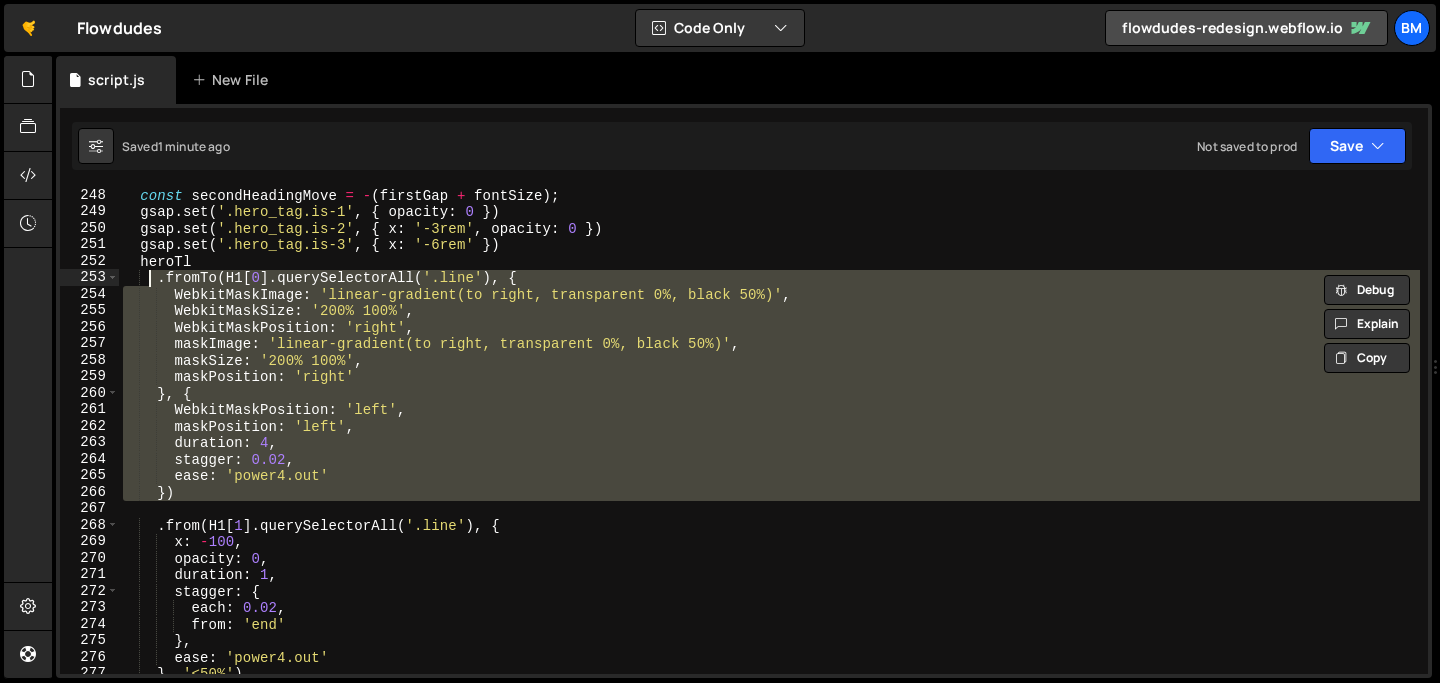 paste 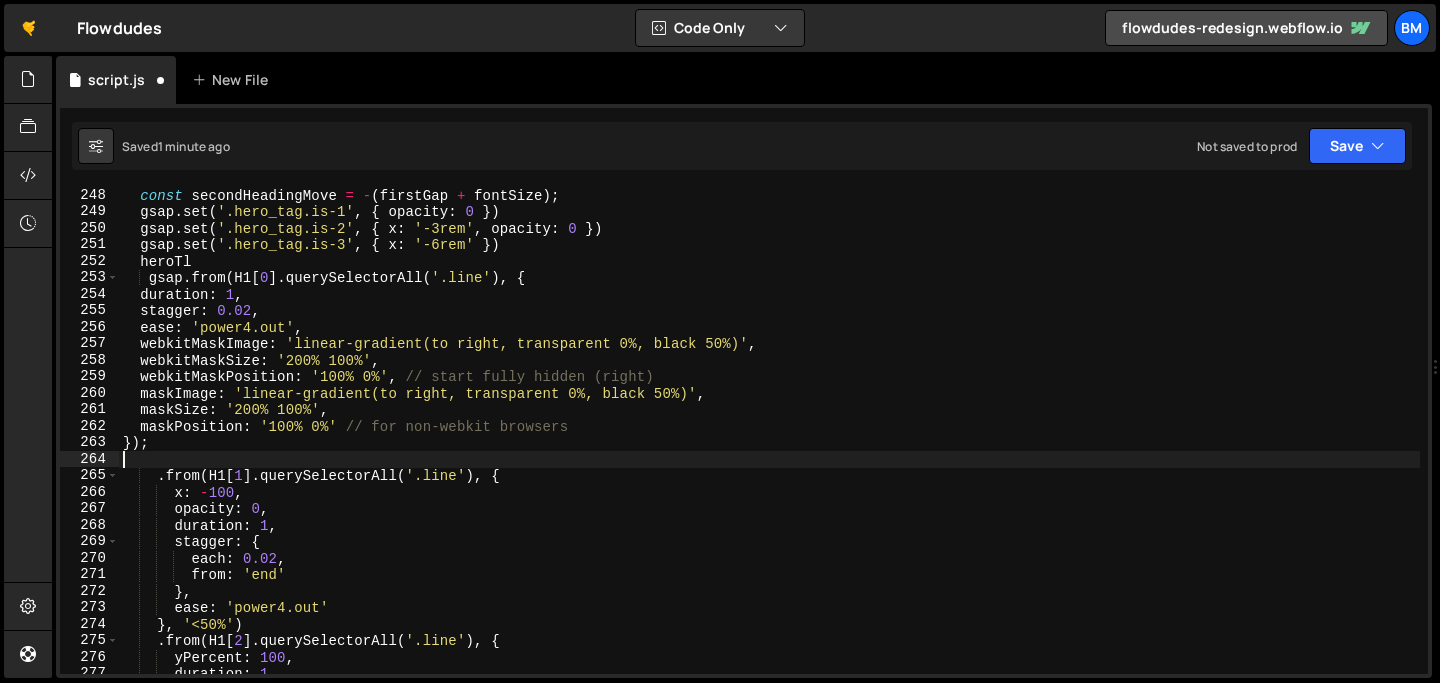 scroll, scrollTop: 0, scrollLeft: 0, axis: both 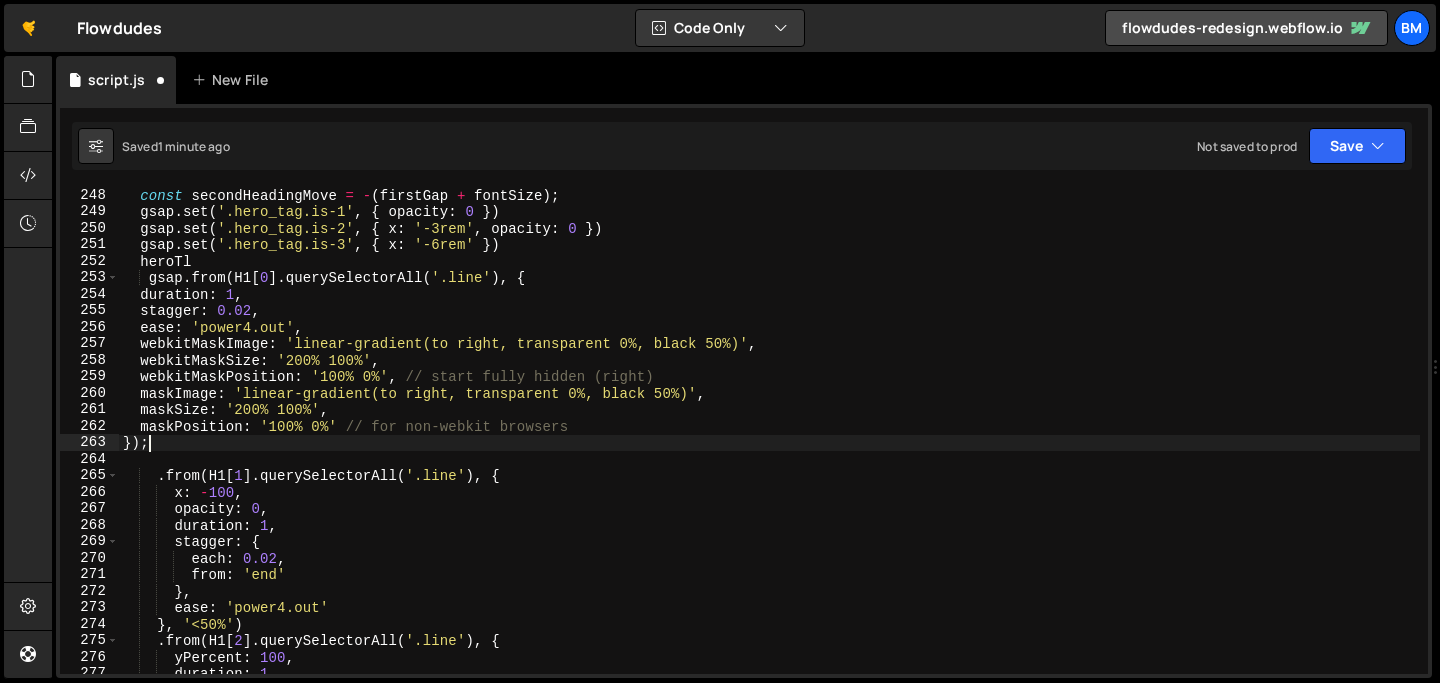 click on "const   secondHeadingMove   =   - ( firstGap   +   fontSize ) ;    gsap . set ( '.hero_tag.is-1' ,   {   opacity :   0   })    gsap . set ( '.hero_tag.is-2' ,   {   x :   '-3rem' ,   opacity :   0   })    gsap . set ( '.hero_tag.is-3' ,   {   x :   '-6rem'   })    heroTl      gsap . from ( H1 [ 0 ] . querySelectorAll ( '.line' ) ,   {    duration :   1 ,    stagger :   0.02 ,    ease :   'power4.out' ,    webkitMaskImage :   'linear-gradient(to right, transparent 0%, black 50%)' ,    webkitMaskSize :   '200% 100%' ,    webkitMaskPosition :   '100% 0%' ,   // start fully hidden (right)    maskImage :   'linear-gradient(to right, transparent 0%, black 50%)' ,    maskSize :   '200% 100%' ,    maskPosition :   '100% 0%'   // for non-webkit browsers }) ;       . from ( H1 [ 1 ] . querySelectorAll ( '.line' ) ,   {          x :   - 100 ,          opacity :   0 ,          duration :   1 ,          stagger :   {             each :   0.02 ,             from :   'end'          } ,          ease :   'power4.out'    }" at bounding box center (769, 446) 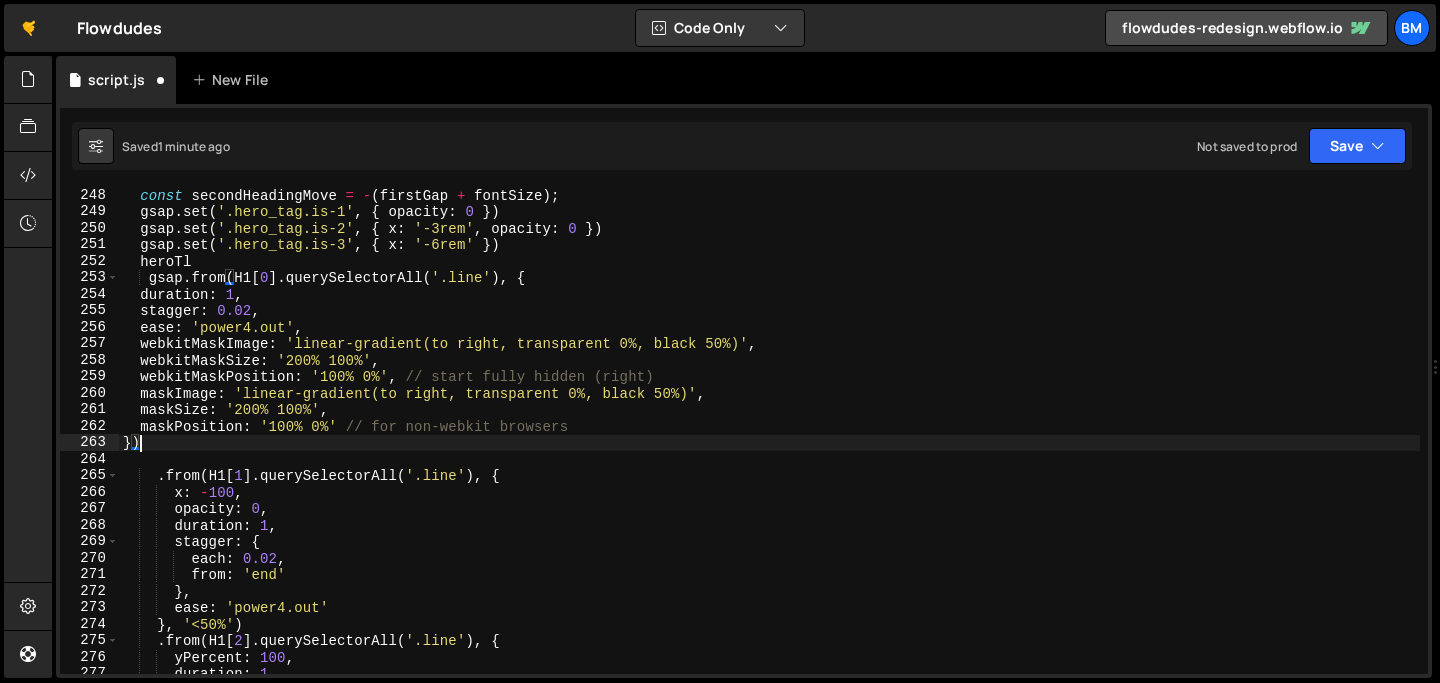 click on "const   secondHeadingMove   =   - ( firstGap   +   fontSize ) ;    gsap . set ( '.hero_tag.is-1' ,   {   opacity :   0   })    gsap . set ( '.hero_tag.is-2' ,   {   x :   '-3rem' ,   opacity :   0   })    gsap . set ( '.hero_tag.is-3' ,   {   x :   '-6rem'   })    heroTl      gsap . from ( H1 [ 0 ] . querySelectorAll ( '.line' ) ,   {    duration :   1 ,    stagger :   0.02 ,    ease :   'power4.out' ,    webkitMaskImage :   'linear-gradient(to right, transparent 0%, black 50%)' ,    webkitMaskSize :   '200% 100%' ,    webkitMaskPosition :   '100% 0%' ,   // start fully hidden (right)    maskImage :   'linear-gradient(to right, transparent 0%, black 50%)' ,    maskSize :   '200% 100%' ,    maskPosition :   '100% 0%'   // for non-webkit browsers })       . from ( H1 [ 1 ] . querySelectorAll ( '.line' ) ,   {          x :   - 100 ,          opacity :   0 ,          duration :   1 ,          stagger :   {             each :   0.02 ,             from :   'end'          } ,          ease :   'power4.out'" at bounding box center (769, 446) 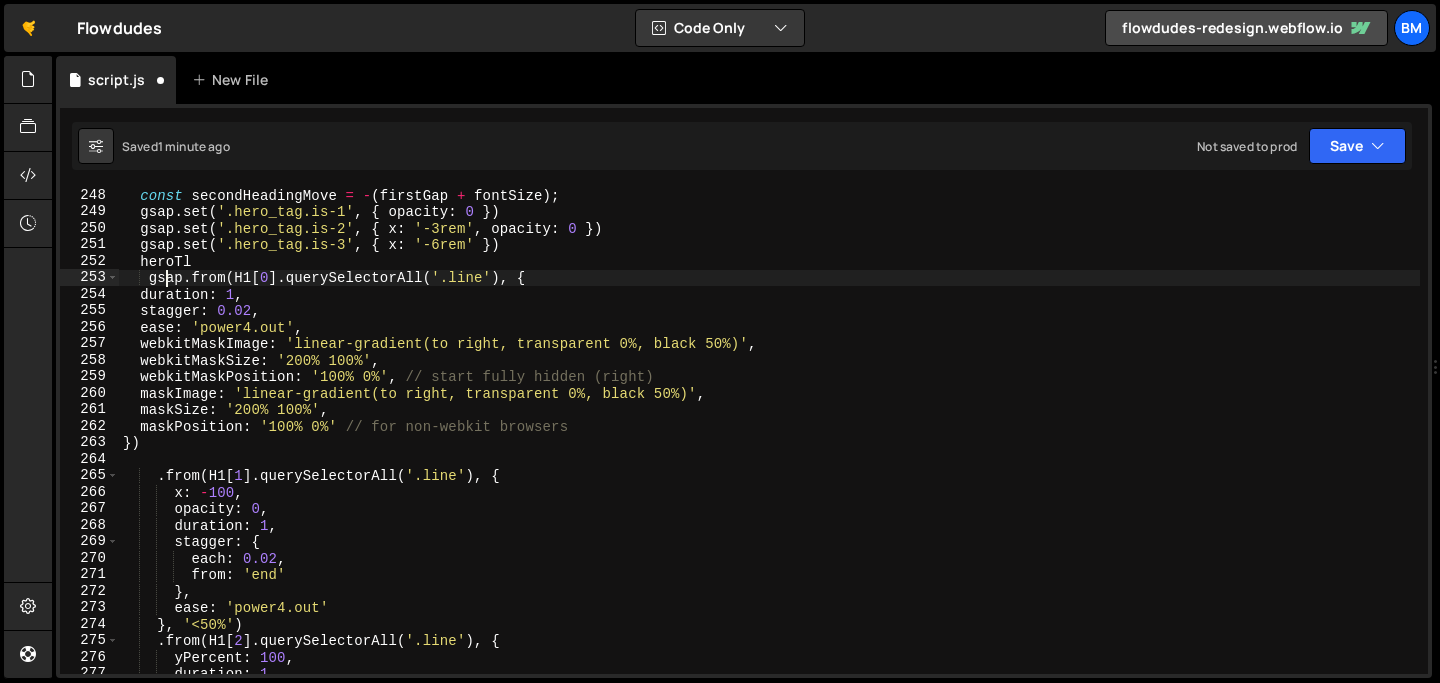 click on "const   secondHeadingMove   =   - ( firstGap   +   fontSize ) ;    gsap . set ( '.hero_tag.is-1' ,   {   opacity :   0   })    gsap . set ( '.hero_tag.is-2' ,   {   x :   '-3rem' ,   opacity :   0   })    gsap . set ( '.hero_tag.is-3' ,   {   x :   '-6rem'   })    heroTl      gsap . from ( H1 [ 0 ] . querySelectorAll ( '.line' ) ,   {    duration :   1 ,    stagger :   0.02 ,    ease :   'power4.out' ,    webkitMaskImage :   'linear-gradient(to right, transparent 0%, black 50%)' ,    webkitMaskSize :   '200% 100%' ,    webkitMaskPosition :   '100% 0%' ,   // start fully hidden (right)    maskImage :   'linear-gradient(to right, transparent 0%, black 50%)' ,    maskSize :   '200% 100%' ,    maskPosition :   '100% 0%'   // for non-webkit browsers })       . from ( H1 [ 1 ] . querySelectorAll ( '.line' ) ,   {          x :   - 100 ,          opacity :   0 ,          duration :   1 ,          stagger :   {             each :   0.02 ,             from :   'end'          } ,          ease :   'power4.out'" at bounding box center (769, 446) 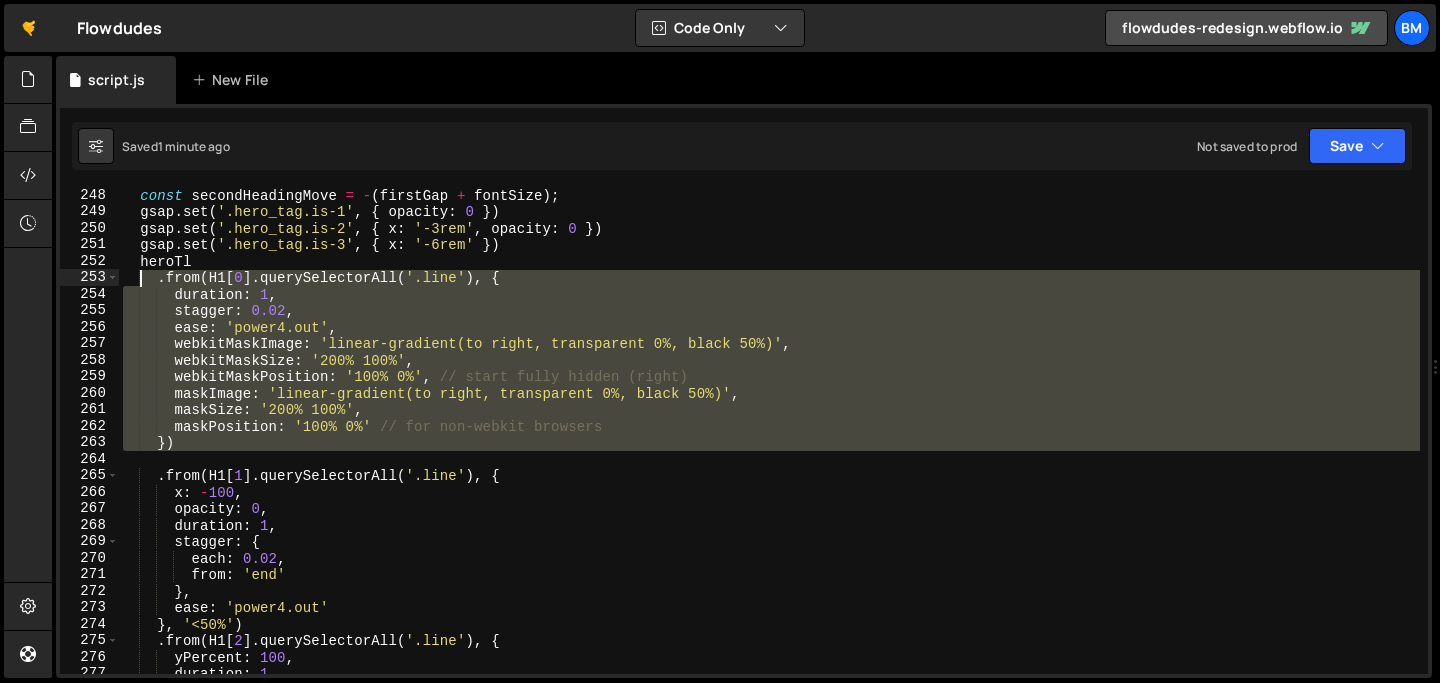 drag, startPoint x: 186, startPoint y: 458, endPoint x: 143, endPoint y: 281, distance: 182.14828 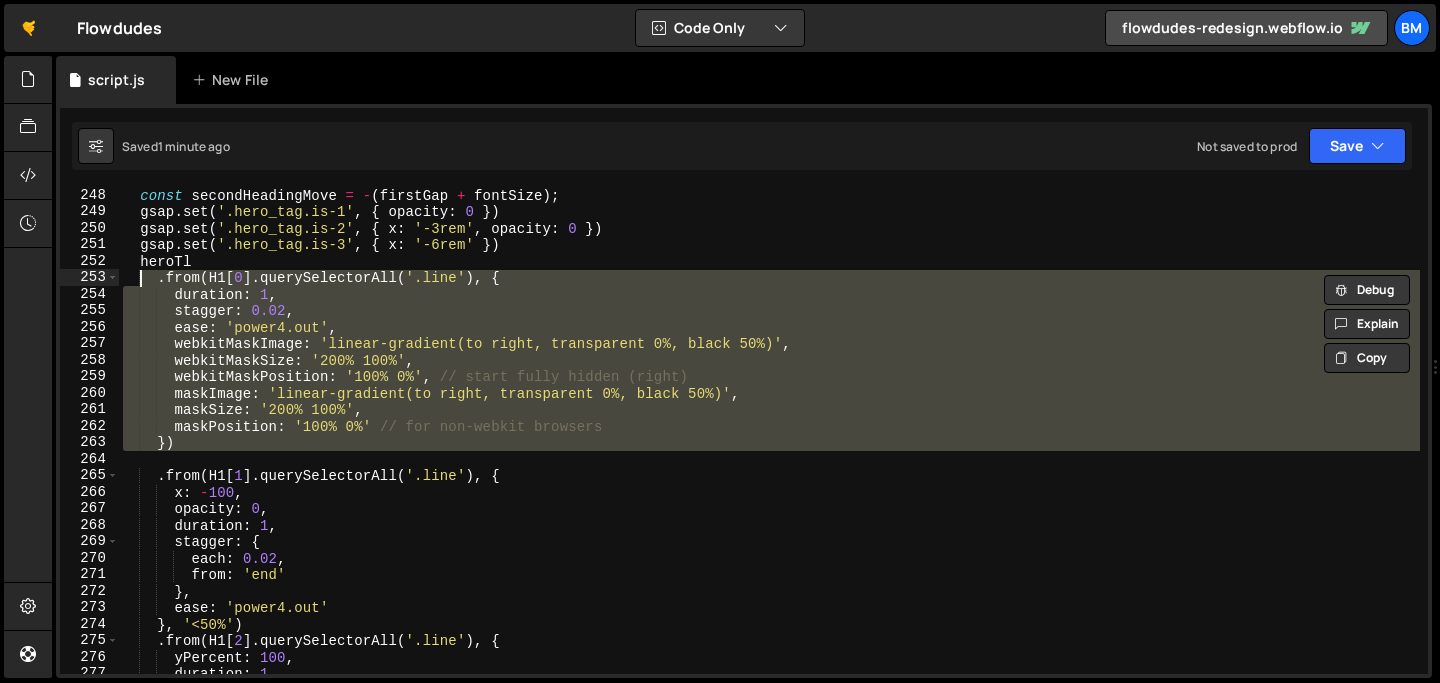 paste 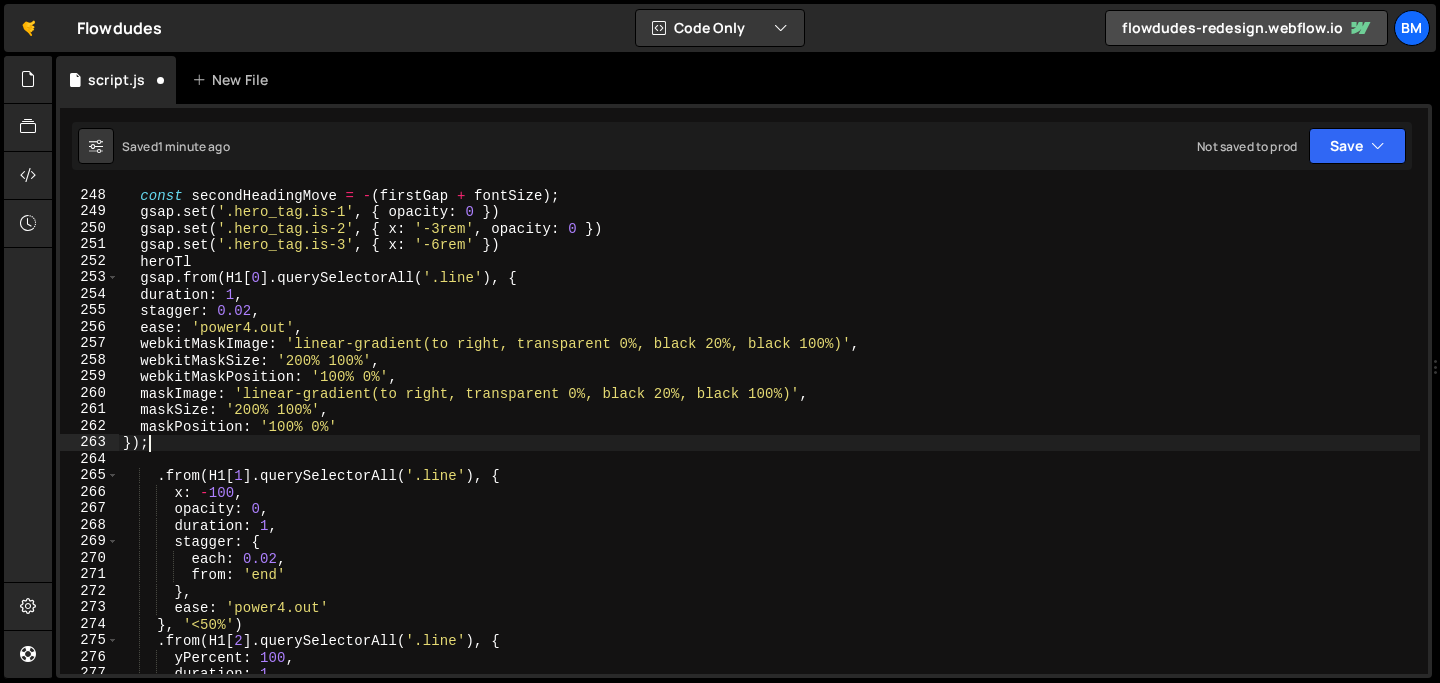 click on "const   secondHeadingMove   =   - ( firstGap   +   fontSize ) ;    gsap . set ( '.hero_tag.is-1' ,   {   opacity :   0   })    gsap . set ( '.hero_tag.is-2' ,   {   x :   '-3rem' ,   opacity :   0   })    gsap . set ( '.hero_tag.is-3' ,   {   x :   '-6rem'   })    heroTl    gsap . from ( H1 [ 0 ] . querySelectorAll ( '.line' ) ,   {    duration :   1 ,    stagger :   0.02 ,    ease :   'power4.out' ,    webkitMaskImage :   'linear-gradient(to right, transparent 0%, black 20%, black 100%)' ,    webkitMaskSize :   '200% 100%' ,    webkitMaskPosition :   '100% 0%' ,    maskImage :   'linear-gradient(to right, transparent 0%, black 20%, black 100%)' ,    maskSize :   '200% 100%' ,    maskPosition :   '100% 0%' }) ;       . from ( H1 [ 1 ] . querySelectorAll ( '.line' ) ,   {          x :   - 100 ,          opacity :   0 ,          duration :   1 ,          stagger :   {             each :   0.02 ,             from :   'end'          } ,          ease :   'power4.out'       } ,   '<50%' )       . from ( H1 [ 2" at bounding box center (769, 446) 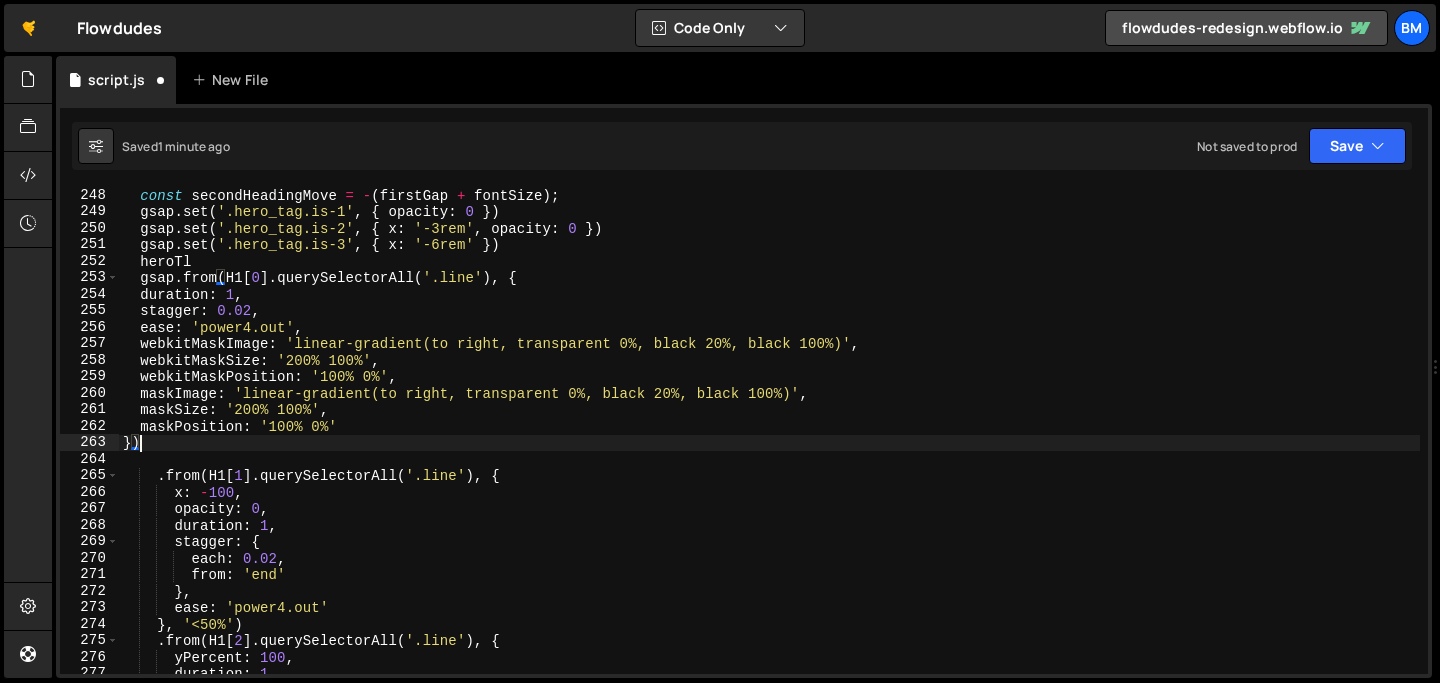 click on "const   secondHeadingMove   =   - ( firstGap   +   fontSize ) ;    gsap . set ( '.hero_tag.is-1' ,   {   opacity :   0   })    gsap . set ( '.hero_tag.is-2' ,   {   x :   '-3rem' ,   opacity :   0   })    gsap . set ( '.hero_tag.is-3' ,   {   x :   '-6rem'   })    heroTl    gsap . from ( H1 [ 0 ] . querySelectorAll ( '.line' ) ,   {    duration :   1 ,    stagger :   0.02 ,    ease :   'power4.out' ,    webkitMaskImage :   'linear-gradient(to right, transparent 0%, black 20%, black 100%)' ,    webkitMaskSize :   '200% 100%' ,    webkitMaskPosition :   '100% 0%' ,    maskImage :   'linear-gradient(to right, transparent 0%, black 20%, black 100%)' ,    maskSize :   '200% 100%' ,    maskPosition :   '100% 0%' })       . from ( H1 [ 1 ] . querySelectorAll ( '.line' ) ,   {          x :   - 100 ,          opacity :   0 ,          duration :   1 ,          stagger :   {             each :   0.02 ,             from :   'end'          } ,          ease :   'power4.out'       } ,   '<50%' )       . from ( H1 [ 2 ]" at bounding box center [769, 446] 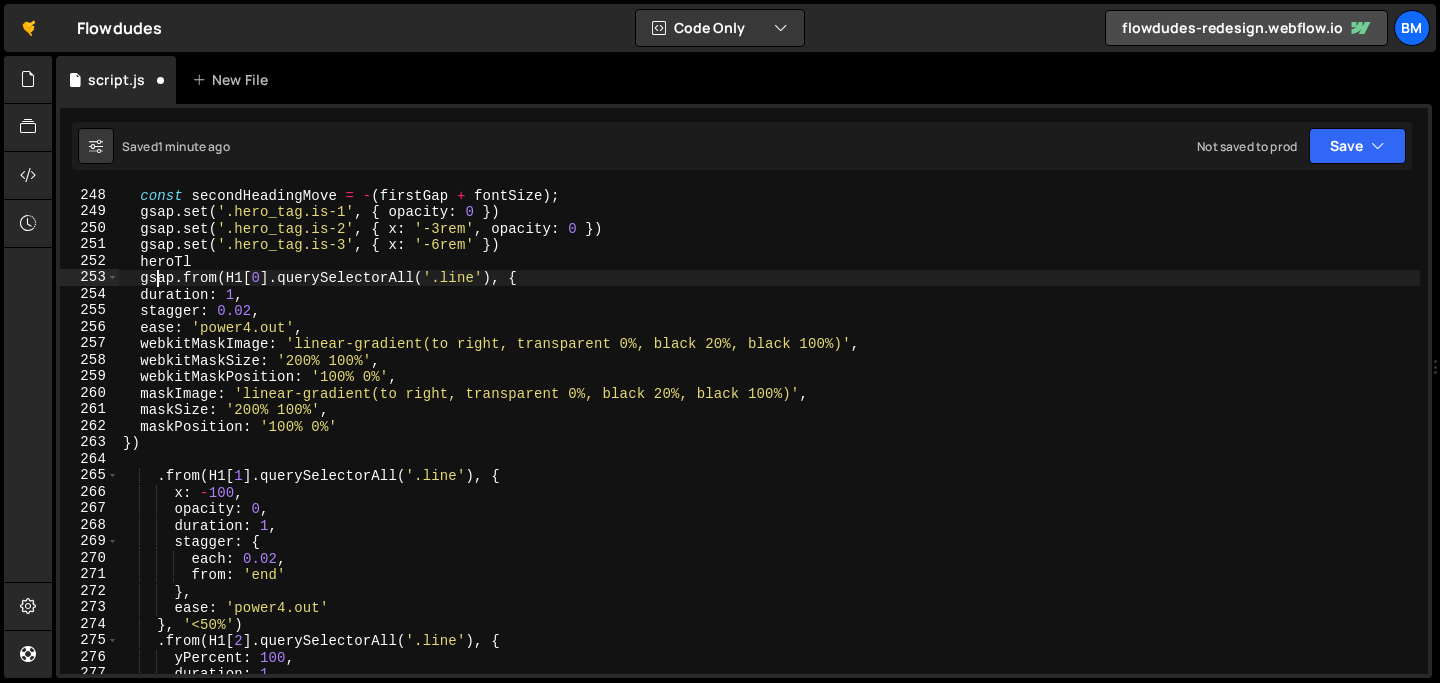 click on "const   secondHeadingMove   =   - ( firstGap   +   fontSize ) ;    gsap . set ( '.hero_tag.is-1' ,   {   opacity :   0   })    gsap . set ( '.hero_tag.is-2' ,   {   x :   '-3rem' ,   opacity :   0   })    gsap . set ( '.hero_tag.is-3' ,   {   x :   '-6rem'   })    heroTl    gsap . from ( H1 [ 0 ] . querySelectorAll ( '.line' ) ,   {    duration :   1 ,    stagger :   0.02 ,    ease :   'power4.out' ,    webkitMaskImage :   'linear-gradient(to right, transparent 0%, black 20%, black 100%)' ,    webkitMaskSize :   '200% 100%' ,    webkitMaskPosition :   '100% 0%' ,    maskImage :   'linear-gradient(to right, transparent 0%, black 20%, black 100%)' ,    maskSize :   '200% 100%' ,    maskPosition :   '100% 0%' })       . from ( H1 [ 1 ] . querySelectorAll ( '.line' ) ,   {          x :   - 100 ,          opacity :   0 ,          duration :   1 ,          stagger :   {             each :   0.02 ,             from :   'end'          } ,          ease :   'power4.out'       } ,   '<50%' )       . from ( H1 [ 2 ]" at bounding box center (769, 446) 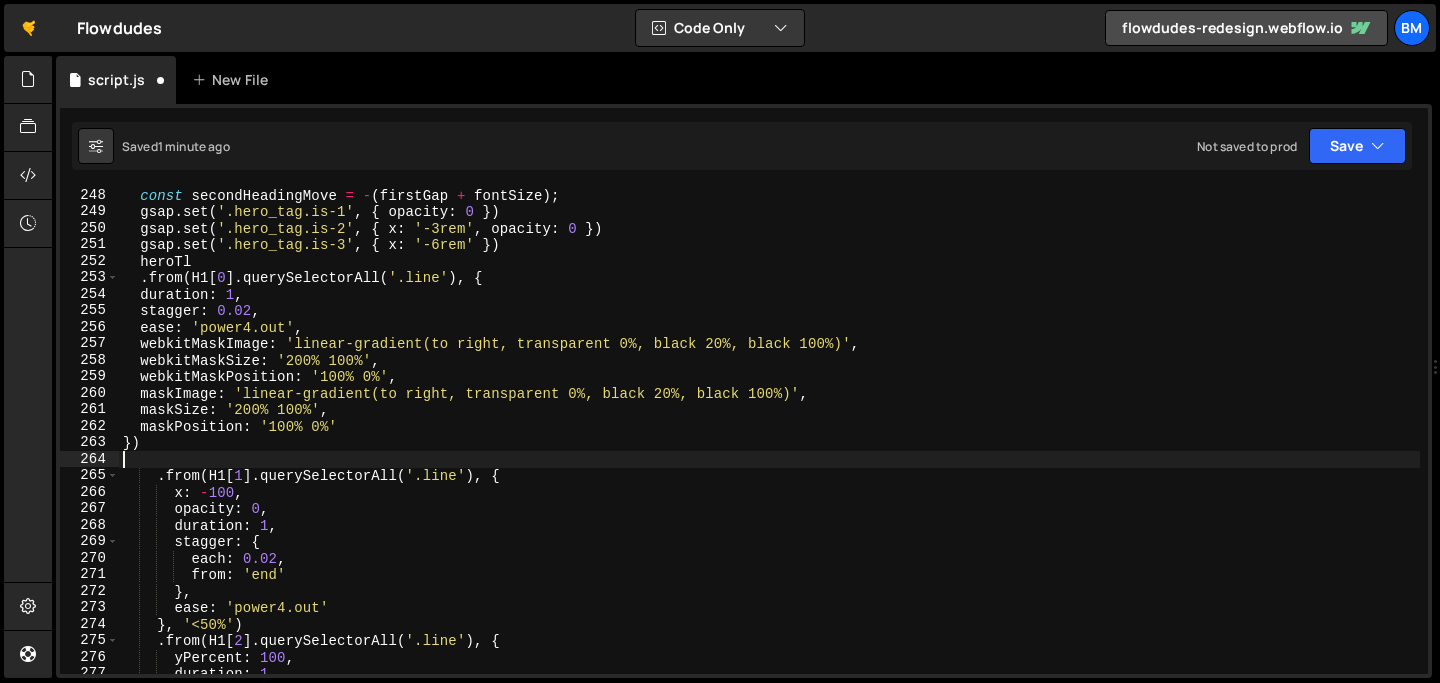 click on "const   secondHeadingMove   =   - ( firstGap   +   fontSize ) ;    gsap . set ( '.hero_tag.is-1' ,   {   opacity :   0   })    gsap . set ( '.hero_tag.is-2' ,   {   x :   '-3rem' ,   opacity :   0   })    gsap . set ( '.hero_tag.is-3' ,   {   x :   '-6rem'   })    heroTl    . from ( H1 [ 0 ] . querySelectorAll ( '.line' ) ,   {    duration :   1 ,    stagger :   0.02 ,    ease :   '[EASING]' ,    webkitMaskImage :   'linear-gradient(to right, transparent 0%, black 20%, black 100%)' ,    webkitMaskSize :   '200% 100%' ,    webkitMaskPosition :   '100% 0%' ,    maskImage :   'linear-gradient(to right, transparent 0%, black 20%, black 100%)' ,    maskSize :   '200% 100%' ,    maskPosition :   '100% 0%' })       . from ( H1 [ 1 ] . querySelectorAll ( '.line' ) ,   {          x :   - 100 ,          opacity :   0 ,          duration :   1 ,          stagger :   {             each :   0.02 ,             from :   'end'          } ,          ease :   '[EASING]'       } ,   '<50%' )       . from ( H1 [ 2 ] . ( )" at bounding box center [769, 446] 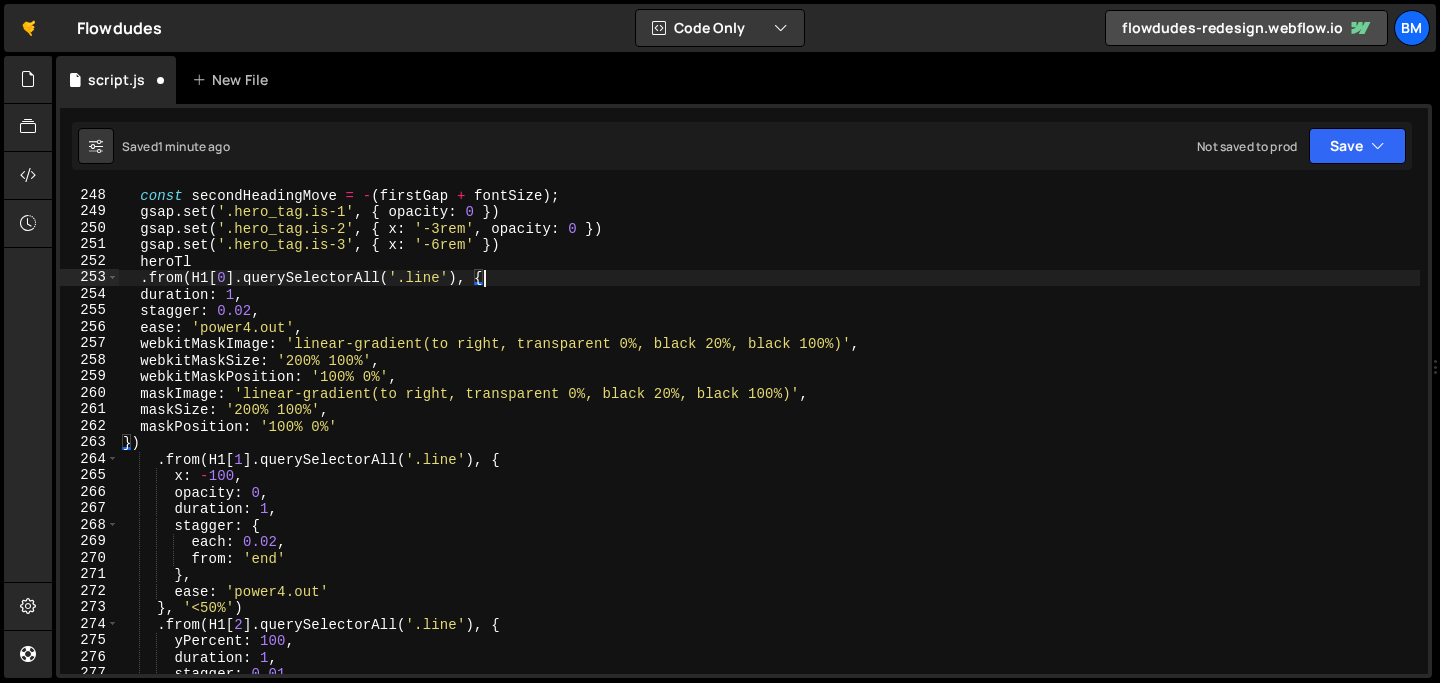 click on "const   secondHeadingMove   =   - ( firstGap   +   fontSize ) ;    gsap . set ( '.hero_tag.is-1' ,   {   opacity :   0   })    gsap . set ( '.hero_tag.is-2' ,   {   x :   '-3rem' ,   opacity :   0   })    gsap . set ( '.hero_tag.is-3' ,   {   x :   '-6rem'   })    heroTl    . from ( H1 [ 0 ] . querySelectorAll ( '.line' ) ,   {    duration :   1 ,    stagger :   0.02 ,    ease :   '[EASING]' ,    webkitMaskImage :   'linear-gradient(to right, transparent 0%, black 20%, black 100%)' ,    webkitMaskSize :   '200% 100%' ,    webkitMaskPosition :   '100% 0%' ,    maskImage :   'linear-gradient(to right, transparent 0%, black 20%, black 100%)' ,    maskSize :   '200% 100%' ,    maskPosition :   '100% 0%' })       . from ( H1 [ 1 ] . querySelectorAll ( '.line' ) ,   {          x :   - 100 ,          opacity :   0 ,          duration :   1 ,          stagger :   {             each :   0.02 ,             from :   'end'          } ,          ease :   '[EASING]'       } ,   '<50%' )       . from ( H1 [ 2 ] . ( )" at bounding box center (769, 446) 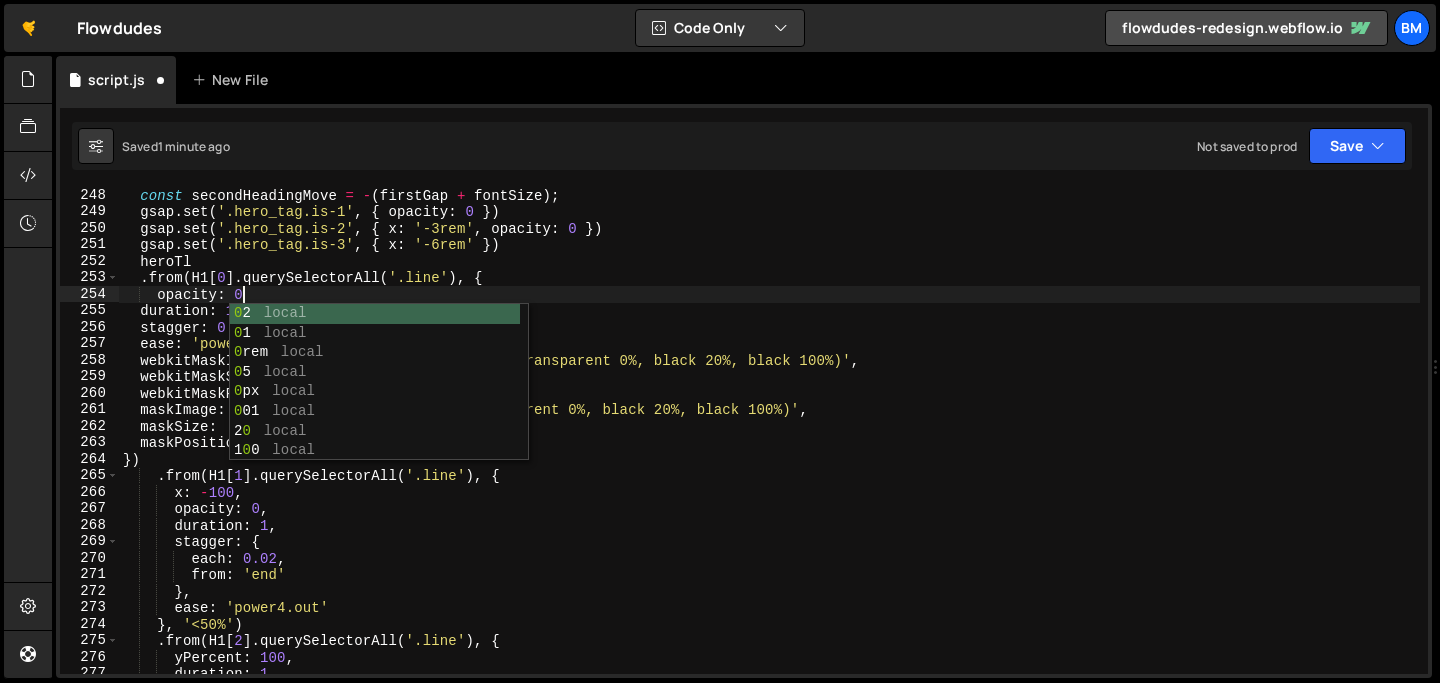 scroll, scrollTop: 0, scrollLeft: 8, axis: horizontal 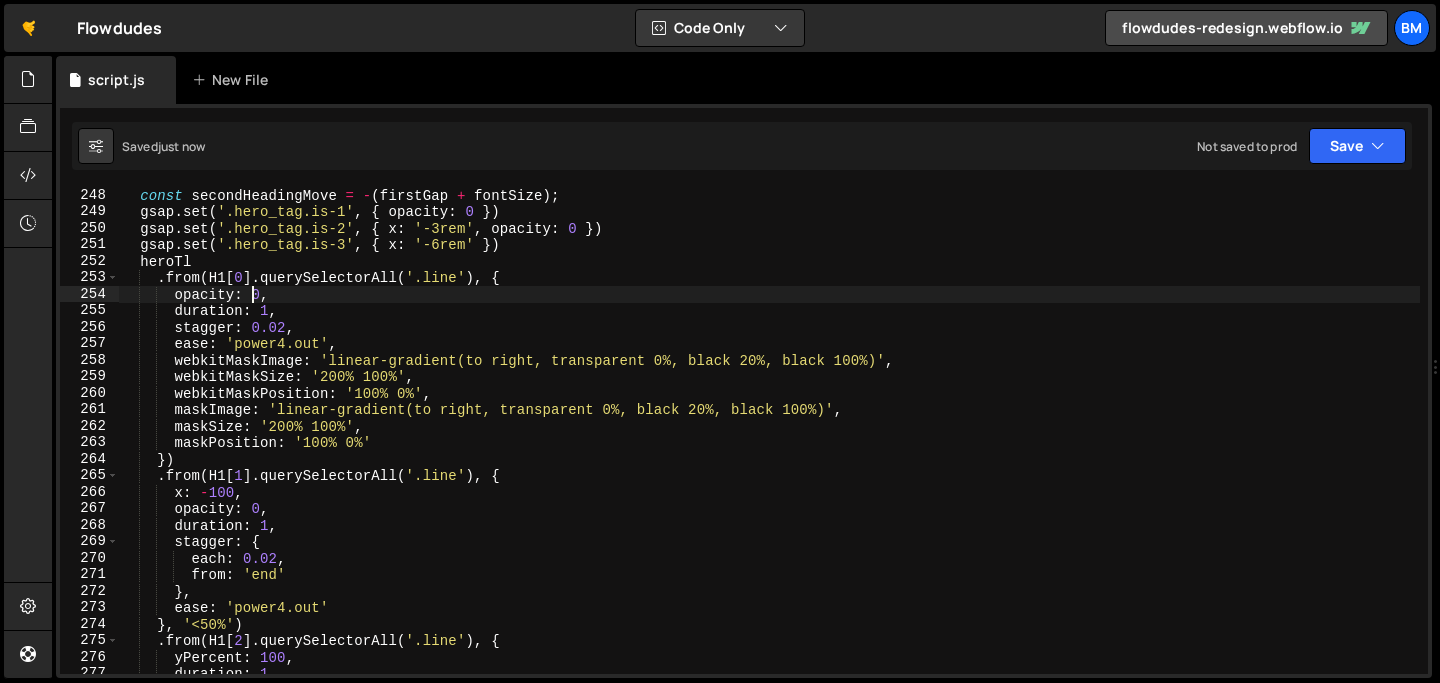 click on "const   secondHeadingMove   =   - ( firstGap   +   fontSize ) ;    gsap . set ( '.hero_tag.is-1' ,   {   opacity :   0   })    gsap . set ( '.hero_tag.is-2' ,   {   x :   '-3rem' ,   opacity :   0   })    gsap . set ( '.hero_tag.is-3' ,   {   x :   '-6rem'   })    heroTl       . from ( H1 [ 0 ] . querySelectorAll ( '.line' ) ,   {          opacity :   0 ,          duration :   1 ,          stagger :   0.02 ,          ease :   'power4.out' ,          webkitMaskImage :   'linear-gradient(to right, transparent 0%, black 20%, black 100%)' ,          webkitMaskSize :   '200% 100%' ,          webkitMaskPosition :   '100% 0%' ,          maskImage :   'linear-gradient(to right, transparent 0%, black 20%, black 100%)' ,          maskSize :   '200% 100%' ,          maskPosition :   '100% 0%'       })       . from ( H1 [ 1 ] . querySelectorAll ( '.line' ) ,   {          x :   - 100 ,          opacity :   0 ,          duration :   1 ,          stagger :   {             each :   0.02 ,             from :   'end'          }          ease :   'power4.out'       })" at bounding box center [769, 446] 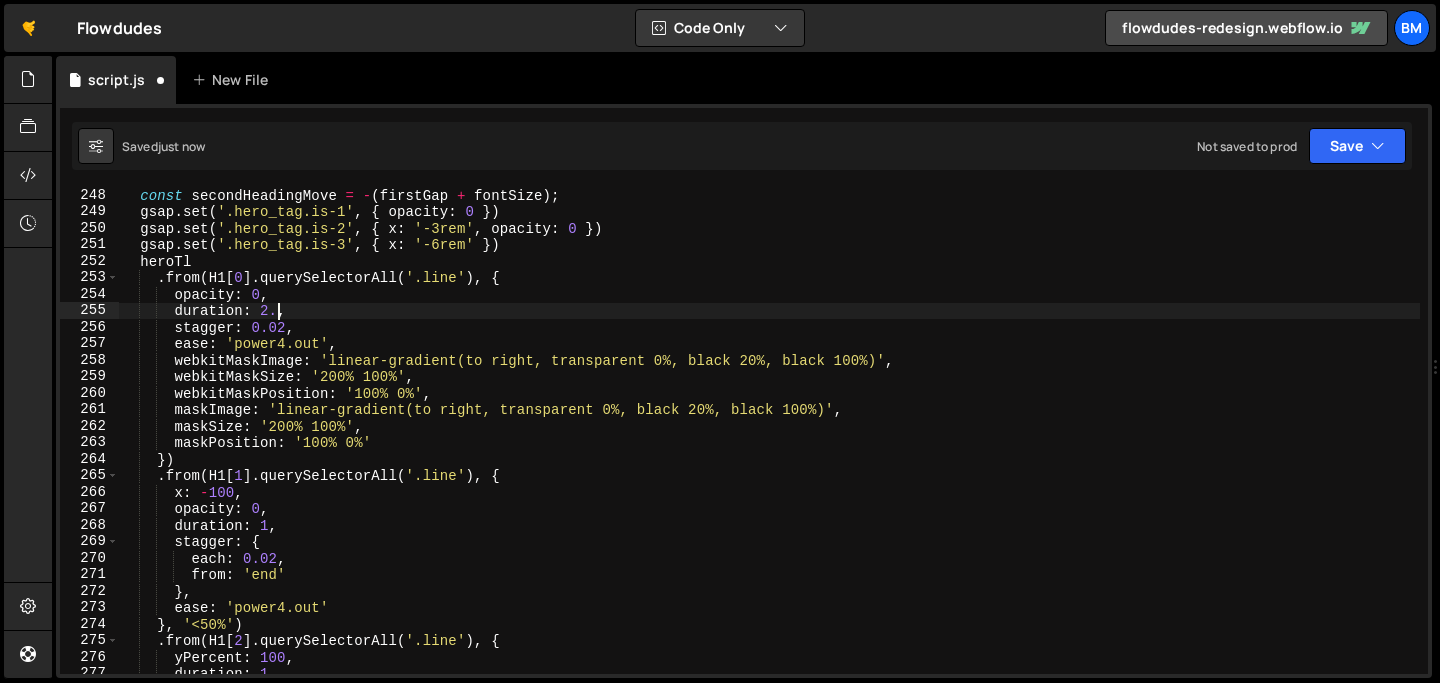 scroll, scrollTop: 0, scrollLeft: 11, axis: horizontal 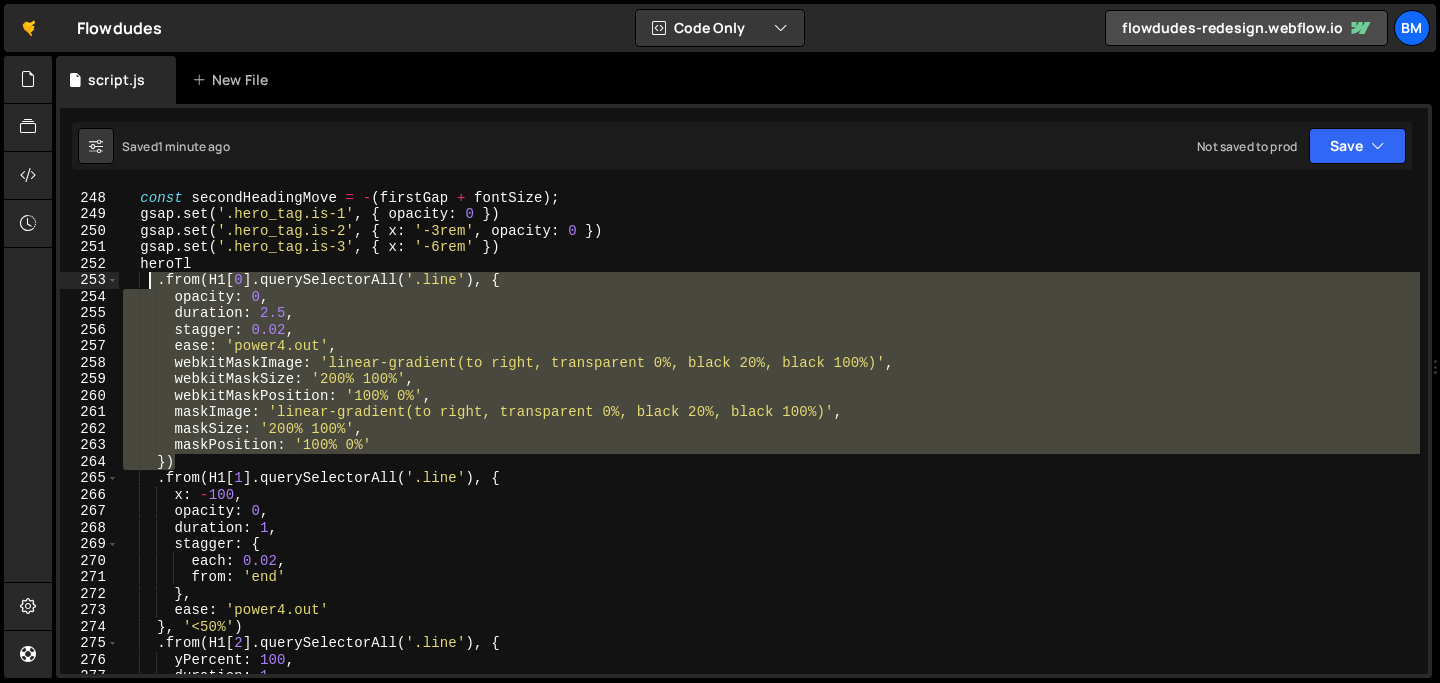 drag, startPoint x: 196, startPoint y: 465, endPoint x: 146, endPoint y: 277, distance: 194.53534 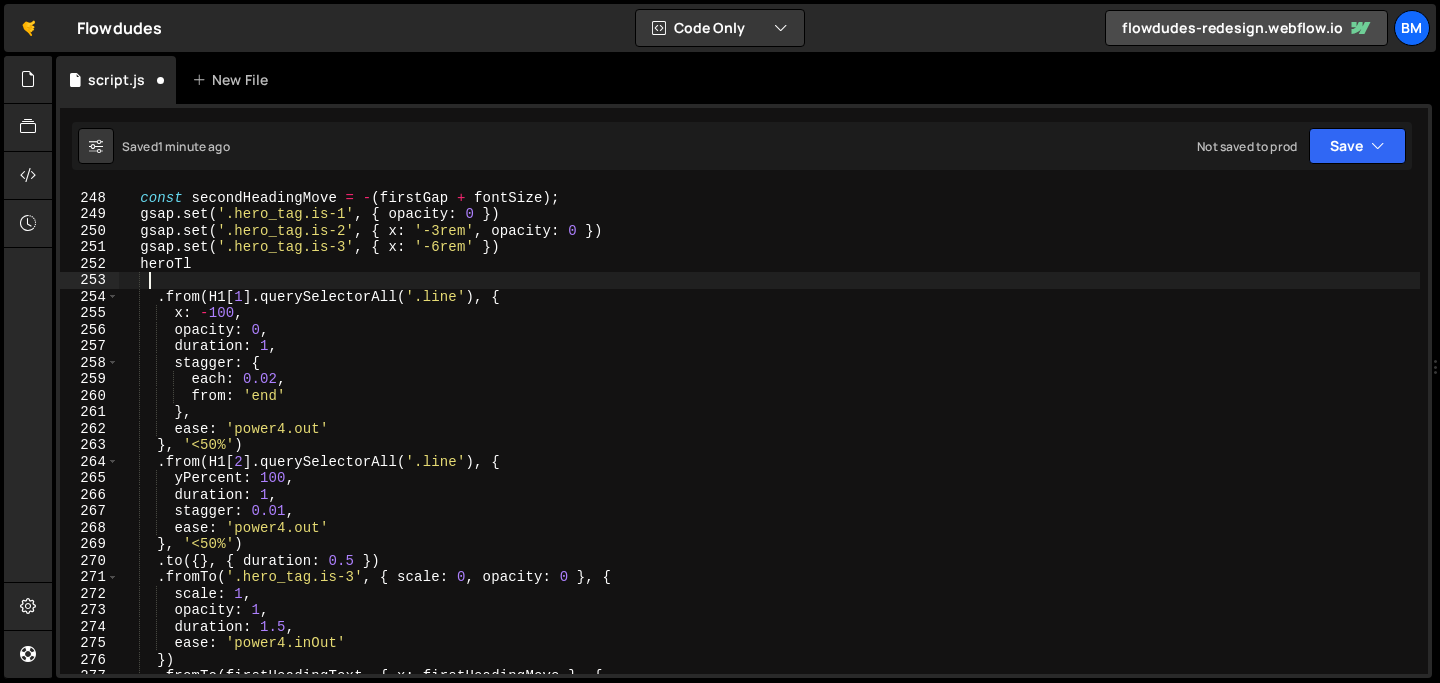 scroll, scrollTop: 0, scrollLeft: 1, axis: horizontal 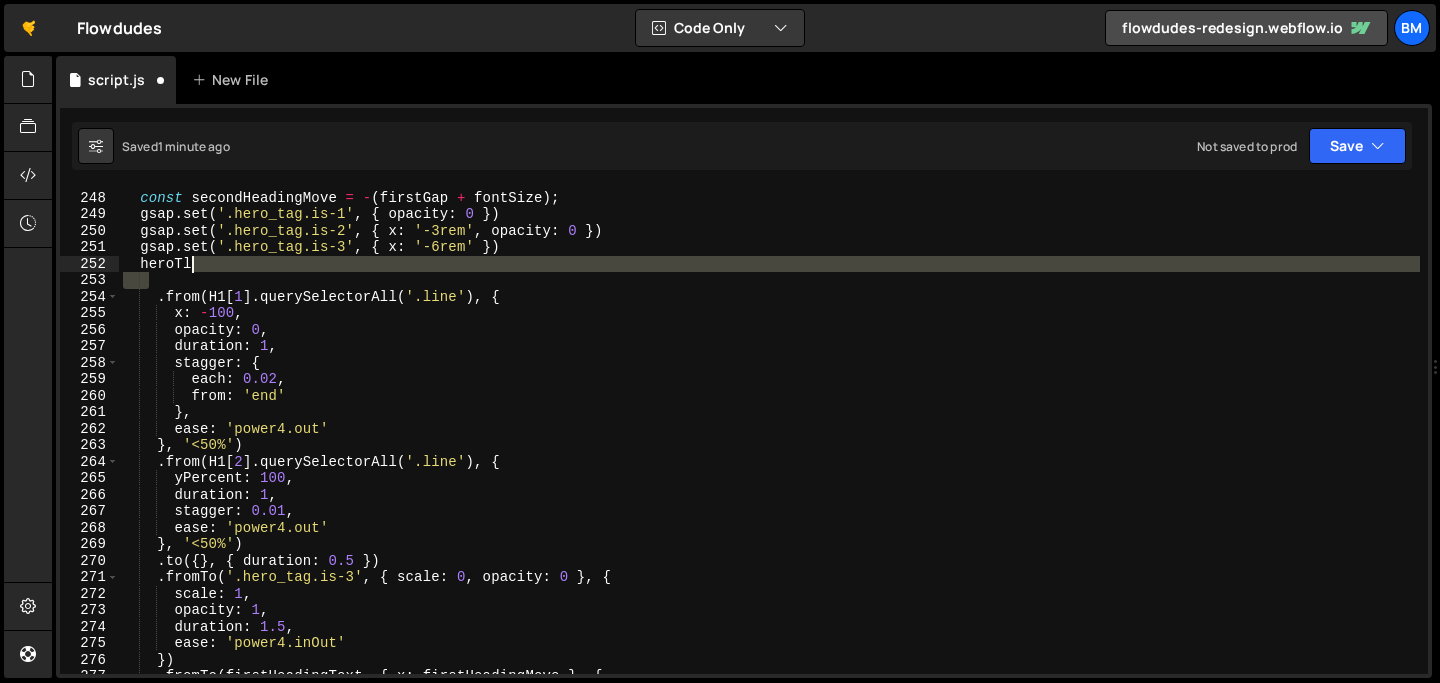 drag, startPoint x: 170, startPoint y: 279, endPoint x: 214, endPoint y: 265, distance: 46.173584 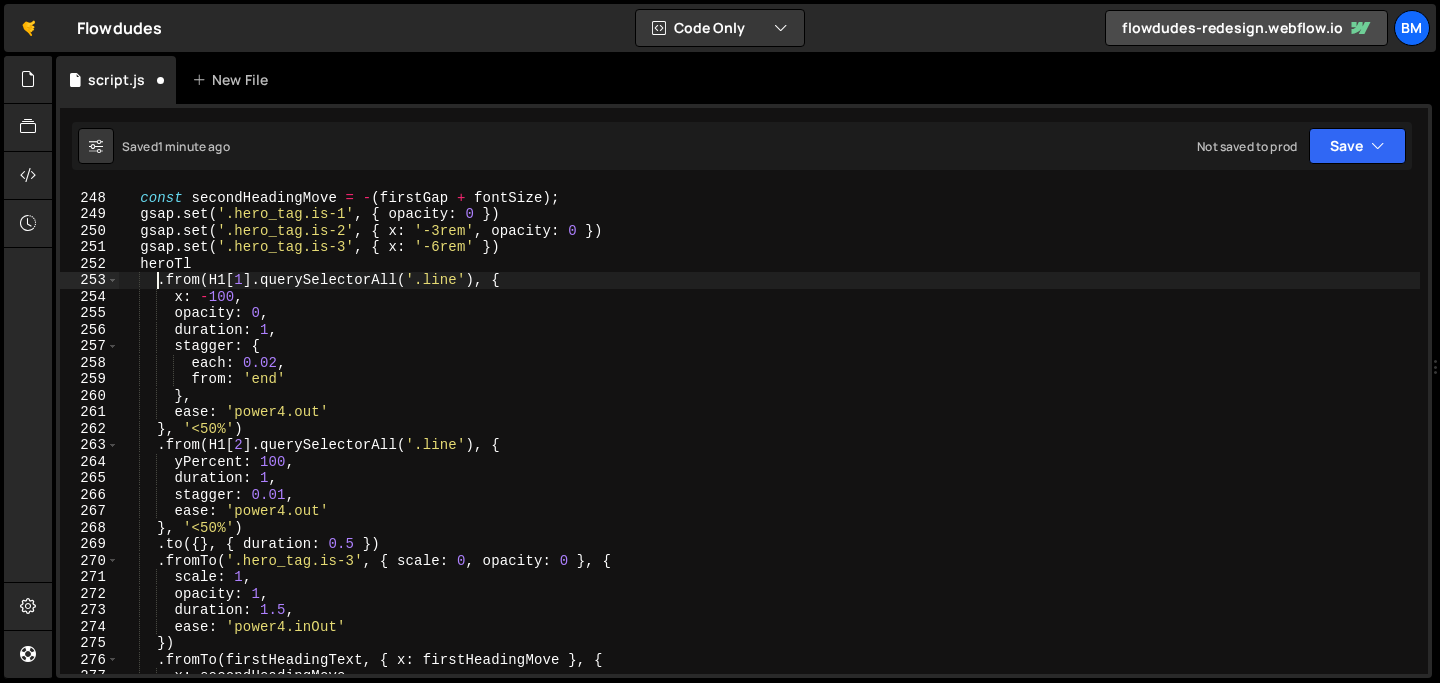 click on "const   firstHeadingMove   =   - ( firstGap   +   tagsWidth ) ;    const   secondHeadingMove   =   - ( firstGap   +   fontSize ) ;    gsap . set ( '.hero_tag.is-1' ,   {   opacity :   0   })    gsap . set ( '.hero_tag.is-2' ,   {   x :   '-3rem' ,   opacity :   0   })    gsap . set ( '.hero_tag.is-3' ,   {   x :   '-6rem'   })    heroTl       . from ( H1 [ 1 ] . querySelectorAll ( '.line' ) ,   {          x :   - 100 ,          opacity :   0 ,          duration :   1 ,          stagger :   {             each :   0.02 ,             from :   'end'          } ,          ease :   'power4.out'       } ,   '<50%' )       . from ( H1 [ 2 ] . querySelectorAll ( '.line' ) ,   {          yPercent :   100 ,          duration :   1 ,          stagger :   0.01 ,          ease :   'power4.out'       } ,   '<50%' )       . to ({ } ,   {   duration :   0.5   })       . fromTo ( '.hero_tag.is-3' ,   {   scale :   0 ,   opacity :   0   } ,   {          scale :   1 ,          opacity :   1 ,          duration :   1.5" at bounding box center [769, 432] 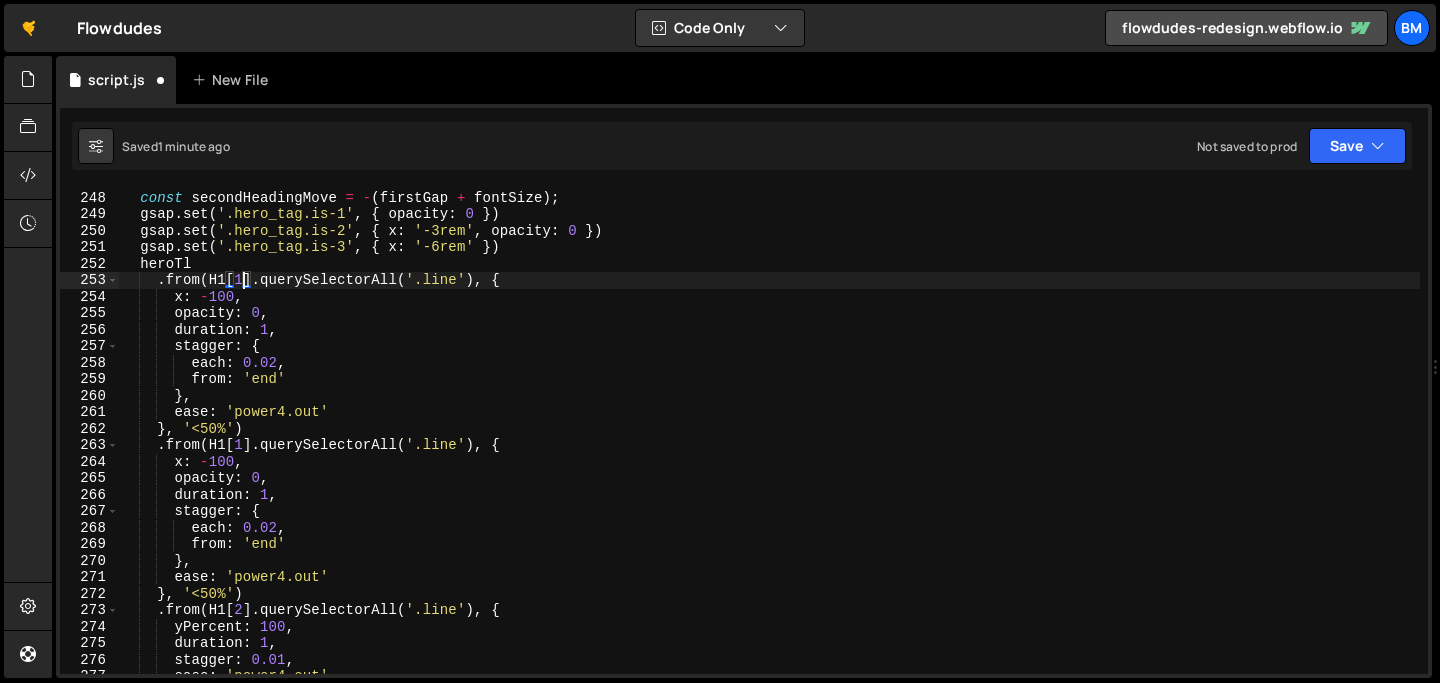 click on "const   firstHeadingMove   =   - ( firstGap   +   tagsWidth ) ;    const   secondHeadingMove   =   - ( firstGap   +   fontSize ) ;    gsap . set ( '.hero_tag.is-1' ,   {   opacity :   0   })    gsap . set ( '.hero_tag.is-2' ,   {   x :   '-3rem' ,   opacity :   0   })    gsap . set ( '.hero_tag.is-3' ,   {   x :   '-6rem'   })    heroTl       . from ( H1 [ 1 ] . querySelectorAll ( '.line' ) ,   {          x :   - 100 ,          opacity :   0 ,          duration :   1 ,          stagger :   {             each :   0.02 ,             from :   'end'          } ,          ease :   'power4.out'       } ,   '<50%' )       . from ( H1 [ 1 ] . querySelectorAll ( '.line' ) ,   {          x :   - 100 ,          opacity :   0 ,          duration :   1 ,          stagger :   {             each :   0.02 ,             from :   'end'          } ,          ease :   'power4.out'       } ,   '<50%' )       . from ( H1 [ 2 ] . querySelectorAll ( '.line' ) ,   {          yPercent :   100 ,          duration :   1 ," at bounding box center (769, 432) 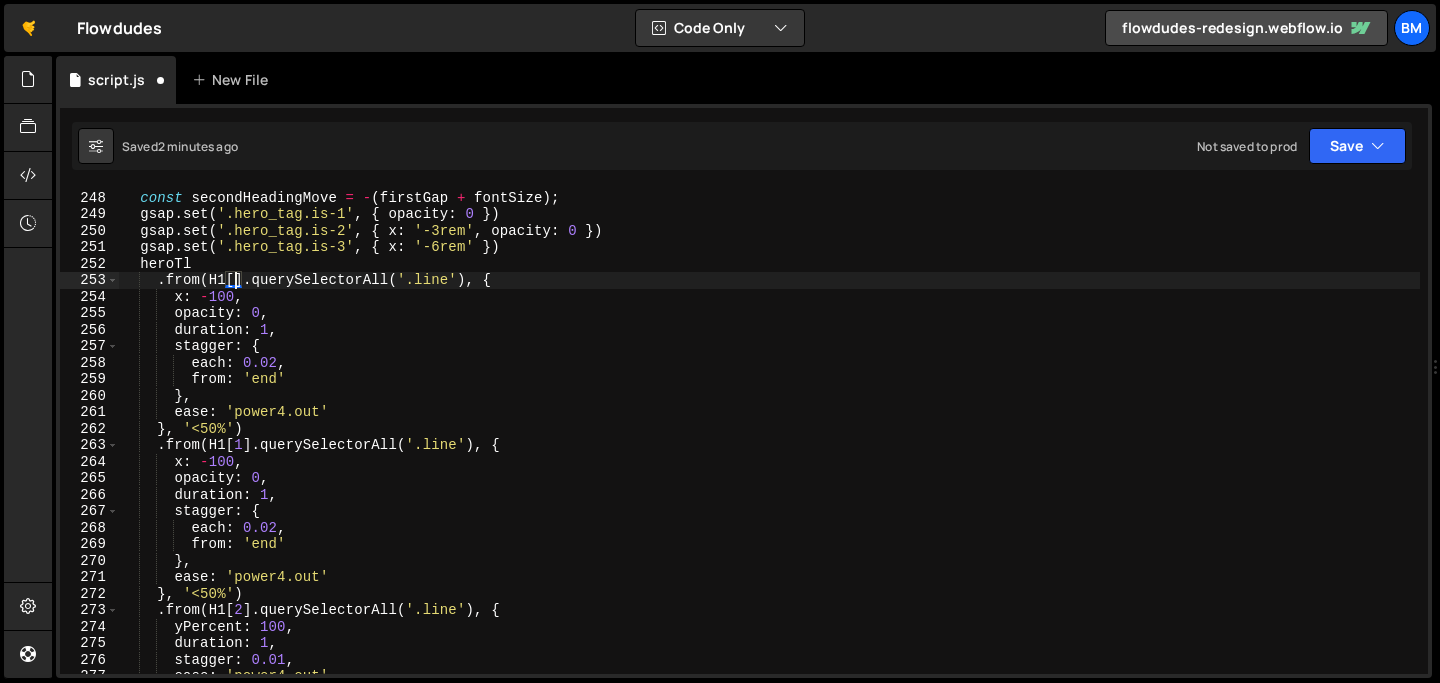 scroll, scrollTop: 0, scrollLeft: 8, axis: horizontal 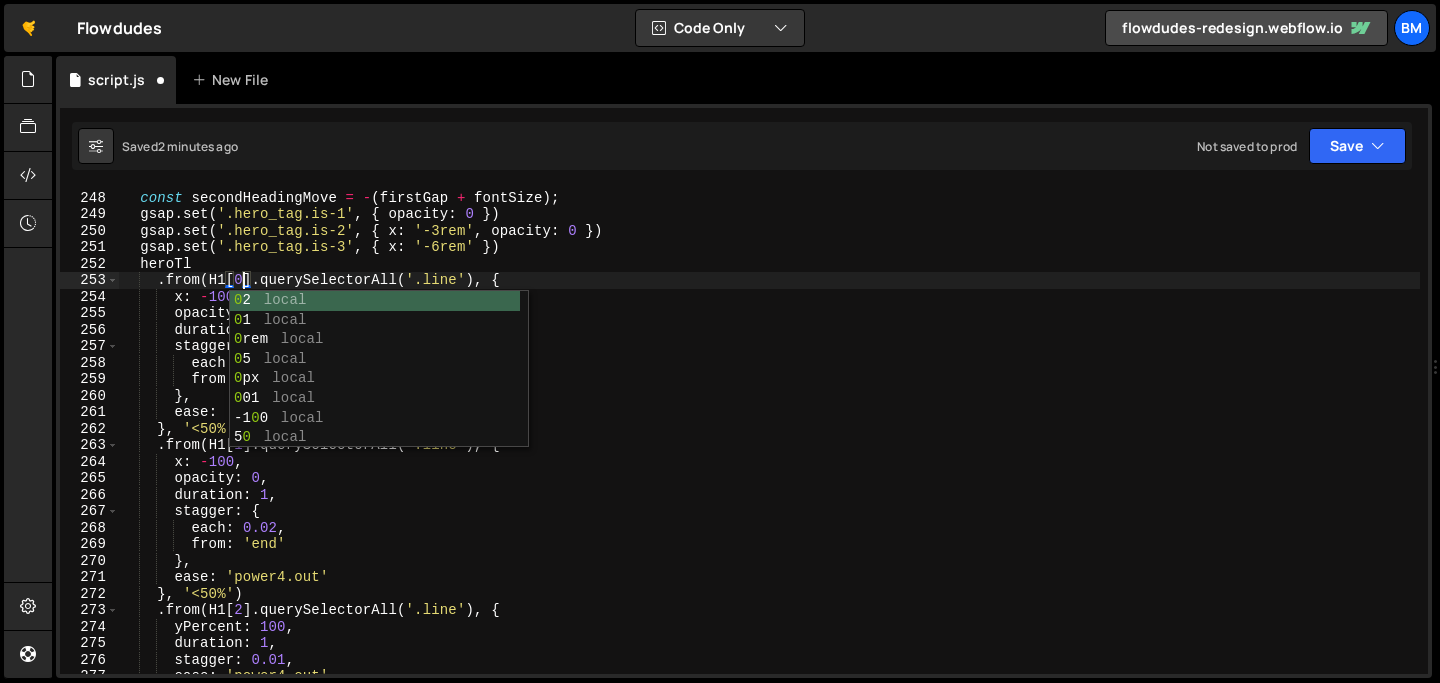 click on "const   firstHeadingMove   =   - ( firstGap   +   tagsWidth ) ;    const   secondHeadingMove   =   - ( firstGap   +   fontSize ) ;    gsap . set ( '.hero_tag.is-1' ,   {   opacity :   0   })    gsap . set ( '.hero_tag.is-2' ,   {   x :   '-3rem' ,   opacity :   0   })    gsap . set ( '.hero_tag.is-3' ,   {   x :   '-6rem'   })    heroTl       . from ( H1 [ 0 ] . querySelectorAll ( '.line' ) ,   {          x :   - 100 ,          opacity :   0 ,          duration :   1 ,          stagger :   {             each :   0.02 ,             from :   'end'          } ,          ease :   'power4.out'       } ,   '<50%' )       . from ( H1 [ 1 ] . querySelectorAll ( '.line' ) ,   {          x :   - 100 ,          opacity :   0 ,          duration :   1 ,          stagger :   {             each :   0.02 ,             from :   'end'          } ,          ease :   'power4.out'       } ,   '<50%' )       . from ( H1 [ 2 ] . querySelectorAll ( '.line' ) ,   {          yPercent :   100 ,          duration :   1 ,          :" at bounding box center (769, 432) 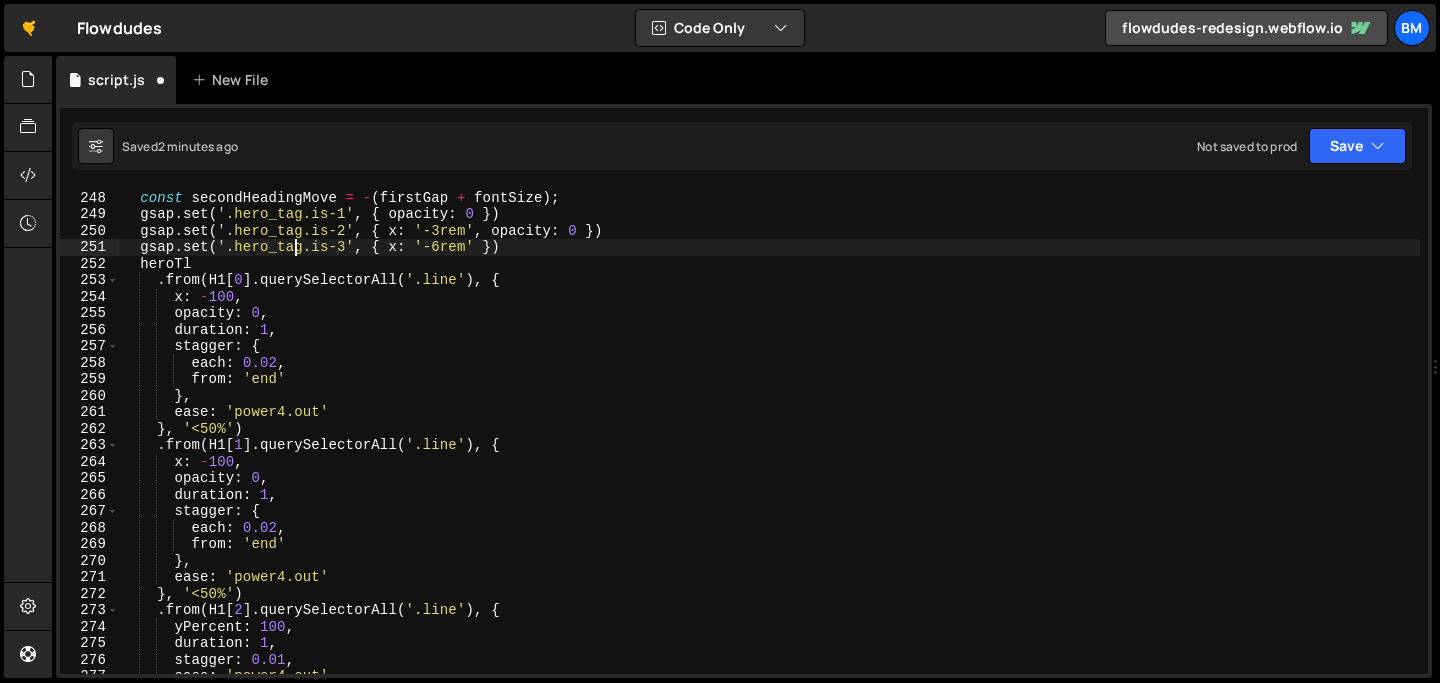 click on "const   firstHeadingMove   =   - ( firstGap   +   tagsWidth ) ;    const   secondHeadingMove   =   - ( firstGap   +   fontSize ) ;    gsap . set ( '.hero_tag.is-1' ,   {   opacity :   0   })    gsap . set ( '.hero_tag.is-2' ,   {   x :   '-3rem' ,   opacity :   0   })    gsap . set ( '.hero_tag.is-3' ,   {   x :   '-6rem'   })    heroTl       . from ( H1 [ 0 ] . querySelectorAll ( '.line' ) ,   {          x :   - 100 ,          opacity :   0 ,          duration :   1 ,          stagger :   {             each :   0.02 ,             from :   'end'          } ,          ease :   'power4.out'       } ,   '<50%' )       . from ( H1 [ 1 ] . querySelectorAll ( '.line' ) ,   {          x :   - 100 ,          opacity :   0 ,          duration :   1 ,          stagger :   {             each :   0.02 ,             from :   'end'          } ,          ease :   'power4.out'       } ,   '<50%' )       . from ( H1 [ 2 ] . querySelectorAll ( '.line' ) ,   {          yPercent :   100 ,          duration :   1 ,          :" at bounding box center [769, 432] 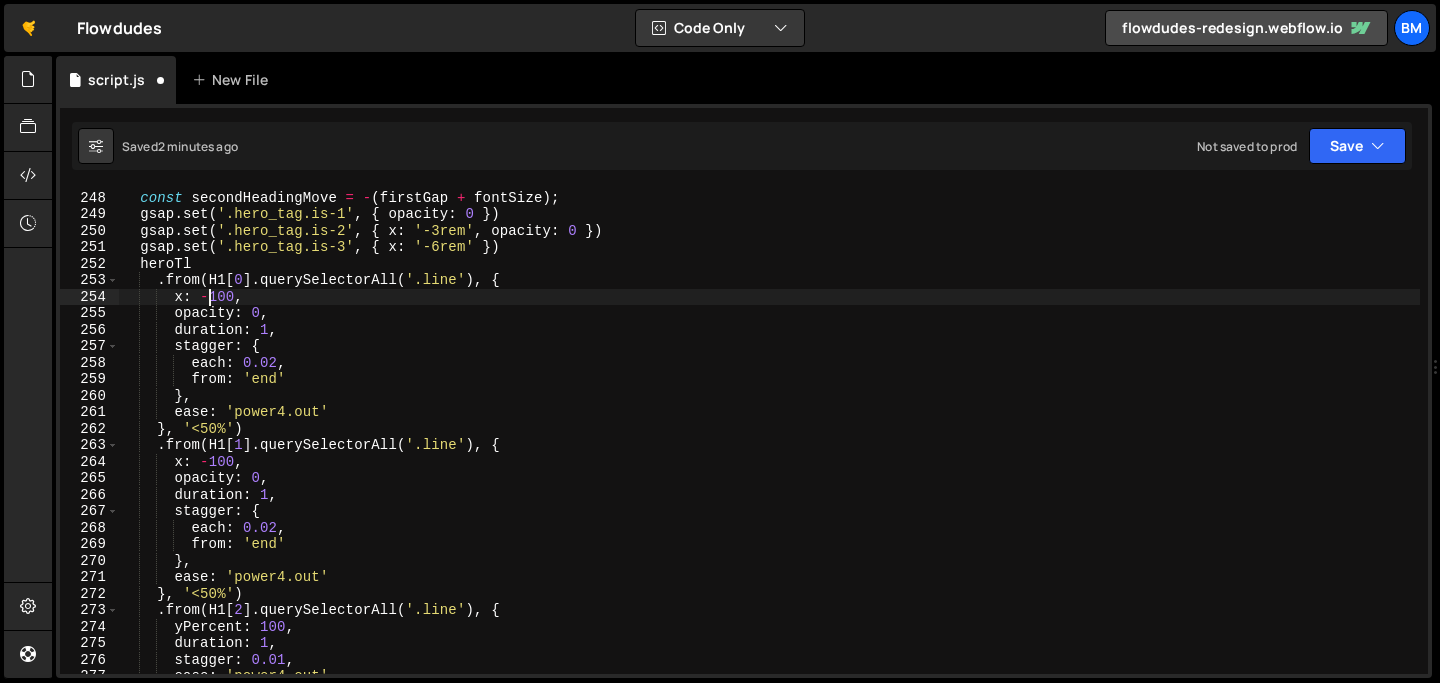 scroll, scrollTop: 0, scrollLeft: 7, axis: horizontal 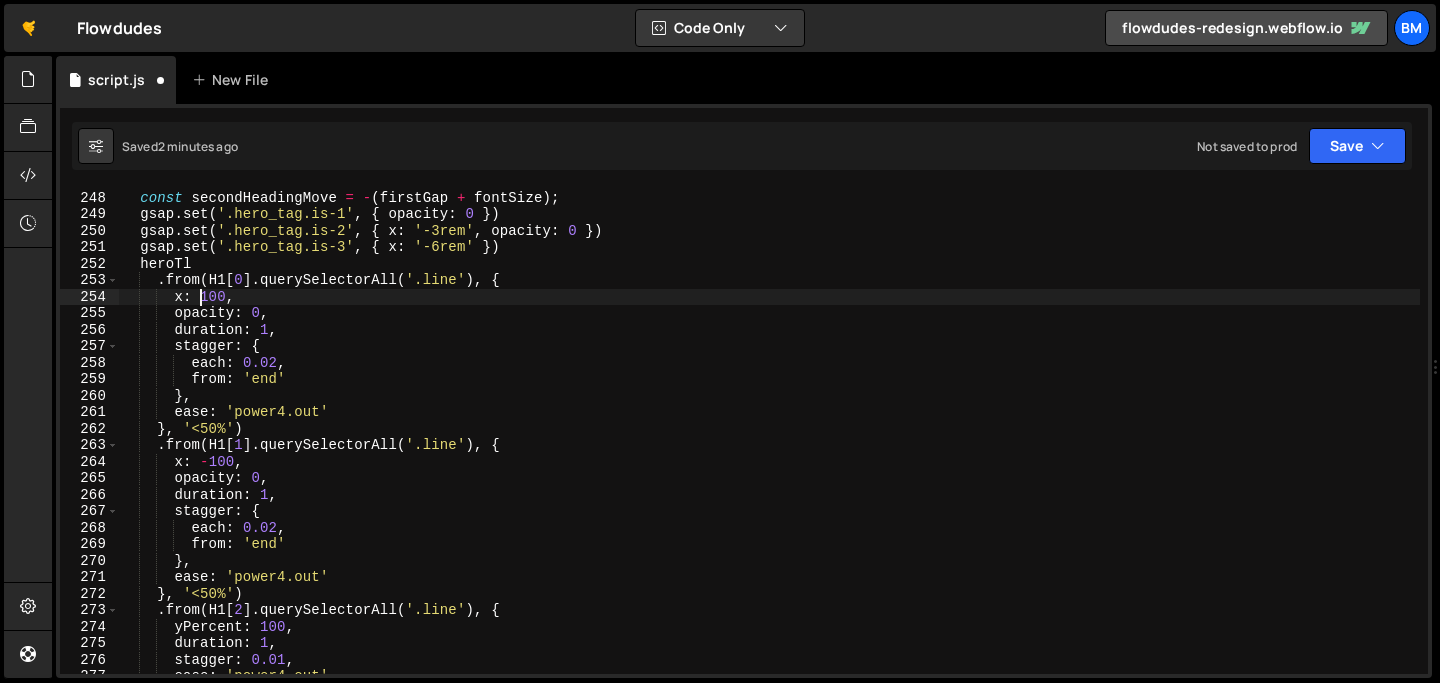 click on "const   firstHeadingMove   =   - ( firstGap   +   tagsWidth ) ;    const   secondHeadingMove   =   - ( firstGap   +   fontSize ) ;    gsap . set ( '.hero_tag.is-1' ,   {   opacity :   0   })    gsap . set ( '.hero_tag.is-2' ,   {   x :   '-3rem' ,   opacity :   0   })    gsap . set ( '.hero_tag.is-3' ,   {   x :   '-6rem'   })    heroTl       . from ( H1 [ 0 ] . querySelectorAll ( '.line' ) ,   {          x :   100 ,          opacity :   0 ,          duration :   1 ,          stagger :   {             each :   0.02 ,             from :   'end'          } ,          ease :   'power4.out'       } ,   '<50%' )       . from ( H1 [ 1 ] . querySelectorAll ( '.line' ) ,   {          x :   - 100 ,          opacity :   0 ,          duration :   1 ,          stagger :   {             each :   0.02 ,             from :   'end'          } ,          ease :   'power4.out'       } ,   '<50%' )       . from ( H1 [ 2 ] . querySelectorAll ( '.line' ) ,   {          yPercent :   100 ,          duration :   1 ," at bounding box center [769, 432] 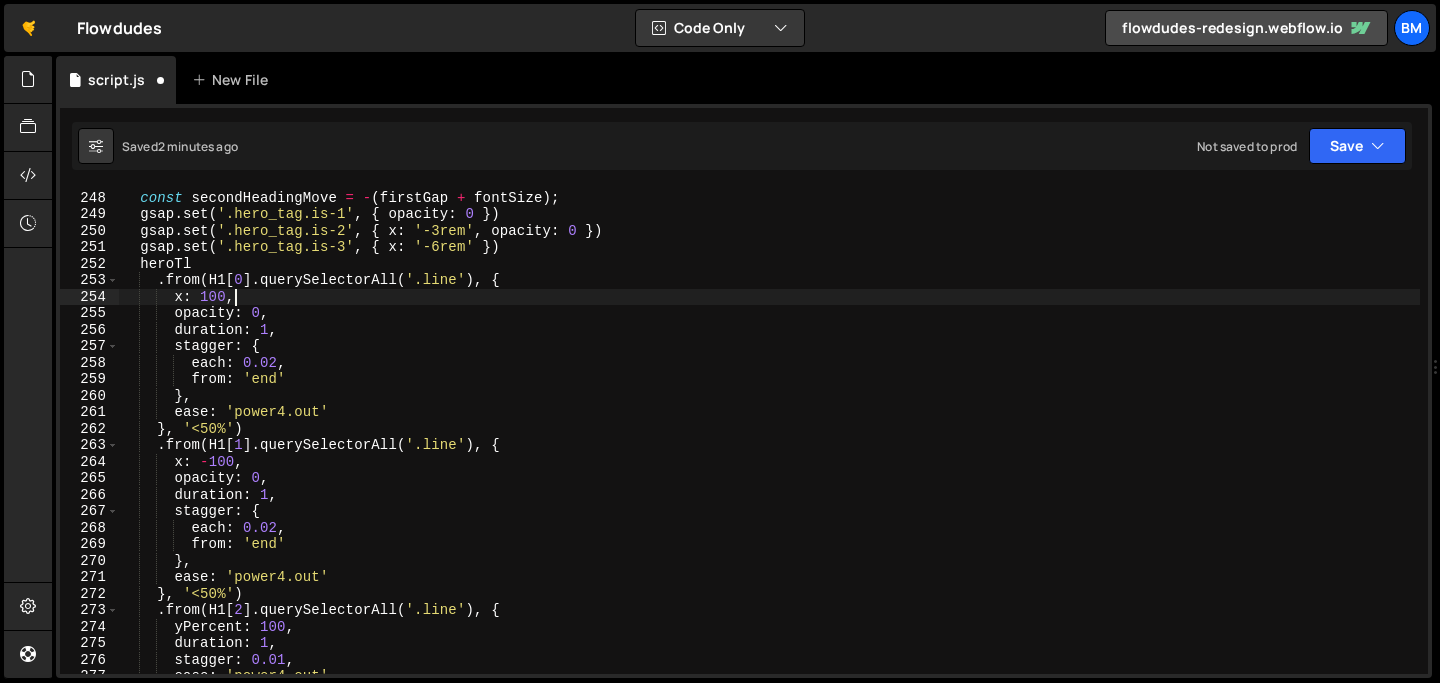 click on "const   firstHeadingMove   =   - ( firstGap   +   tagsWidth ) ;    const   secondHeadingMove   =   - ( firstGap   +   fontSize ) ;    gsap . set ( '.hero_tag.is-1' ,   {   opacity :   0   })    gsap . set ( '.hero_tag.is-2' ,   {   x :   '-3rem' ,   opacity :   0   })    gsap . set ( '.hero_tag.is-3' ,   {   x :   '-6rem'   })    heroTl       . from ( H1 [ 0 ] . querySelectorAll ( '.line' ) ,   {          x :   100 ,          opacity :   0 ,          duration :   1 ,          stagger :   {             each :   0.02 ,             from :   'end'          } ,          ease :   'power4.out'       } ,   '<50%' )       . from ( H1 [ 1 ] . querySelectorAll ( '.line' ) ,   {          x :   - 100 ,          opacity :   0 ,          duration :   1 ,          stagger :   {             each :   0.02 ,             from :   'end'          } ,          ease :   'power4.out'       } ,   '<50%' )       . from ( H1 [ 2 ] . querySelectorAll ( '.line' ) ,   {          yPercent :   100 ,          duration :   1 ," at bounding box center [769, 432] 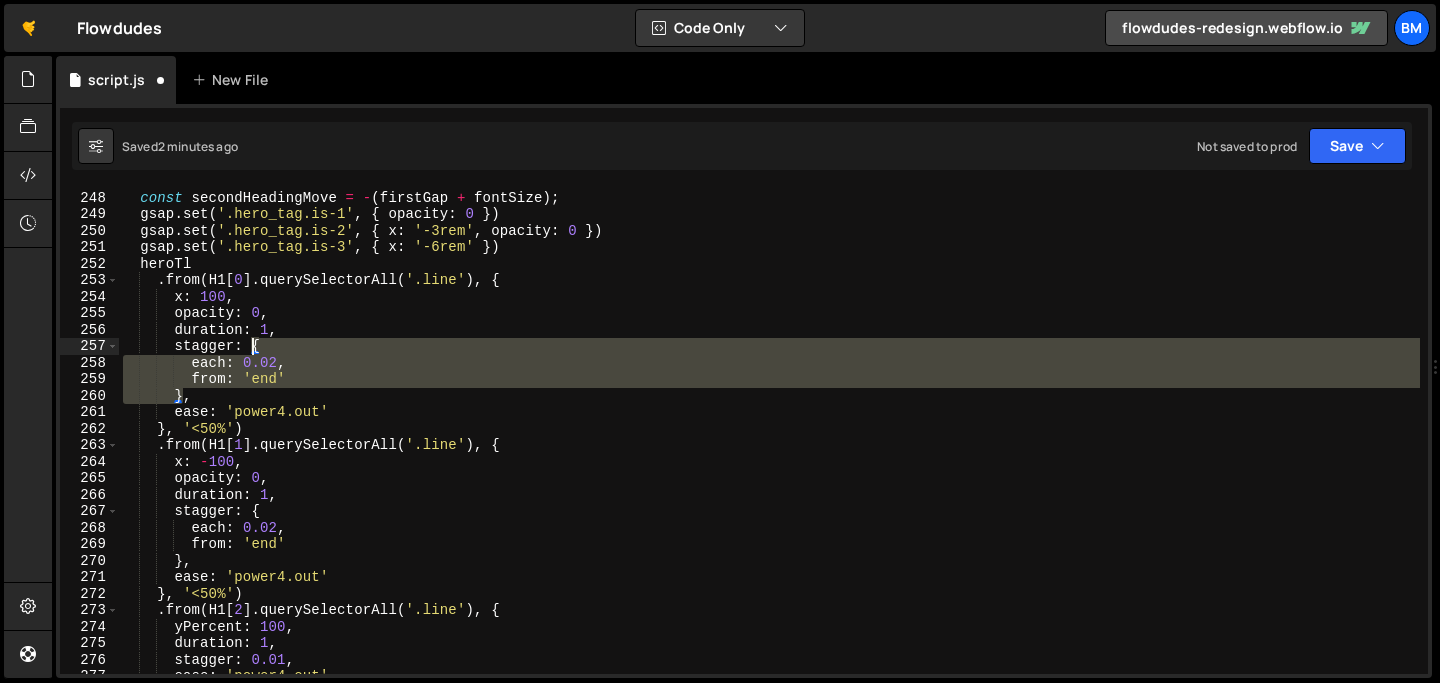 drag, startPoint x: 184, startPoint y: 394, endPoint x: 250, endPoint y: 348, distance: 80.44874 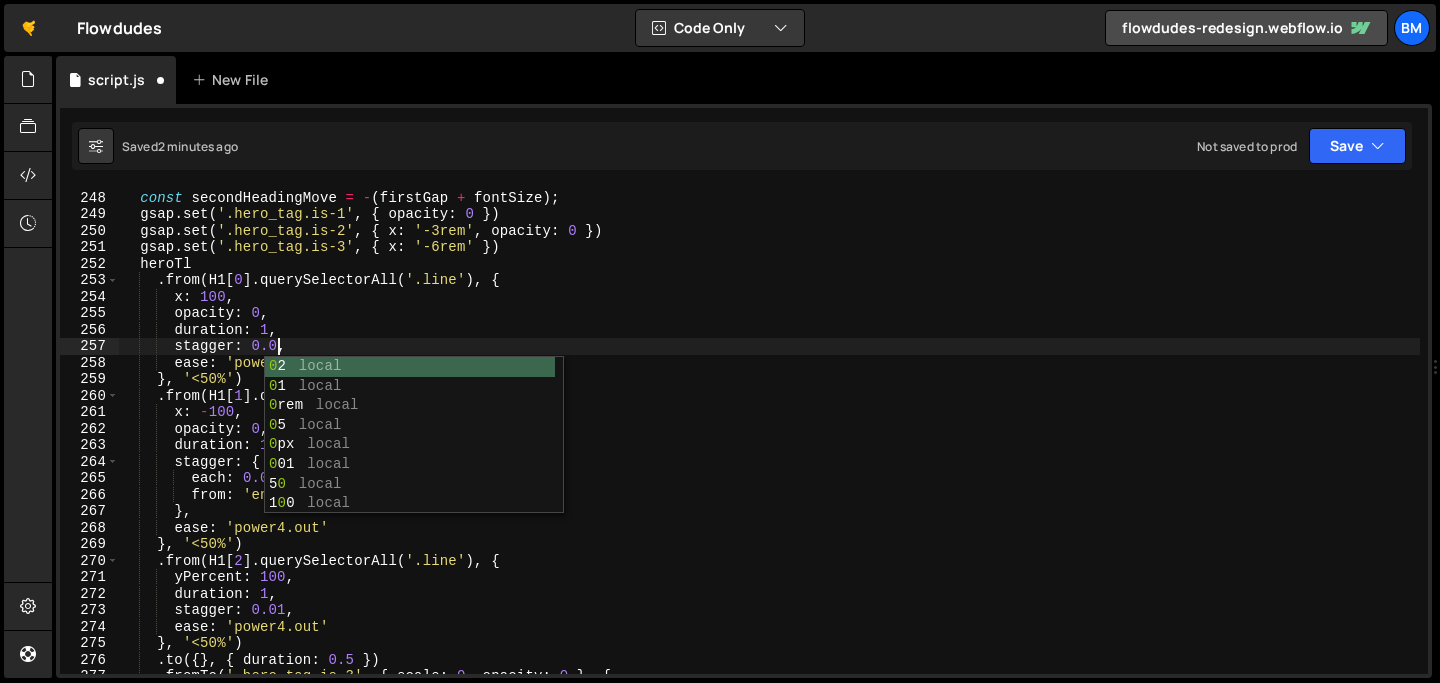 scroll, scrollTop: 0, scrollLeft: 10, axis: horizontal 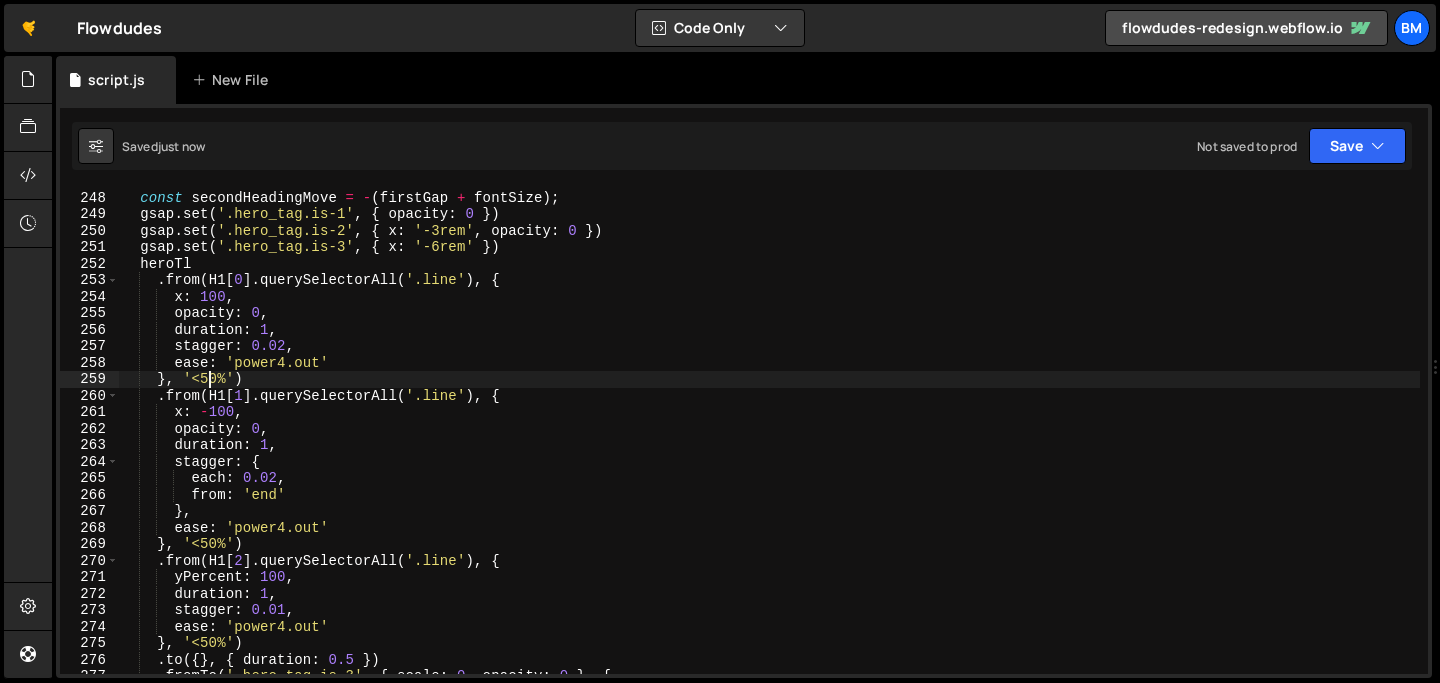 click on "const   firstHeadingMove   =   - ( firstGap   +   tagsWidth ) ;    const   secondHeadingMove   =   - ( firstGap   +   fontSize ) ;    gsap . set ( '.hero_tag.is-1' ,   {   opacity :   0   })    gsap . set ( '.hero_tag.is-2' ,   {   x :   '-3rem' ,   opacity :   0   })    gsap . set ( '.hero_tag.is-3' ,   {   x :   '-6rem'   })    heroTl       . from ( H1 [ 0 ] . querySelectorAll ( '.line' ) ,   {          x :   100 ,          opacity :   0 ,          duration :   1 ,          stagger :   0.02 ,          ease :   'power4.out'       } ,   '<50%' )       . from ( H1 [ 1 ] . querySelectorAll ( '.line' ) ,   {          x :   - 100 ,          opacity :   0 ,          duration :   1 ,          stagger :   {             each :   0.02 ,             from :   'end'          } ,          ease :   'power4.out'       } ,   '<50%' )       . from ( H1 [ 2 ] . querySelectorAll ( '.line' ) ,   {          yPercent :   100 ,          duration :   1 ,          stagger :   0.01 ,          ease :   'power4.out'       } ,   )" at bounding box center (769, 432) 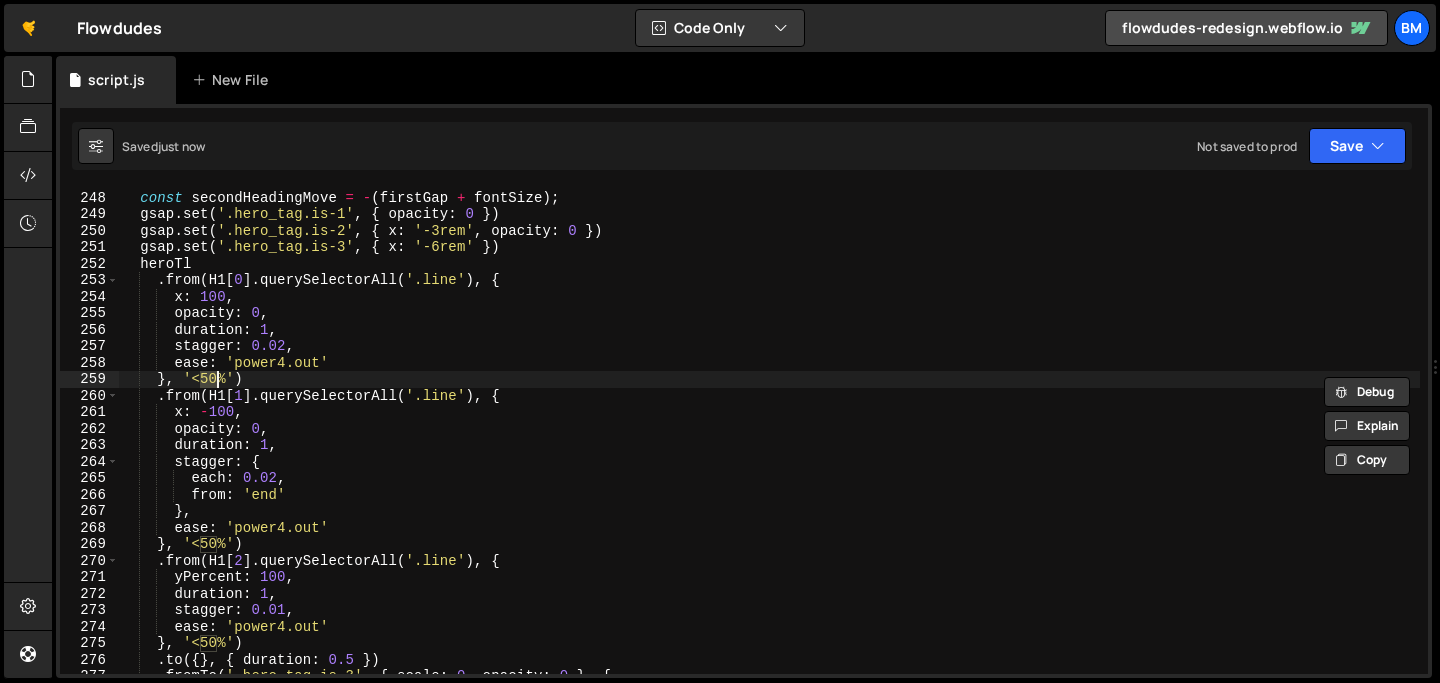 scroll, scrollTop: 0, scrollLeft: 6, axis: horizontal 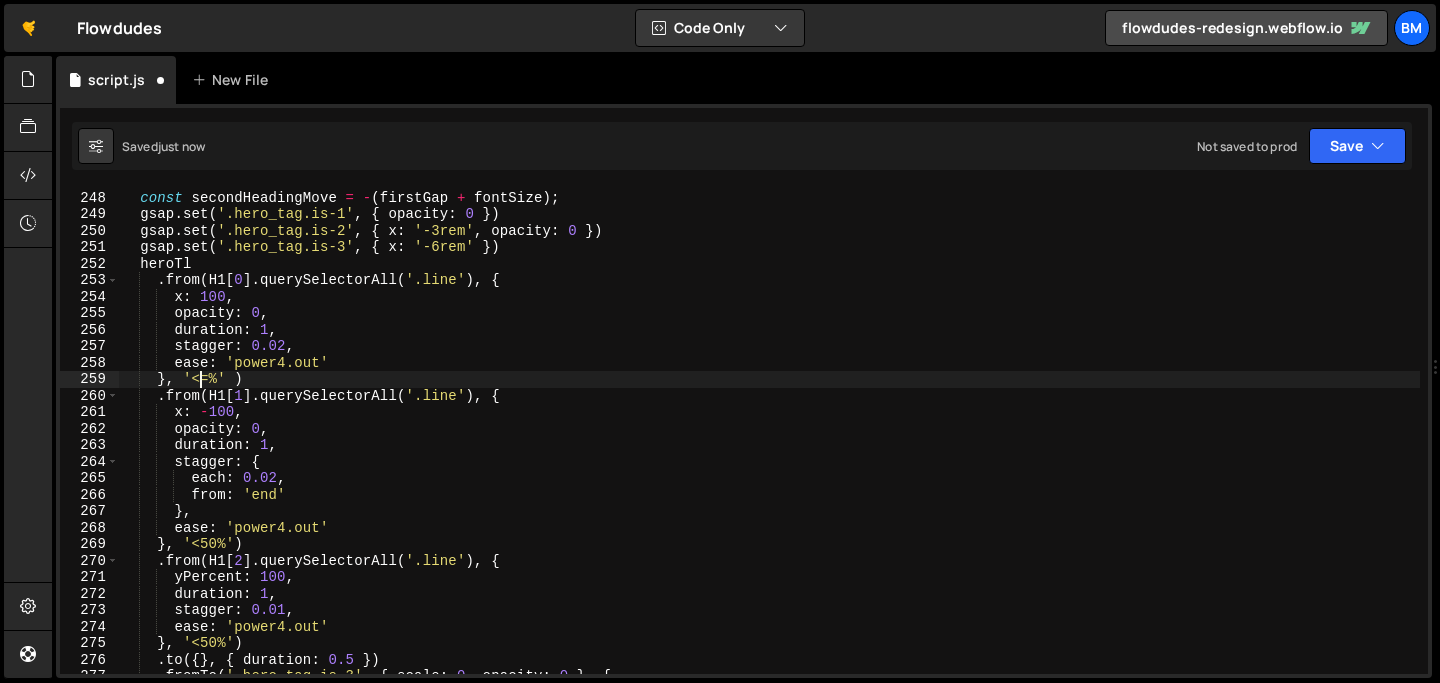 click on "const   firstHeadingMove   =   - ( firstGap   +   tagsWidth ) ;    const   secondHeadingMove   =   - ( firstGap   +   fontSize ) ;    gsap . set ( '.hero_tag.is-1' ,   {   opacity :   0   })    gsap . set ( '.hero_tag.is-2' ,   {   x :   '-3rem' ,   opacity :   0   })    gsap . set ( '.hero_tag.is-3' ,   {   x :   '-6rem'   })    heroTl       . from ( H1 [ 0 ] . querySelectorAll ( '.line' ) ,   {          x :   100 ,          opacity :   0 ,          duration :   1 ,          stagger :   0.02 ,          ease :   'power4.out'       } ,   '<%' )       . from ( H1 [ 1 ] . querySelectorAll ( '.line' ) ,   {          x :   - 100 ,          opacity :   0 ,          duration :   1 ,          stagger :   {             each :   0.02 ,             from :   'end'          } ,          ease :   'power4.out'       } ,   '<50%' )       . from ( H1 [ 2 ] . querySelectorAll ( '.line' ) ,   {          yPercent :   100 ,          duration :   1 ,          stagger :   0.01 ," at bounding box center (769, 432) 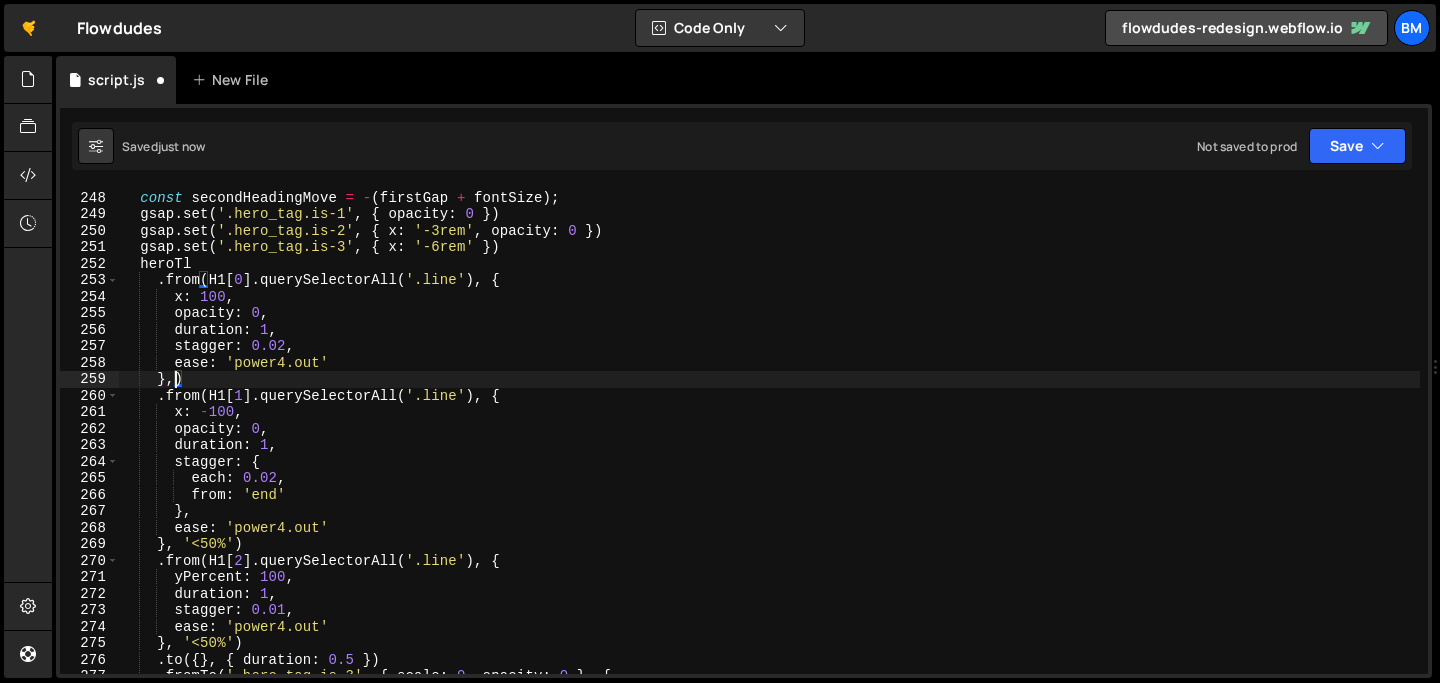 scroll, scrollTop: 0, scrollLeft: 2, axis: horizontal 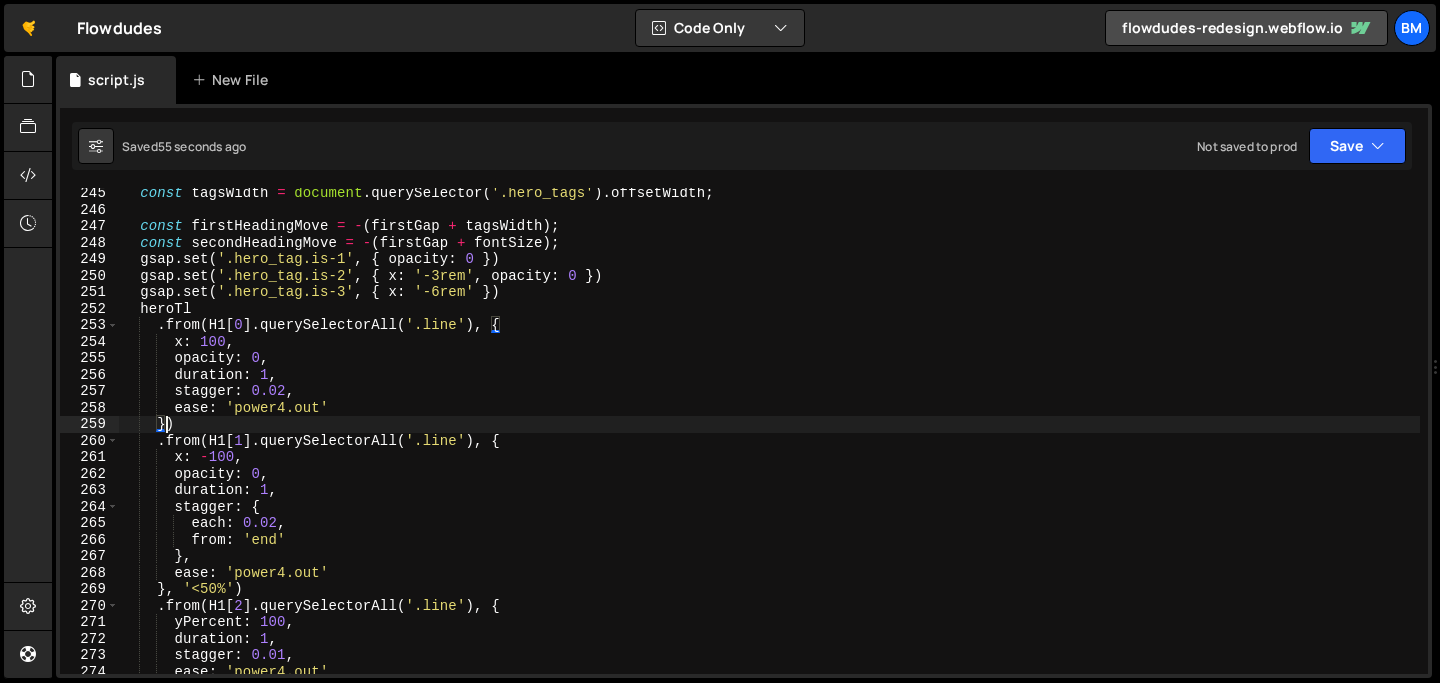 click on "const   tagsWidth   =   document . querySelector ( '.hero_tags' ) . offsetWidth ;    const   firstHeadingMove   =   - ( firstGap   +   tagsWidth ) ;    const   secondHeadingMove   =   - ( firstGap   +   fontSize ) ;    gsap . set ( '.hero_tag.is-1' ,   {   opacity :   0   })    gsap . set ( '.hero_tag.is-2' ,   {   x :   '-3rem' ,   opacity :   0   })    gsap . set ( '.hero_tag.is-3' ,   {   x :   '-6rem'   })    heroTl       . from ( H1 [ 0 ] . querySelectorAll ( '.line' ) ,   {          x :   100 ,          opacity :   0 ,          duration :   1 ,          stagger :   0.02 ,          ease :   'power4.out'       })       . from ( H1 [ 1 ] . querySelectorAll ( '.line' ) ,   {          x :   - 100 ,          opacity :   0 ,          duration :   1 ,          stagger :   {             each :   0.02 ,             from :   'end'          } ,          ease :   'power4.out'       } ,   '<50%' )       . from ( H1 [ 2 ] . querySelectorAll ( '.line' ) ,   {          yPercent :   100 ,          duration :   1 ," at bounding box center (769, 444) 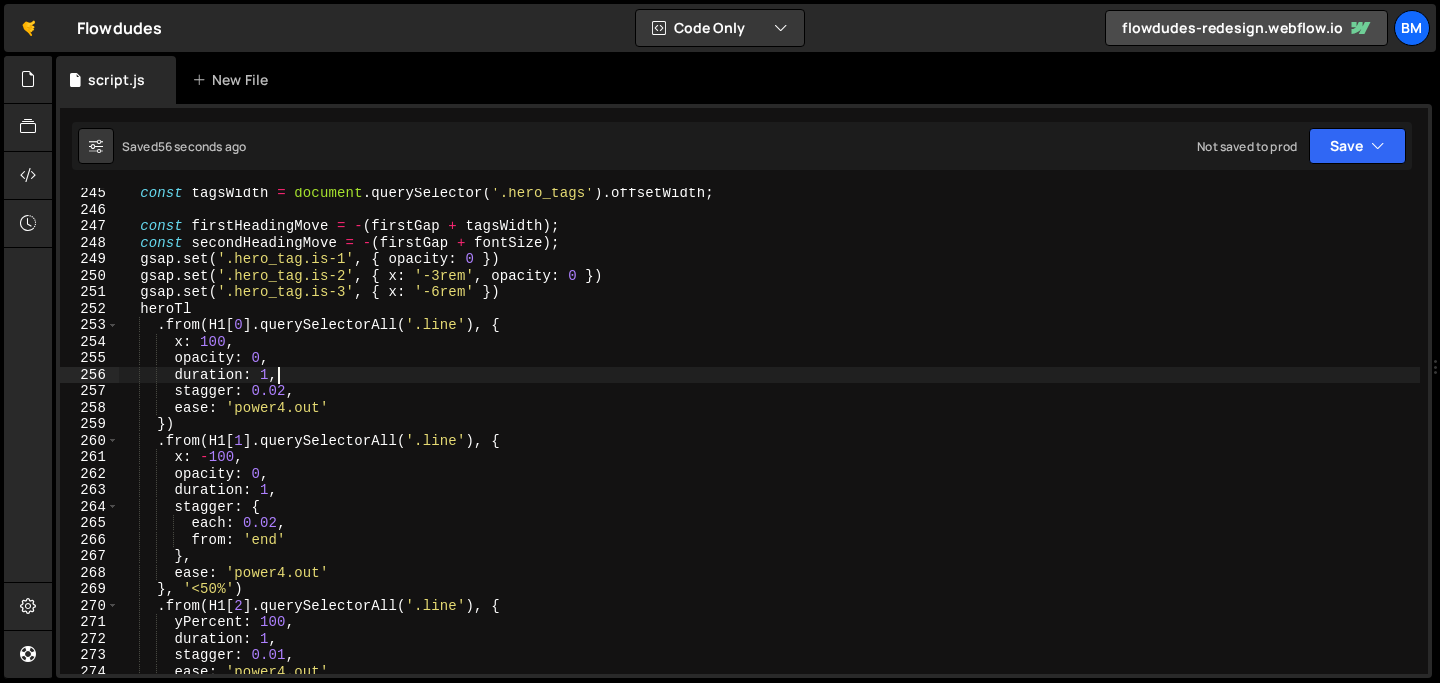 click on "const   tagsWidth   =   document . querySelector ( '.hero_tags' ) . offsetWidth ;    const   firstHeadingMove   =   - ( firstGap   +   tagsWidth ) ;    const   secondHeadingMove   =   - ( firstGap   +   fontSize ) ;    gsap . set ( '.hero_tag.is-1' ,   {   opacity :   0   })    gsap . set ( '.hero_tag.is-2' ,   {   x :   '-3rem' ,   opacity :   0   })    gsap . set ( '.hero_tag.is-3' ,   {   x :   '-6rem'   })    heroTl       . from ( H1 [ 0 ] . querySelectorAll ( '.line' ) ,   {          x :   100 ,          opacity :   0 ,          duration :   1 ,          stagger :   0.02 ,          ease :   'power4.out'       })       . from ( H1 [ 1 ] . querySelectorAll ( '.line' ) ,   {          x :   - 100 ,          opacity :   0 ,          duration :   1 ,          stagger :   {             each :   0.02 ,             from :   'end'          } ,          ease :   'power4.out'       } ,   '<50%' )       . from ( H1 [ 2 ] . querySelectorAll ( '.line' ) ,   {          yPercent :   100 ,          duration :   1 ," at bounding box center [769, 444] 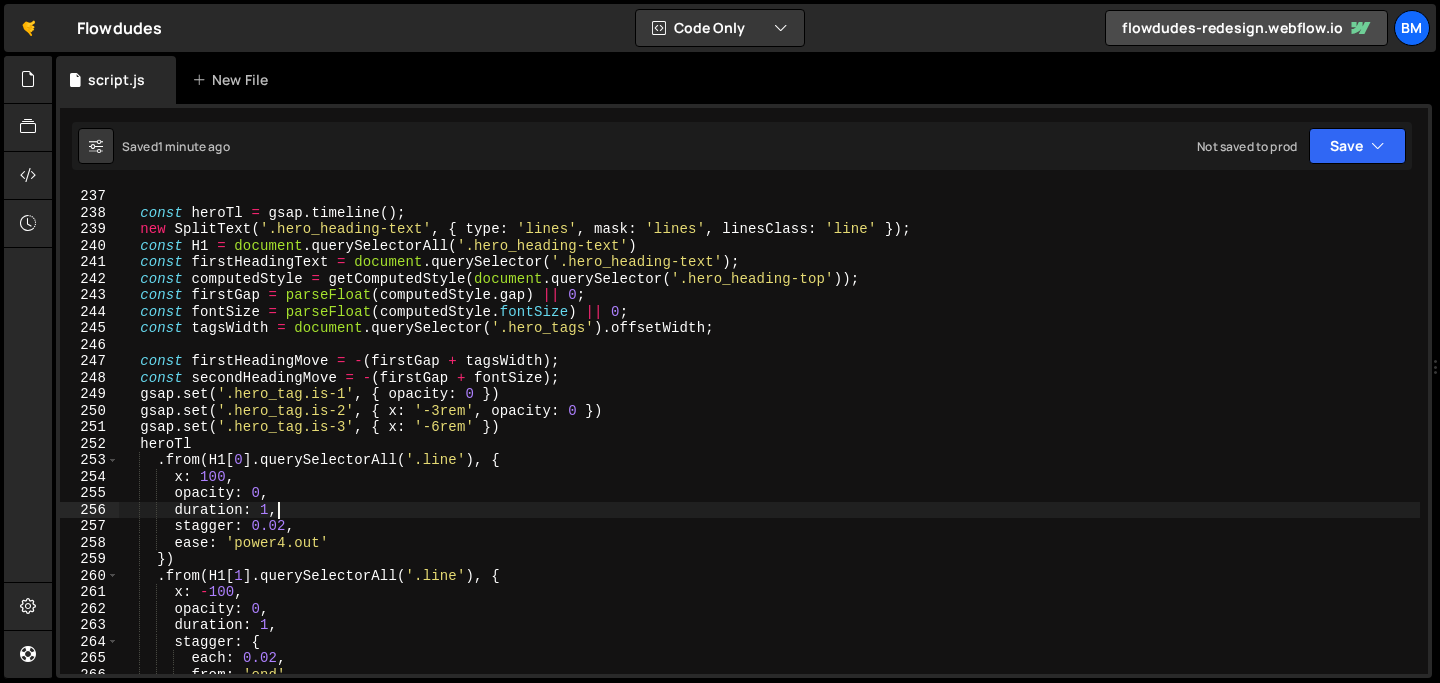 scroll, scrollTop: 3894, scrollLeft: 0, axis: vertical 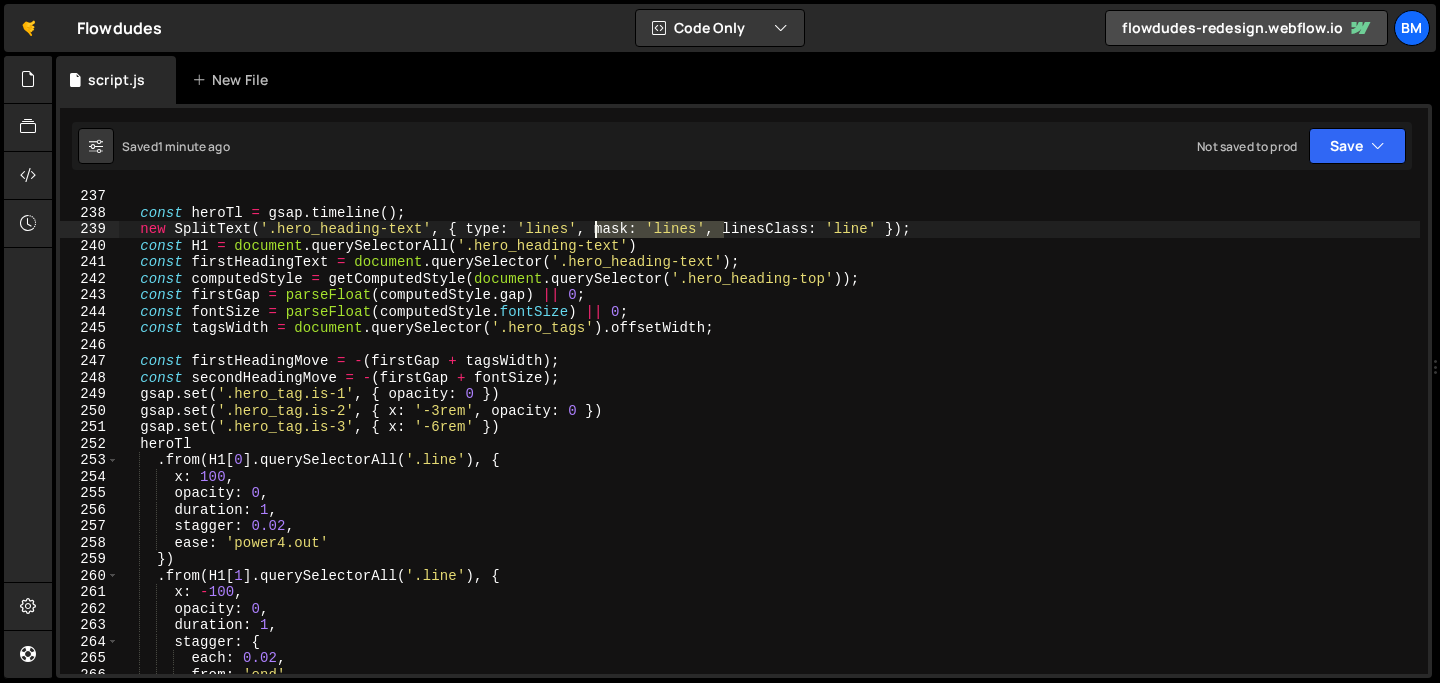 drag, startPoint x: 721, startPoint y: 226, endPoint x: 595, endPoint y: 225, distance: 126.00397 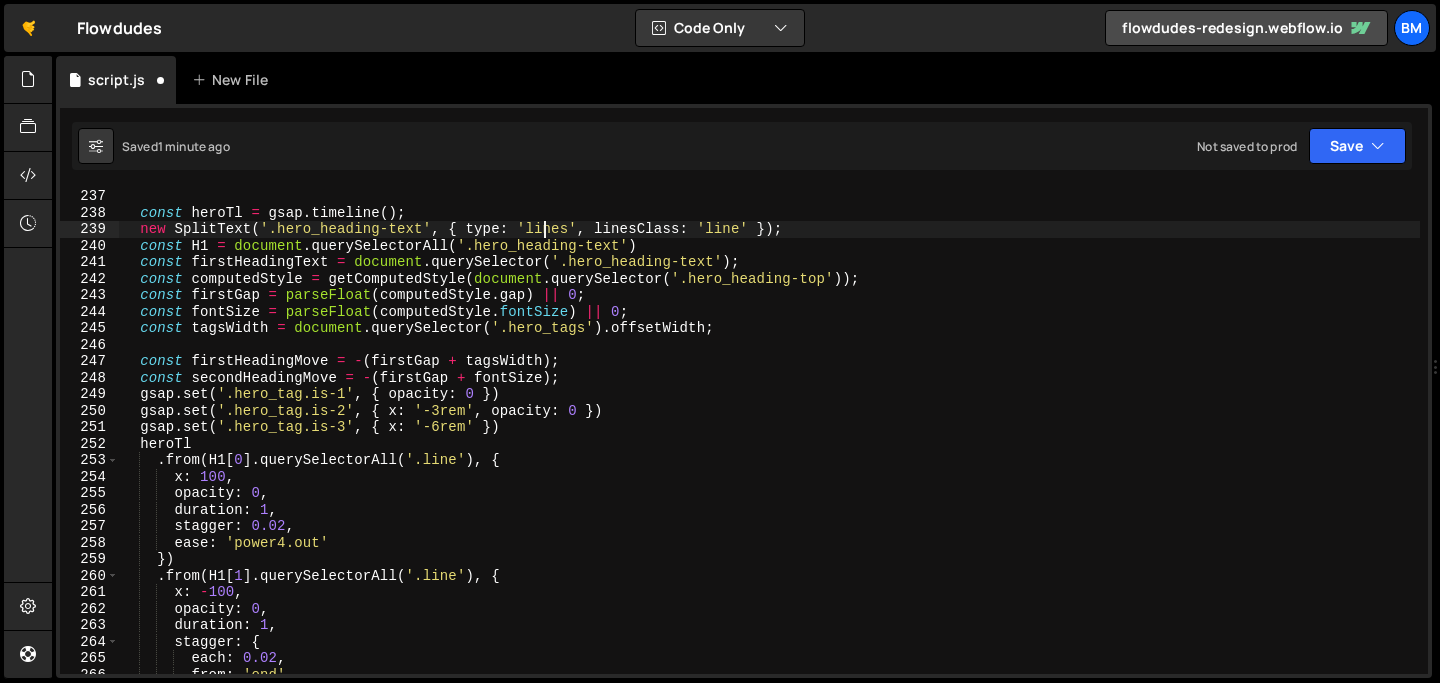 click on "const   heroTl   =   gsap . timeline ( ) ;    new   SplitText ( '.hero_heading-text' ,   {   type :   'lines' ,   linesClass :   'line'   }) ;    const   H1   =   document . querySelectorAll ( '.hero_heading-text' )    const   firstHeadingText   =   document . querySelector ( '.hero_heading-text' ) ;    const   computedStyle   =   getComputedStyle ( document . querySelector ( '.hero_heading-top' )) ;    const   firstGap   =   parseFloat ( computedStyle . gap )   ||   0 ;    const   fontSize   =   parseFloat ( computedStyle . fontSize )   ||   0 ;    const   tagsWidth   =   document . querySelector ( '.hero_tags' ) . offsetWidth ;    const   firstHeadingMove   =   - ( firstGap   +   tagsWidth ) ;    const   secondHeadingMove   =   - ( firstGap   +   fontSize ) ;    gsap . set ( '.hero_tag.is-1' ,   {   opacity :   0   })    gsap . set ( '.hero_tag.is-2' ,   {   x :   '-3rem' ,   opacity :   0   })    gsap . set ( '.hero_tag.is-3' ,   {   x :   '-6rem'   })    heroTl       . from ( H1 [ 0 ] . ( '.line' ) ," at bounding box center [769, 447] 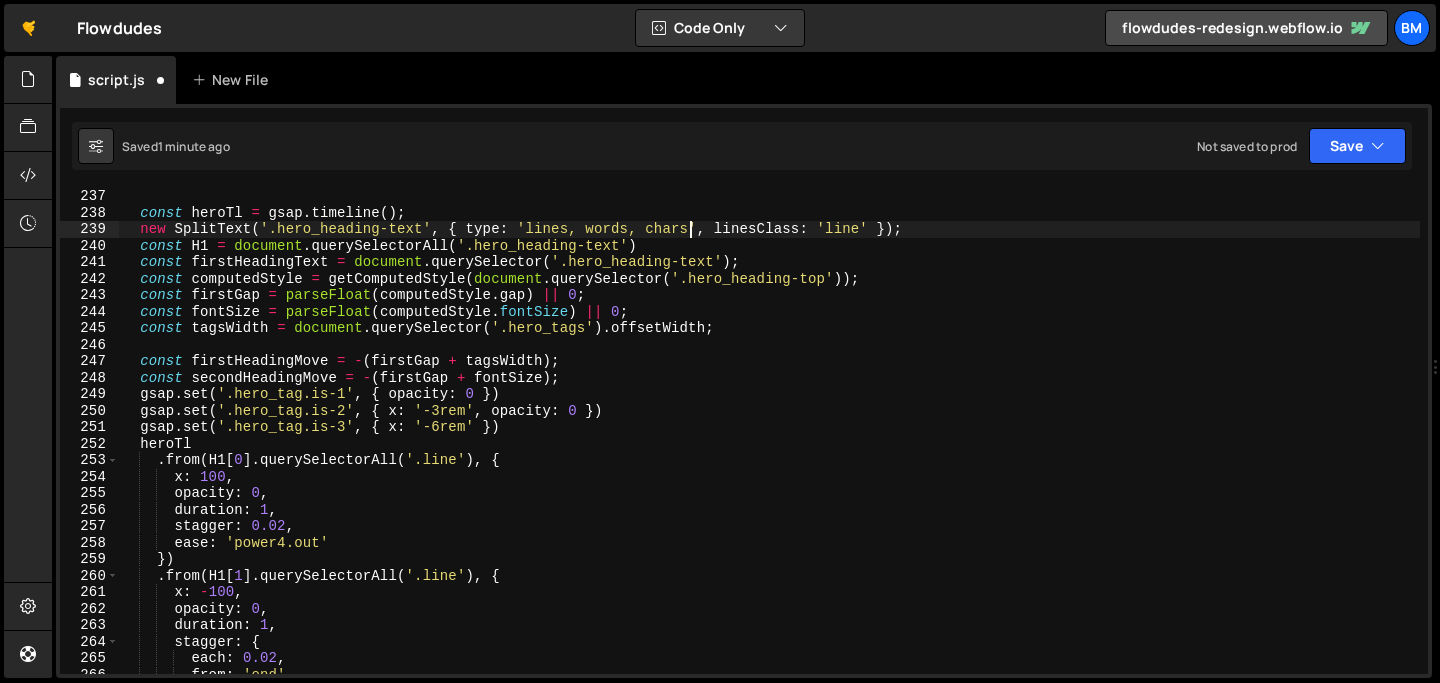 scroll, scrollTop: 0, scrollLeft: 39, axis: horizontal 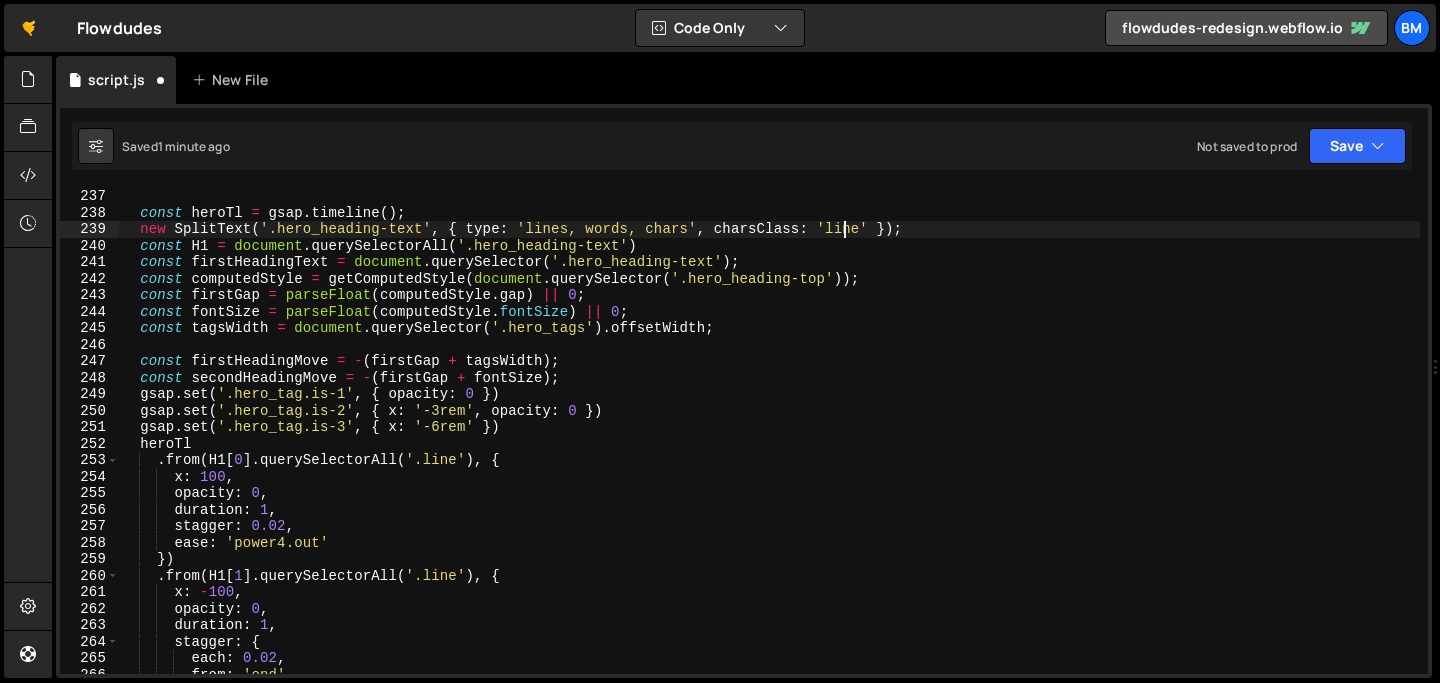 click on "const   heroTl   =   gsap . timeline ( ) ;    new   SplitText ( '.hero_heading-text' ,   {   type :   'lines, words, chars' ,   charsClass :   'line'   }) ;    const   H1   =   document . querySelectorAll ( '.hero_heading-text' )    const   firstHeadingText   =   document . querySelector ( '.hero_heading-text' ) ;    const   computedStyle   =   getComputedStyle ( document . querySelector ( '.hero_heading-top' )) ;    const   firstGap   =   parseFloat ( computedStyle . gap )   ||   0 ;    const   fontSize   =   parseFloat ( computedStyle . fontSize )   ||   0 ;    const   tagsWidth   =   document . querySelector ( '.hero_tags' ) . offsetWidth ;    const   firstHeadingMove   =   - ( firstGap   +   tagsWidth ) ;    const   secondHeadingMove   =   - ( firstGap   +   fontSize ) ;    gsap . set ( '.hero_tag.is-1' ,   {   opacity :   0   })    gsap . set ( '.hero_tag.is-2' ,   {   x :   '-3rem' ,   opacity :   0   })    gsap . set ( '.hero_tag.is-3' ,   {   x :   '-6rem'   })    heroTl       . from ( H1 [ 0 ] ." at bounding box center [769, 447] 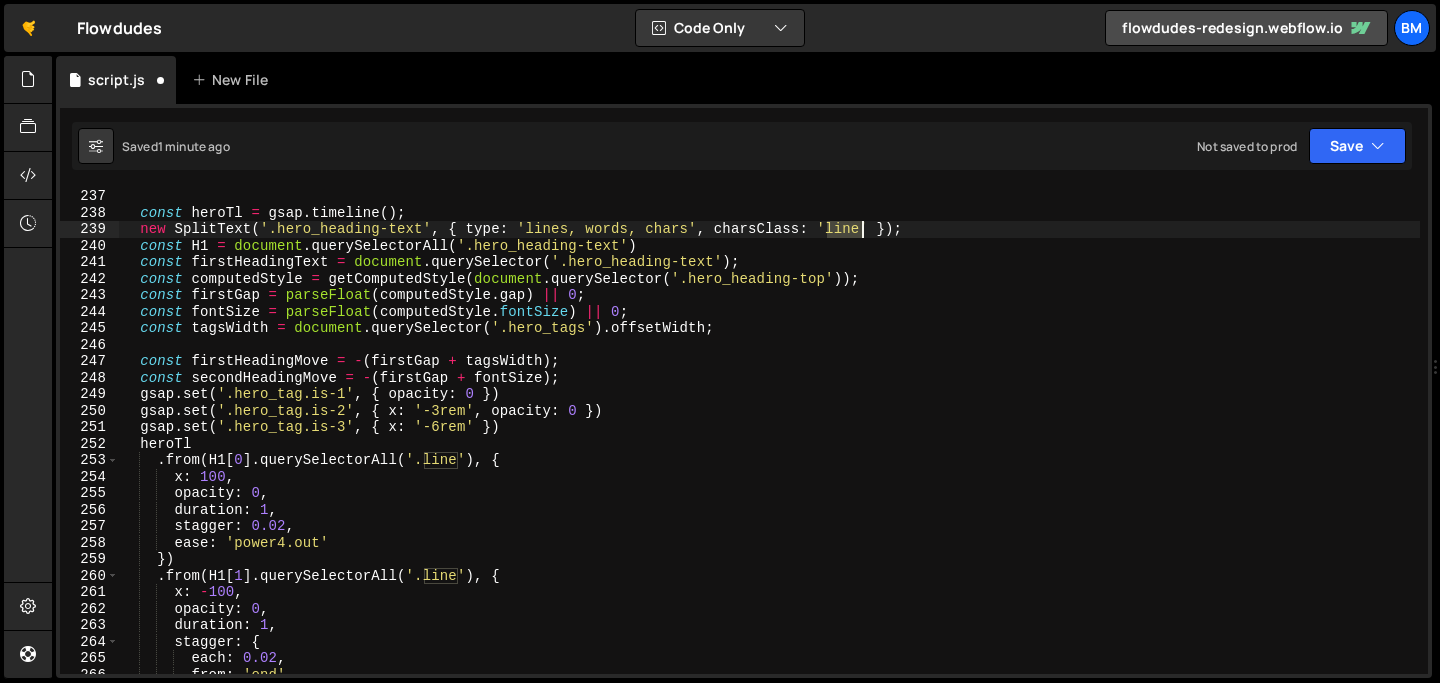 click on "const   heroTl   =   gsap . timeline ( ) ;    new   SplitText ( '.hero_heading-text' ,   {   type :   'lines, words, chars' ,   charsClass :   'line'   }) ;    const   H1   =   document . querySelectorAll ( '.hero_heading-text' )    const   firstHeadingText   =   document . querySelector ( '.hero_heading-text' ) ;    const   computedStyle   =   getComputedStyle ( document . querySelector ( '.hero_heading-top' )) ;    const   firstGap   =   parseFloat ( computedStyle . gap )   ||   0 ;    const   fontSize   =   parseFloat ( computedStyle . fontSize )   ||   0 ;    const   tagsWidth   =   document . querySelector ( '.hero_tags' ) . offsetWidth ;    const   firstHeadingMove   =   - ( firstGap   +   tagsWidth ) ;    const   secondHeadingMove   =   - ( firstGap   +   fontSize ) ;    gsap . set ( '.hero_tag.is-1' ,   {   opacity :   0   })    gsap . set ( '.hero_tag.is-2' ,   {   x :   '-3rem' ,   opacity :   0   })    gsap . set ( '.hero_tag.is-3' ,   {   x :   '-6rem'   })    heroTl       . from ( H1 [ 0 ] ." at bounding box center (769, 447) 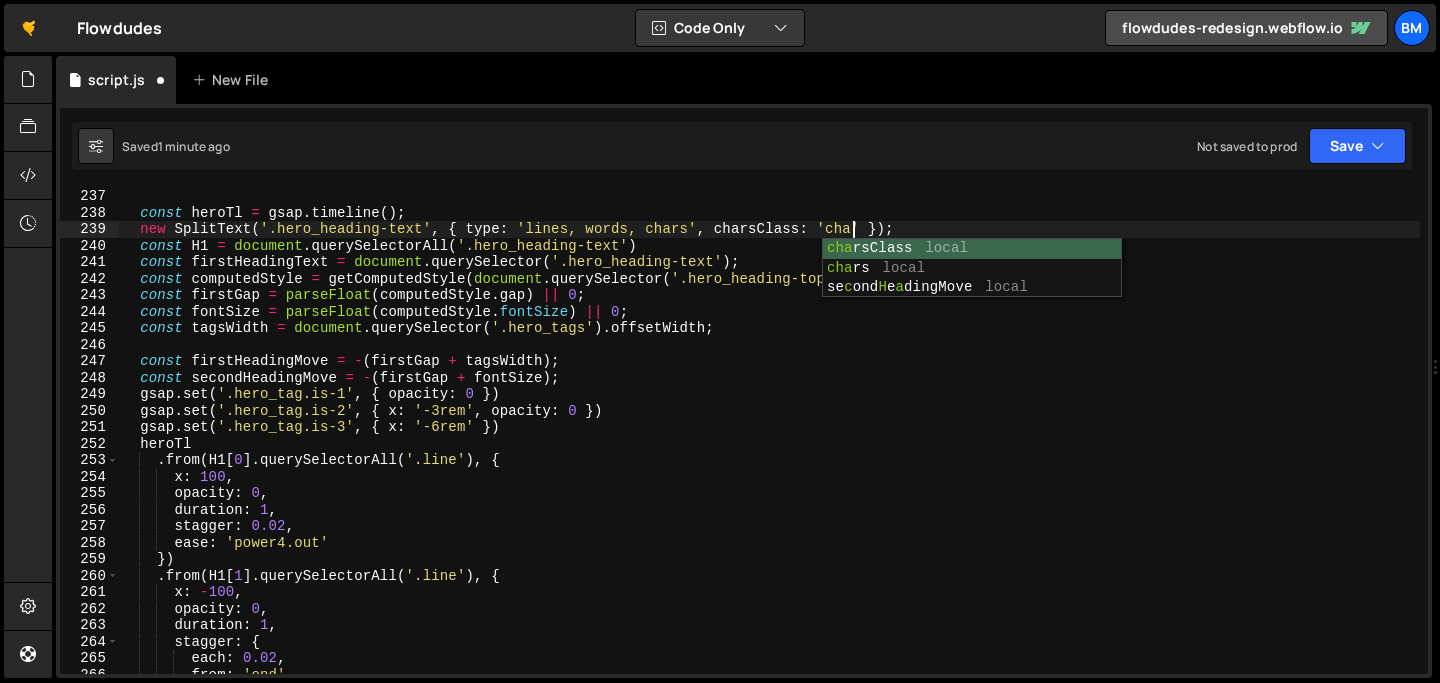scroll, scrollTop: 0, scrollLeft: 51, axis: horizontal 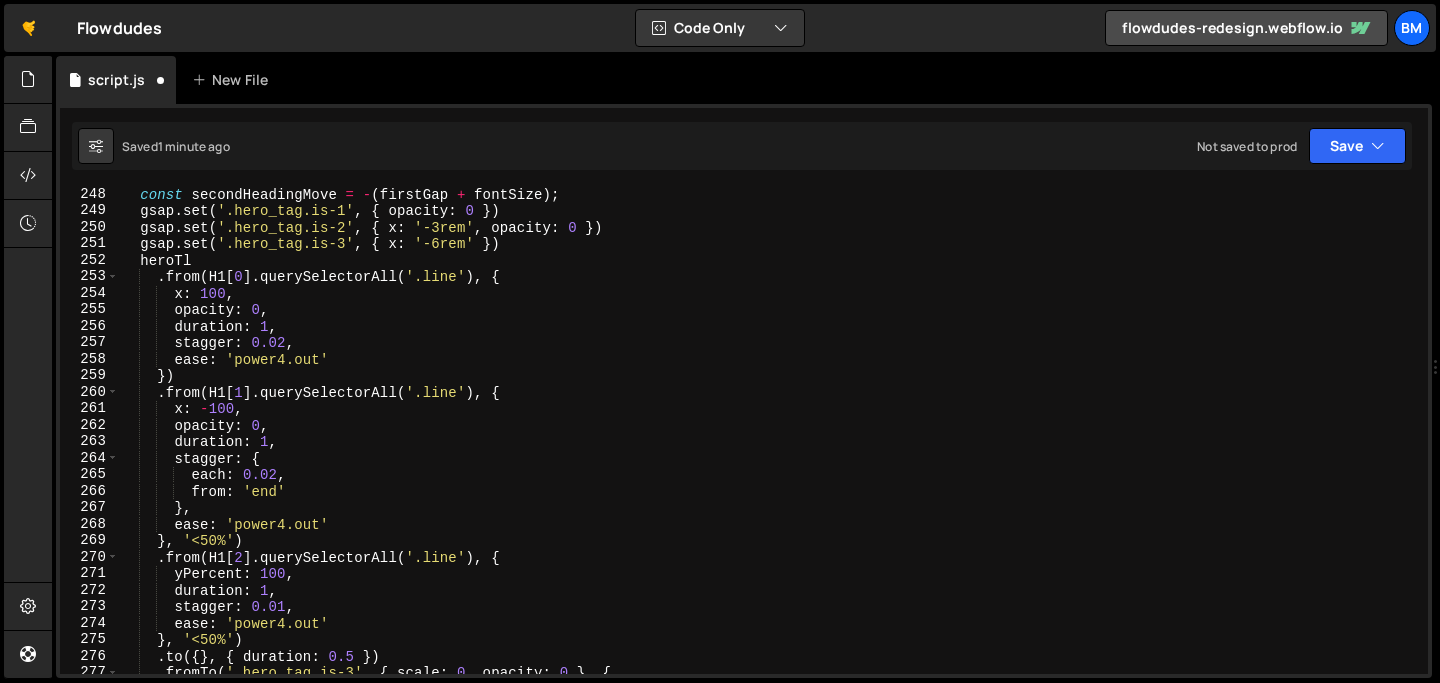 click on "const   secondHeadingMove   =   - ( firstGap   +   fontSize ) ;    gsap . set ( '.hero_tag.is-1' ,   {   opacity :   0   })    gsap . set ( '.hero_tag.is-2' ,   {   x :   '-3rem' ,   opacity :   0   })    gsap . set ( '.hero_tag.is-3' ,   {   x :   '-6rem'   })    heroTl       . from ( H1 [ 0 ] . querySelectorAll ( '.line' ) ,   {          x :   100 ,          opacity :   0 ,          duration :   1 ,          stagger :   0.02 ,          ease :   'power4.out'       })       . from ( H1 [ 1 ] . querySelectorAll ( '.line' ) ,   {          x :   - 100 ,          opacity :   0 ,          duration :   1 ,          stagger :   {             each :   0.02 ,             from :   'end'          } ,          ease :   'power4.out'       } ,   '<50%' )       . from ( H1 [ 2 ] . querySelectorAll ( '.line' ) ,   {          yPercent :   100 ,          duration :   1 ,          stagger :   0.01 ,          ease :   'power4.out'       } ,   '<50%' )       . to ({ } ,   {   duration :   0.5   })       . fromTo ( ,   {   :" at bounding box center (769, 445) 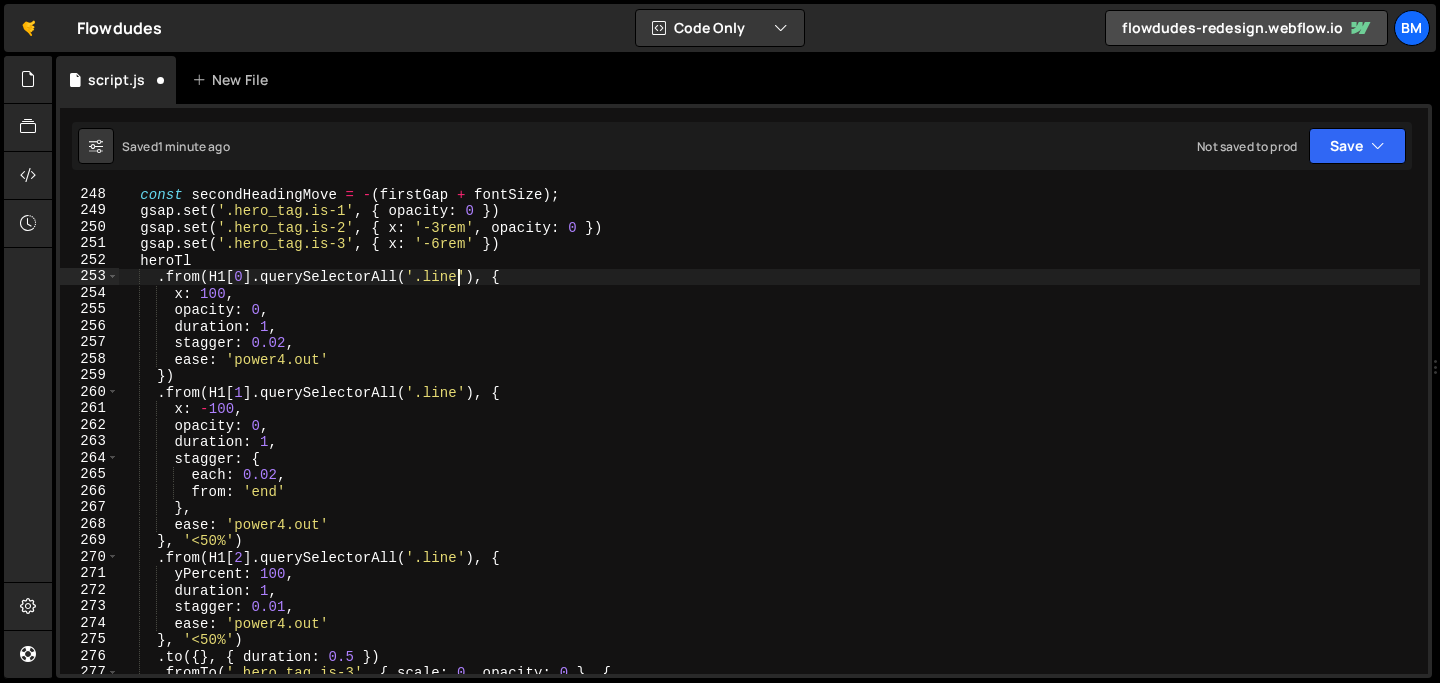 scroll, scrollTop: 0, scrollLeft: 25, axis: horizontal 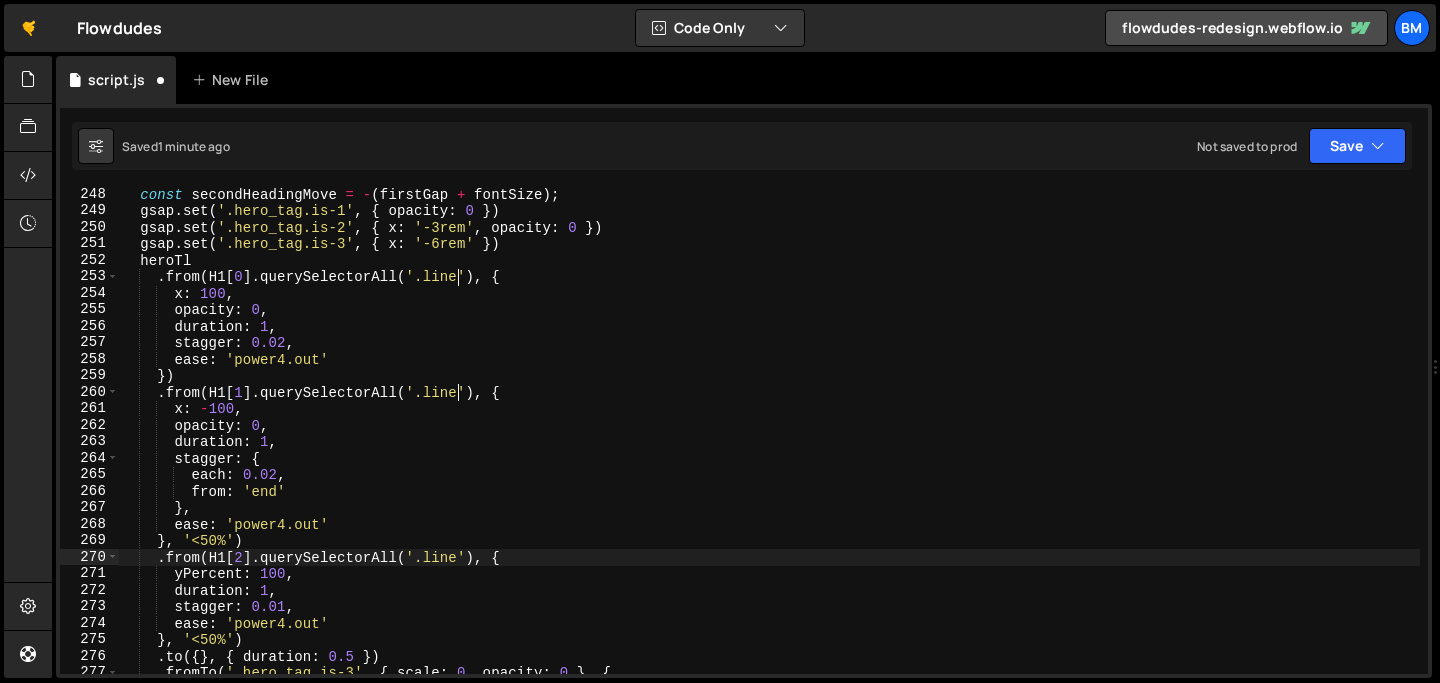 click on "const   secondHeadingMove   =   - ( firstGap   +   fontSize ) ;    gsap . set ( '.hero_tag.is-1' ,   {   opacity :   0   })    gsap . set ( '.hero_tag.is-2' ,   {   x :   '-3rem' ,   opacity :   0   })    gsap . set ( '.hero_tag.is-3' ,   {   x :   '-6rem'   })    heroTl       . from ( H1 [ 0 ] . querySelectorAll ( '.line' ) ,   {          x :   100 ,          opacity :   0 ,          duration :   1 ,          stagger :   0.02 ,          ease :   'power4.out'       })       . from ( H1 [ 1 ] . querySelectorAll ( '.line' ) ,   {          x :   - 100 ,          opacity :   0 ,          duration :   1 ,          stagger :   {             each :   0.02 ,             from :   'end'          } ,          ease :   'power4.out'       } ,   '<50%' )       . from ( H1 [ 2 ] . querySelectorAll ( '.line' ) ,   {          yPercent :   100 ,          duration :   1 ,          stagger :   0.01 ,          ease :   'power4.out'       } ,   '<50%' )       . to ({ } ,   {   duration :   0.5   })       . fromTo ( ,   {   :" at bounding box center (769, 445) 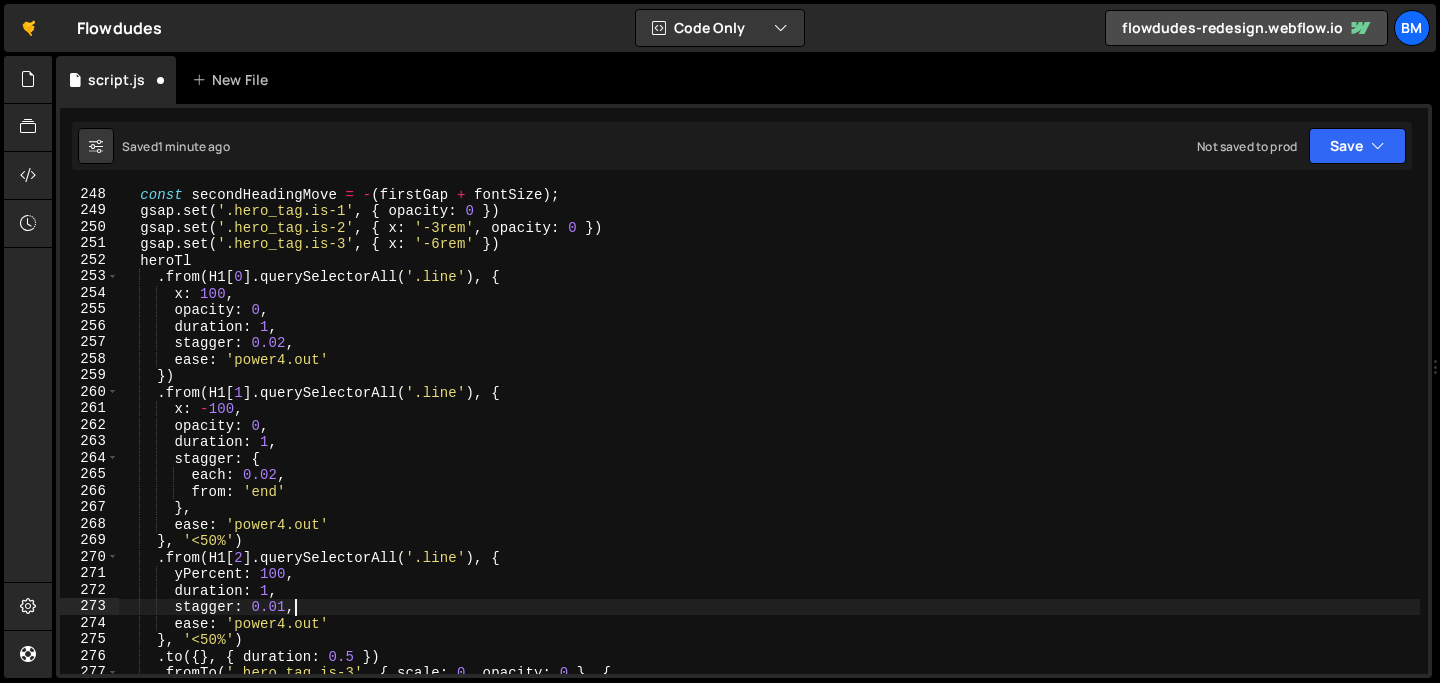 scroll, scrollTop: 0, scrollLeft: 11, axis: horizontal 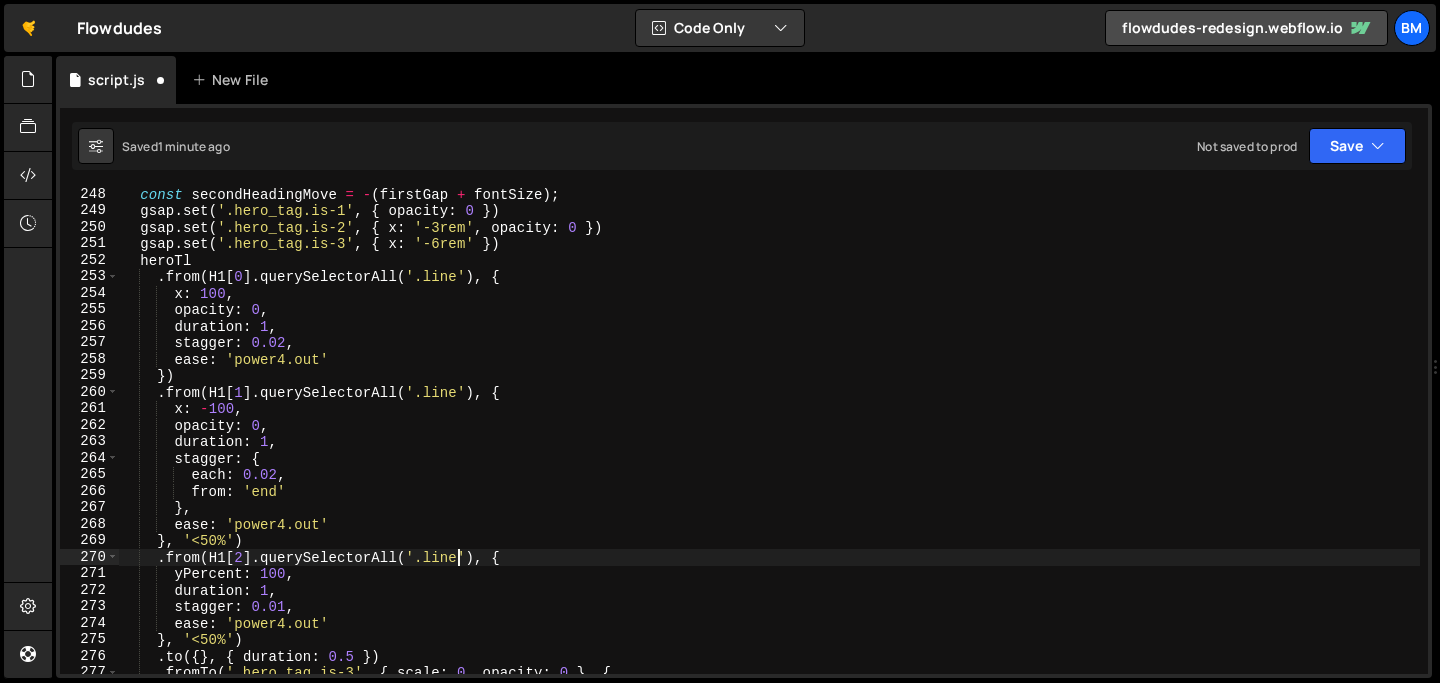 click on "const   secondHeadingMove   =   - ( firstGap   +   fontSize ) ;    gsap . set ( '.hero_tag.is-1' ,   {   opacity :   0   })    gsap . set ( '.hero_tag.is-2' ,   {   x :   '-3rem' ,   opacity :   0   })    gsap . set ( '.hero_tag.is-3' ,   {   x :   '-6rem'   })    heroTl       . from ( H1 [ 0 ] . querySelectorAll ( '.line' ) ,   {          x :   100 ,          opacity :   0 ,          duration :   1 ,          stagger :   0.02 ,          ease :   'power4.out'       })       . from ( H1 [ 1 ] . querySelectorAll ( '.line' ) ,   {          x :   - 100 ,          opacity :   0 ,          duration :   1 ,          stagger :   {             each :   0.02 ,             from :   'end'          } ,          ease :   'power4.out'       } ,   '<50%' )       . from ( H1 [ 2 ] . querySelectorAll ( '.line' ) ,   {          yPercent :   100 ,          duration :   1 ,          stagger :   0.01 ,          ease :   'power4.out'       } ,   '<50%' )       . to ({ } ,   {   duration :   0.5   })       . fromTo ( ,   {   :" at bounding box center (769, 445) 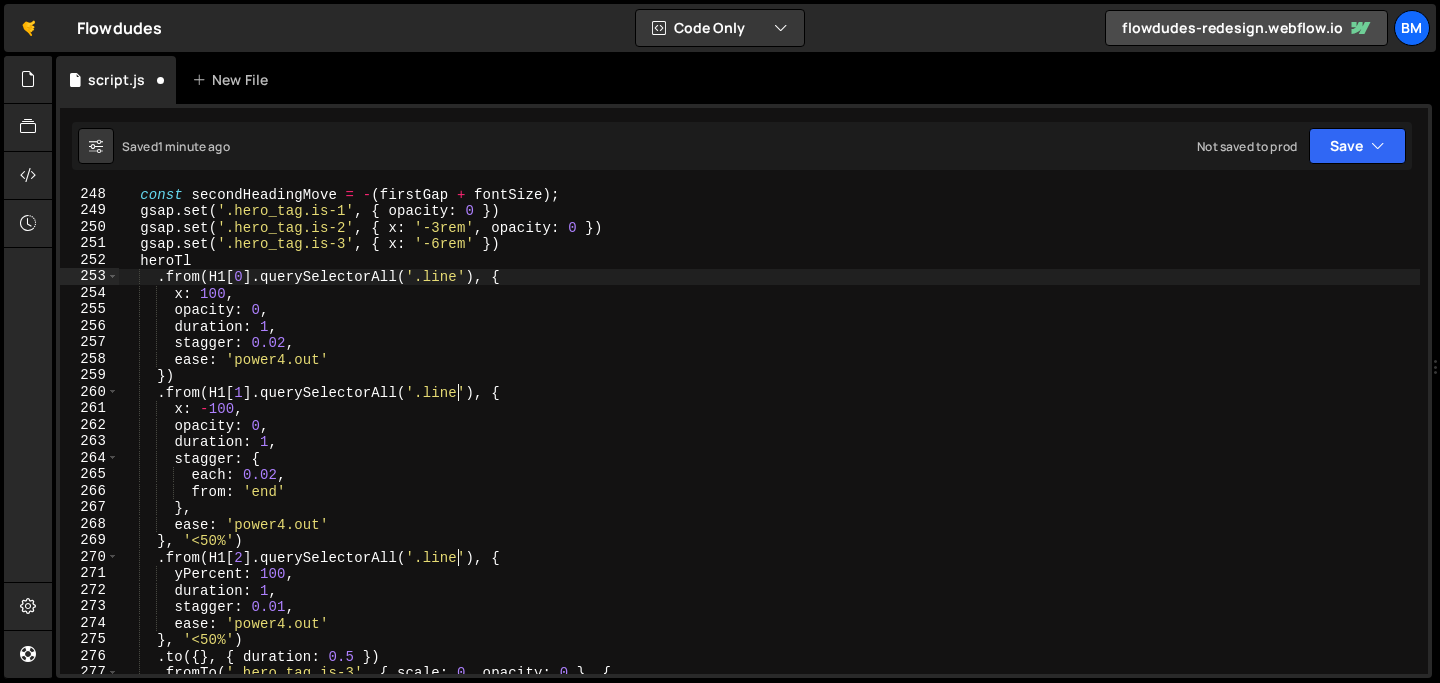 click on "const   secondHeadingMove   =   - ( firstGap   +   fontSize ) ;    gsap . set ( '.hero_tag.is-1' ,   {   opacity :   0   })    gsap . set ( '.hero_tag.is-2' ,   {   x :   '-3rem' ,   opacity :   0   })    gsap . set ( '.hero_tag.is-3' ,   {   x :   '-6rem'   })    heroTl       . from ( H1 [ 0 ] . querySelectorAll ( '.line' ) ,   {          x :   100 ,          opacity :   0 ,          duration :   1 ,          stagger :   0.02 ,          ease :   'power4.out'       })       . from ( H1 [ 1 ] . querySelectorAll ( '.line' ) ,   {          x :   - 100 ,          opacity :   0 ,          duration :   1 ,          stagger :   {             each :   0.02 ,             from :   'end'          } ,          ease :   'power4.out'       } ,   '<50%' )       . from ( H1 [ 2 ] . querySelectorAll ( '.line' ) ,   {          yPercent :   100 ,          duration :   1 ,          stagger :   0.01 ,          ease :   'power4.out'       } ,   '<50%' )       . to ({ } ,   {   duration :   0.5   })       . fromTo ( ,   {   :" at bounding box center [769, 445] 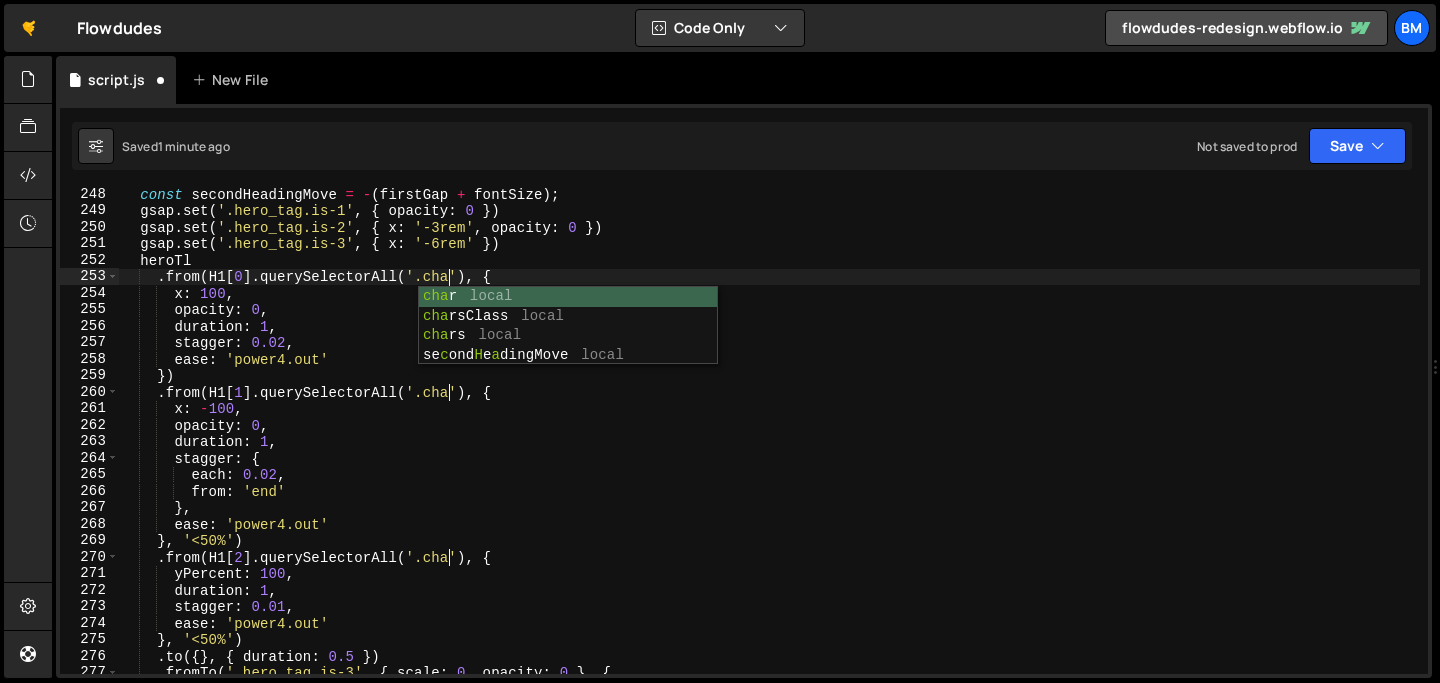 scroll, scrollTop: 0, scrollLeft: 23, axis: horizontal 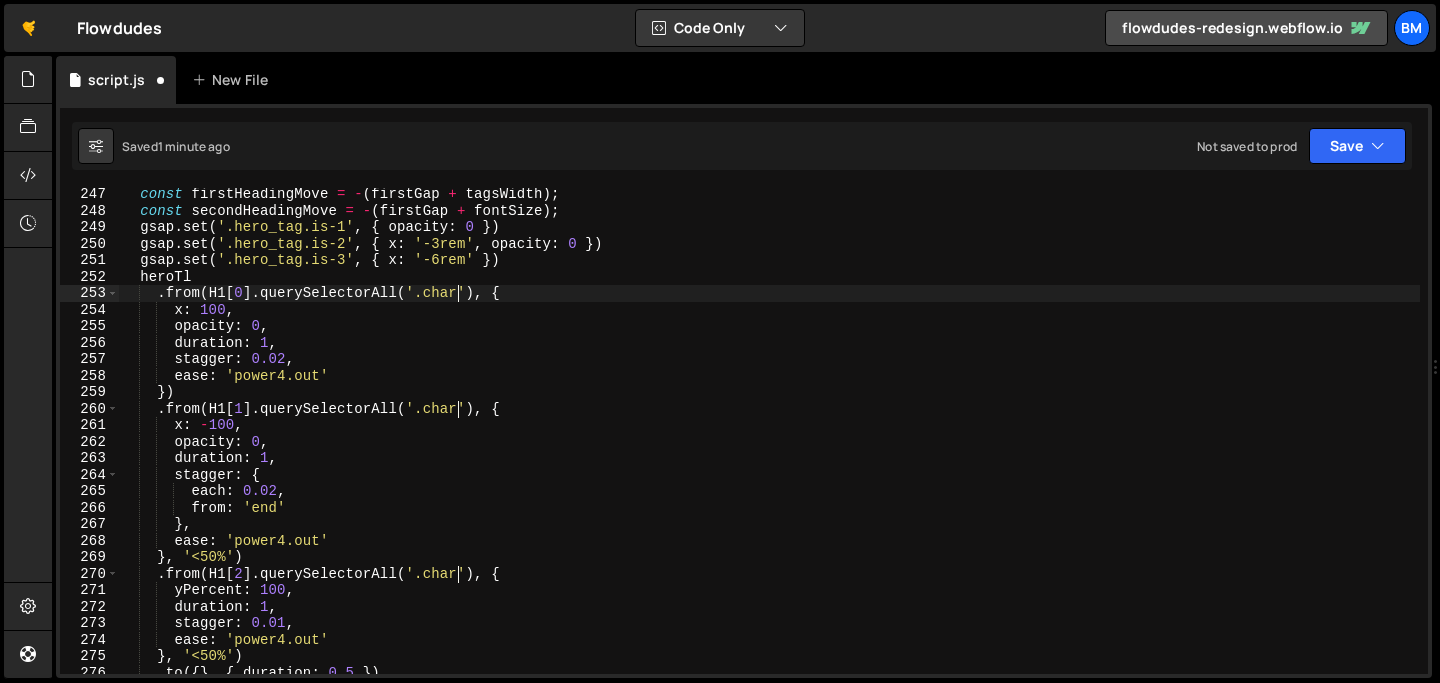 click on "const   firstHeadingMove   =   - ( firstGap   +   tagsWidth ) ;    const   secondHeadingMove   =   - ( firstGap   +   fontSize ) ;    gsap . set ( '.hero_tag.is-1' ,   {   opacity :   0   })    gsap . set ( '.hero_tag.is-2' ,   {   x :   '-3rem' ,   opacity :   0   })    gsap . set ( '.hero_tag.is-3' ,   {   x :   '-6rem'   })    heroTl       . from ( H1 [ 0 ] . querySelectorAll ( '.char' ) ,   {          x :   100 ,          opacity :   0 ,          duration :   1 ,          stagger :   0.02 ,          ease :   'power4.out'       })       . from ( H1 [ 1 ] . querySelectorAll ( '.char' ) ,   {          x :   - 100 ,          opacity :   0 ,          duration :   1 ,          stagger :   {             each :   0.02 ,             from :   'end'          } ,          ease :   'power4.out'       } ,   '<50%' )       . from ( H1 [ 2 ] . querySelectorAll ( '.char' ) ,   {          yPercent :   100 ,          duration :   1 ,          stagger :   0.01 ,          ease :   'power4.out'       } ,   '<50%' )       ." at bounding box center [769, 445] 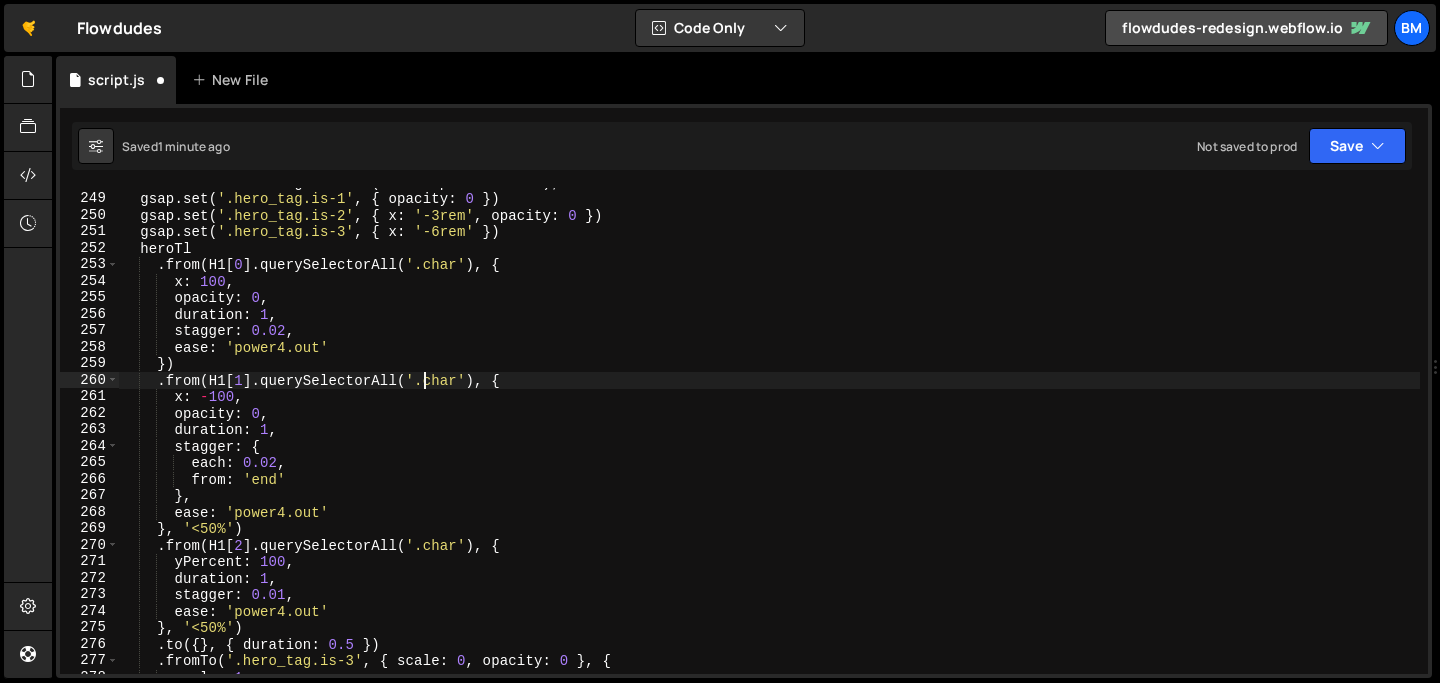 scroll, scrollTop: 4090, scrollLeft: 0, axis: vertical 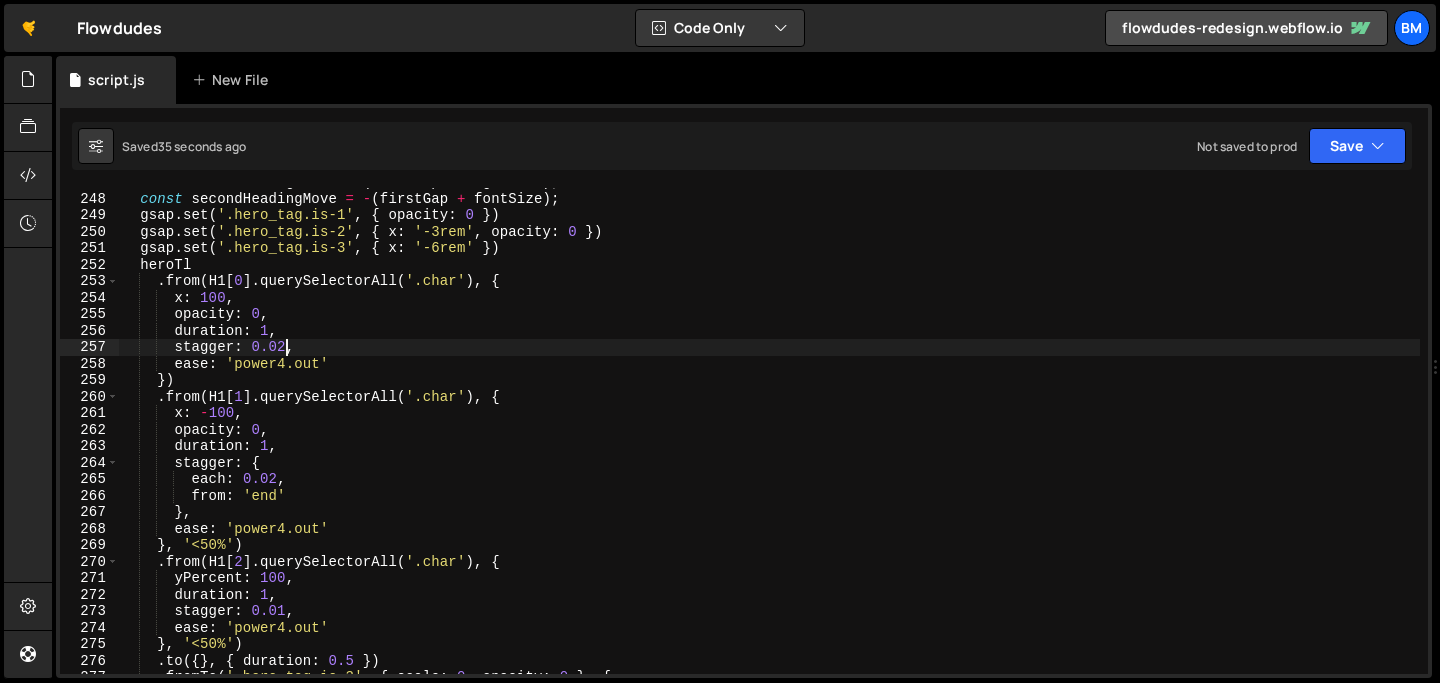 click on "const   firstHeadingMove   =   - ( firstGap   +   tagsWidth ) ;    const   secondHeadingMove   =   - ( firstGap   +   fontSize ) ;    gsap . set ( '.hero_tag.is-1' ,   {   opacity :   0   })    gsap . set ( '.hero_tag.is-2' ,   {   x :   '-3rem' ,   opacity :   0   })    gsap . set ( '.hero_tag.is-3' ,   {   x :   '-6rem'   })    heroTl       . from ( H1 [ 0 ] . querySelectorAll ( '.char' ) ,   {          x :   100 ,          opacity :   0 ,          duration :   1 ,          stagger :   0.02 ,          ease :   'power4.out'       })       . from ( H1 [ 1 ] . querySelectorAll ( '.char' ) ,   {          x :   - 100 ,          opacity :   0 ,          duration :   1 ,          stagger :   {             each :   0.02 ,             from :   'end'          } ,          ease :   'power4.out'       } ,   '<50%' )       . from ( H1 [ 2 ] . querySelectorAll ( '.char' ) ,   {          yPercent :   100 ,          duration :   1 ,          stagger :   0.01 ,          ease :   'power4.out'       } ,   '<50%' )       ." at bounding box center (769, 433) 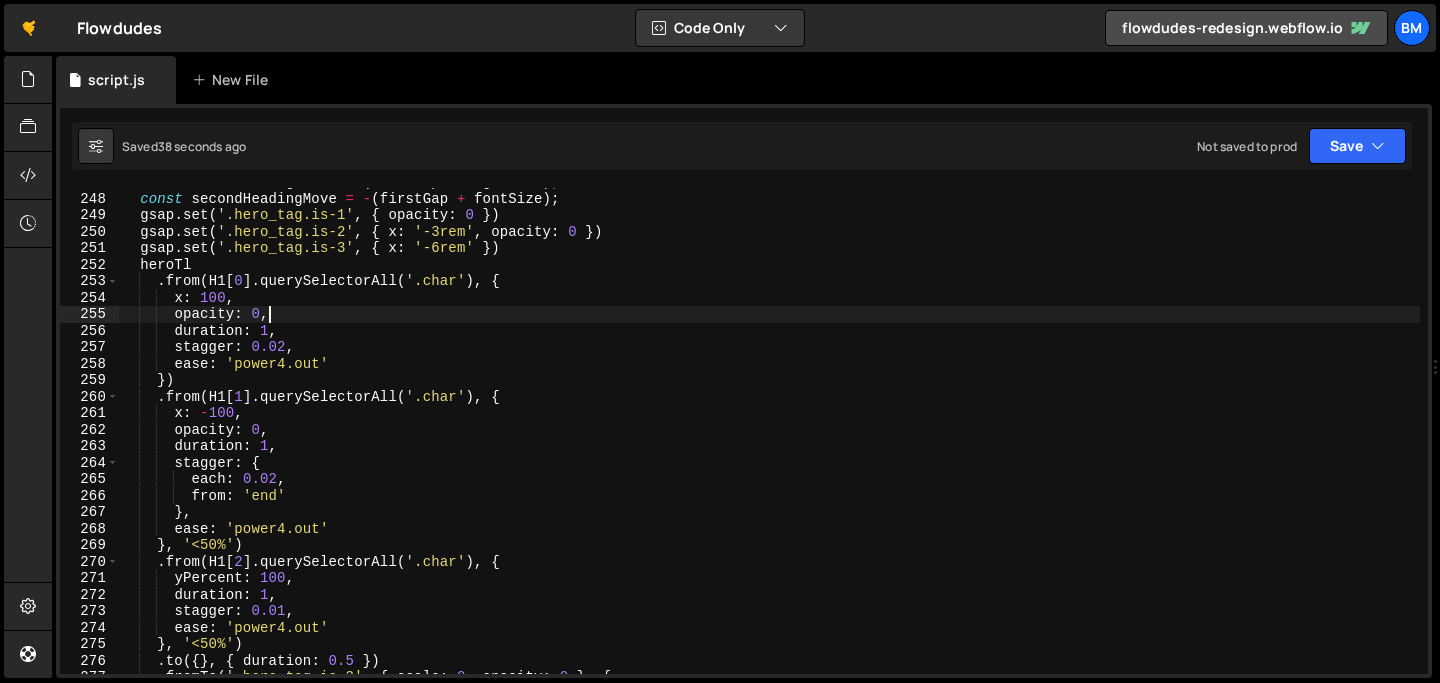 click on "const   firstHeadingMove   =   - ( firstGap   +   tagsWidth ) ;    const   secondHeadingMove   =   - ( firstGap   +   fontSize ) ;    gsap . set ( '.hero_tag.is-1' ,   {   opacity :   0   })    gsap . set ( '.hero_tag.is-2' ,   {   x :   '-3rem' ,   opacity :   0   })    gsap . set ( '.hero_tag.is-3' ,   {   x :   '-6rem'   })    heroTl       . from ( H1 [ 0 ] . querySelectorAll ( '.char' ) ,   {          x :   100 ,          opacity :   0 ,          duration :   1 ,          stagger :   0.02 ,          ease :   'power4.out'       })       . from ( H1 [ 1 ] . querySelectorAll ( '.char' ) ,   {          x :   - 100 ,          opacity :   0 ,          duration :   1 ,          stagger :   {             each :   0.02 ,             from :   'end'          } ,          ease :   'power4.out'       } ,   '<50%' )       . from ( H1 [ 2 ] . querySelectorAll ( '.char' ) ,   {          yPercent :   100 ,          duration :   1 ,          stagger :   0.01 ,          ease :   'power4.out'       } ,   '<50%' )       ." at bounding box center (769, 433) 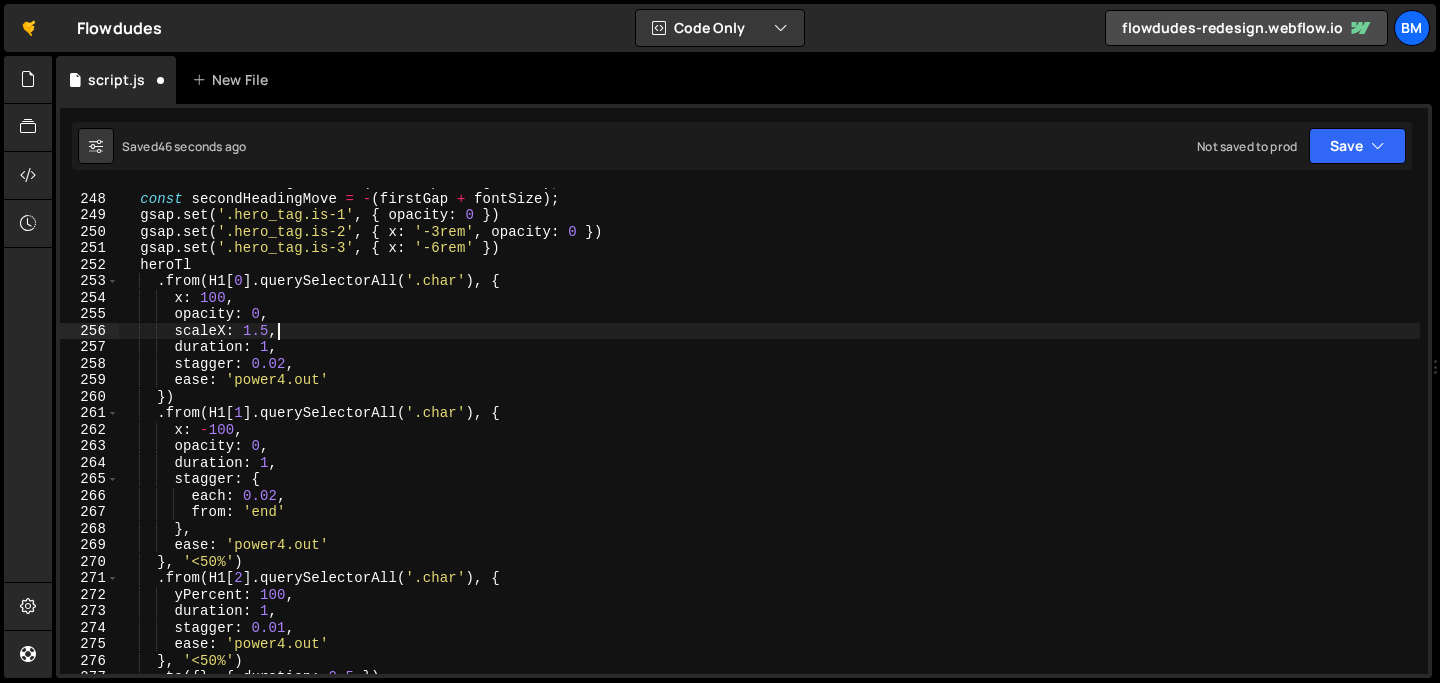 scroll, scrollTop: 0, scrollLeft: 9, axis: horizontal 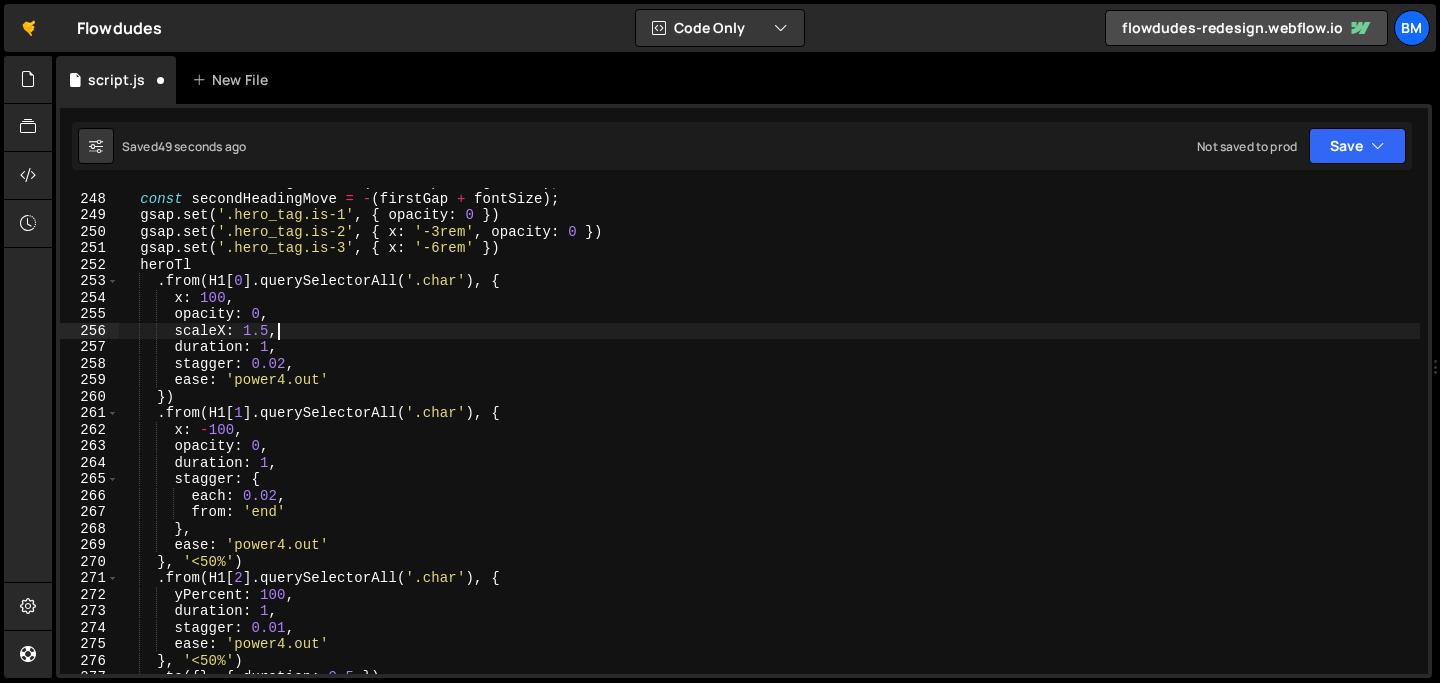 click on "const   firstHeadingMove   =   - ( firstGap   +   tagsWidth ) ;    const   secondHeadingMove   =   - ( firstGap   +   fontSize ) ;    gsap . set ( '.hero_tag.is-1' ,   {   opacity :   0   })    gsap . set ( '.hero_tag.is-2' ,   {   x :   '-3rem' ,   opacity :   0   })    gsap . set ( '.hero_tag.is-3' ,   {   x :   '-6rem'   })    heroTl       . from ( H1 [ 0 ] . querySelectorAll ( '.char' ) ,   {          x :   100 ,          opacity :   0 ,          scaleX :   1.5 ,          duration :   1 ,          stagger :   0.02 ,          ease :   'power4.out'       })       . from ( H1 [ 1 ] . querySelectorAll ( '.char' ) ,   {          x :   - 100 ,          opacity :   0 ,          duration :   1 ,          stagger :   {             each :   0.02 ,             from :   'end'          } ,          ease :   'power4.out'       } ,   '<50%' )       . from ( H1 [ 2 ] . querySelectorAll ( '.char' ) ,   {          yPercent :   100 ,          duration :   1 ,          stagger :   0.01 ,          ease :   'power4.out'" at bounding box center [769, 433] 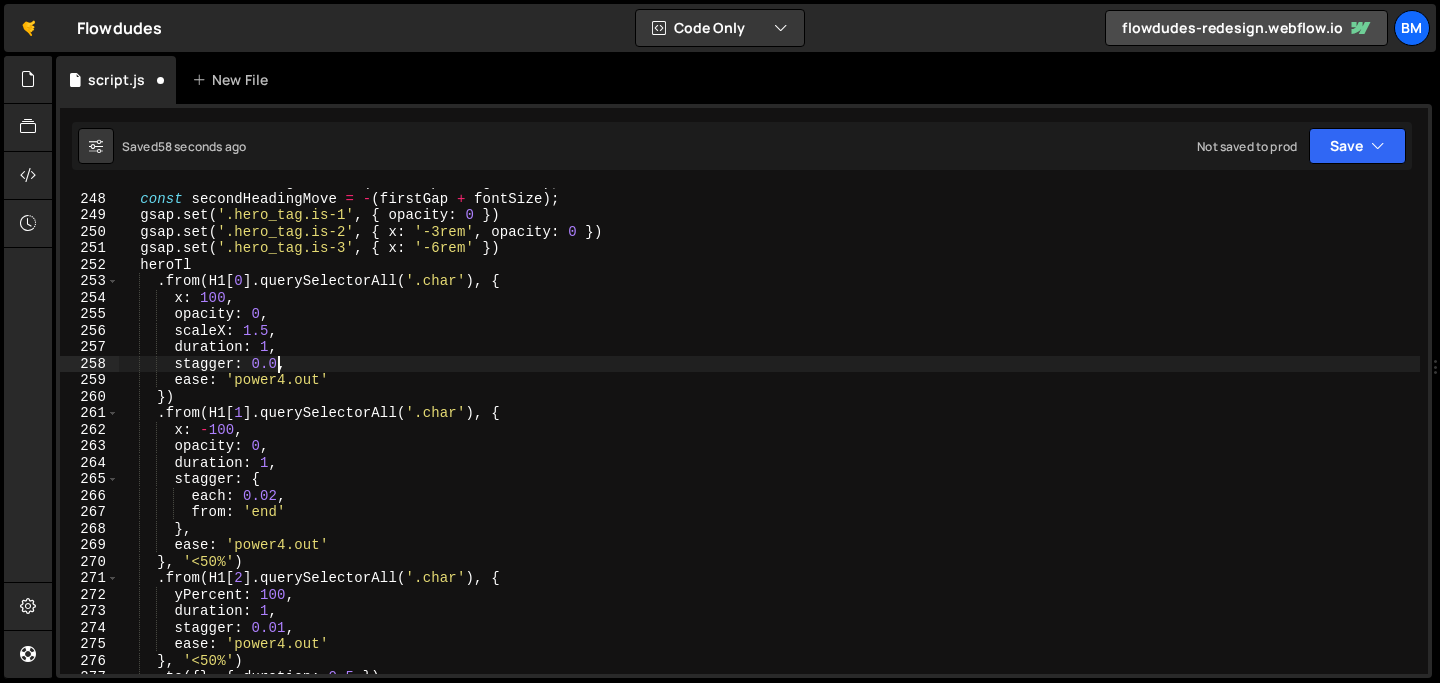 scroll, scrollTop: 0, scrollLeft: 11, axis: horizontal 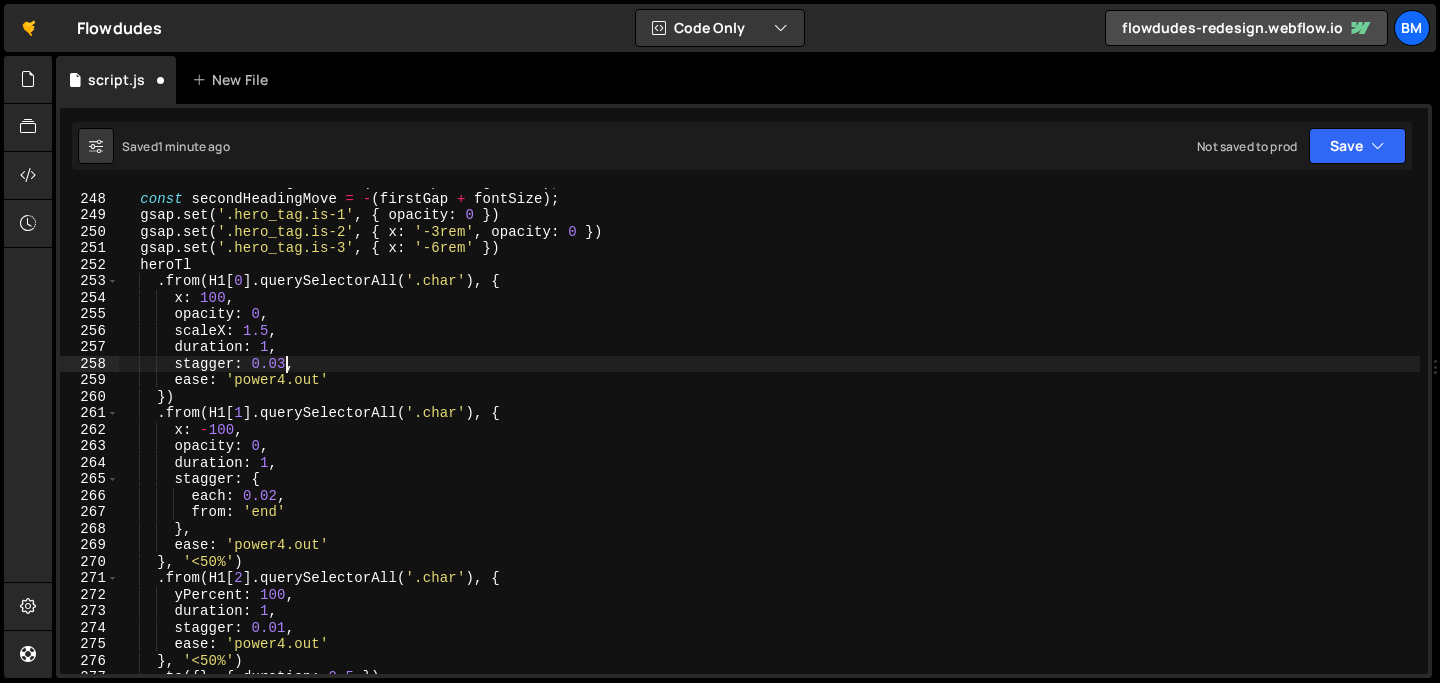 click on "const   firstHeadingMove   =   - ( firstGap   +   tagsWidth ) ;    const   secondHeadingMove   =   - ( firstGap   +   fontSize ) ;    gsap . set ( '.hero_tag.is-1' ,   {   opacity :   0   })    gsap . set ( '.hero_tag.is-2' ,   {   x :   '-3rem' ,   opacity :   0   })    gsap . set ( '.hero_tag.is-3' ,   {   x :   '-6rem'   })    heroTl       . from ( H1 [ 0 ] . querySelectorAll ( '.char' ) ,   {          x :   100 ,          opacity :   0 ,          scaleX :   1.5 ,          duration :   1 ,          stagger :   0.03 ,          ease :   'power4.out'       })       . from ( H1 [ 1 ] . querySelectorAll ( '.char' ) ,   {          x :   - 100 ,          opacity :   0 ,          duration :   1 ,          stagger :   {             each :   0.02 ,             from :   'end'          } ,          ease :   'power4.out'       } ,   '<50%' )       . from ( H1 [ 2 ] . querySelectorAll ( '.char' ) ,   {          yPercent :   100 ,          duration :   1 ,          stagger :   0.01 ,          ease :   'power4.out'       })" at bounding box center [769, 433] 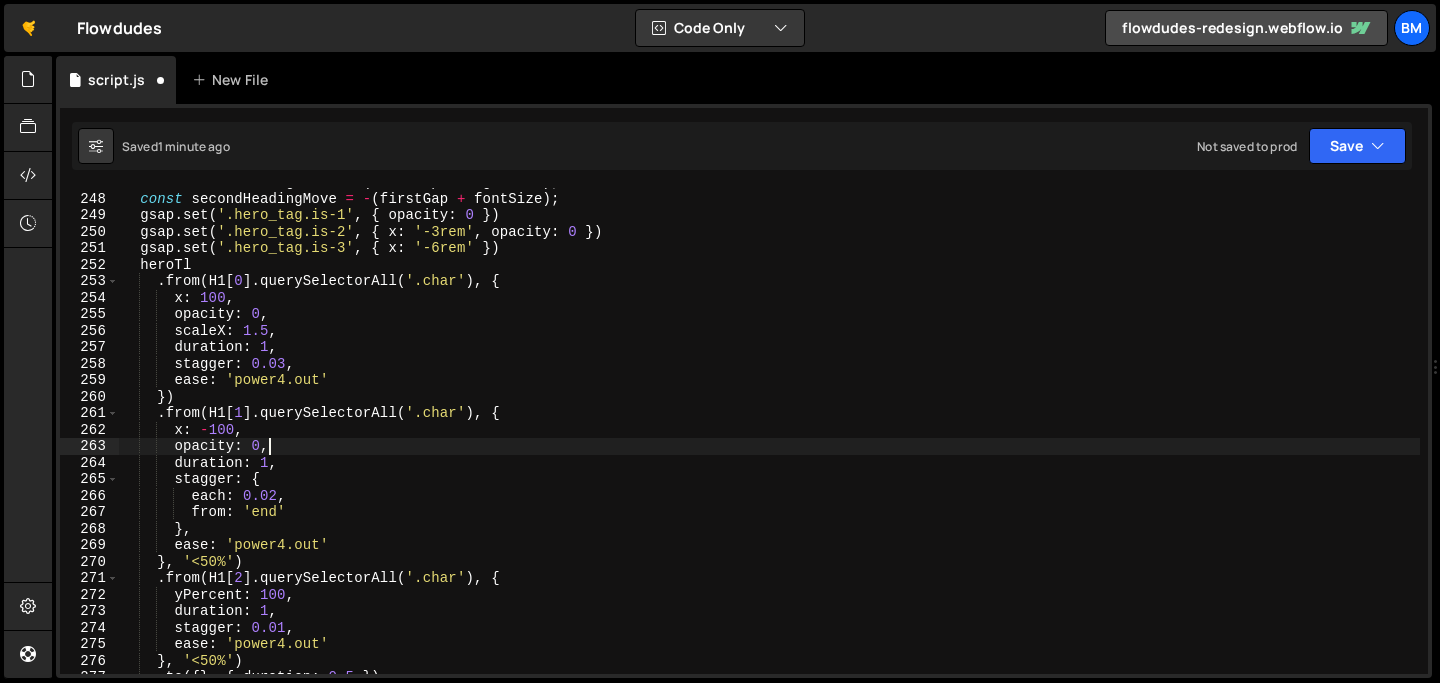 scroll, scrollTop: 0, scrollLeft: 9, axis: horizontal 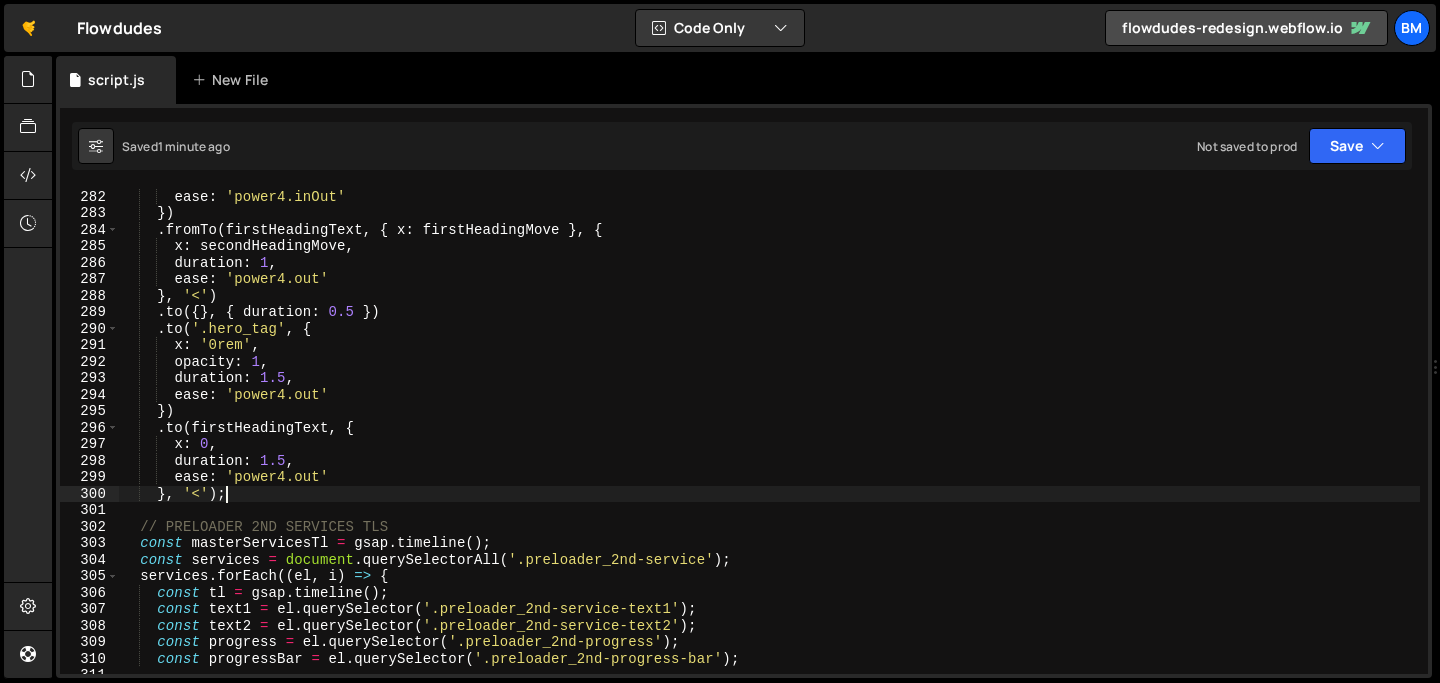 click on "duration :   1.5 ,          ease :   'power4.inOut'       })       . fromTo ( firstHeadingText ,   {   x :   firstHeadingMove   } ,   {          x :   secondHeadingMove ,          duration :   1 ,          ease :   'power4.out'       } ,   '<=1' )       . to ({ } ,   {   duration :   0.5   })       . to ( '.hero_tag' ,   {          x :   '0rem' ,          opacity :   1 ,          duration :   1.5 ,          ease :   'power4.out'       })       . to ( firstHeadingText ,   {          x :   0 ,          duration :   1.5 ,          ease :   'power4.out'       } ,   '<=1' ) ;    // PRELOADER 2ND SERVICES TLS    const   masterServicesTl   =   gsap . timeline ( ) ;    const   services   =   document . querySelectorAll ( '.preloader_2nd-service' ) ;    services . forEach (( el ,   i )   =>   {       const   tl   =   gsap . timeline ( ) ;       const   text1   =   el . querySelector ( '.preloader_2nd-service-text1' ) ;       const   text2   =   el . querySelector ( '.preloader_2nd-service-text2' ) ;" at bounding box center (769, 431) 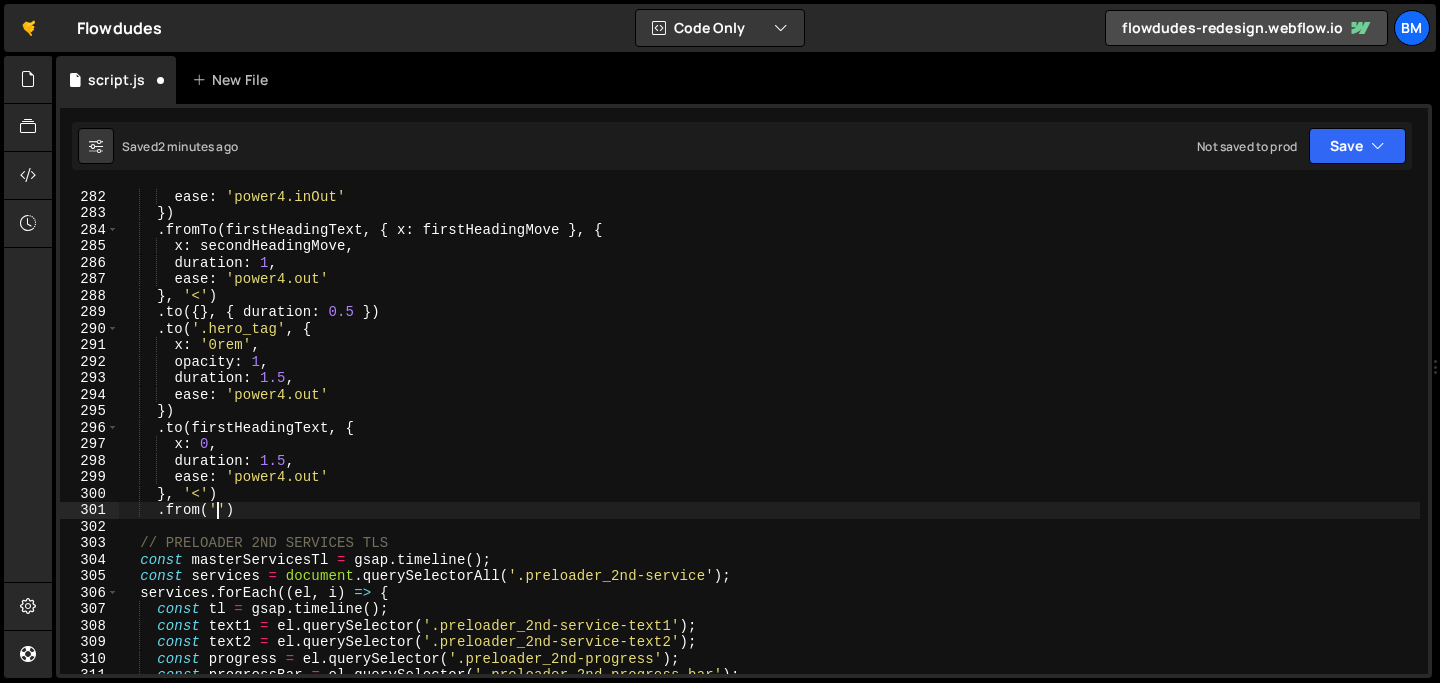 scroll, scrollTop: 0, scrollLeft: 6, axis: horizontal 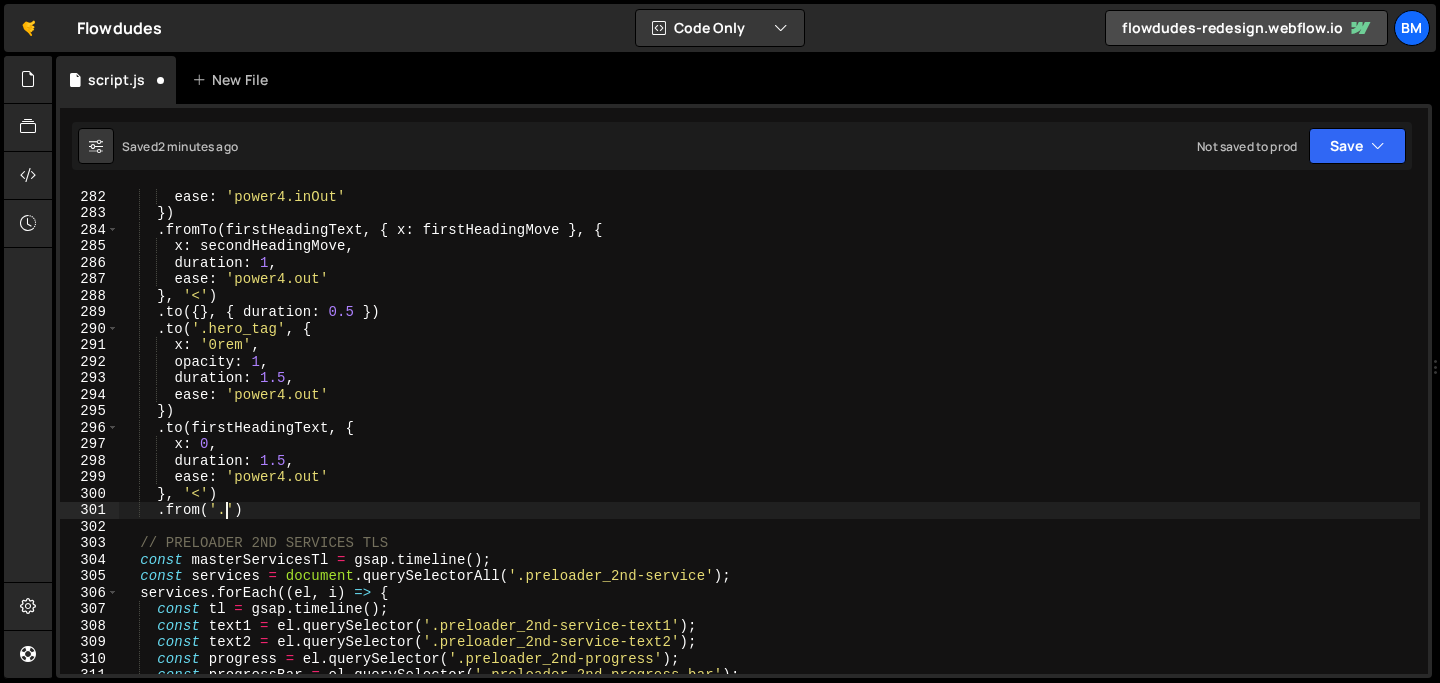 paste on "hero_scroll')" 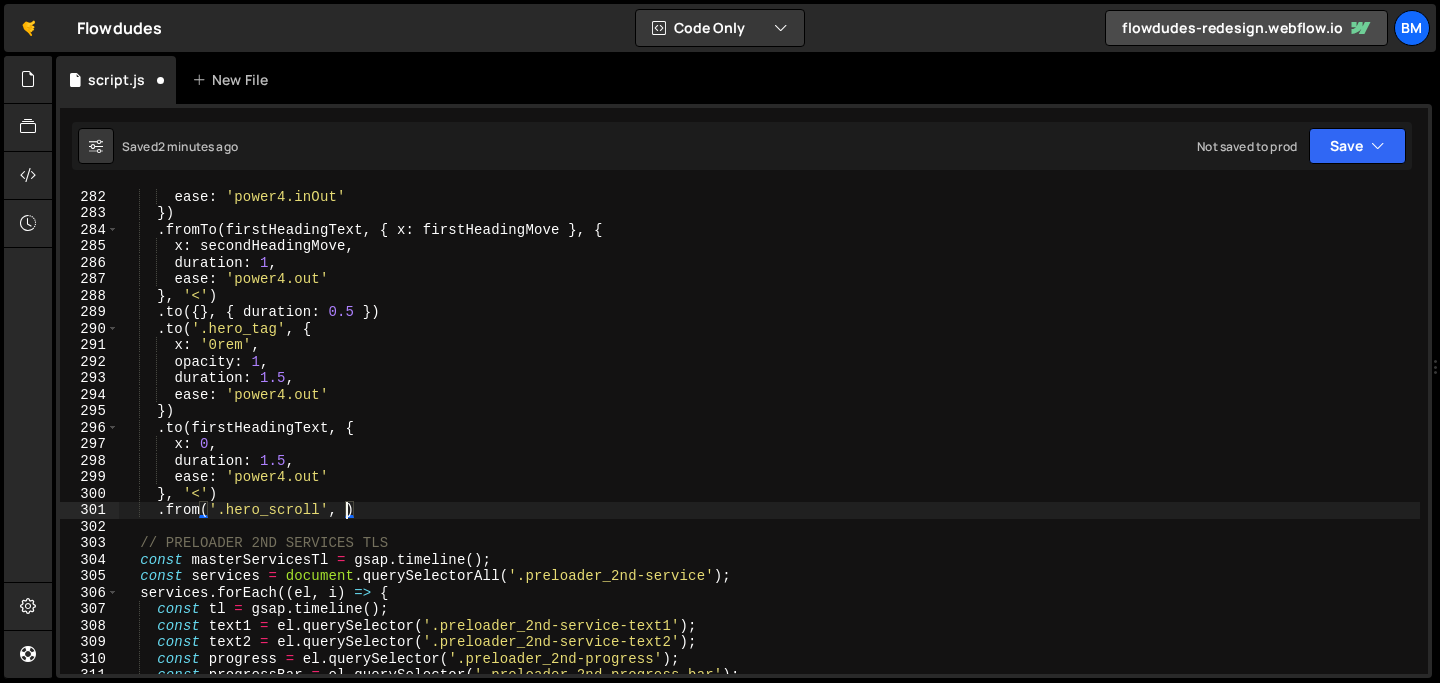 type on ".from('.hero_scroll', {)" 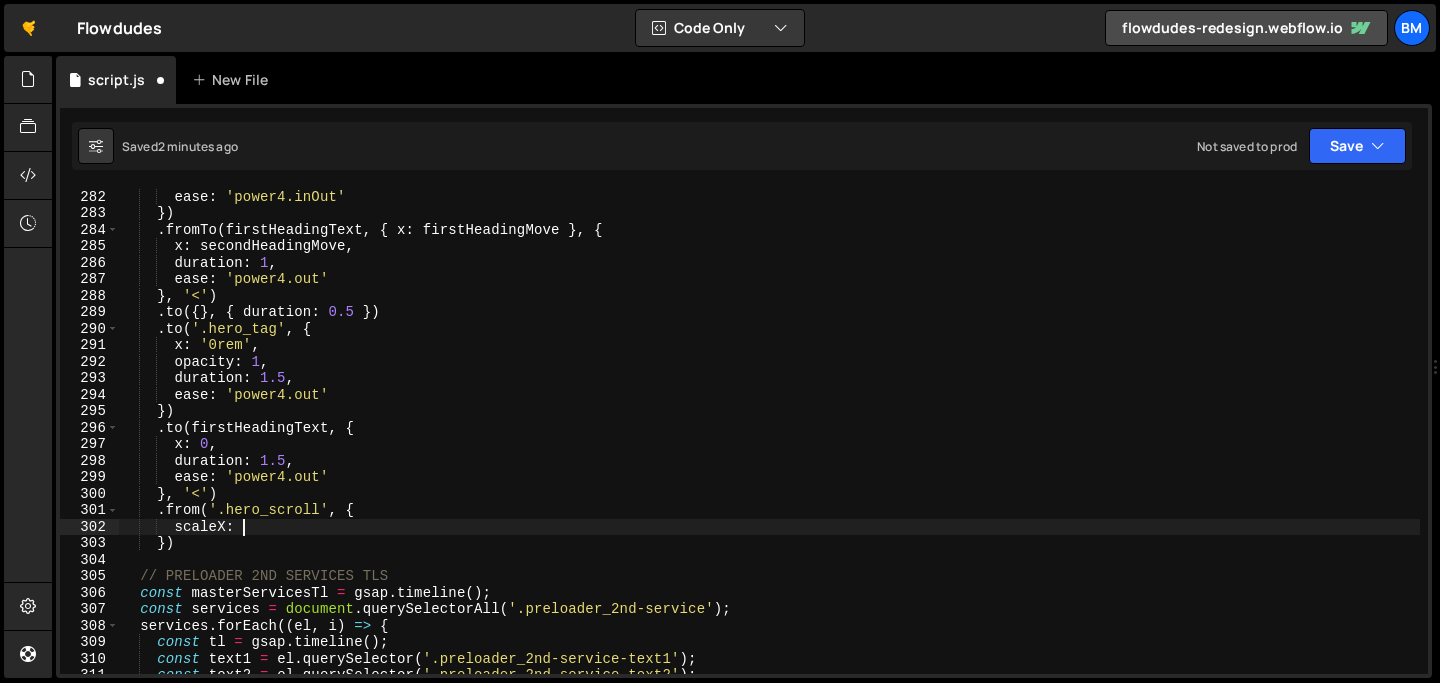 scroll, scrollTop: 0, scrollLeft: 7, axis: horizontal 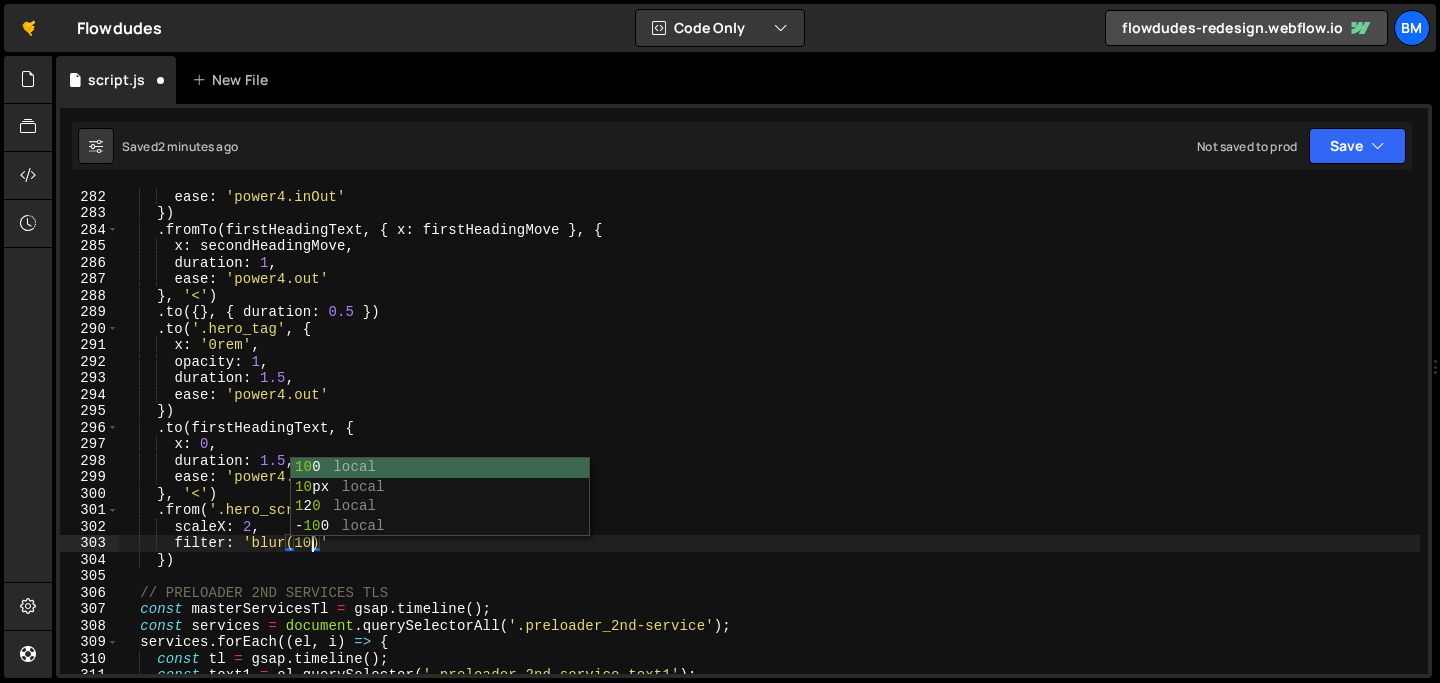 type on "filter: 'blur(10px)'" 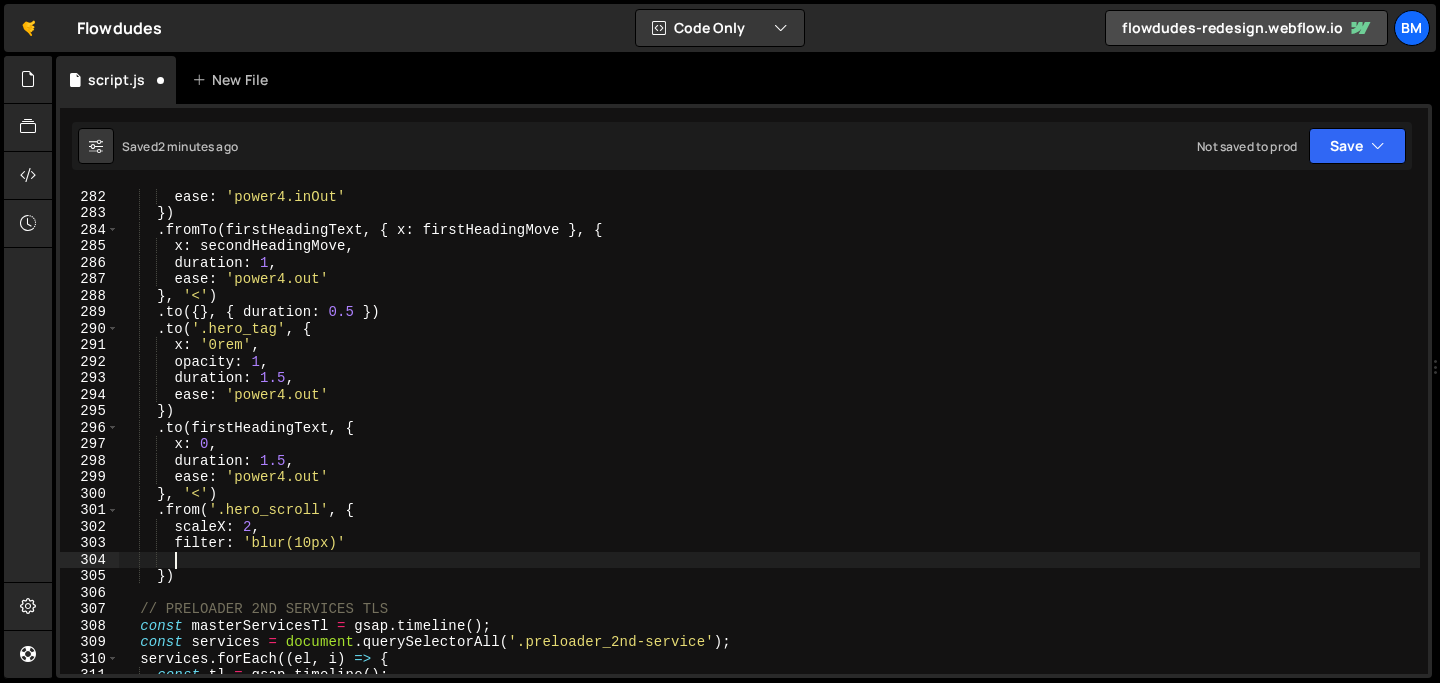scroll, scrollTop: 0, scrollLeft: 2, axis: horizontal 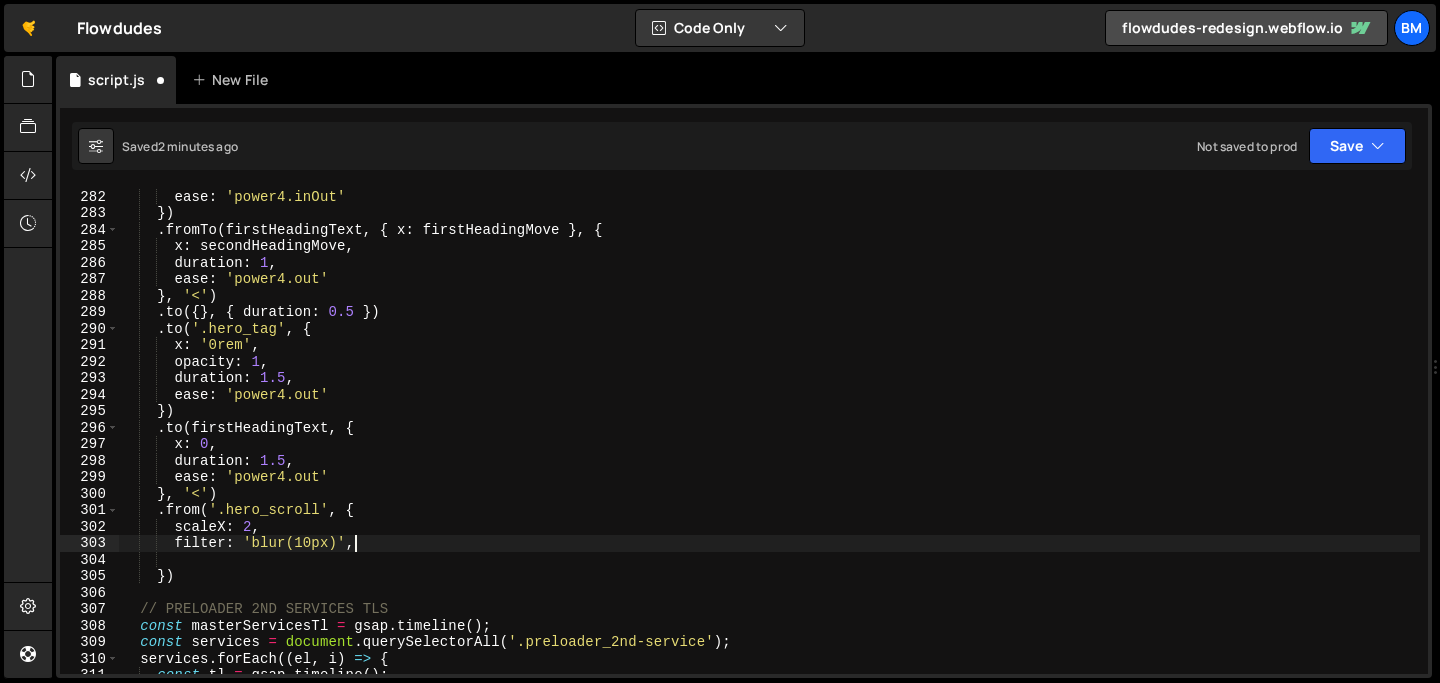 click on "duration :   1.5 ,          ease :   'power4.inOut'       })       . fromTo ( firstHeadingText ,   {   x :   firstHeadingMove   } ,   {          x :   secondHeadingMove ,          duration :   1 ,          ease :   'power4.out'       } ,   '<' )       . to ({ } ,   {   duration :   0.5   })       . to ( '.hero_tag' ,   {          x :   '0rem' ,          opacity :   1 ,          duration :   1.5 ,          ease :   'power4.out'       })       . to ( firstHeadingText ,   {          x :   0 ,          duration :   1.5 ,          ease :   'power4.out'       } ,   '<' )       . from ( '.hero_scroll' ,   {          scaleX :   2 ,          filter :   'blur(10px)' ,                })    // PRELOADER 2ND SERVICES TLS    const   masterServicesTl   =   gsap . timeline ( ) ;    const   services   =   document . querySelectorAll ( '.preloader_2nd-service' ) ;    services . forEach (( el ,   i )   =>   {       const   tl   =   gsap . timeline ( ) ;" at bounding box center [769, 431] 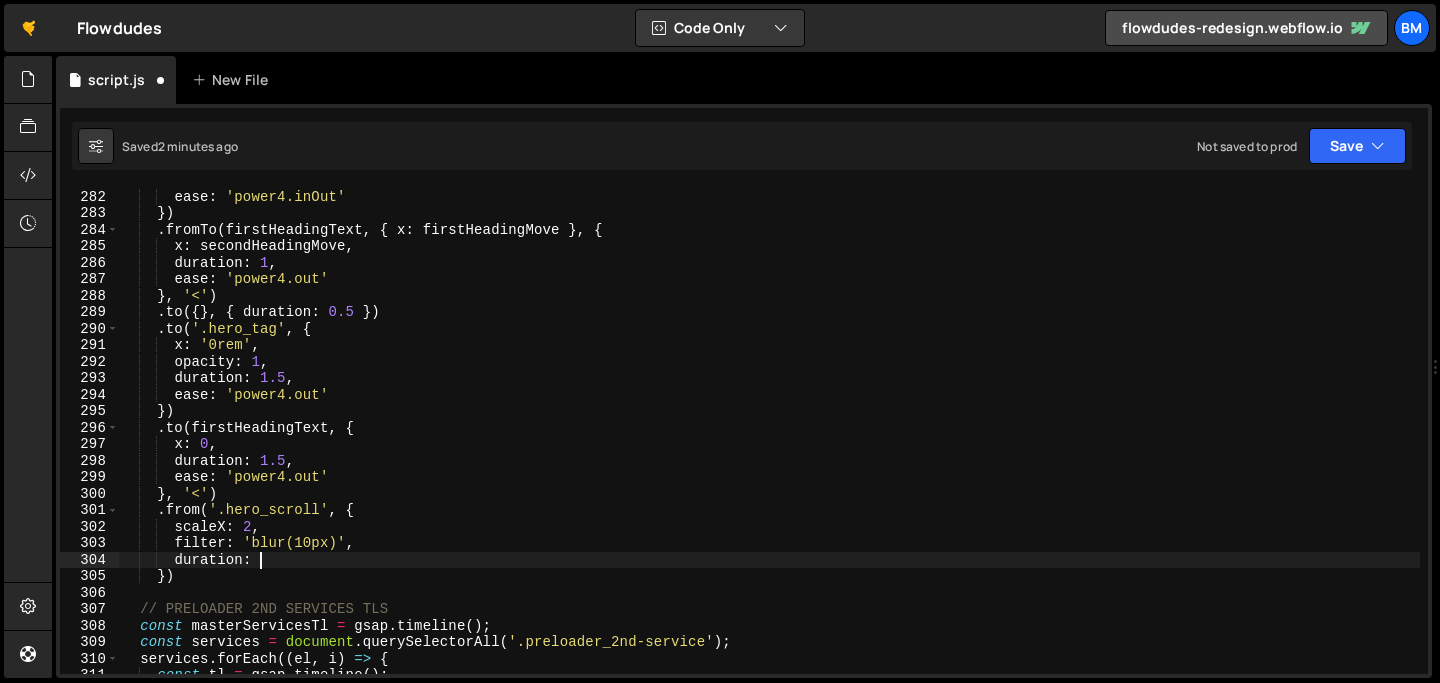 type on "duration: 1," 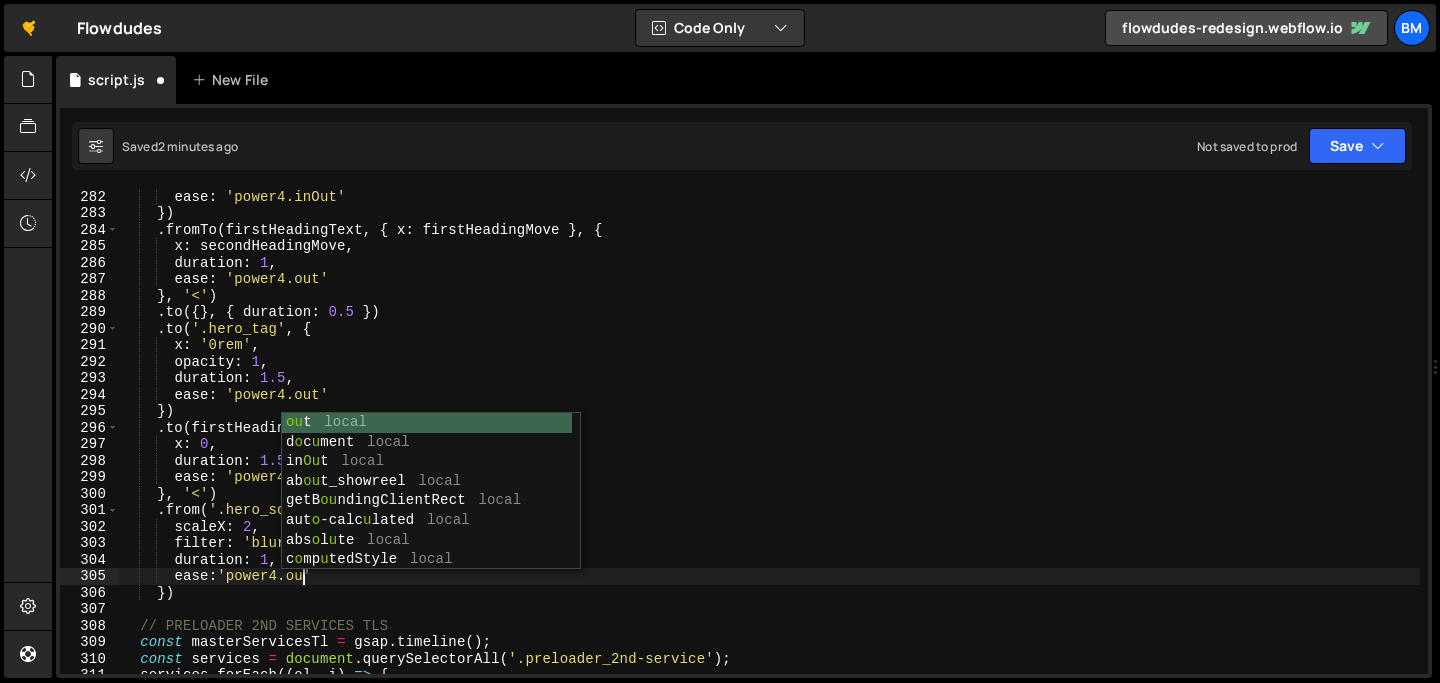 scroll, scrollTop: 0, scrollLeft: 12, axis: horizontal 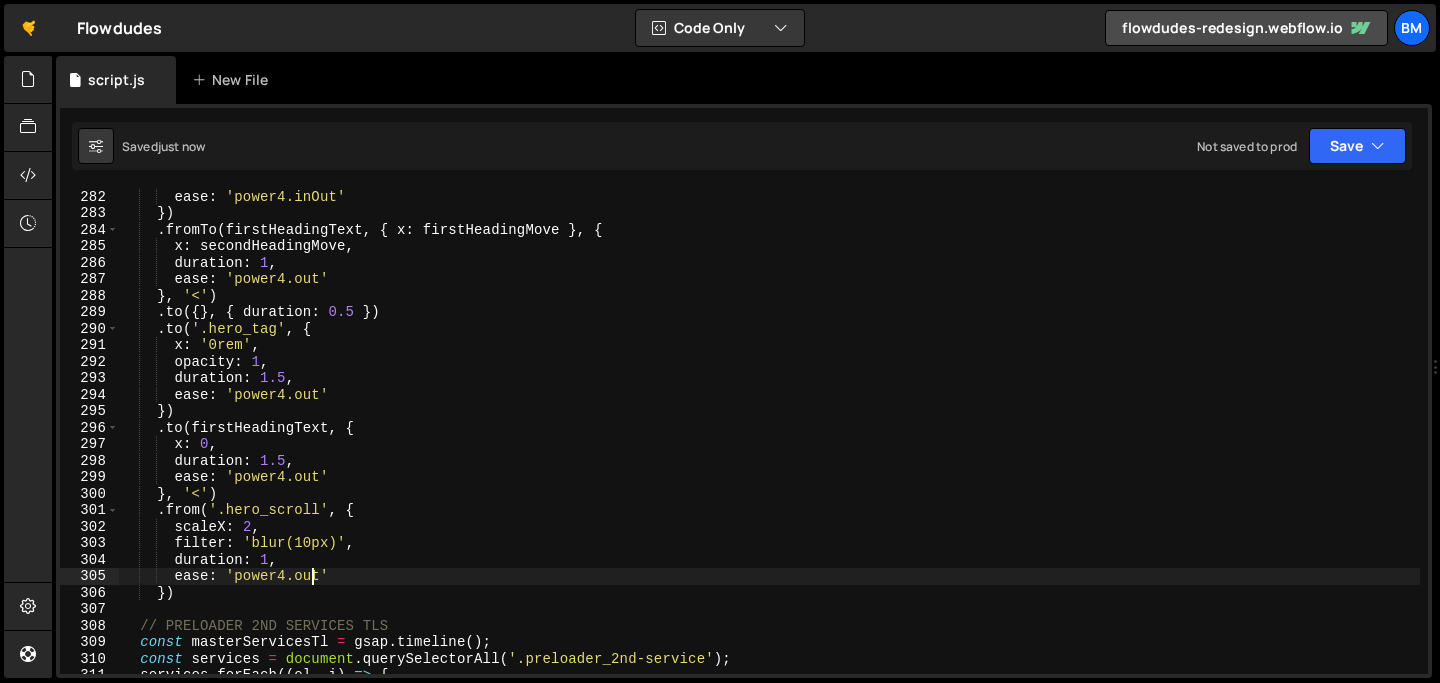click on "duration :   1.5 ,          ease :   'power4.inOut'       })       . fromTo ( firstHeadingText ,   {   x :   firstHeadingMove   } ,   {          x :   secondHeadingMove ,          duration :   1 ,          ease :   'power4.out'       } ,   '<' )       . to ({ } ,   {   duration :   0.5   })       . to ( '.hero_tag' ,   {          x :   '0rem' ,          opacity :   1 ,          duration :   1.5 ,          ease :   'power4.out'       })       . to ( firstHeadingText ,   {          x :   0 ,          duration :   1.5 ,          ease :   'power4.out'       } ,   '<' )       . from ( '.hero_scroll' ,   {          scaleX :   2 ,          filter :   'blur(10px)' ,          duration :   1 ,          ease :   'power4.out'       })    // PRELOADER 2ND SERVICES TLS    const   masterServicesTl   =   gsap . timeline ( ) ;    const   services   =   document . querySelectorAll ( '.preloader_2nd-service' ) ;    services . forEach (( el ,   i )   =>   {       const   tl   =   gsap . timeline ( ) ;       const   text1   =   el . querySelector ( '.preloader_2nd-service-text1' ) ;       const   text2   =   el . querySelector ( '.preloader_2nd-service-text2' ) ;       const   progress   =   el ." at bounding box center (769, 431) 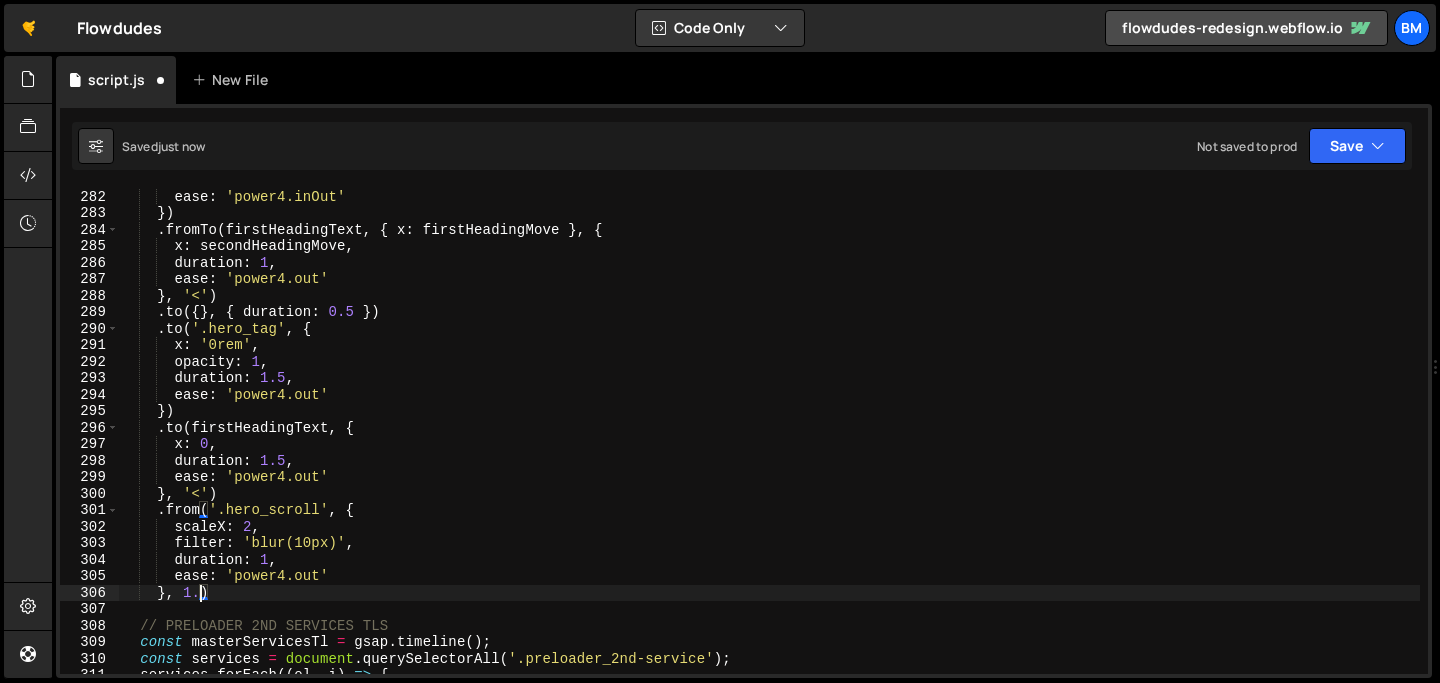 scroll, scrollTop: 0, scrollLeft: 5, axis: horizontal 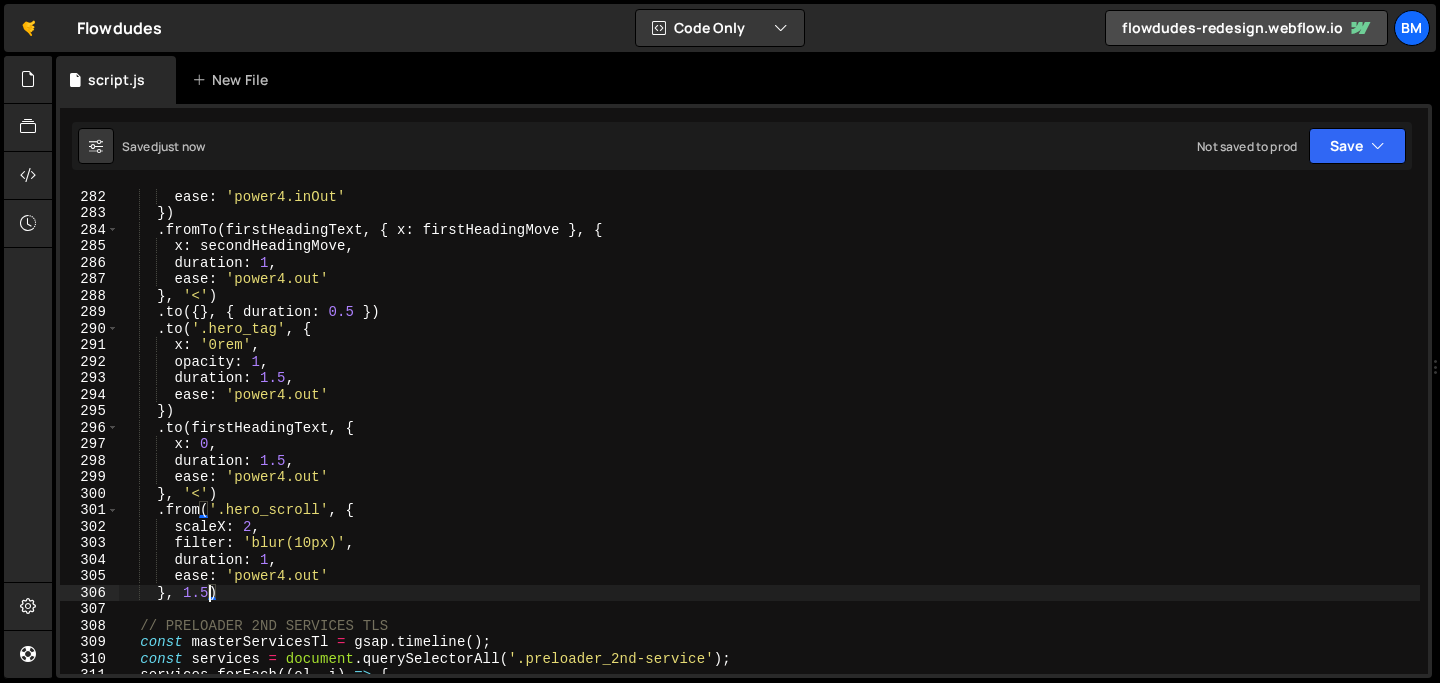 click on "duration :   1.5 ,          ease :   'power4.inOut'       })       . fromTo ( firstHeadingText ,   {   x :   firstHeadingMove   } ,   {          x :   secondHeadingMove ,          duration :   1 ,          ease :   'power4.out'       } ,   '<' )       . to ({ } ,   {   duration :   0.5   })       . to ( '.hero_tag' ,   {          x :   '0rem' ,          opacity :   1 ,          duration :   1.5 ,          ease :   'power4.out'       })       . to ( firstHeadingText ,   {          x :   0 ,          duration :   1.5 ,          ease :   'power4.out'       } ,   '<' )       . from ( '.hero_scroll' ,   {          scaleX :   2 ,          filter :   'blur(10px)' ,          duration :   1 ,          ease :   'power4.out'       } ,   1.5 )    // PRELOADER 2ND SERVICES TLS    const   masterServicesTl   =   gsap . timeline ( ) ;    const   services   =   document . querySelectorAll ( '.preloader_2nd-service' ) ;    services . forEach (( el ,   i )   =>   {" at bounding box center [769, 431] 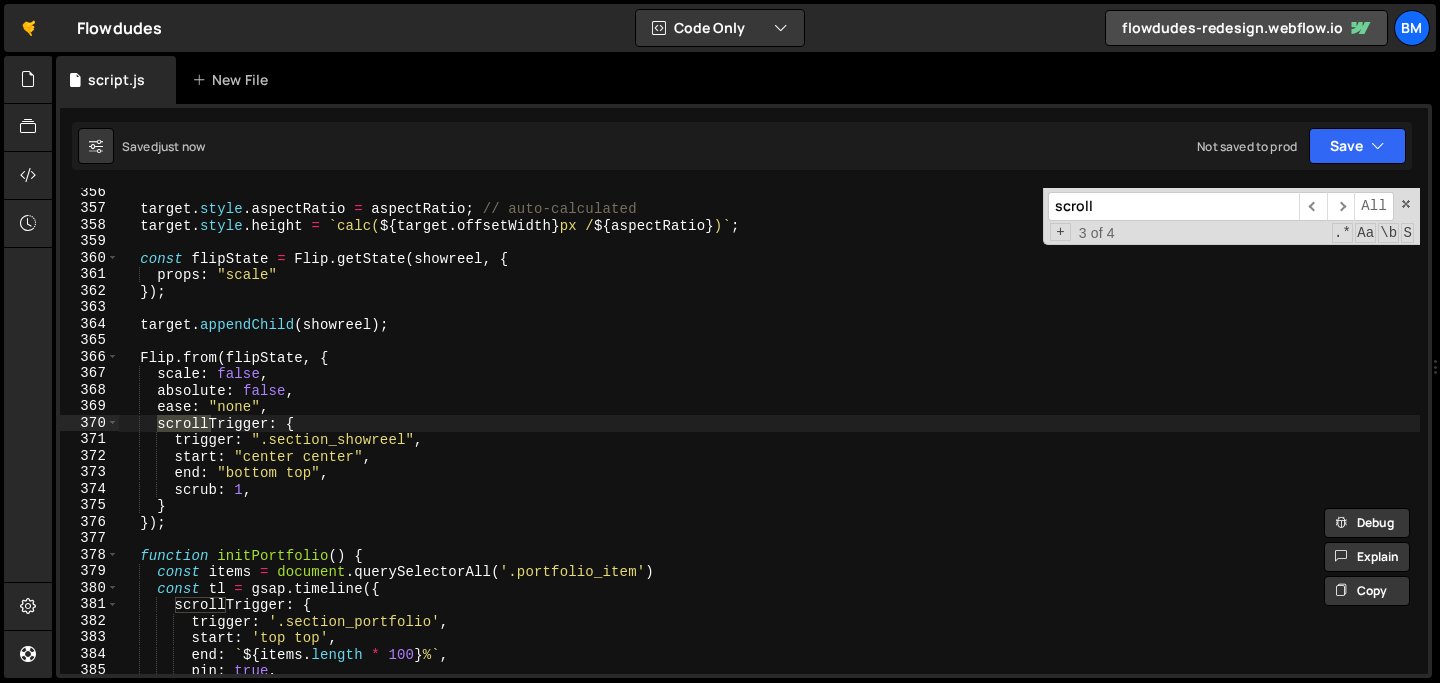 scroll, scrollTop: 5862, scrollLeft: 0, axis: vertical 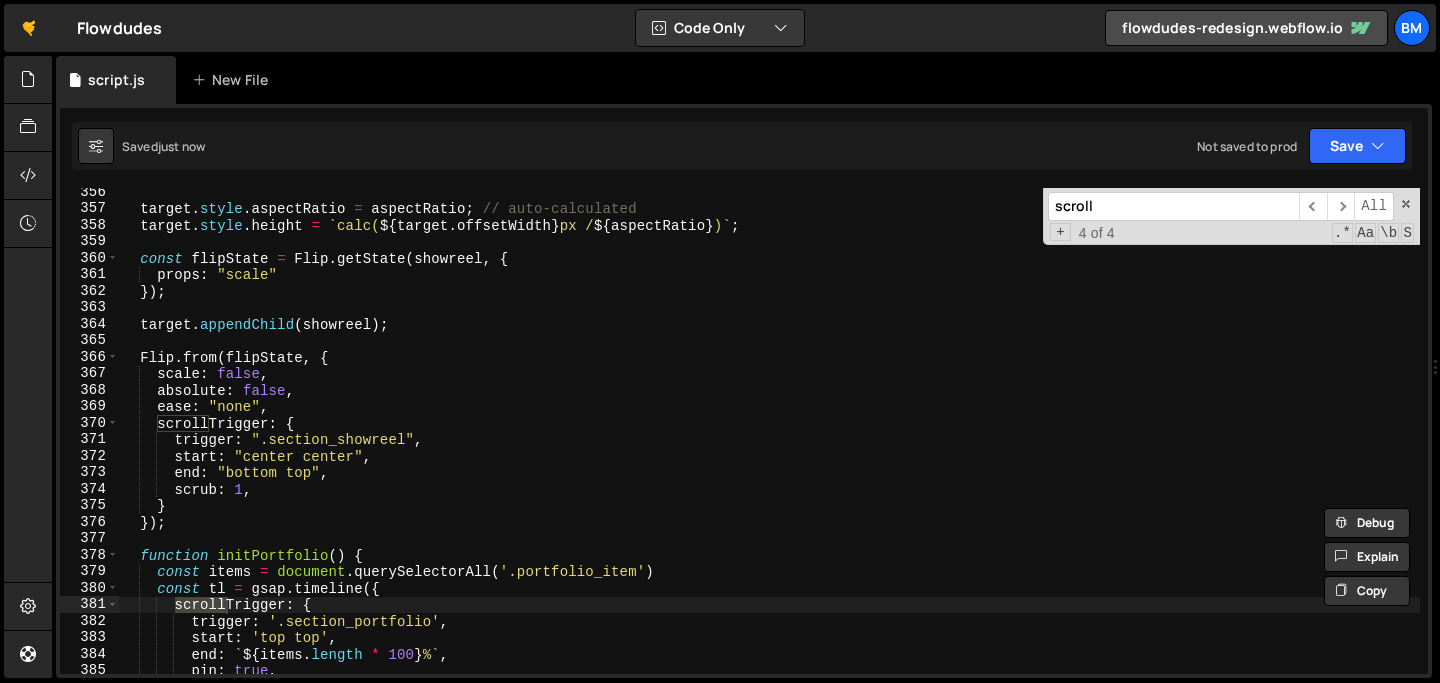drag, startPoint x: 1115, startPoint y: 207, endPoint x: 709, endPoint y: 191, distance: 406.31516 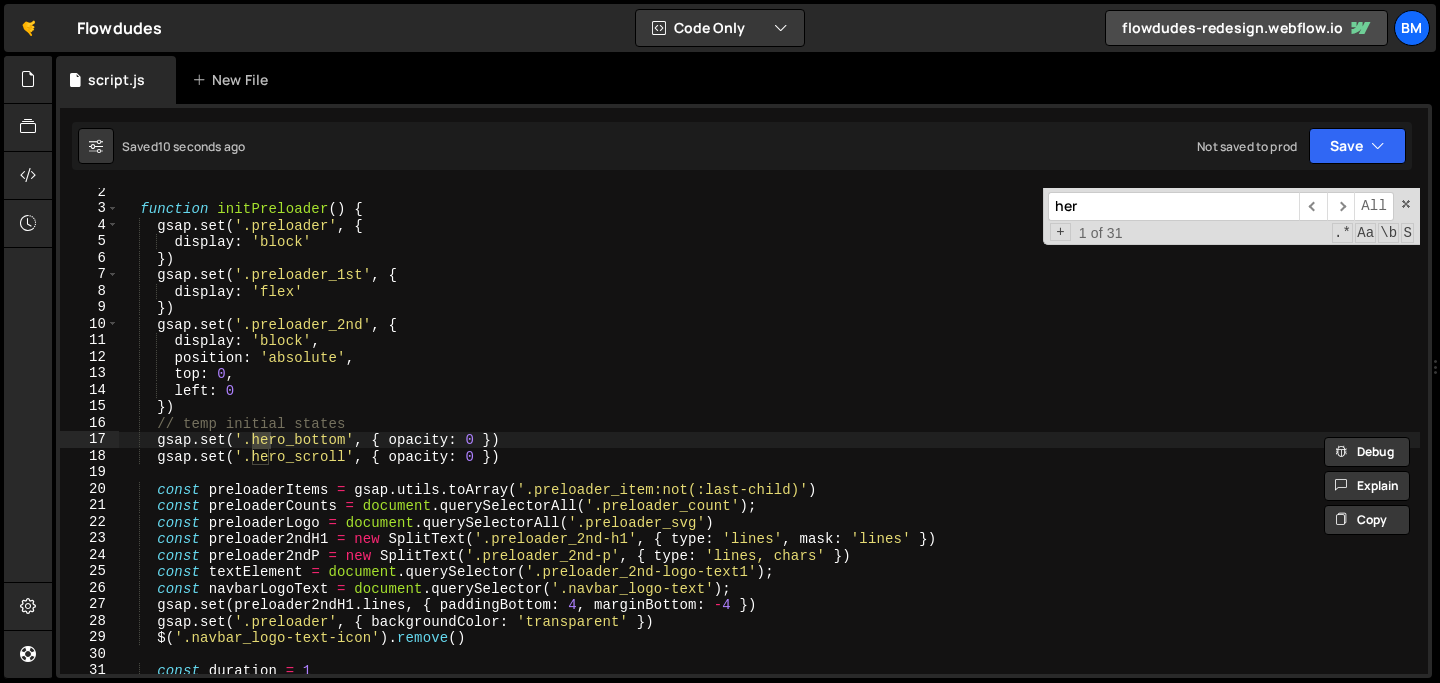 scroll, scrollTop: 21, scrollLeft: 0, axis: vertical 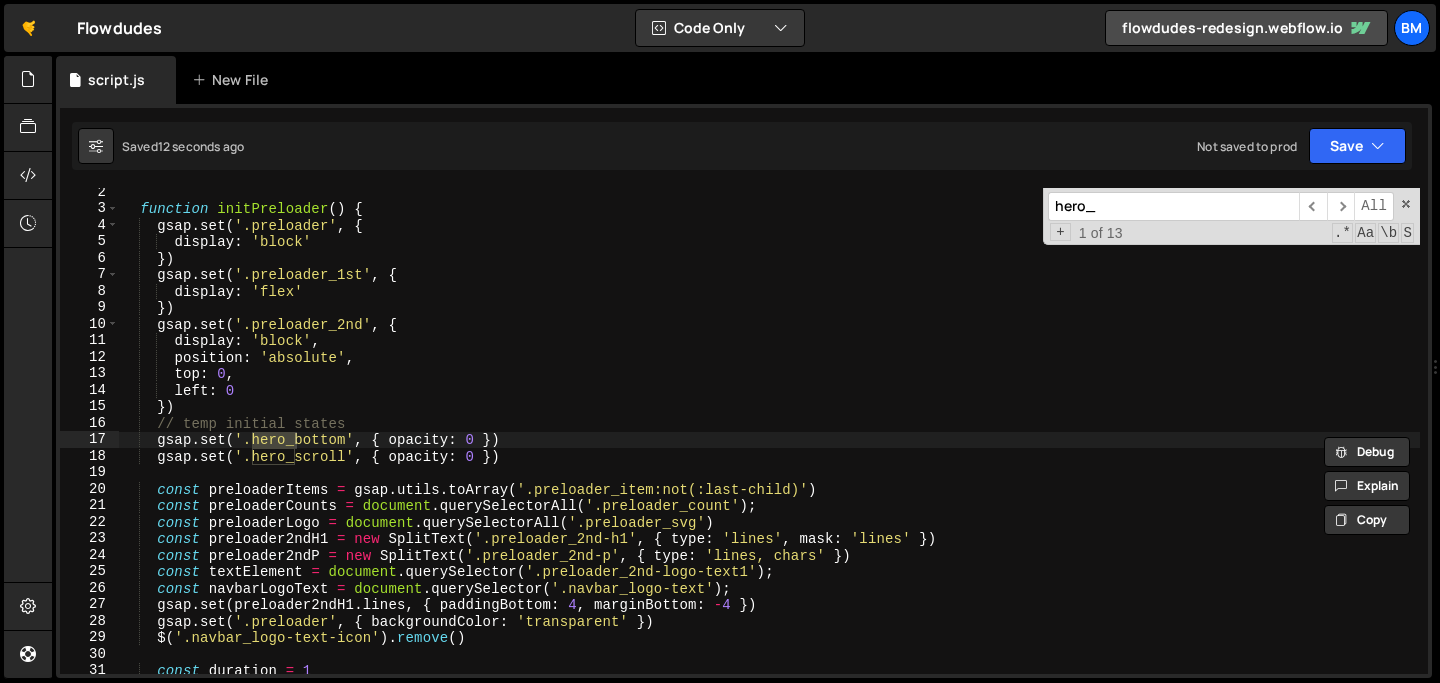 type on "hero_" 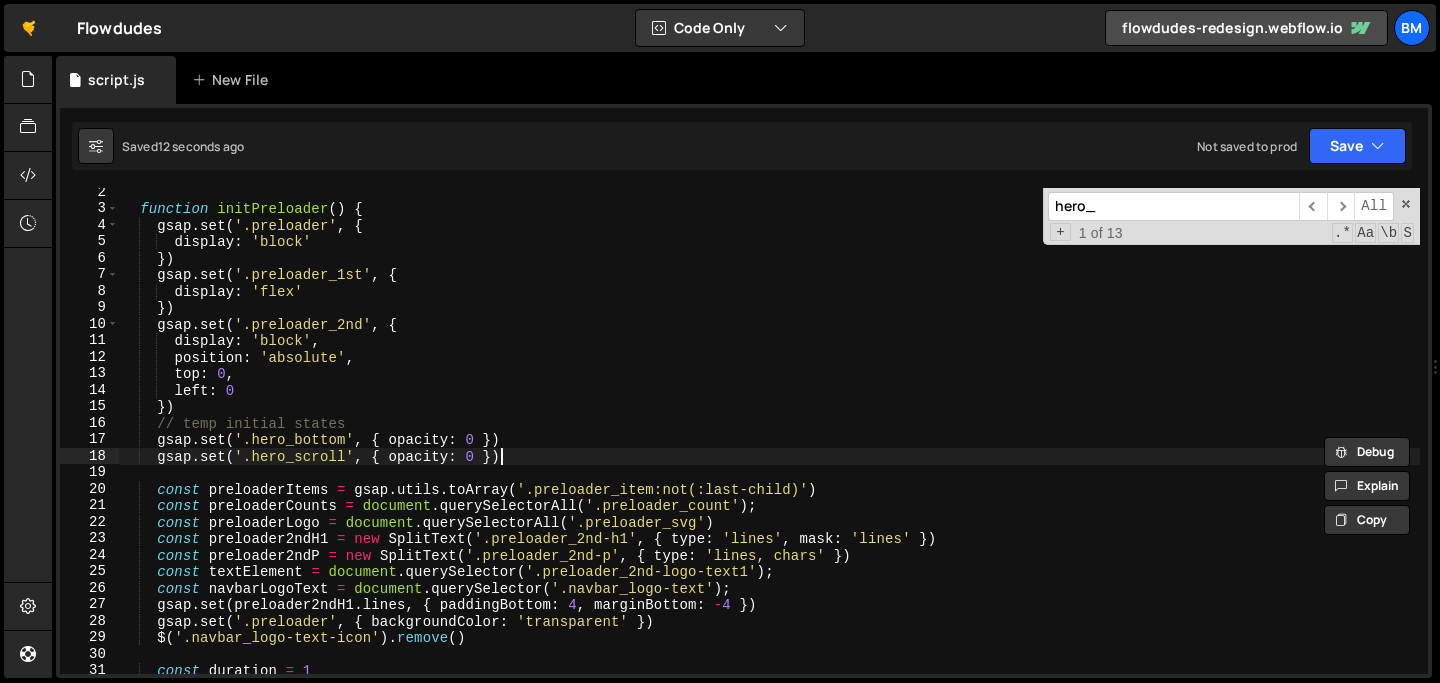 click on "function   initPreloader ( )   {       gsap . set ( '.preloader' ,   {          display :   'block'       })       gsap . set ( '.preloader_1st' ,   {          display :   'flex'       })       gsap . set ( '.preloader_2nd' ,   {          display :   'block' ,          position :   'absolute' ,          top :   0 ,          left :   0       })       // temp initial states       gsap . set ( '.hero_bottom' ,   {   opacity :   0   })       gsap . set ( '.hero_scroll' ,   {   opacity :   0   })       const   preloaderItems   =   gsap . utils . toArray ( '.preloader_item:not(:last-child)' )       const   preloaderCounts   =   document . querySelectorAll ( '.preloader_count' ) ;       const   preloaderLogo   =   document . querySelectorAll ( '.preloader_svg' )       const   preloader2ndH1   =   new   SplitText ( '.preloader_2nd-h1' ,   {   type :   'lines' ,   mask :   'lines'   })       const   preloader2ndP   =   new   SplitText ( '.preloader_2nd-p' ,   {   type :   'lines, chars'   })       const     =   . (" at bounding box center [769, 443] 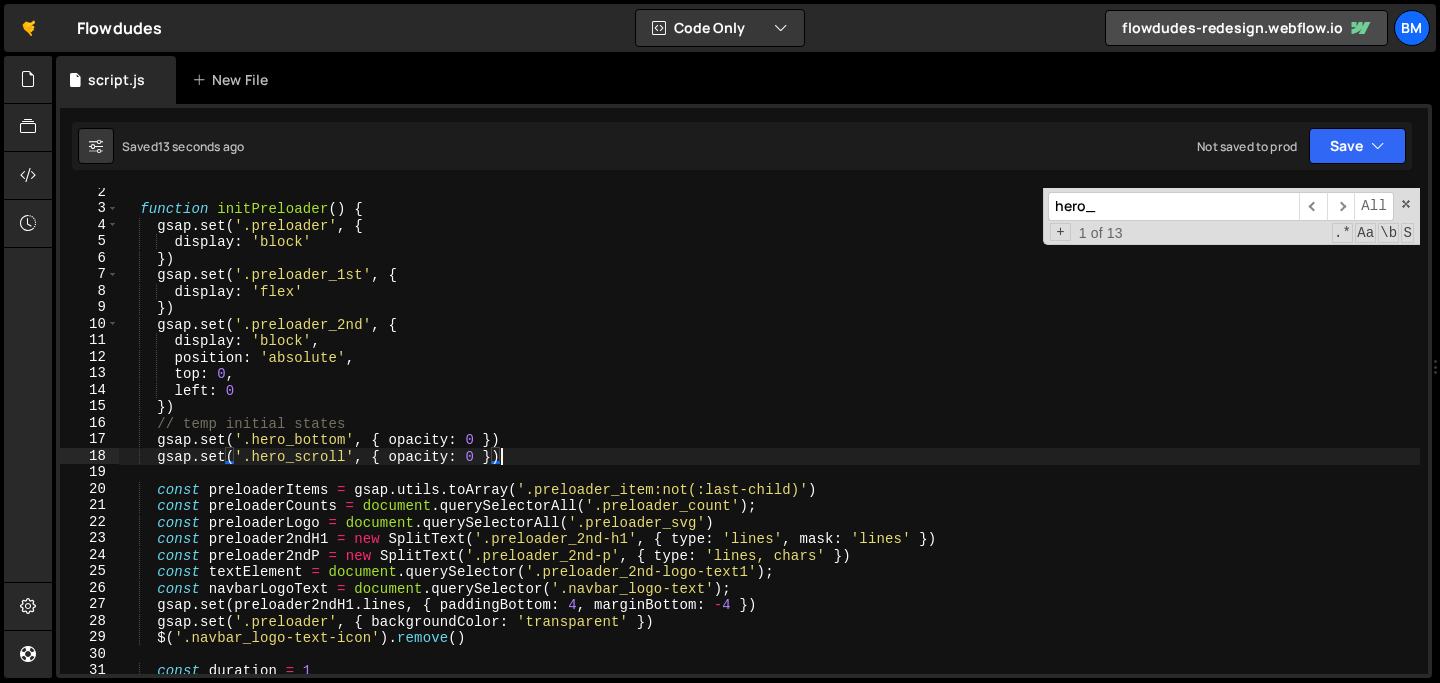 type 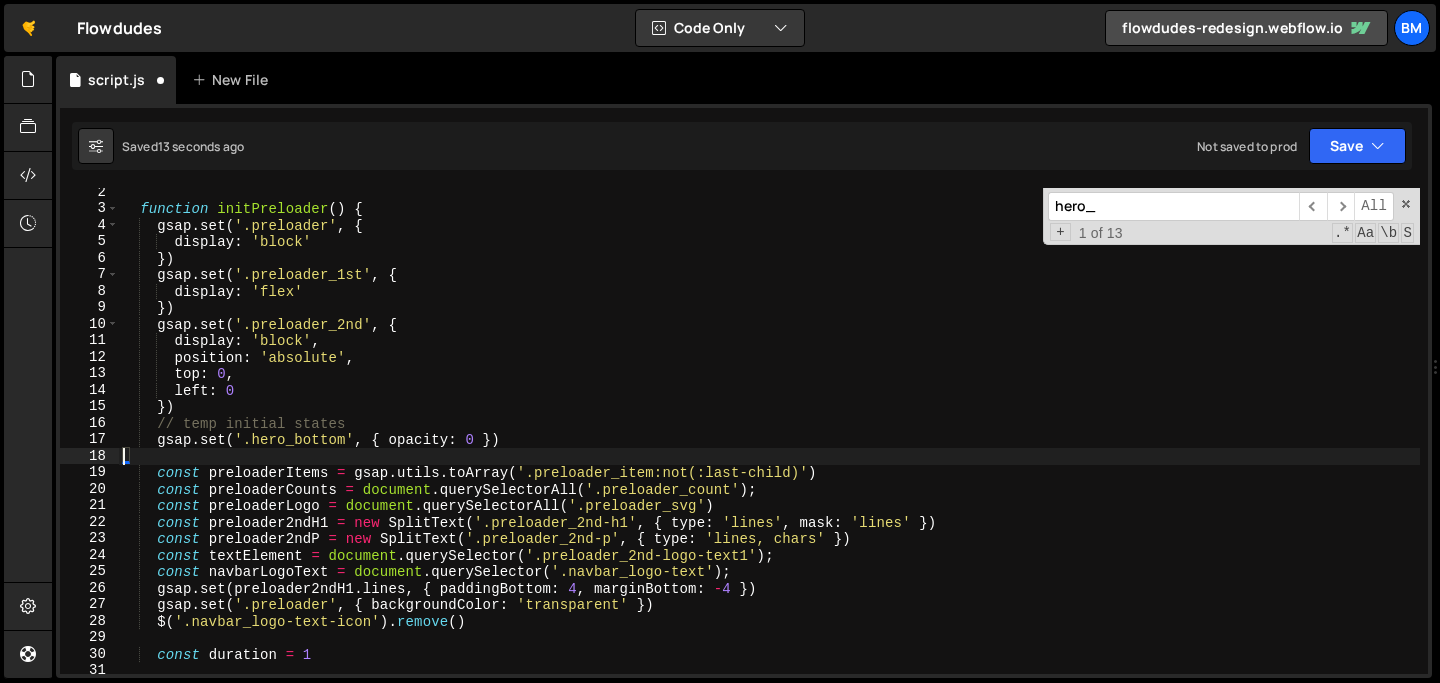 scroll, scrollTop: 0, scrollLeft: 0, axis: both 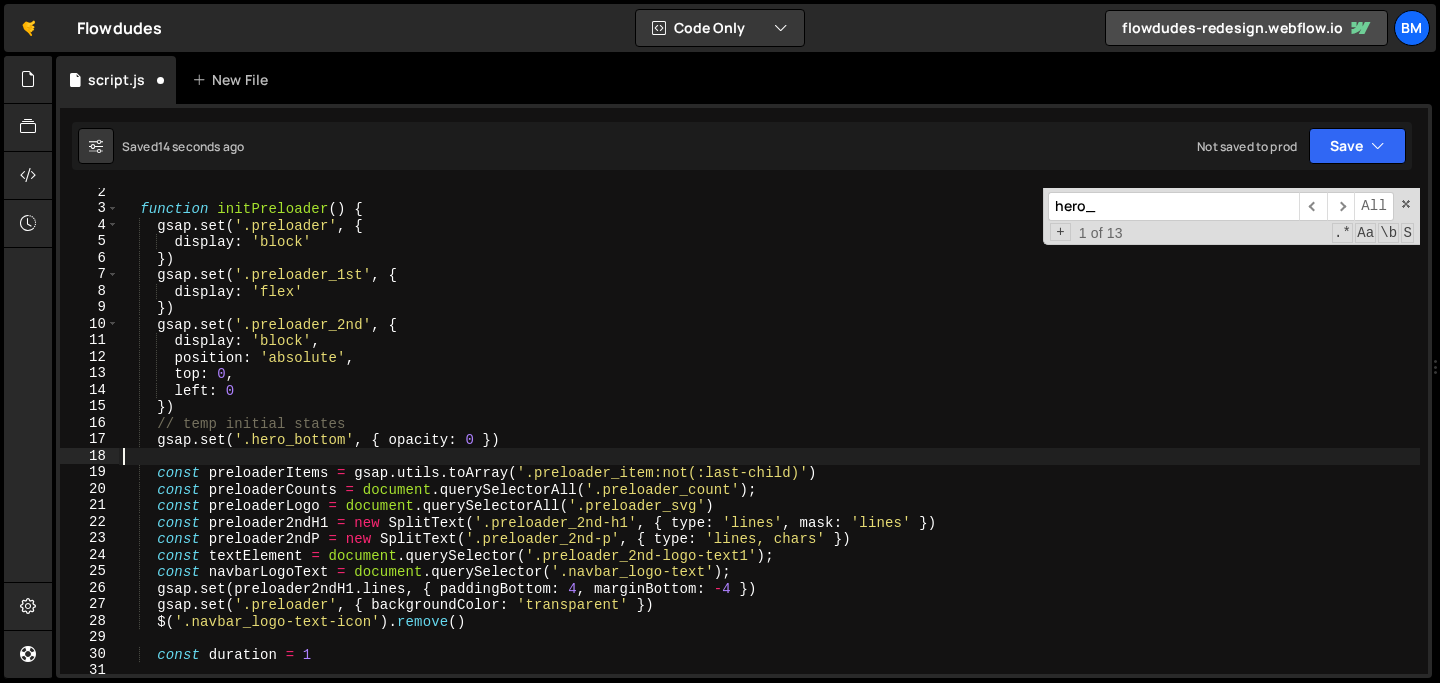 click on "hero_" at bounding box center [1173, 206] 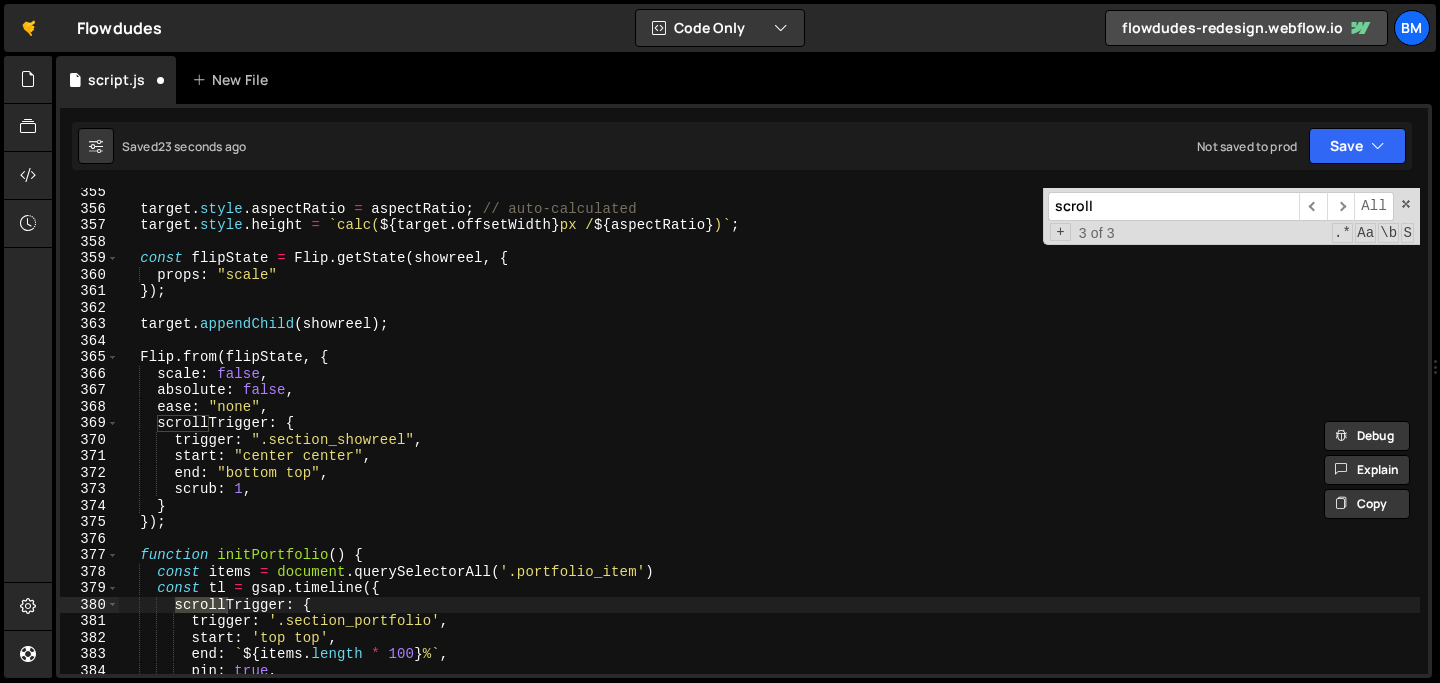 scroll, scrollTop: 4690, scrollLeft: 0, axis: vertical 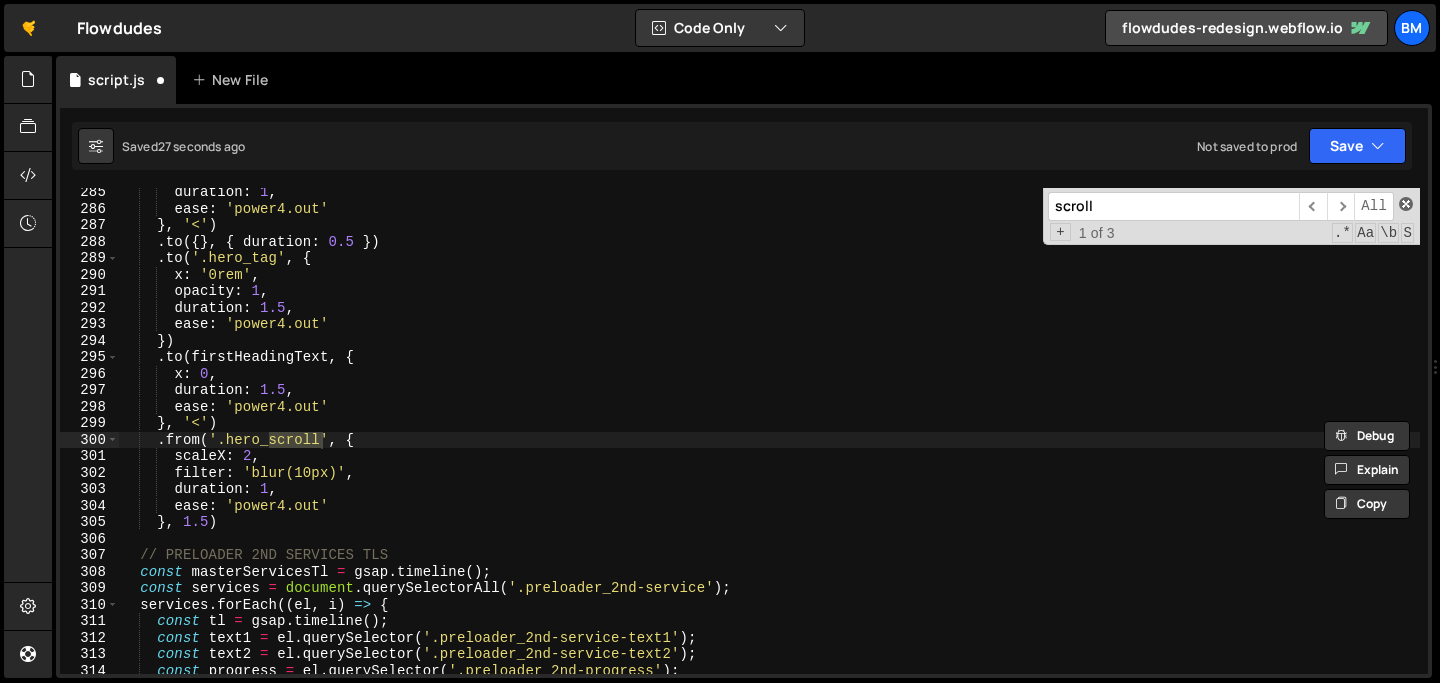 type on "scroll" 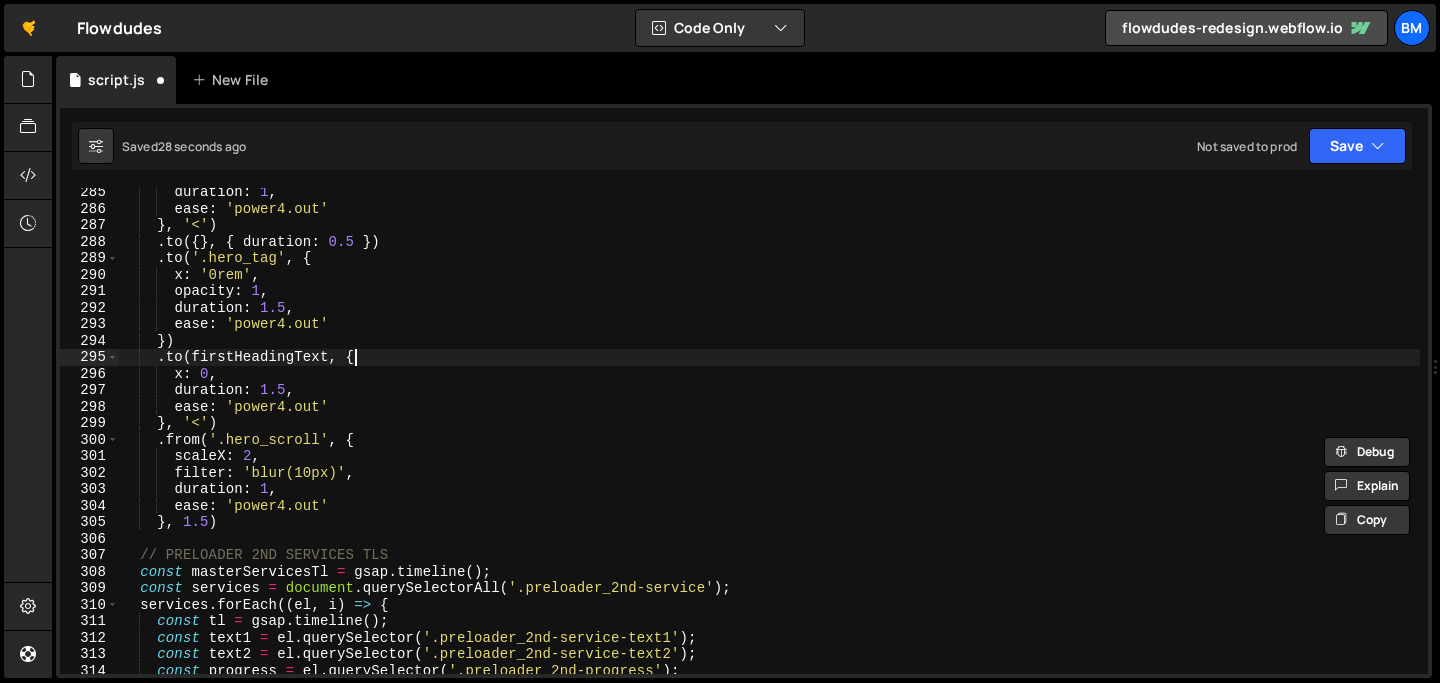 click on "duration :   1 ,          ease :   'power4.out'       } ,   '<' )       . to ({ } ,   {   duration :   0.5   })       . to ( '.hero_tag' ,   {          x :   '0rem' ,          opacity :   1 ,          duration :   1.5 ,          ease :   'power4.out'       })       . to ( firstHeadingText ,   {          x :   0 ,          duration :   1.5 ,          ease :   'power4.out'       } ,   '<' )       . from ( '.hero_scroll' ,   {          scaleX :   2 ,          filter :   'blur(10px)' ,          duration :   1 ,          ease :   'power4.out'       } ,   1.5 )    // PRELOADER 2ND SERVICES TLS    const   masterServicesTl   =   gsap . timeline ( ) ;    const   services   =   document . querySelectorAll ( '.preloader_2nd-service' ) ;    services . forEach (( el ,   i )   =>   {       const   tl   =   gsap . timeline ( ) ;       const   text1   =   el . querySelector ( '.preloader_2nd-service-text1' ) ;       const   text2   =   el . querySelector ( '.preloader_2nd-service-text2' ) ;" at bounding box center [769, 443] 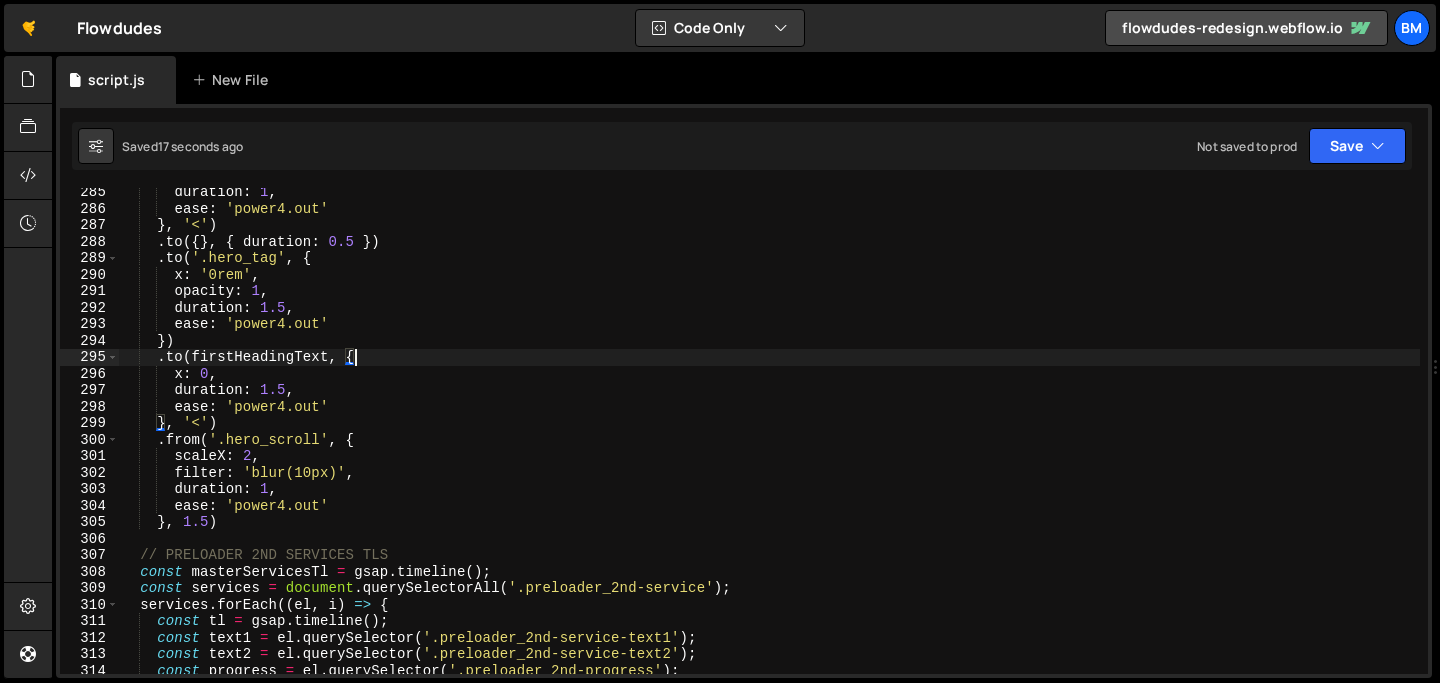 click on "duration :   1 ,          ease :   'power4.out'       } ,   '<' )       . to ({ } ,   {   duration :   0.5   })       . to ( '.hero_tag' ,   {          x :   '0rem' ,          opacity :   1 ,          duration :   1.5 ,          ease :   'power4.out'       })       . to ( firstHeadingText ,   {          x :   0 ,          duration :   1.5 ,          ease :   'power4.out'       } ,   '<' )       . from ( '.hero_scroll' ,   {          scaleX :   2 ,          filter :   'blur(10px)' ,          duration :   1 ,          ease :   'power4.out'       } ,   1.5 )    // PRELOADER 2ND SERVICES TLS    const   masterServicesTl   =   gsap . timeline ( ) ;    const   services   =   document . querySelectorAll ( '.preloader_2nd-service' ) ;    services . forEach (( el ,   i )   =>   {       const   tl   =   gsap . timeline ( ) ;       const   text1   =   el . querySelector ( '.preloader_2nd-service-text1' ) ;       const   text2   =   el . querySelector ( '.preloader_2nd-service-text2' ) ;" at bounding box center (769, 443) 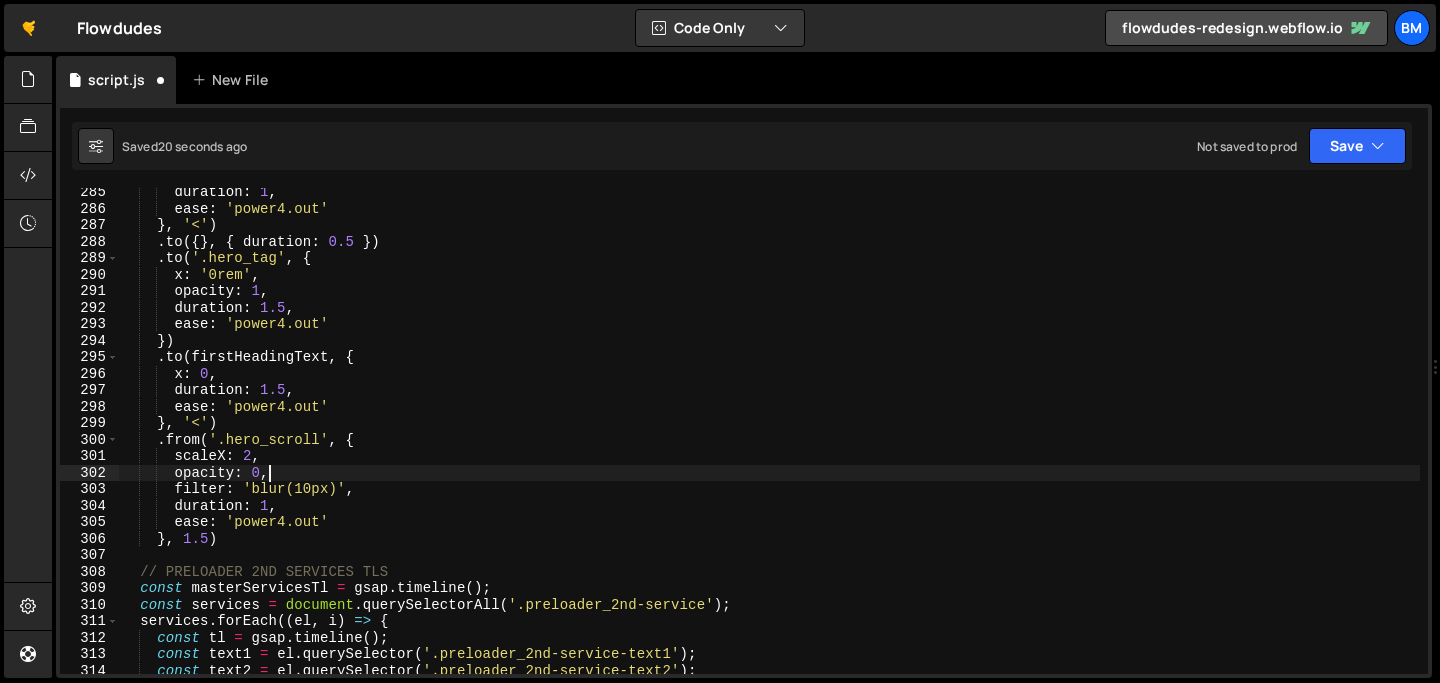 scroll, scrollTop: 0, scrollLeft: 9, axis: horizontal 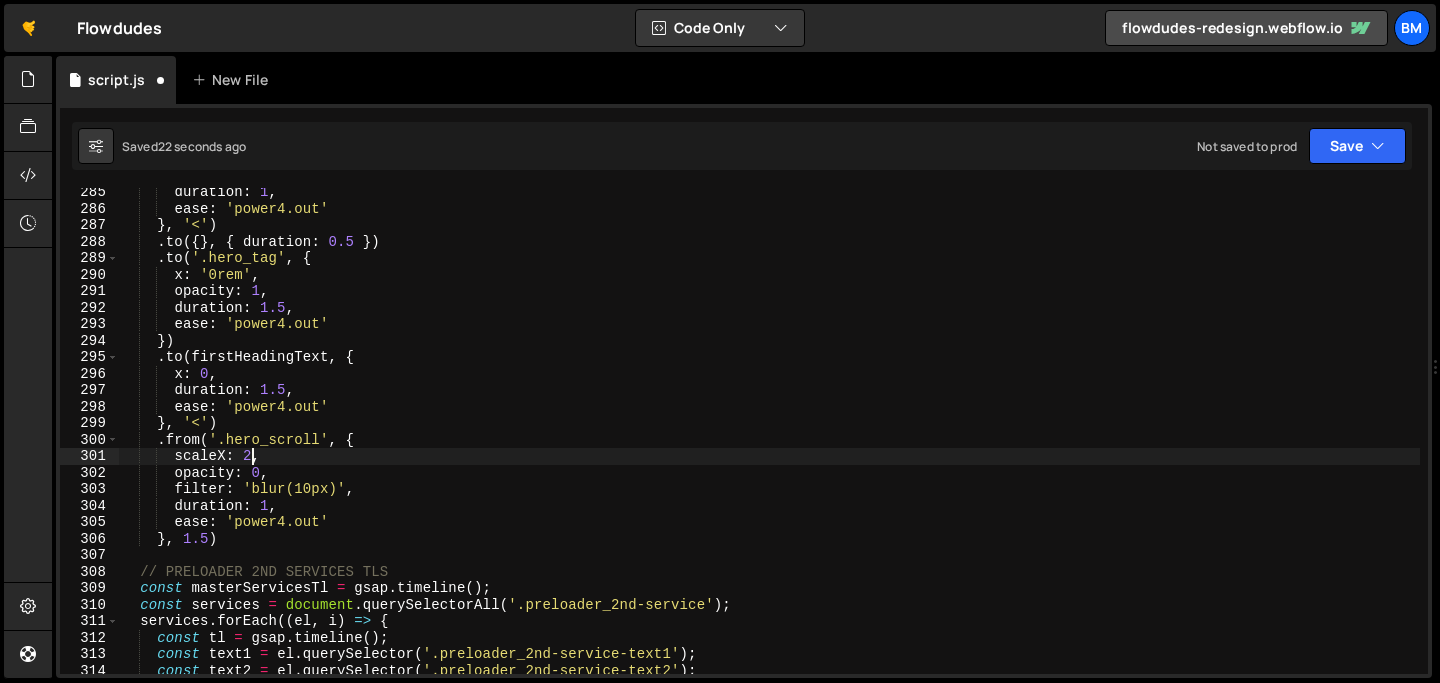 click on "duration :   1 ,          ease :   'power4.out'       } ,   '<' )       . to ({ } ,   {   duration :   0.5   })       . to ( '.hero_tag' ,   {          x :   '0rem' ,          opacity :   1 ,          duration :   1.5 ,          ease :   'power4.out'       })       . to ( firstHeadingText ,   {          x :   0 ,          duration :   1.5 ,          ease :   'power4.out'       } ,   '<' )       . from ( '.hero_scroll' ,   {          scaleX :   2 ,          opacity :   0 ,          filter :   'blur(10px)' ,          duration :   1 ,          ease :   'power4.out'       } ,   1.5 )    // PRELOADER 2ND SERVICES TLS    const   masterServicesTl   =   gsap . timeline ( ) ;    const   services   =   document . querySelectorAll ( '.preloader_2nd-service' ) ;    services . forEach (( el ,   i )   =>   {       const   tl   =   gsap . timeline ( ) ;       const   text1   =   el . querySelector ( '.preloader_2nd-service-text1' ) ;       const   text2   =   el . querySelector ( '.preloader_2nd-service-text2' ) ;" at bounding box center (769, 443) 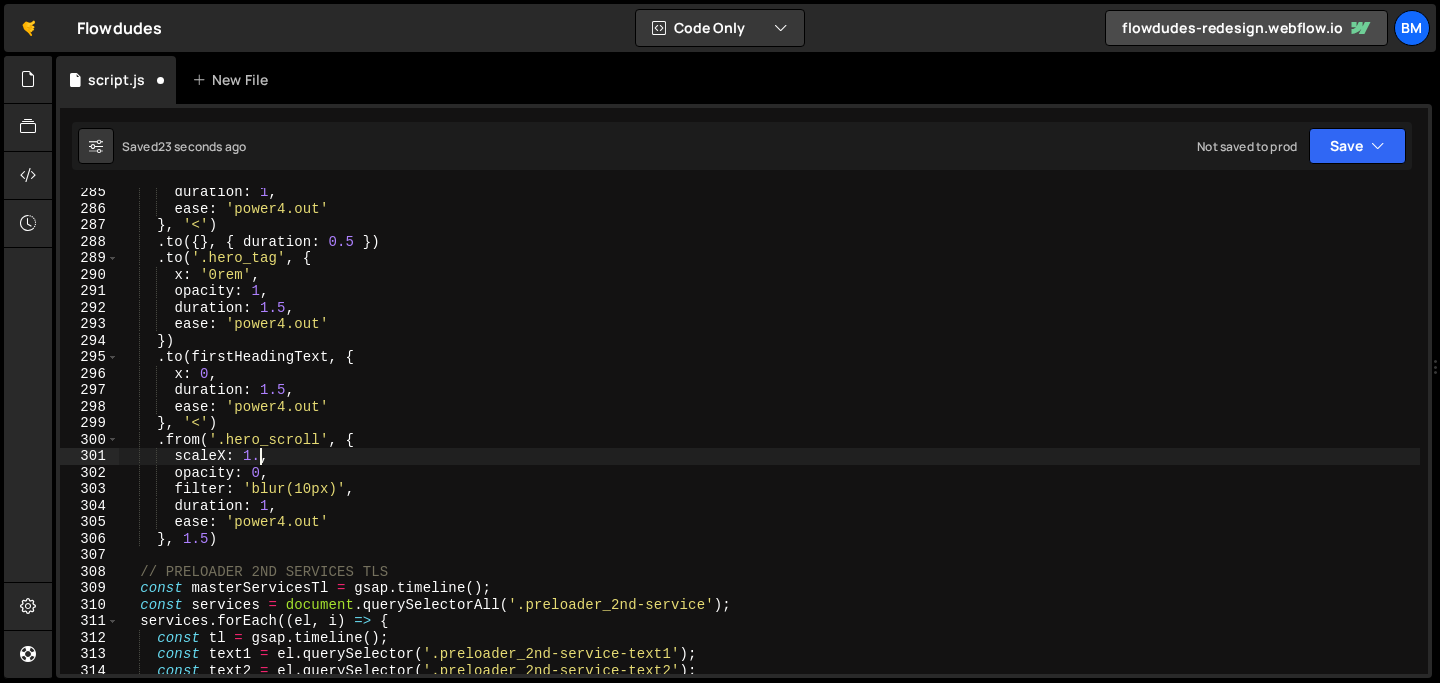 scroll, scrollTop: 0, scrollLeft: 9, axis: horizontal 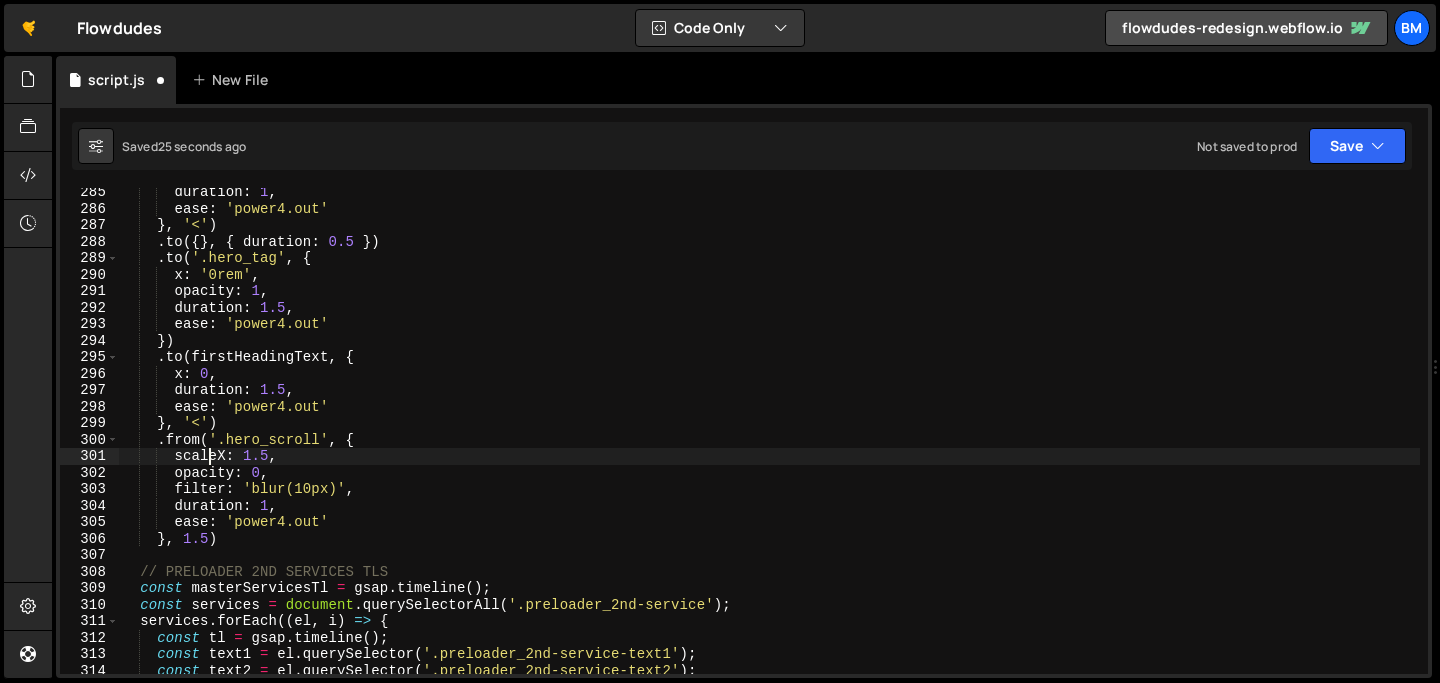 click on ".from(H1[0].querySelectorAll('.line'), {" at bounding box center [769, 443] 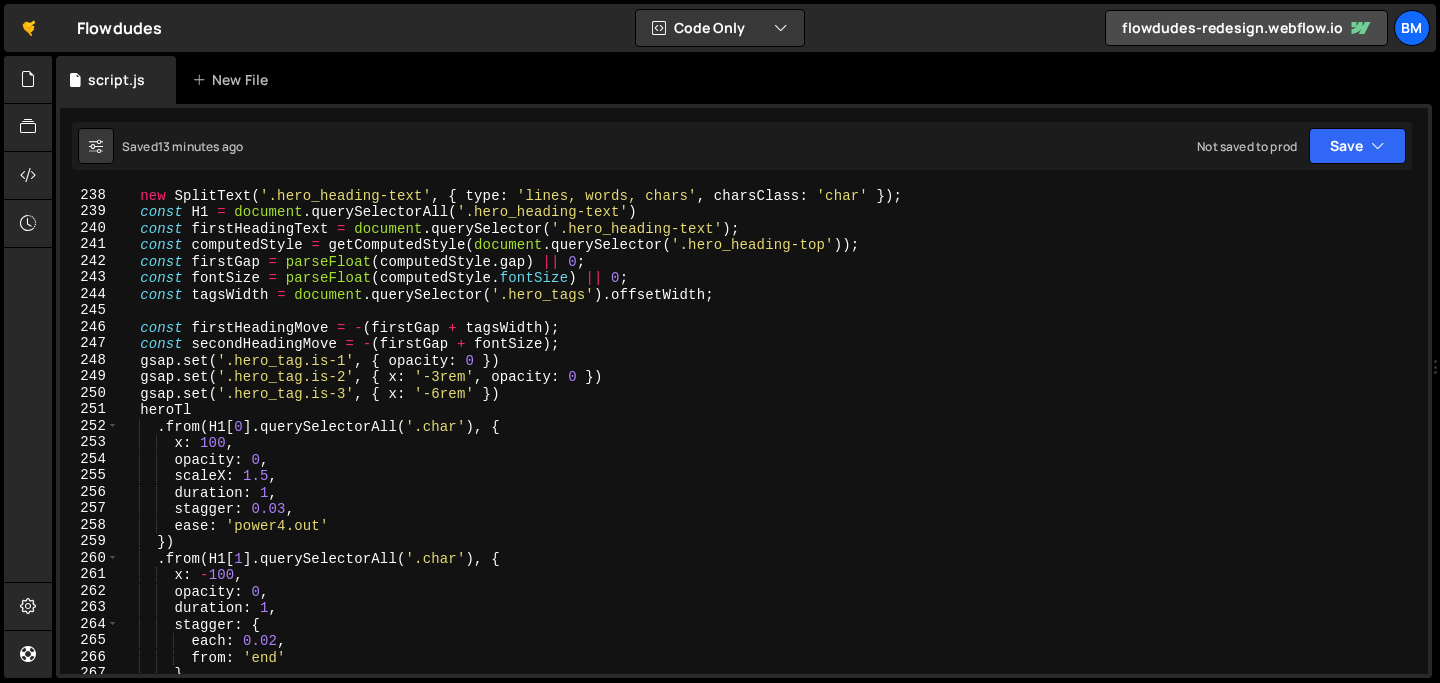 scroll, scrollTop: 3771, scrollLeft: 0, axis: vertical 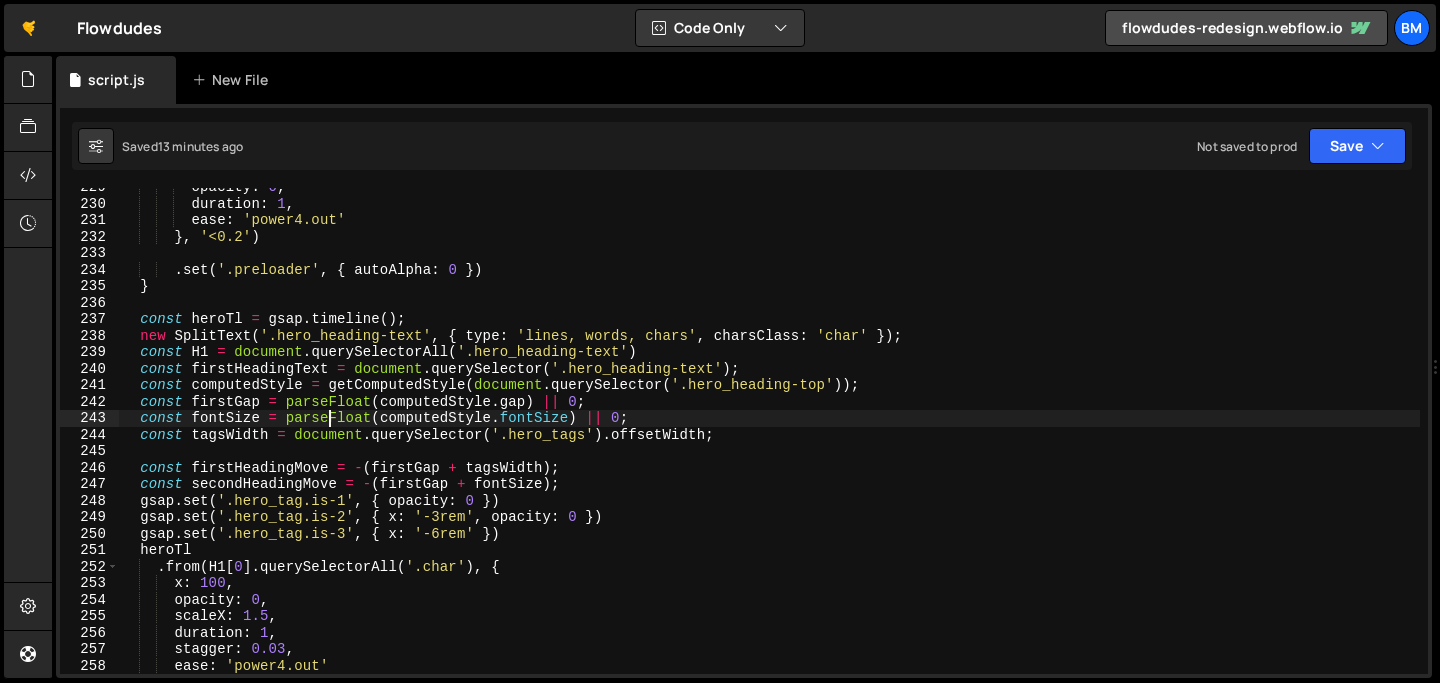 click on "opacity :   0 ,             duration :   1 ,             ease :   'power4.out'          } ,   '<0.2' )          . set ( '.preloader' ,   {   autoAlpha :   0   })    }    const   heroTl   =   gsap . timeline ( ) ;    new   SplitText ( '.hero_heading-text' ,   {   type :   'lines, words, chars' ,   charsClass :   'char'   }) ;    const   H1   =   document . querySelectorAll ( '.hero_heading-text' )    const   firstHeadingText   =   document . querySelector ( '.hero_heading-text' ) ;    const   computedStyle   =   getComputedStyle ( document . querySelector ( '.hero_heading-top' )) ;    const   firstGap   =   parseFloat ( computedStyle . gap )   ||   0 ;    const   fontSize   =   parseFloat ( computedStyle . fontSize )   ||   0 ;    const   tagsWidth   =   document . querySelector ( '.hero_tags' ) . offsetWidth ;    const   firstHeadingMove   =   - ( firstGap   +   tagsWidth ) ;    const   secondHeadingMove   =   - ( firstGap   +   fontSize ) ;    gsap . set ( '.hero_tag.is-1' ,   {   opacity :   0" at bounding box center (769, 438) 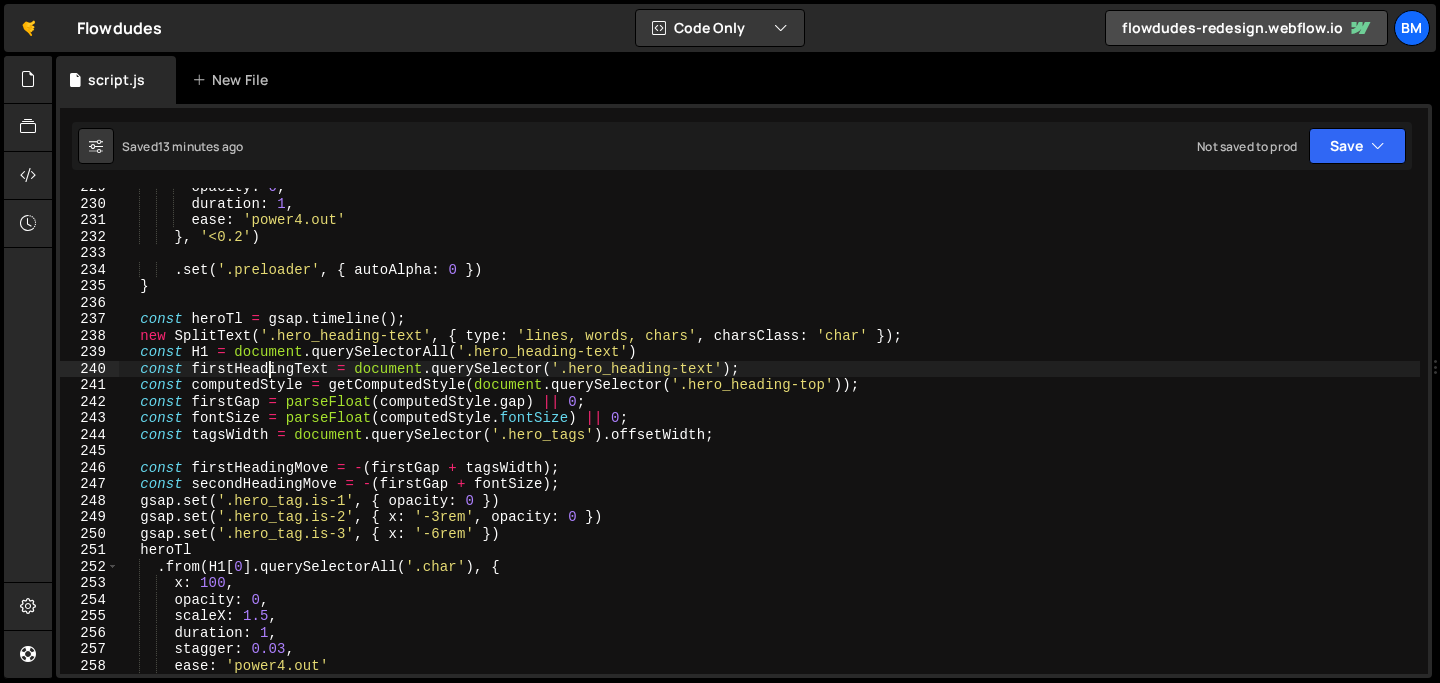 click on "opacity :   0 ,             duration :   1 ,             ease :   'power4.out'          } ,   '<0.2' )          . set ( '.preloader' ,   {   autoAlpha :   0   })    }    const   heroTl   =   gsap . timeline ( ) ;    new   SplitText ( '.hero_heading-text' ,   {   type :   'lines, words, chars' ,   charsClass :   'char'   }) ;    const   H1   =   document . querySelectorAll ( '.hero_heading-text' )    const   firstHeadingText   =   document . querySelector ( '.hero_heading-text' ) ;    const   computedStyle   =   getComputedStyle ( document . querySelector ( '.hero_heading-top' )) ;    const   firstGap   =   parseFloat ( computedStyle . gap )   ||   0 ;    const   fontSize   =   parseFloat ( computedStyle . fontSize )   ||   0 ;    const   tagsWidth   =   document . querySelector ( '.hero_tags' ) . offsetWidth ;    const   firstHeadingMove   =   - ( firstGap   +   tagsWidth ) ;    const   secondHeadingMove   =   - ( firstGap   +   fontSize ) ;    gsap . set ( '.hero_tag.is-1' ,   {   opacity :   0" at bounding box center (769, 438) 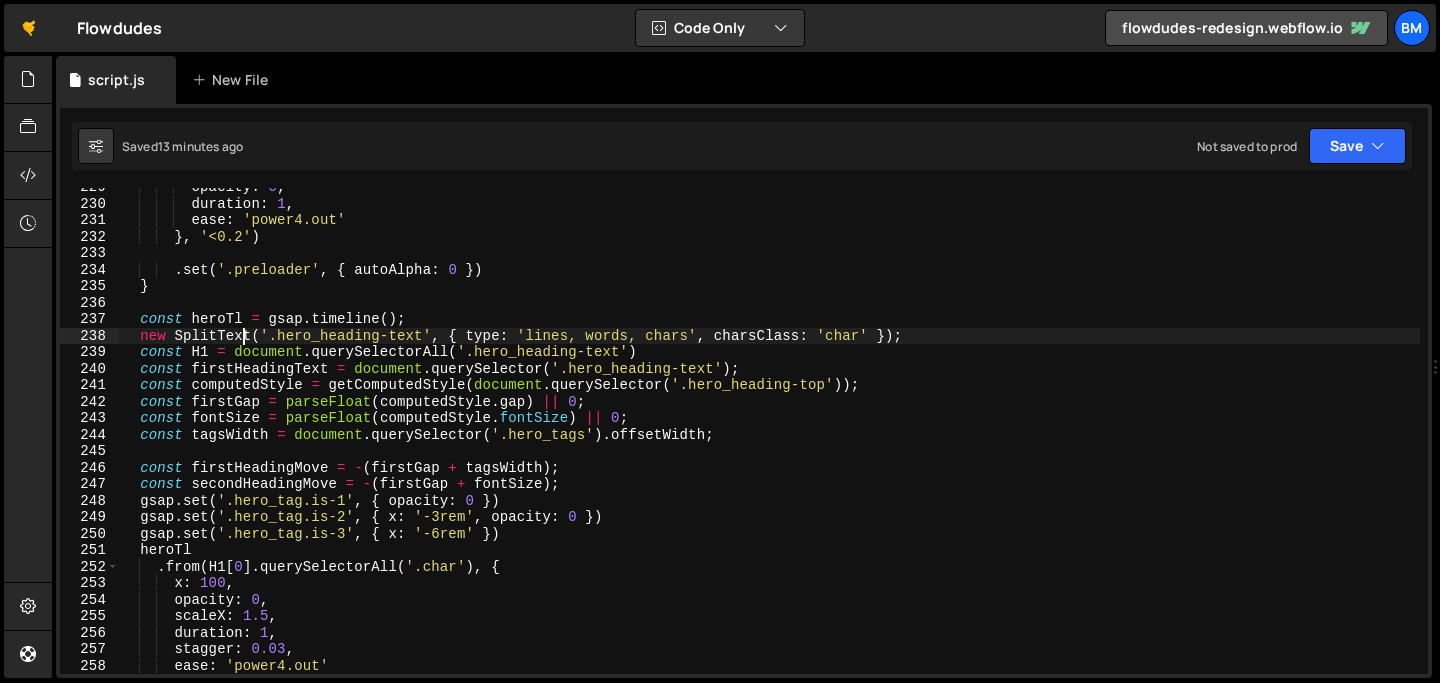 click on "opacity :   0 ,             duration :   1 ,             ease :   'power4.out'          } ,   '<0.2' )          . set ( '.preloader' ,   {   autoAlpha :   0   })    }    const   heroTl   =   gsap . timeline ( ) ;    new   SplitText ( '.hero_heading-text' ,   {   type :   'lines, words, chars' ,   charsClass :   'char'   }) ;    const   H1   =   document . querySelectorAll ( '.hero_heading-text' )    const   firstHeadingText   =   document . querySelector ( '.hero_heading-text' ) ;    const   computedStyle   =   getComputedStyle ( document . querySelector ( '.hero_heading-top' )) ;    const   firstGap   =   parseFloat ( computedStyle . gap )   ||   0 ;    const   fontSize   =   parseFloat ( computedStyle . fontSize )   ||   0 ;    const   tagsWidth   =   document . querySelector ( '.hero_tags' ) . offsetWidth ;    const   firstHeadingMove   =   - ( firstGap   +   tagsWidth ) ;    const   secondHeadingMove   =   - ( firstGap   +   fontSize ) ;    gsap . set ( '.hero_tag.is-1' ,   {   opacity :   0" at bounding box center (769, 438) 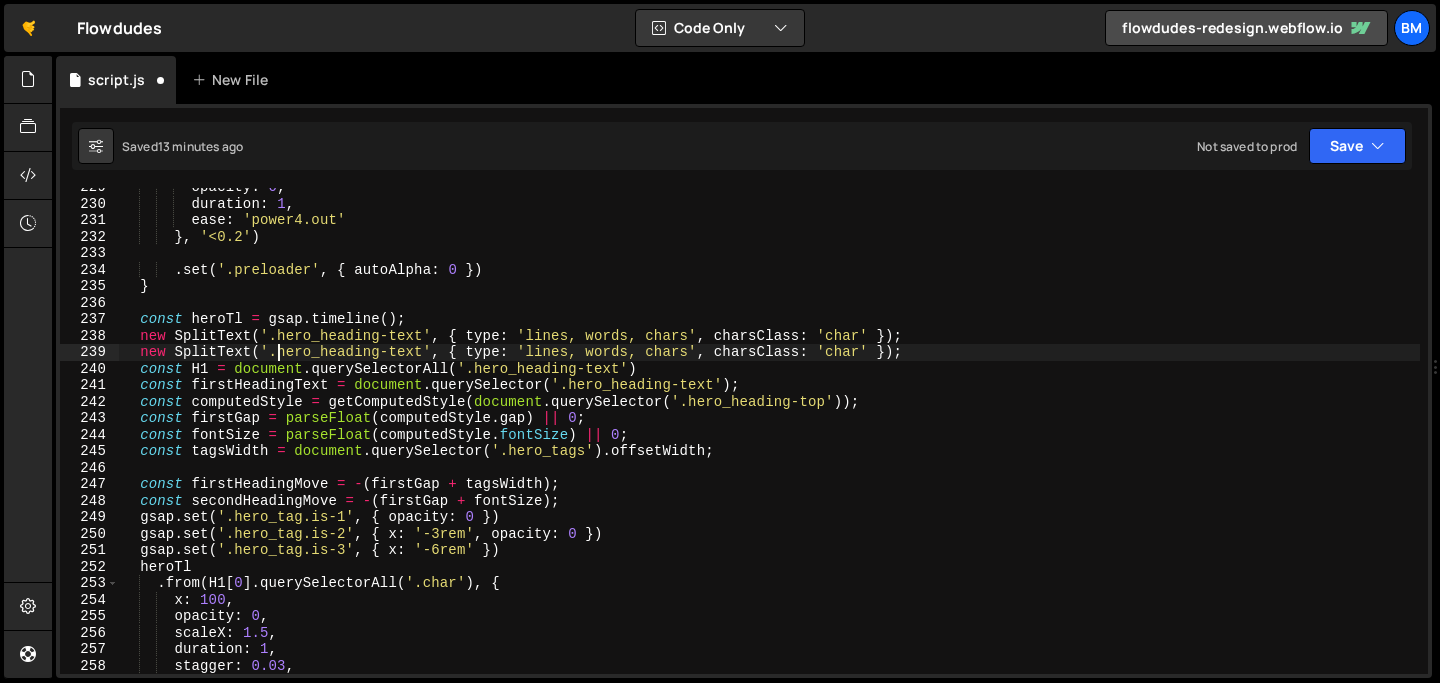 click on "opacity :   0 ,             duration :   1 ,             ease :   'power4.out'          } ,   '<0.2' )          . set ( '.preloader' ,   {   autoAlpha :   0   })    }    const   heroTl   =   gsap . timeline ( ) ;    new   SplitText ( '.hero_heading-text' ,   {   type :   'lines, words, chars' ,   charsClass :   'char'   }) ;    new   SplitText ( '.hero_heading-text' ,   {   type :   'lines, words, chars' ,   charsClass :   'char'   }) ;    const   H1   =   document . querySelectorAll ( '.hero_heading-text' )    const   firstHeadingText   =   document . querySelector ( '.hero_heading-text' ) ;    const   computedStyle   =   getComputedStyle ( document . querySelector ( '.hero_heading-top' )) ;    const   firstGap   =   parseFloat ( computedStyle . gap )   ||   0 ;    const   fontSize   =   parseFloat ( computedStyle . fontSize )   ||   0 ;    const   tagsWidth   =   document . querySelector ( '.hero_tags' ) . offsetWidth ;    const   firstHeadingMove   =   - ( firstGap   +   tagsWidth ) ;    const   secondHeadingMove   =   - ( firstGap   +   fontSize ) ;    gsap . set ( '.hero_tag.is-1' ,   {   opacity :   0   })    gsap . set ( '.hero_tag.is-2' ,   {   x :   '-3rem' ,   opacity :   0   })    gsap . set ( '.hero_tag.is-3' ,   {   x :   '-6rem'   })    heroTl" at bounding box center [769, 438] 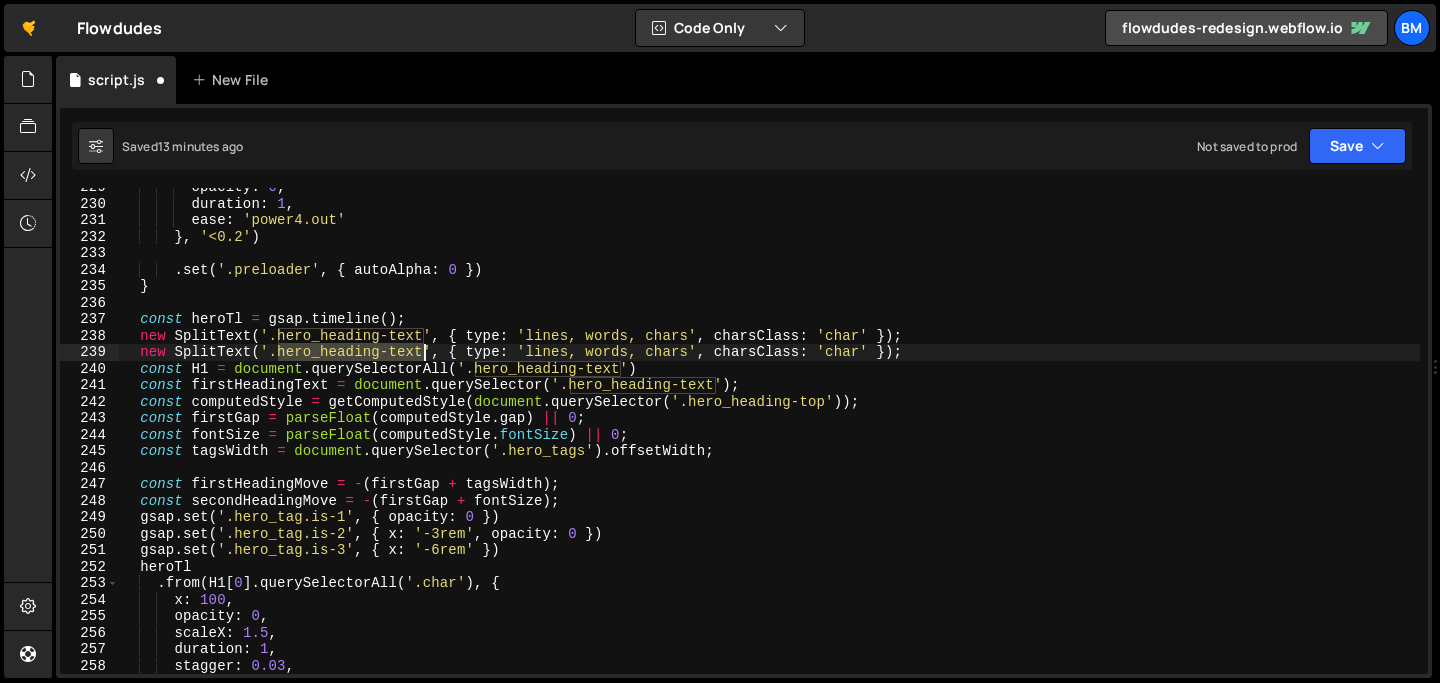 click on "opacity :   0 ,             duration :   1 ,             ease :   'power4.out'          } ,   '<0.2' )          . set ( '.preloader' ,   {   autoAlpha :   0   })    }    const   heroTl   =   gsap . timeline ( ) ;    new   SplitText ( '.hero_heading-text' ,   {   type :   'lines, words, chars' ,   charsClass :   'char'   }) ;    new   SplitText ( '.hero_heading-text' ,   {   type :   'lines, words, chars' ,   charsClass :   'char'   }) ;    const   H1   =   document . querySelectorAll ( '.hero_heading-text' )    const   firstHeadingText   =   document . querySelector ( '.hero_heading-text' ) ;    const   computedStyle   =   getComputedStyle ( document . querySelector ( '.hero_heading-top' )) ;    const   firstGap   =   parseFloat ( computedStyle . gap )   ||   0 ;    const   fontSize   =   parseFloat ( computedStyle . fontSize )   ||   0 ;    const   tagsWidth   =   document . querySelector ( '.hero_tags' ) . offsetWidth ;    const   firstHeadingMove   =   - ( firstGap   +   tagsWidth ) ;    const   secondHeadingMove   =   - ( firstGap   +   fontSize ) ;    gsap . set ( '.hero_tag.is-1' ,   {   opacity :   0   })    gsap . set ( '.hero_tag.is-2' ,   {   x :   '-3rem' ,   opacity :   0   })    gsap . set ( '.hero_tag.is-3' ,   {   x :   '-6rem'   })    heroTl" at bounding box center [769, 438] 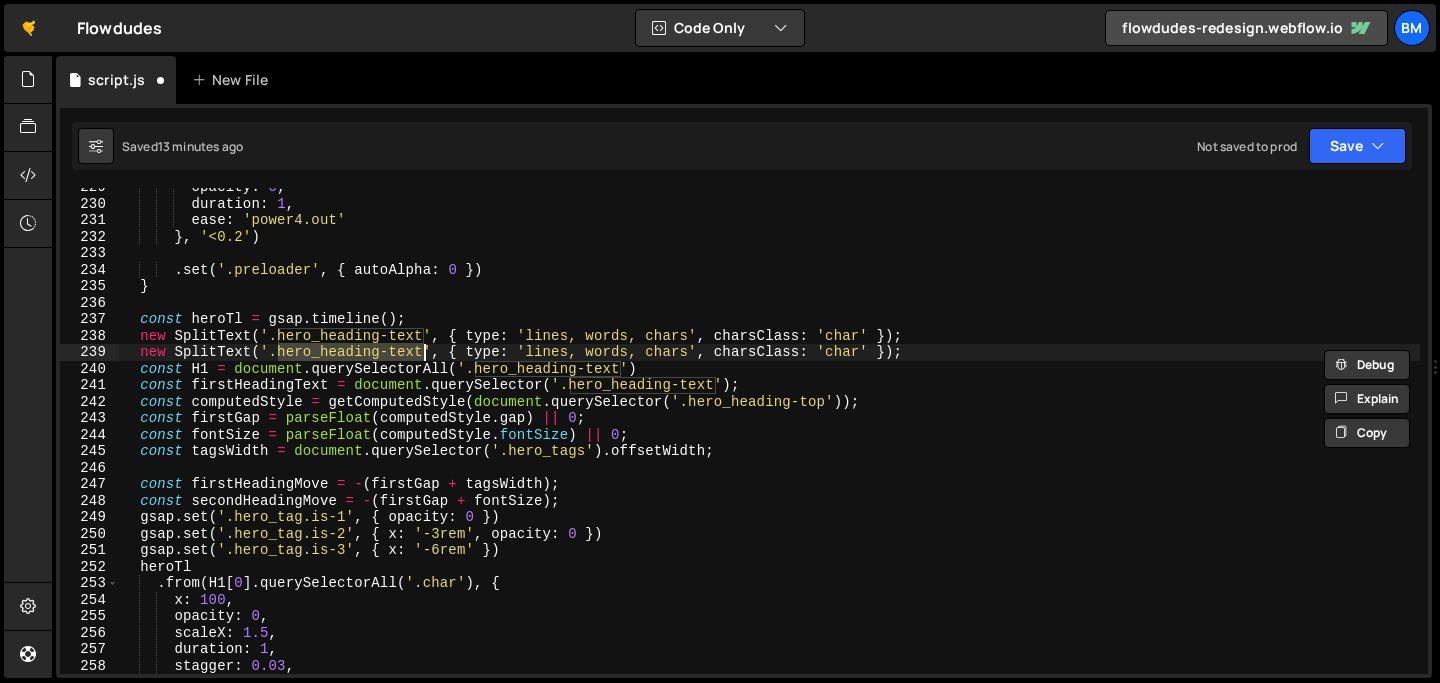 paste on "p" 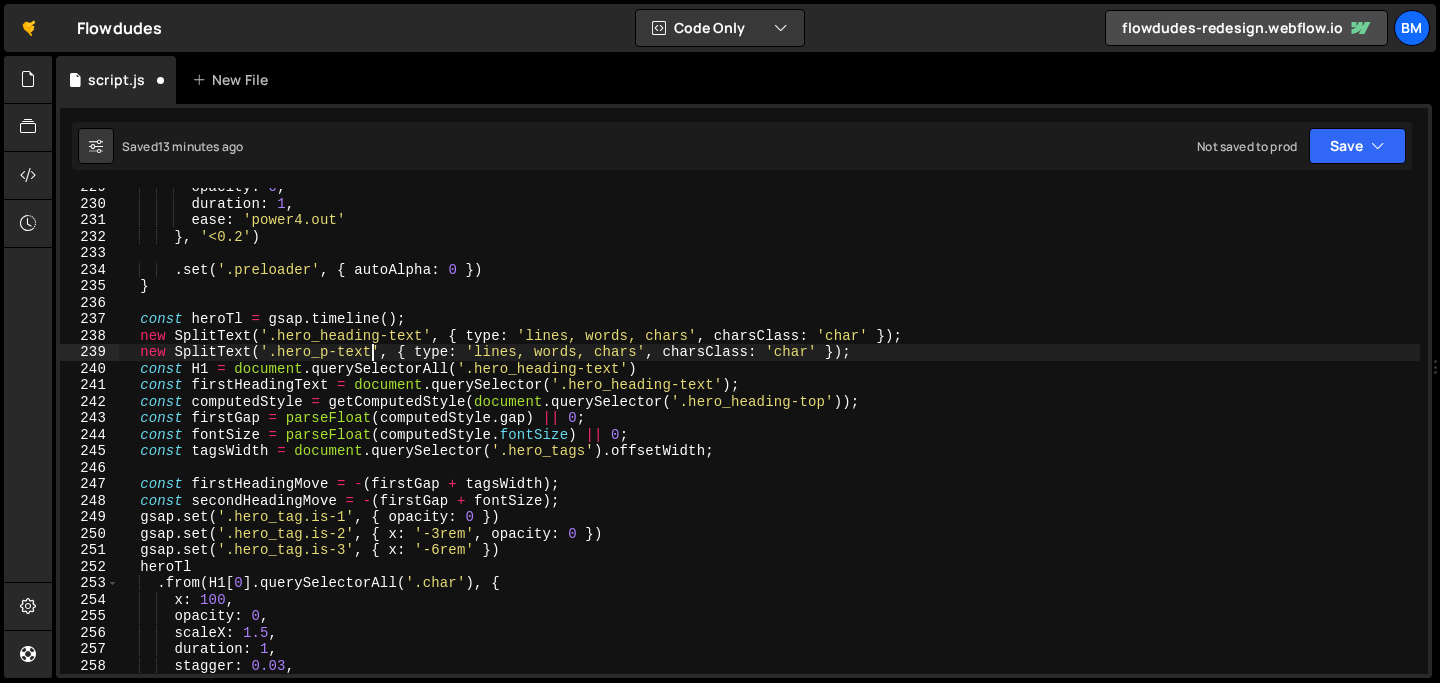 click on "opacity :   0 ,             duration :   1 ,             ease :   '[EASING]'          } ,   '<0.2' )          . set ( '.preloader' ,   {   autoAlpha :   0   })    }    const   heroTl   =   gsap . timeline ( ) ;    new   SplitText ( '.hero_heading-text' ,   {   type :   'lines, words, chars' ,   charsClass :   'char'   }) ;    new   SplitText ( '.hero_p-text' ,   {   type :   'lines, words, chars' ,   charsClass :   'char'   }) ;    const   H1   =   document . querySelectorAll ( '.hero_heading-text' )    const   firstHeadingText   =   document . querySelector ( '.hero_heading-text' ) ;    const   computedStyle   =   getComputedStyle ( document . querySelector ( '.hero_heading-top' )) ;    const   firstGap   =   parseFloat ( computedStyle . gap )   ||   0 ;    const   fontSize   =   parseFloat ( computedStyle . fontSize )   ||   0 ;    const   tagsWidth   =   document . querySelector ( '.hero_tags' ) . offsetWidth ;    const   firstHeadingMove   =   - ( firstGap   +   tagsWidth ) ;    const" at bounding box center [769, 438] 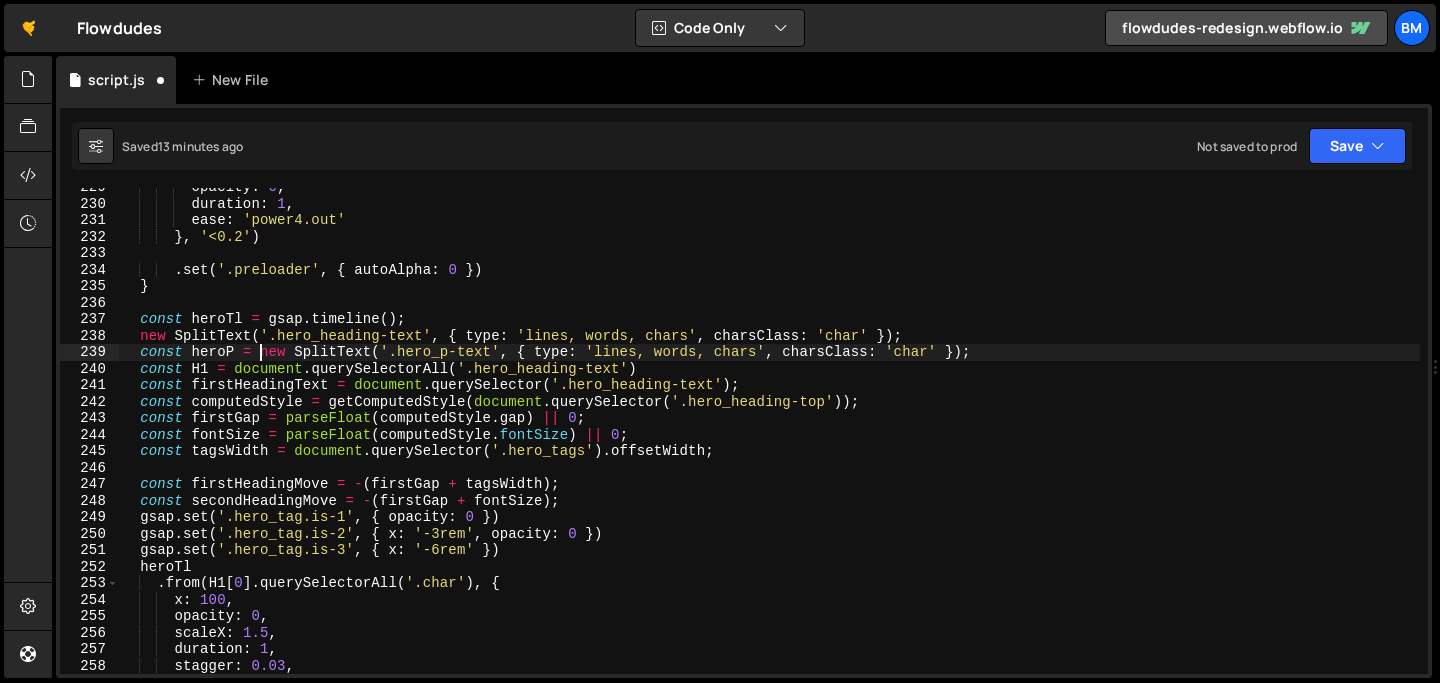 scroll, scrollTop: 0, scrollLeft: 9, axis: horizontal 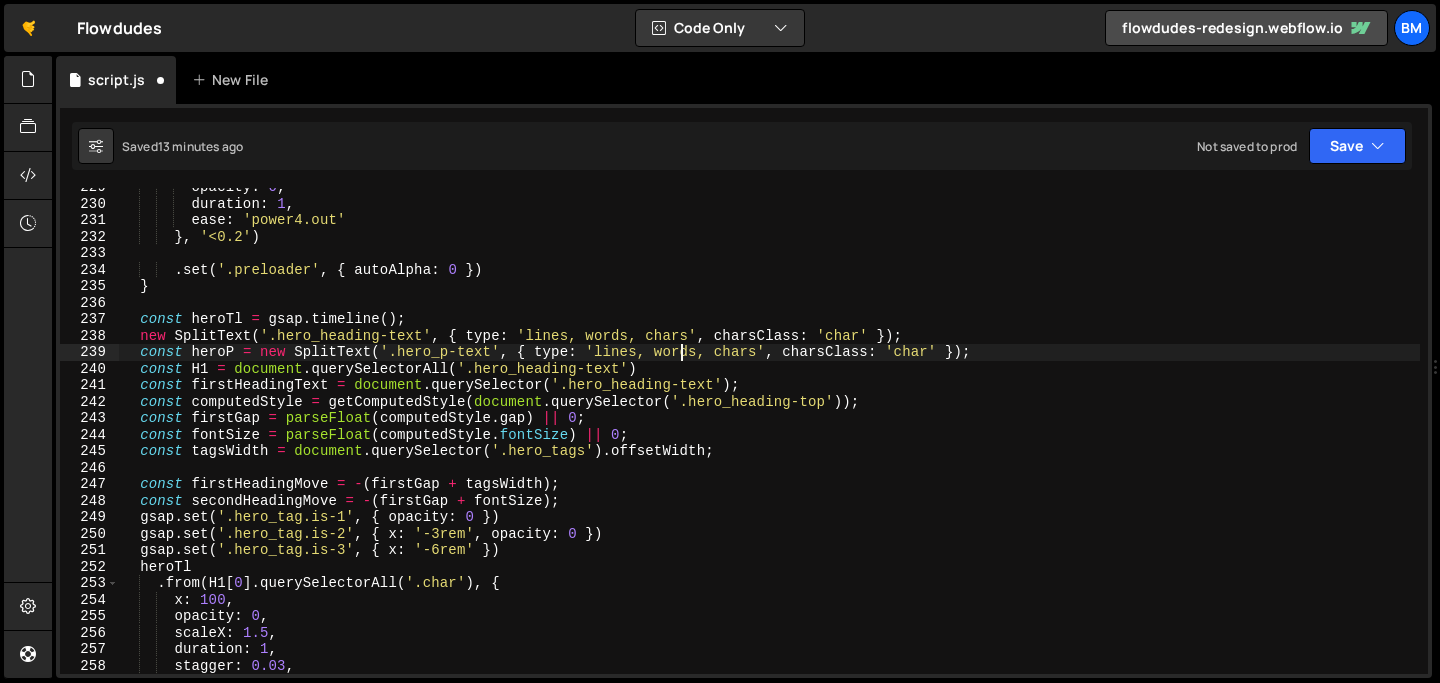 click on "opacity :   0 ,             duration :   1 ,             ease :   'power4.out'          } ,   '<0.2' )          . set ( '.preloader' ,   {   autoAlpha :   0   })    }    const   heroTl   =   gsap . timeline ( ) ;    new   SplitText ( '.hero_heading-text' ,   {   type :   'lines, words, chars' ,   charsClass :   'char'   }) ;    const   heroP   =   new   SplitText ( '.hero_p-text' ,   {   type :   'lines, words, chars' ,   charsClass :   'char'   }) ;    const   H1   =   document . querySelectorAll ( '.hero_heading-text' )    const   firstHeadingText   =   document . querySelector ( '.hero_heading-text' ) ;    const   computedStyle   =   getComputedStyle ( document . querySelector ( '.hero_heading-top' )) ;    const   firstGap   =   parseFloat ( computedStyle . gap )   ||   0 ;    const   fontSize   =   parseFloat ( computedStyle . fontSize )   ||   0 ;    const   tagsWidth   =   document . querySelector ( '.hero_tags' ) . offsetWidth ;    const   firstHeadingMove   =   - ( firstGap   +   tagsWidth" at bounding box center [769, 438] 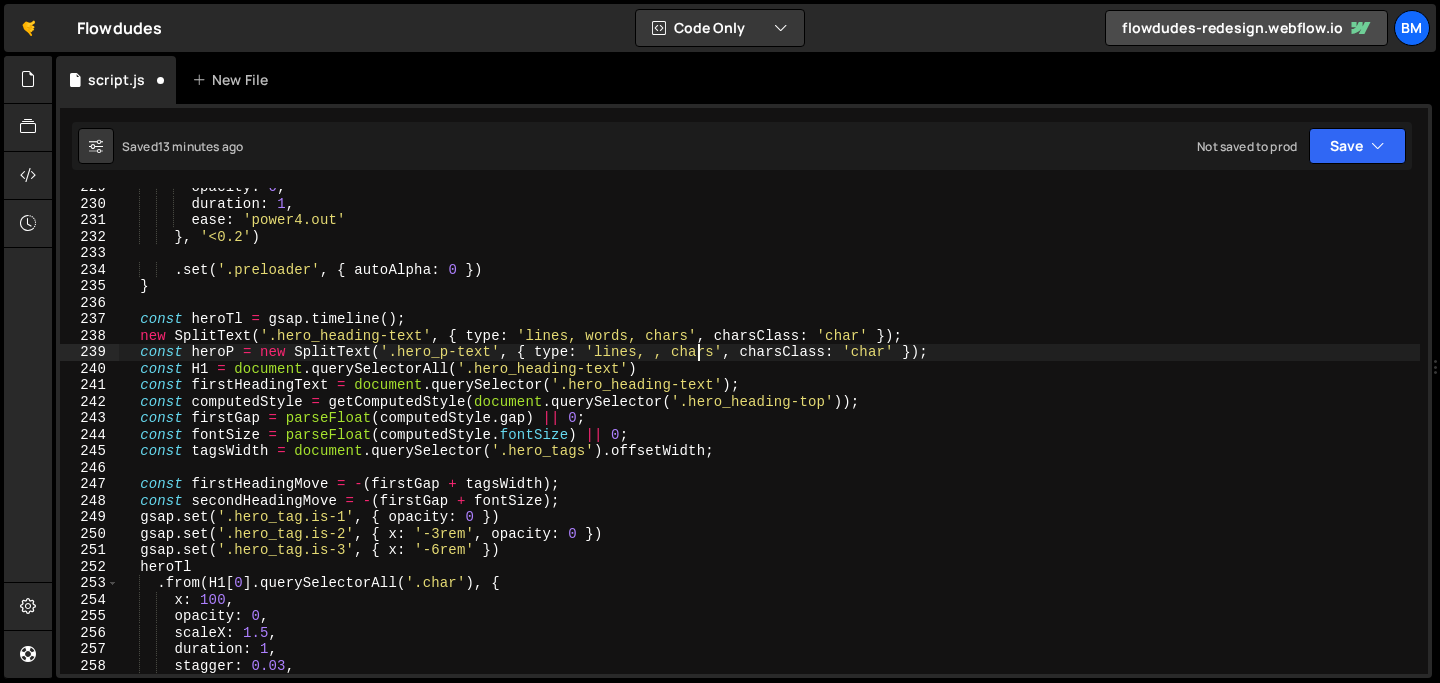 click on "opacity :   0 ,             duration :   1 ,             ease :   'power4.out'          } ,   '<0.2' )          . set ( '.preloader' ,   {   autoAlpha :   0   })    }    const   heroTl   =   gsap . timeline ( ) ;    new   SplitText ( '.hero_heading-text' ,   {   type :   'lines, words, chars' ,   charsClass :   'char'   }) ;    const   heroP   =   new   SplitText ( '.hero_p-text' ,   {   type :   'lines, , chars' ,   charsClass :   'char'   }) ;    const   H1   =   document . querySelectorAll ( '.hero_heading-text' )    const   firstHeadingText   =   document . querySelector ( '.hero_heading-text' ) ;    const   computedStyle   =   getComputedStyle ( document . querySelector ( '.hero_heading-top' )) ;    const   firstGap   =   parseFloat ( computedStyle . gap )   ||   0 ;    const   fontSize   =   parseFloat ( computedStyle . fontSize )   ||   0 ;    const   tagsWidth   =   document . querySelector ( '.hero_tags' ) . offsetWidth ;    const   firstHeadingMove   =   - ( firstGap   +   tagsWidth ) ;" at bounding box center [769, 438] 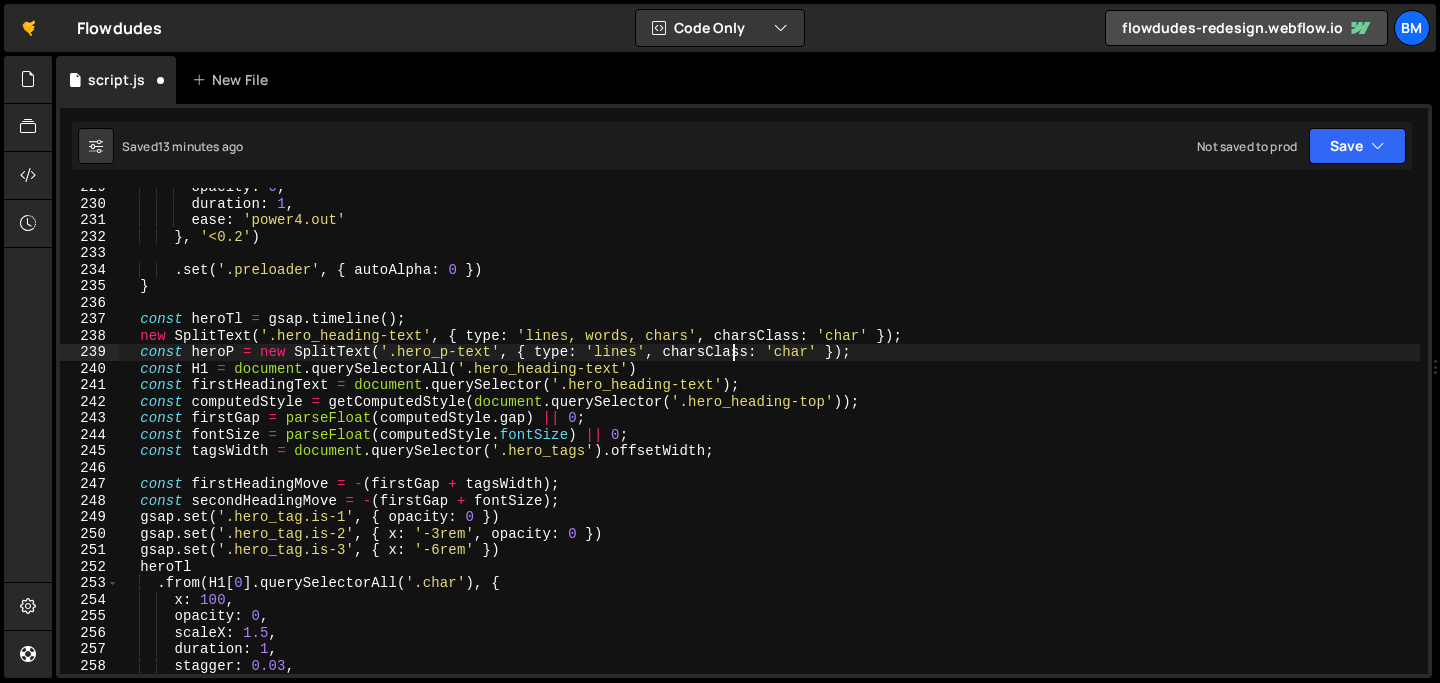 click on "opacity :   0 ,             duration :   1 ,             ease :   '[EASING]'          } ,   '<0.2' )          . set ( '.preloader' ,   {   autoAlpha :   0   })    }    const   heroTl   =   gsap . timeline ( ) ;    new   SplitText ( '.hero_heading-text' ,   {   type :   'lines, words, chars' ,   charsClass :   'char'   }) ;    const   heroP   =   new   SplitText ( '.hero_p-text' ,   {   type :   'lines' ,   charsClass :   'char'   }) ;    const   H1   =   document . querySelectorAll ( '.hero_heading-text' )    const   firstHeadingText   =   document . querySelector ( '.hero_heading-text' ) ;    const   computedStyle   =   getComputedStyle ( document . querySelector ( '.hero_heading-top' )) ;    const   firstGap   =   parseFloat ( computedStyle . gap )   ||   0 ;    const   fontSize   =   parseFloat ( computedStyle . fontSize )   ||   0 ;    const   tagsWidth   =   document . querySelector ( '.hero_tags' ) . offsetWidth ;    const   firstHeadingMove   =   - ( firstGap   +   tagsWidth ) ;    const" at bounding box center (769, 438) 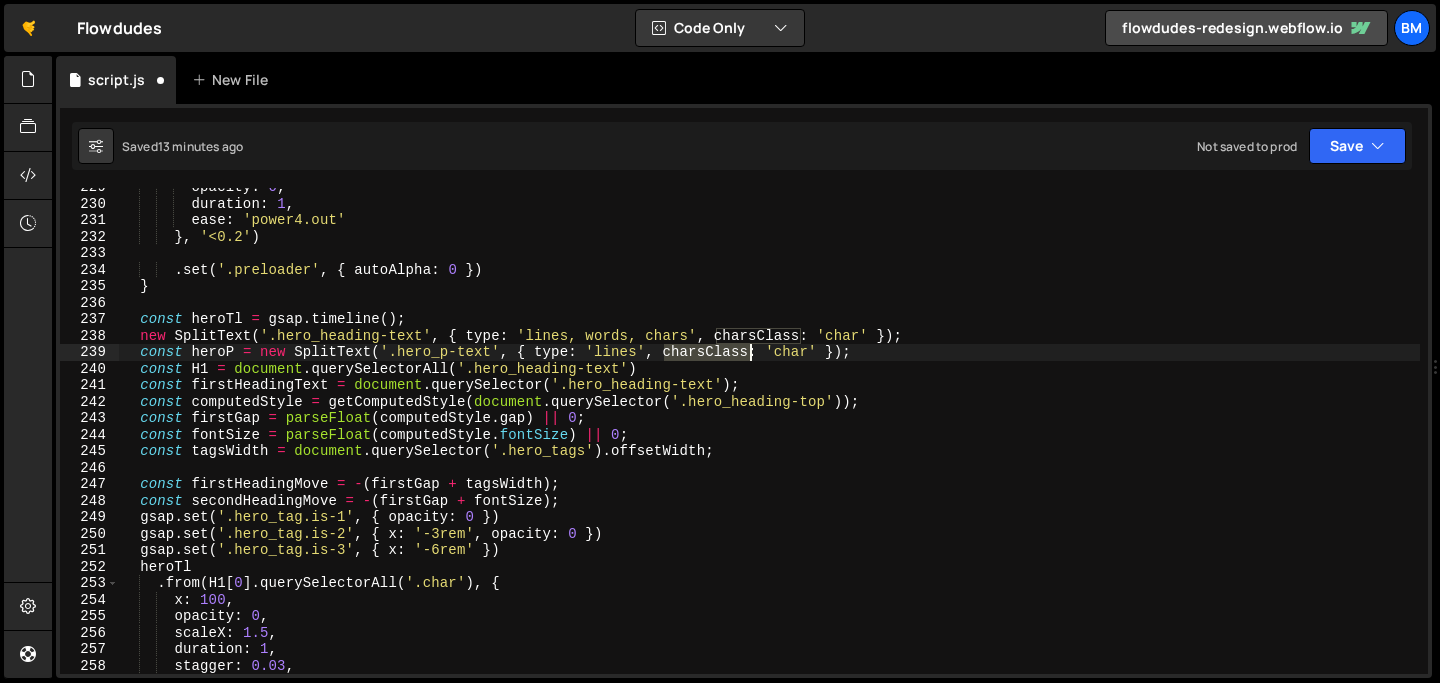 click on "opacity :   0 ,             duration :   1 ,             ease :   '[EASING]'          } ,   '<0.2' )          . set ( '.preloader' ,   {   autoAlpha :   0   })    }    const   heroTl   =   gsap . timeline ( ) ;    new   SplitText ( '.hero_heading-text' ,   {   type :   'lines, words, chars' ,   charsClass :   'char'   }) ;    const   heroP   =   new   SplitText ( '.hero_p-text' ,   {   type :   'lines' ,   charsClass :   'char'   }) ;    const   H1   =   document . querySelectorAll ( '.hero_heading-text' )    const   firstHeadingText   =   document . querySelector ( '.hero_heading-text' ) ;    const   computedStyle   =   getComputedStyle ( document . querySelector ( '.hero_heading-top' )) ;    const   firstGap   =   parseFloat ( computedStyle . gap )   ||   0 ;    const   fontSize   =   parseFloat ( computedStyle . fontSize )   ||   0 ;    const   tagsWidth   =   document . querySelector ( '.hero_tags' ) . offsetWidth ;    const   firstHeadingMove   =   - ( firstGap   +   tagsWidth ) ;    const" at bounding box center (769, 438) 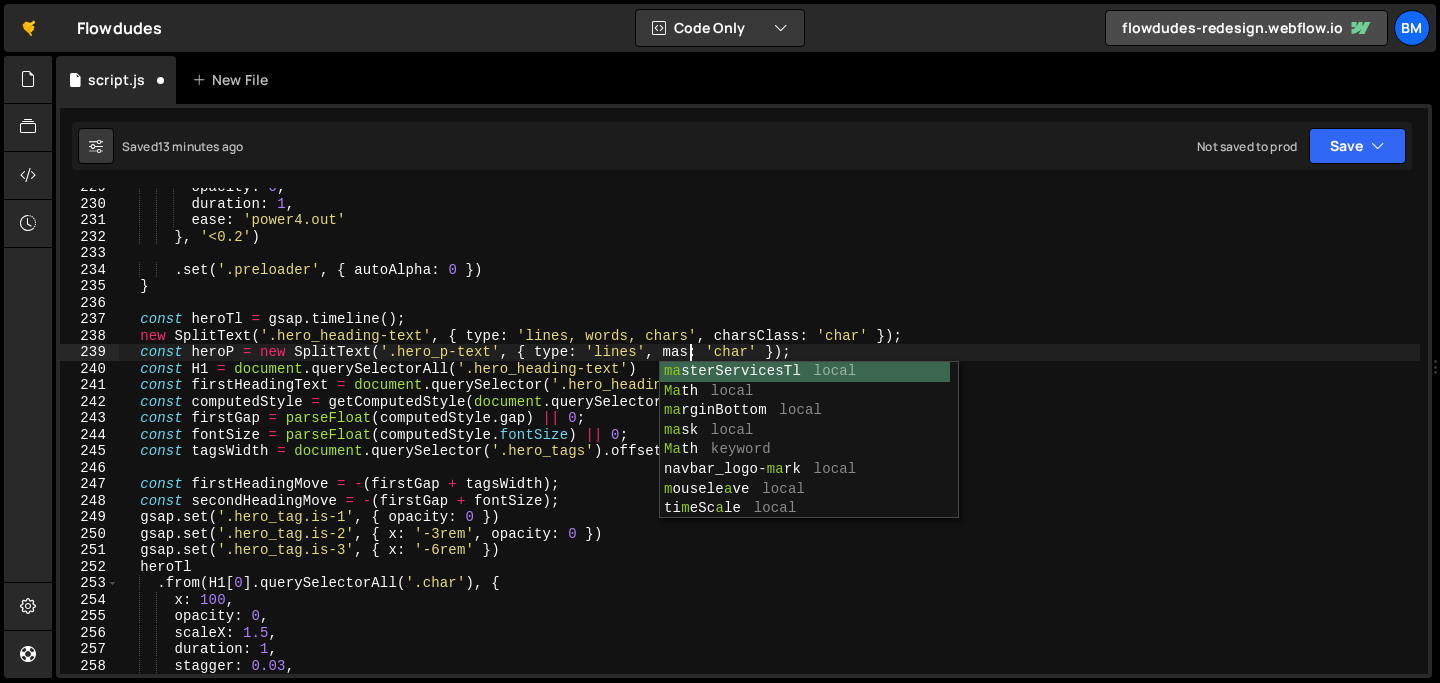 scroll, scrollTop: 0, scrollLeft: 40, axis: horizontal 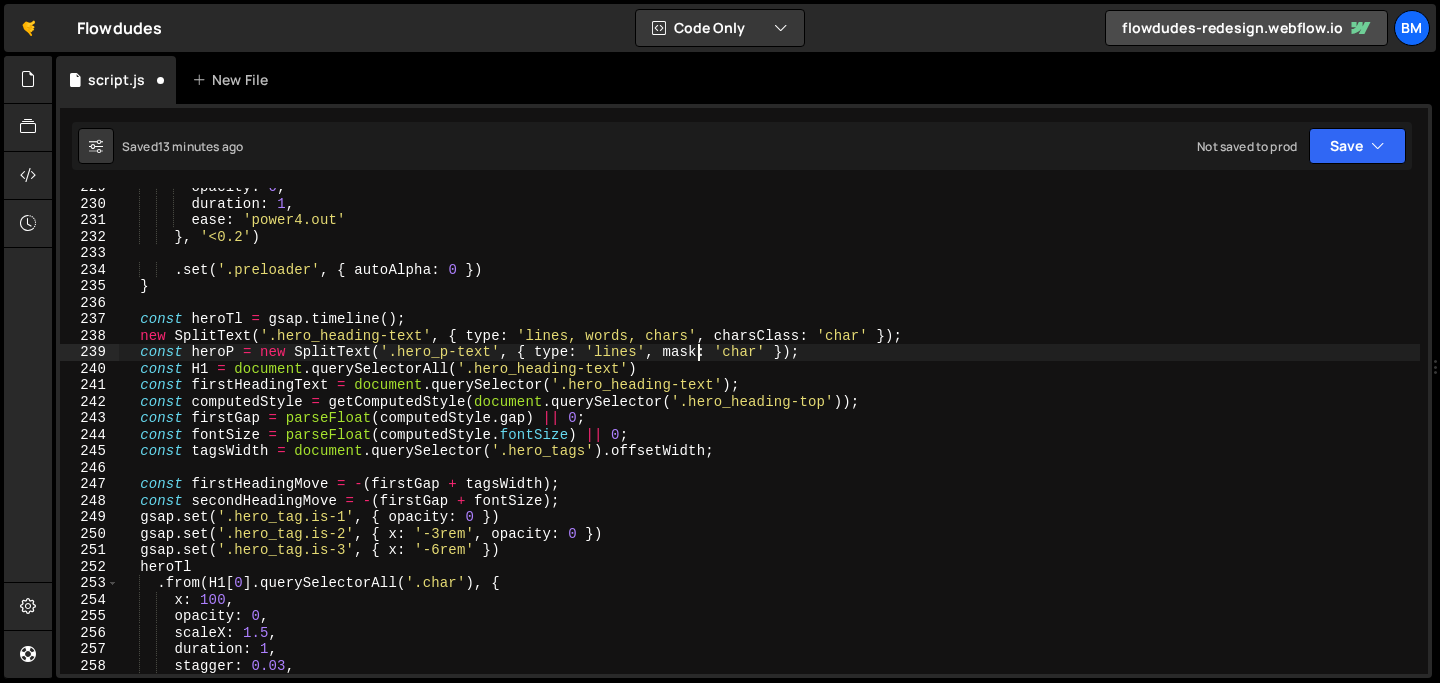 click on "opacity :   0 ,             duration :   1 ,             ease :   'power4.out'          } ,   '<0.2' )          . set ( '.preloader' ,   {   autoAlpha :   0   })    }    const   heroTl   =   gsap . timeline ( ) ;    new   SplitText ( '.hero_heading-text' ,   {   type :   'lines, words, chars' ,   charsClass :   'char'   }) ;    const   heroP   =   new   SplitText ( '.hero_p-text' ,   {   type :   'lines' ,   mask :   'char'   }) ;    const   H1   =   document . querySelectorAll ( '.hero_heading-text' )    const   firstHeadingText   =   document . querySelector ( '.hero_heading-text' ) ;    const   computedStyle   =   getComputedStyle ( document . querySelector ( '.hero_heading-top' )) ;    const   firstGap   =   parseFloat ( computedStyle . gap )   ||   0 ;    const   fontSize   =   parseFloat ( computedStyle . fontSize )   ||   0 ;    const   tagsWidth   =   document . querySelector ( '.hero_tags' ) . offsetWidth ;    const   firstHeadingMove   =   - ( firstGap   +   tagsWidth ) ;    const     =" at bounding box center [769, 438] 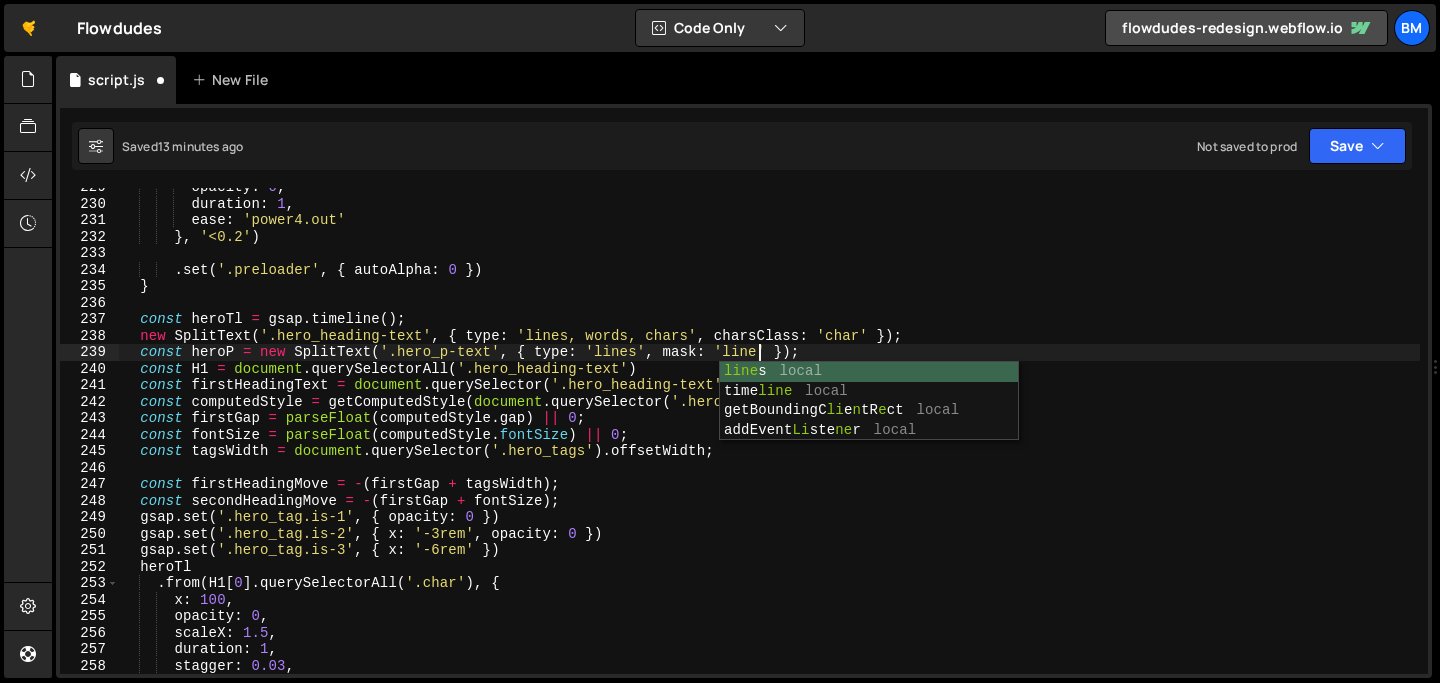 scroll, scrollTop: 0, scrollLeft: 44, axis: horizontal 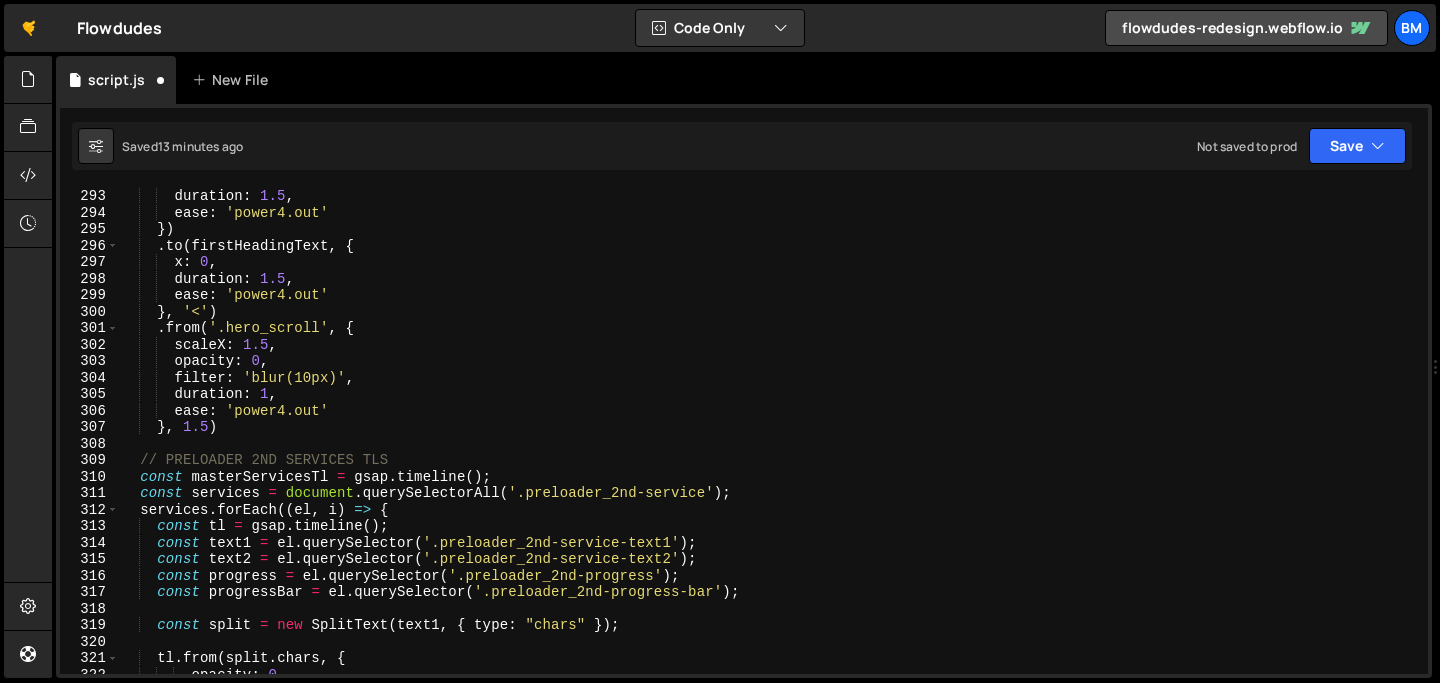 click on "duration :   1.5 ,          ease :   'power4.out'       })       . to ( firstHeadingText ,   {          x :   0 ,          duration :   1.5 ,          ease :   'power4.out'       } ,   '<' )       . from ( '.hero_scroll' ,   {          scaleX :   1.5 ,          opacity :   0 ,          filter :   'blur(10px)' ,          duration :   1 ,          ease :   'power4.out'       } ,   1.5 )    // PRELOADER 2ND SERVICES TLS    const   masterServicesTl   =   gsap . timeline ( ) ;    const   services   =   document . querySelectorAll ( '.preloader_2nd-service' ) ;    services . forEach (( el ,   i )   =>   {       const   tl   =   gsap . timeline ( ) ;       const   text1   =   el . querySelector ( '.preloader_2nd-service-text1' ) ;       const   text2   =   el . querySelector ( '.preloader_2nd-service-text2' ) ;       const   progress   =   el . querySelector ( '.preloader_2nd-progress' ) ;       const   progressBar   =   el . querySelector ( '.preloader_2nd-progress-bar' ) ;       const   split   =   new" at bounding box center [769, 447] 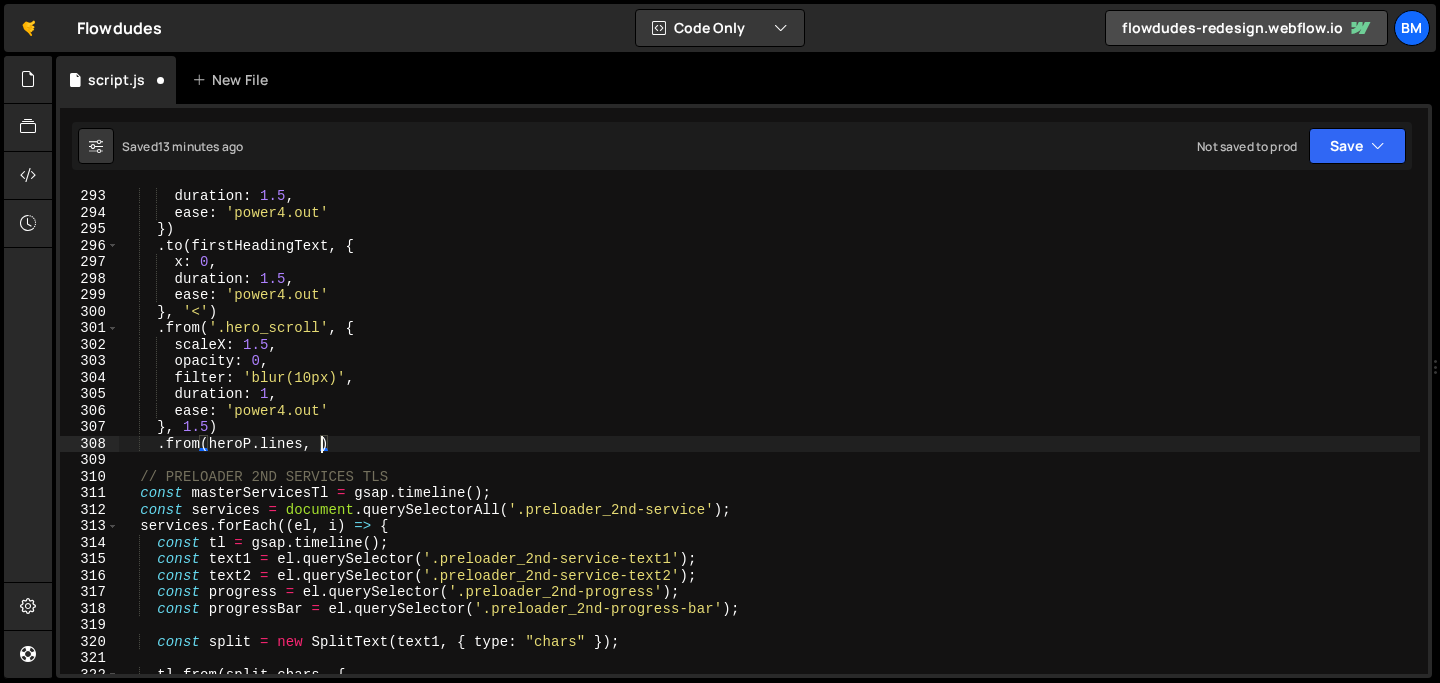 scroll, scrollTop: 0, scrollLeft: 14, axis: horizontal 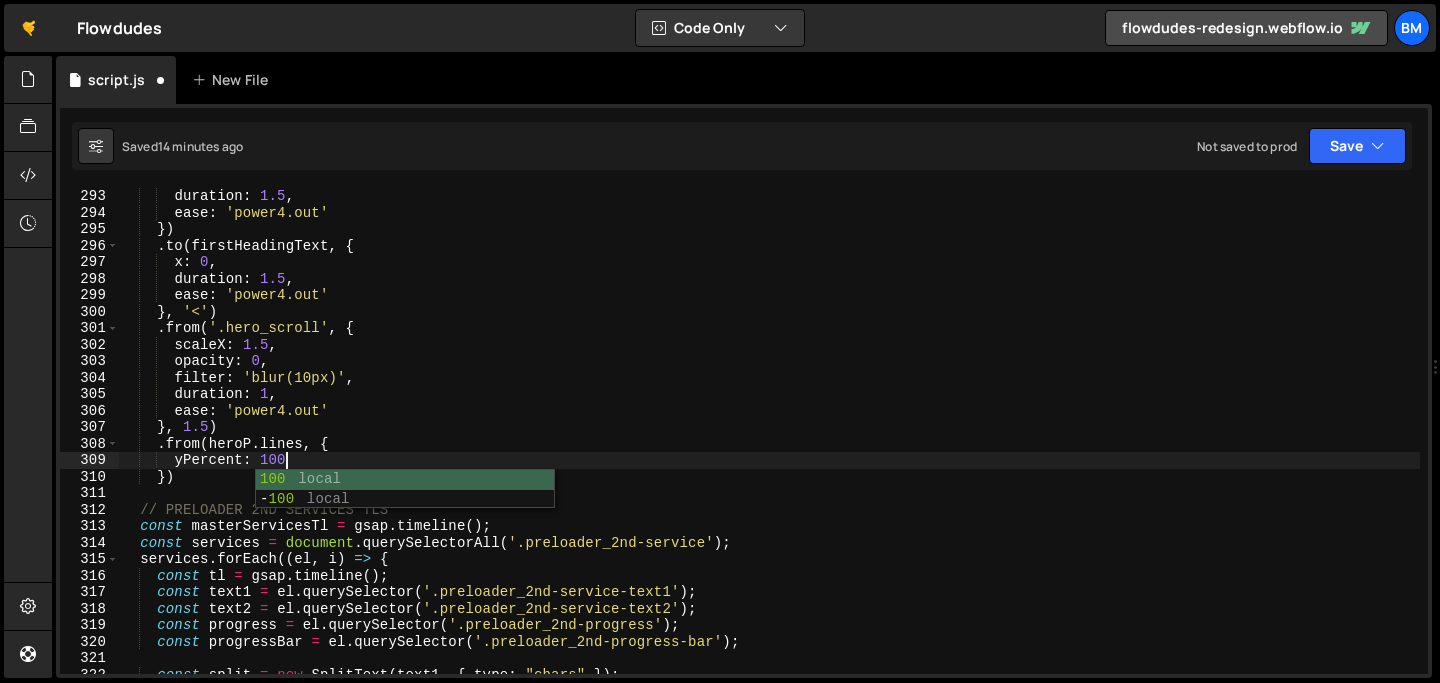 type on "yPercent: 100," 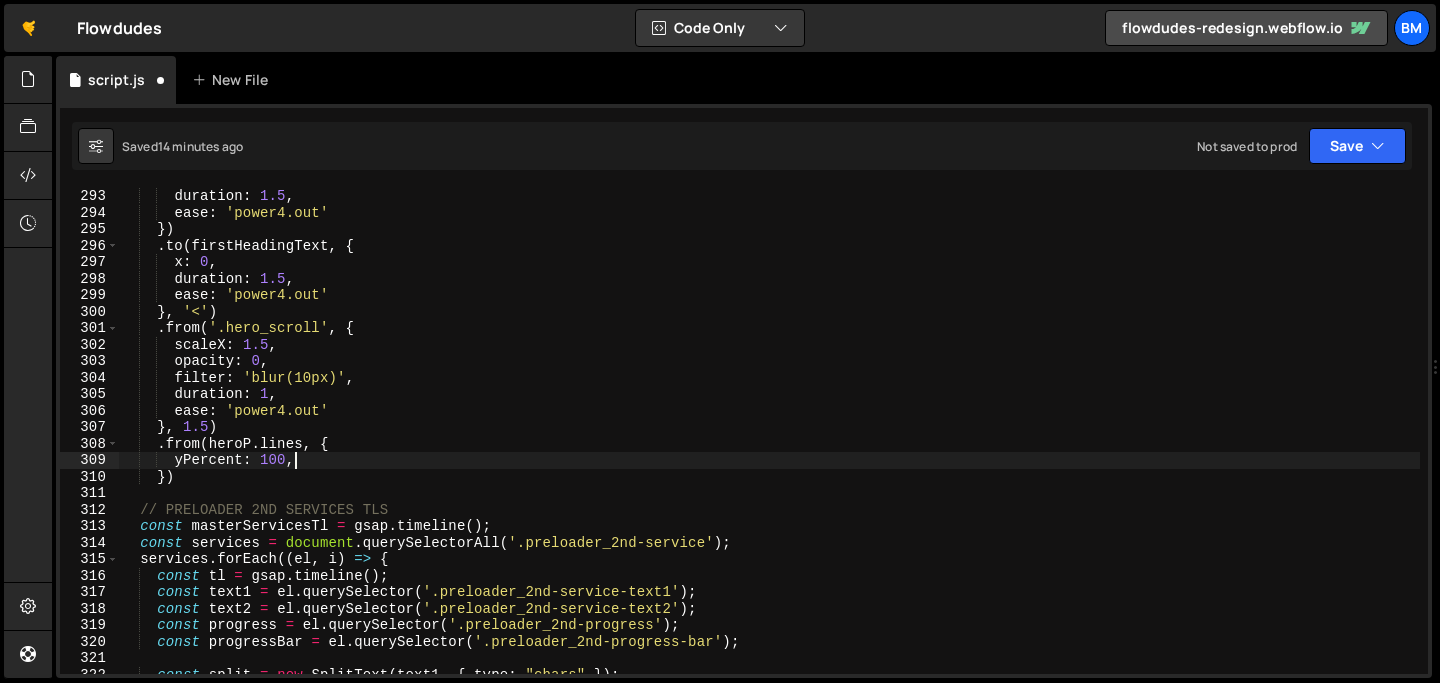 scroll, scrollTop: 0, scrollLeft: 2, axis: horizontal 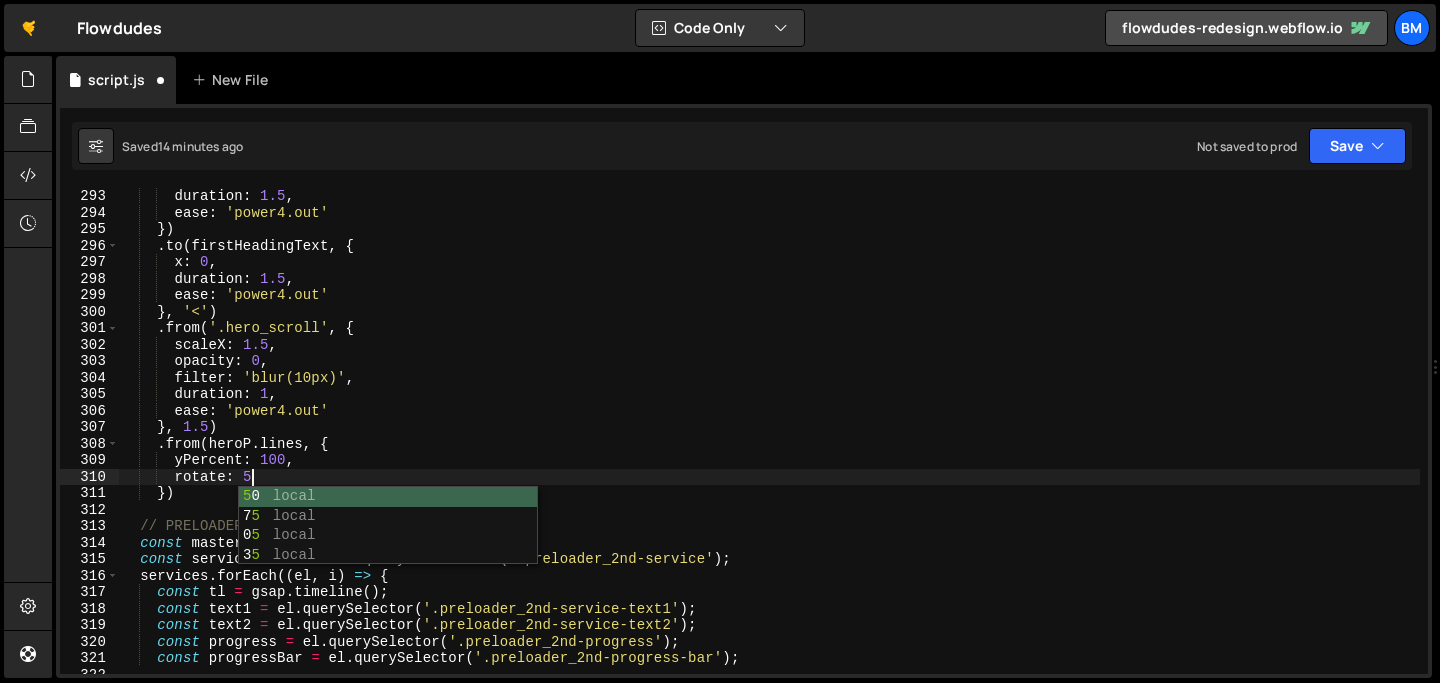 type on "rotate: 5," 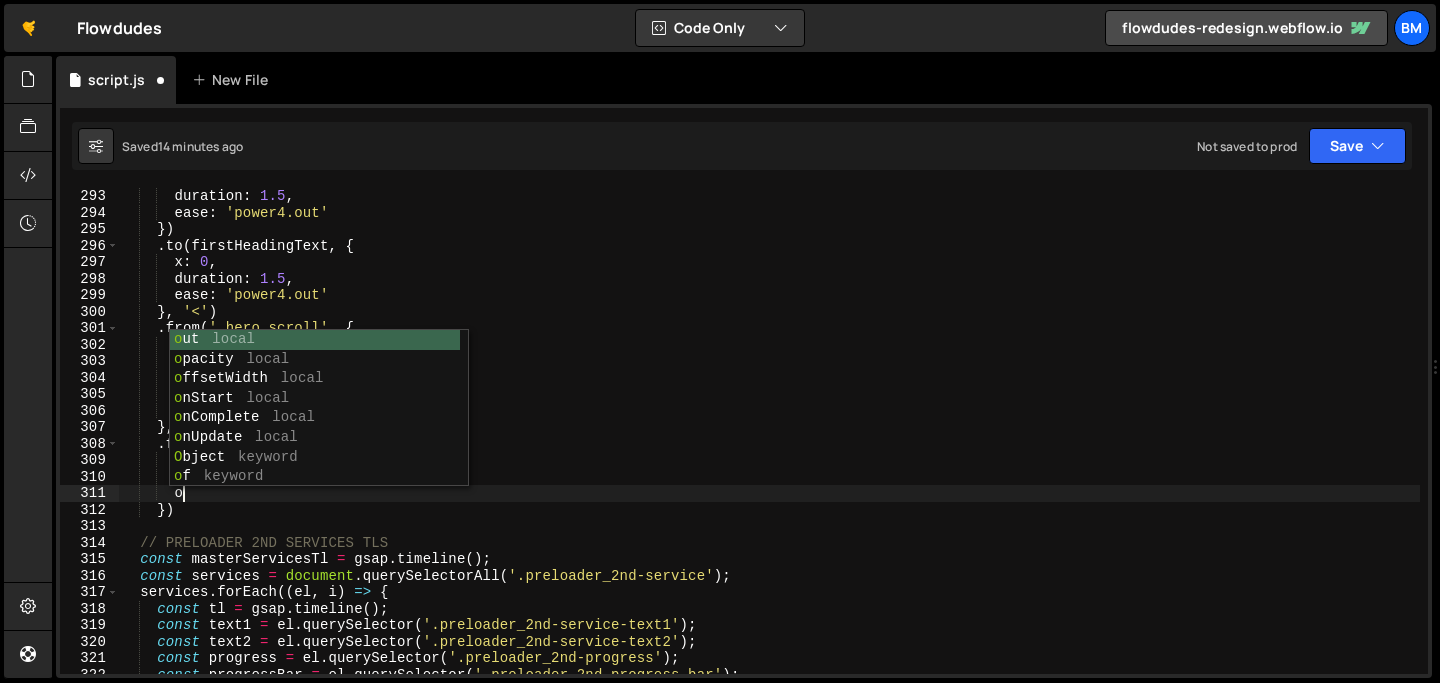 scroll, scrollTop: 0, scrollLeft: 3, axis: horizontal 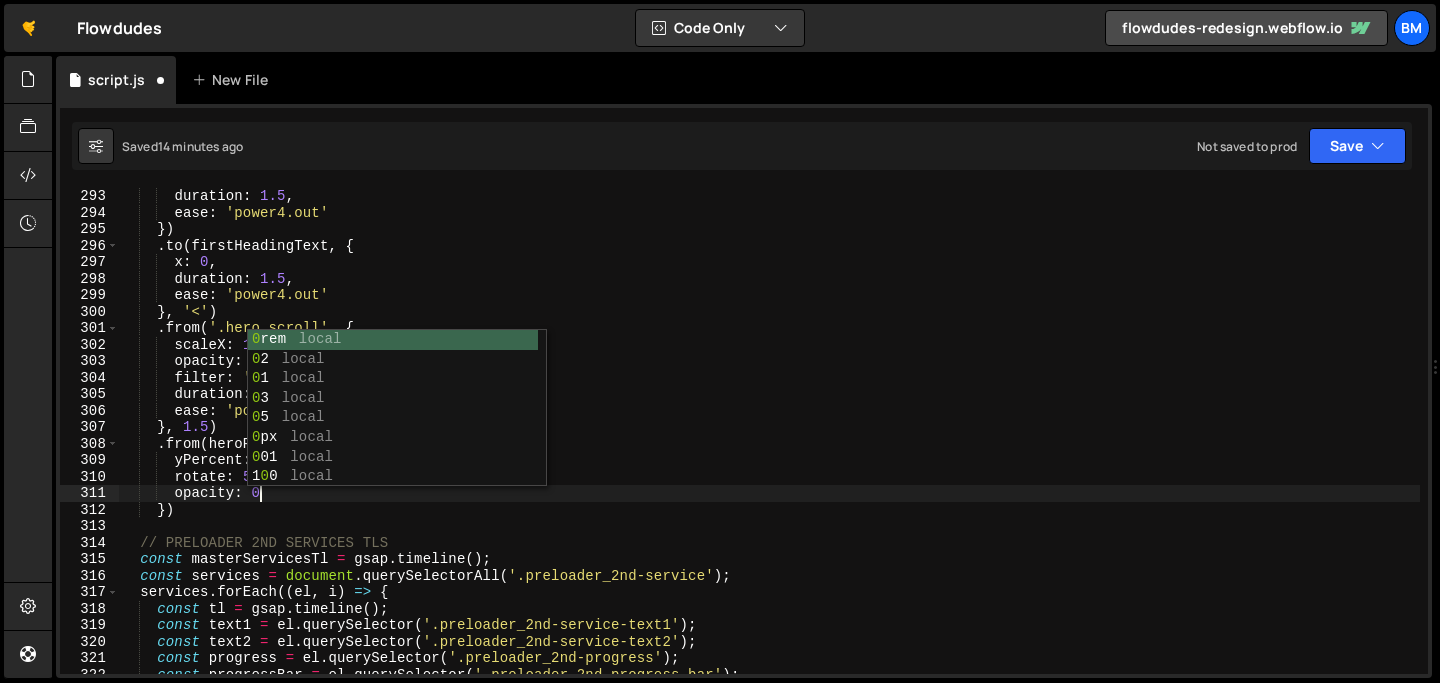 type on "opacity: 0," 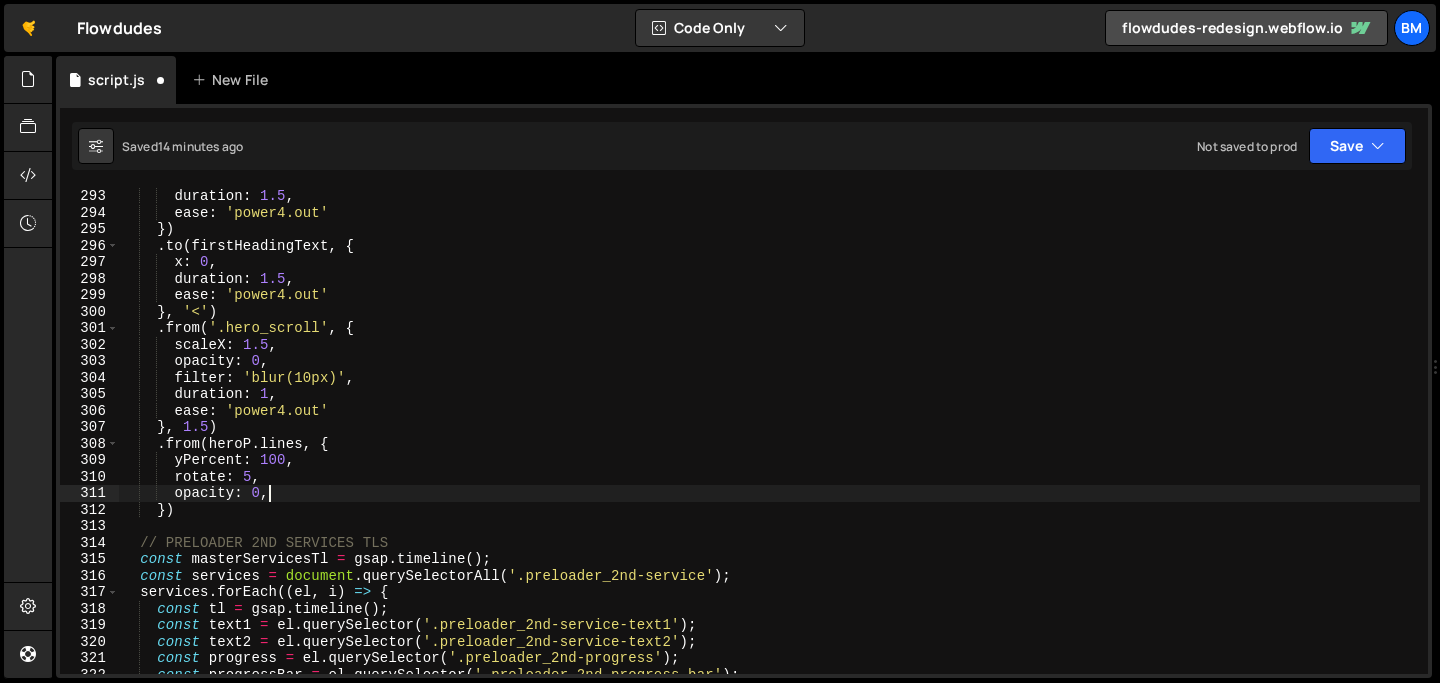 scroll, scrollTop: 0, scrollLeft: 2, axis: horizontal 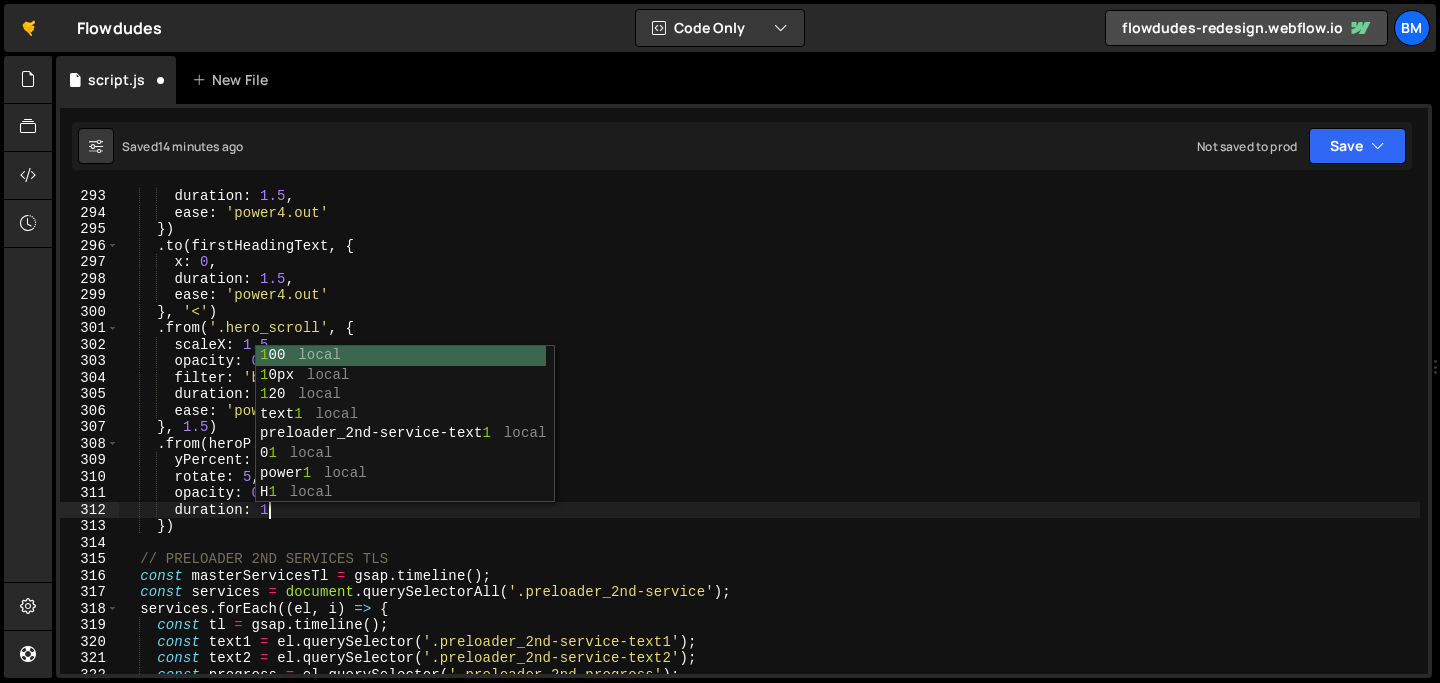 type on "duration: 1," 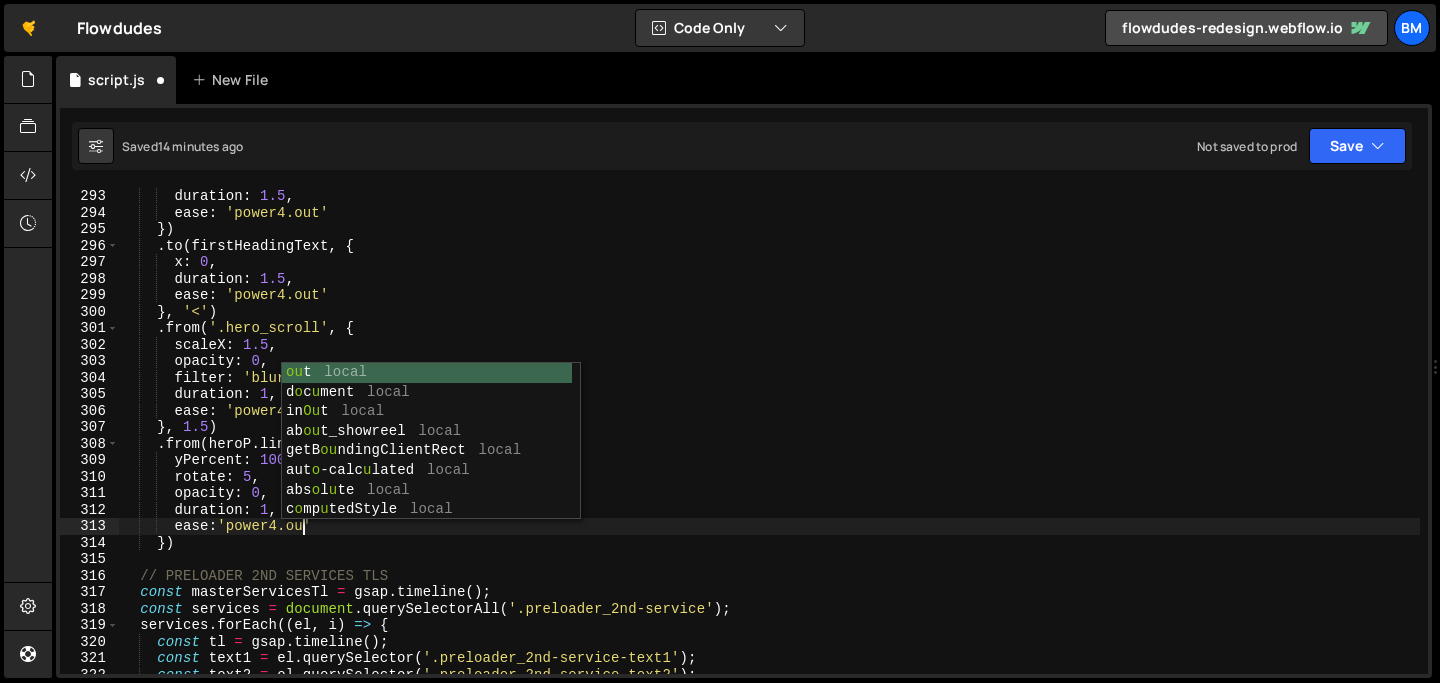 scroll, scrollTop: 0, scrollLeft: 12, axis: horizontal 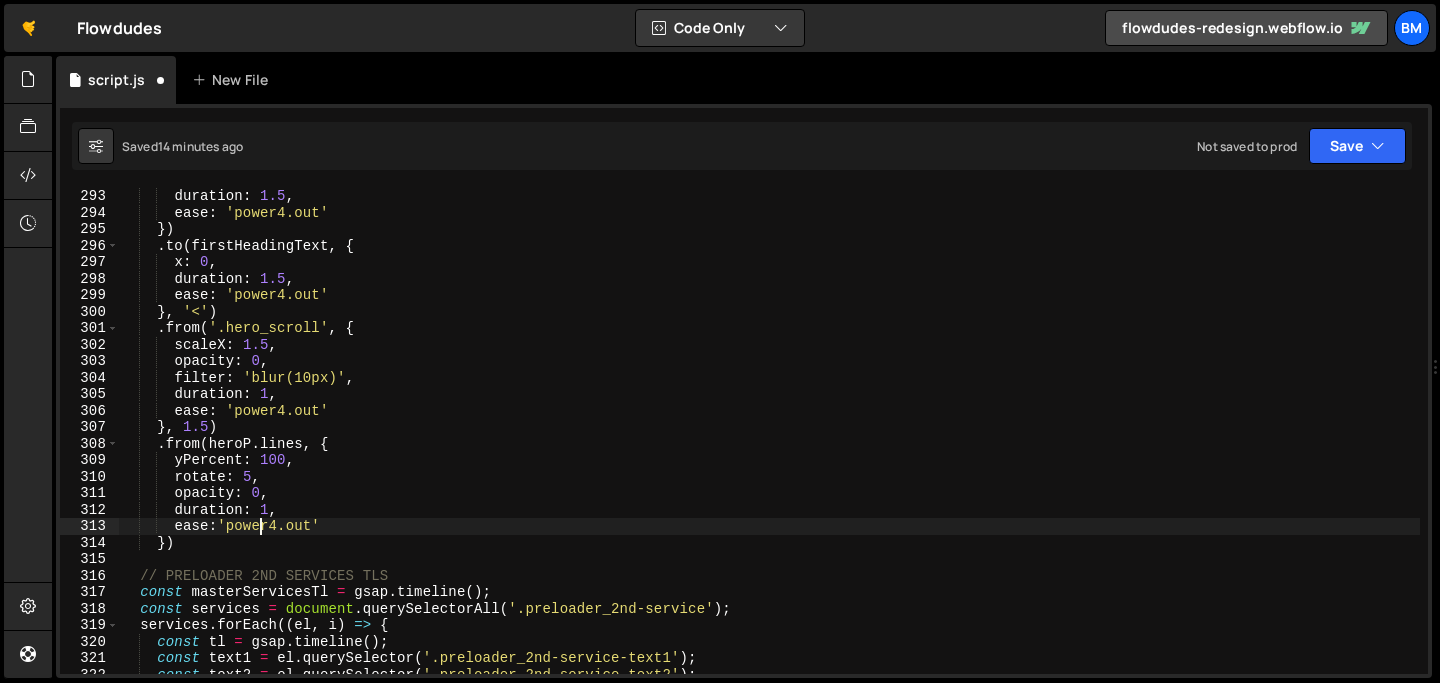 click on "duration :   1.5 ,          ease :   'power4.out'       })       . to ( firstHeadingText ,   {          x :   0 ,          duration :   1.5 ,          ease :   'power4.out'       } ,   '<' )       . from ( '.hero_scroll' ,   {          scaleX :   1.5 ,          opacity :   0 ,          filter :   'blur(10px)' ,          duration :   1 ,          ease :   'power4.out'       } ,   1.5 )       . from ( heroP . lines ,   {          yPercent :   100 ,          rotate :   5 ,          opacity :   0 ,          duration :   1 ,          ease : 'power4.out'       })    // PRELOADER 2ND SERVICES TLS    const   masterServicesTl   =   gsap . timeline ( ) ;    const   services   =   document . querySelectorAll ( '.preloader_2nd-service' ) ;    services . forEach (( el ,   i )   =>   {       const   tl   =   gsap . timeline ( ) ;       const   text1   =   el . querySelector ( '.preloader_2nd-service-text1' ) ;       const   text2   =   el . querySelector ( '.preloader_2nd-service-text2' ) ;       const   progress" at bounding box center (769, 447) 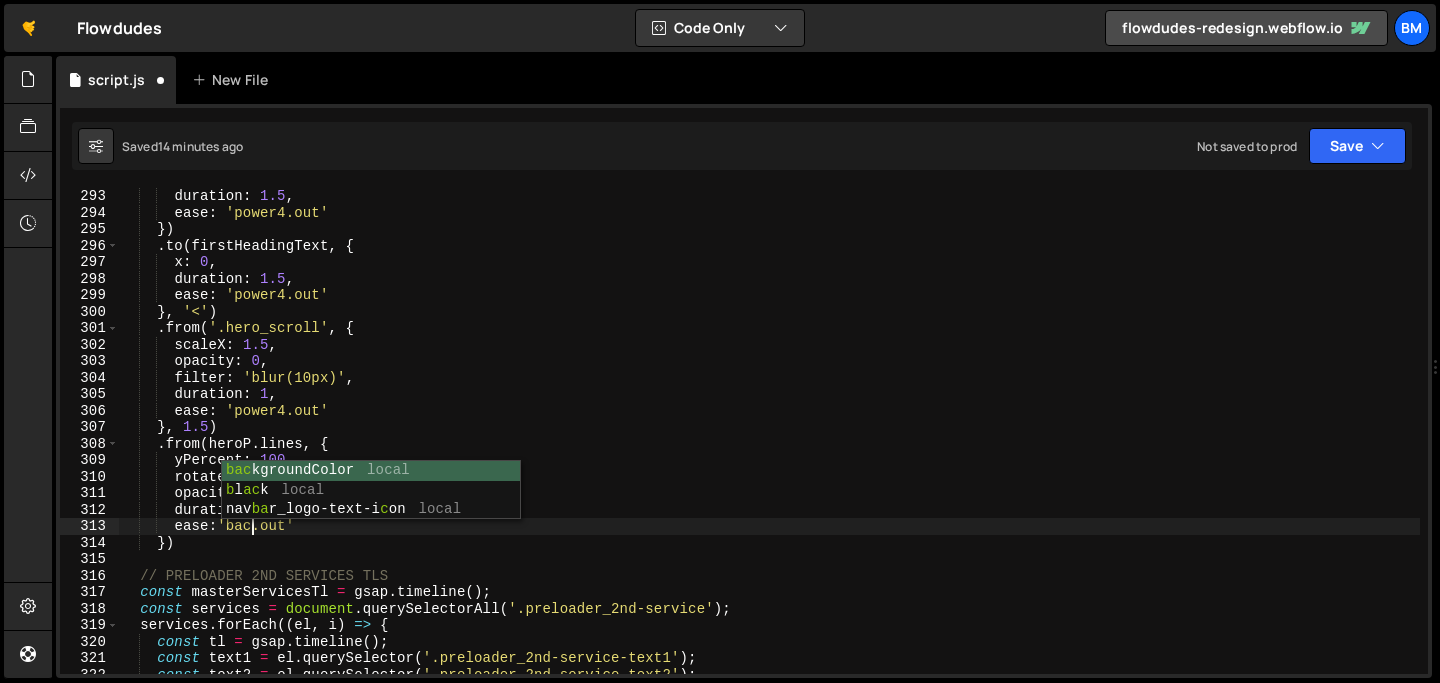 type on "ease:'back.out'" 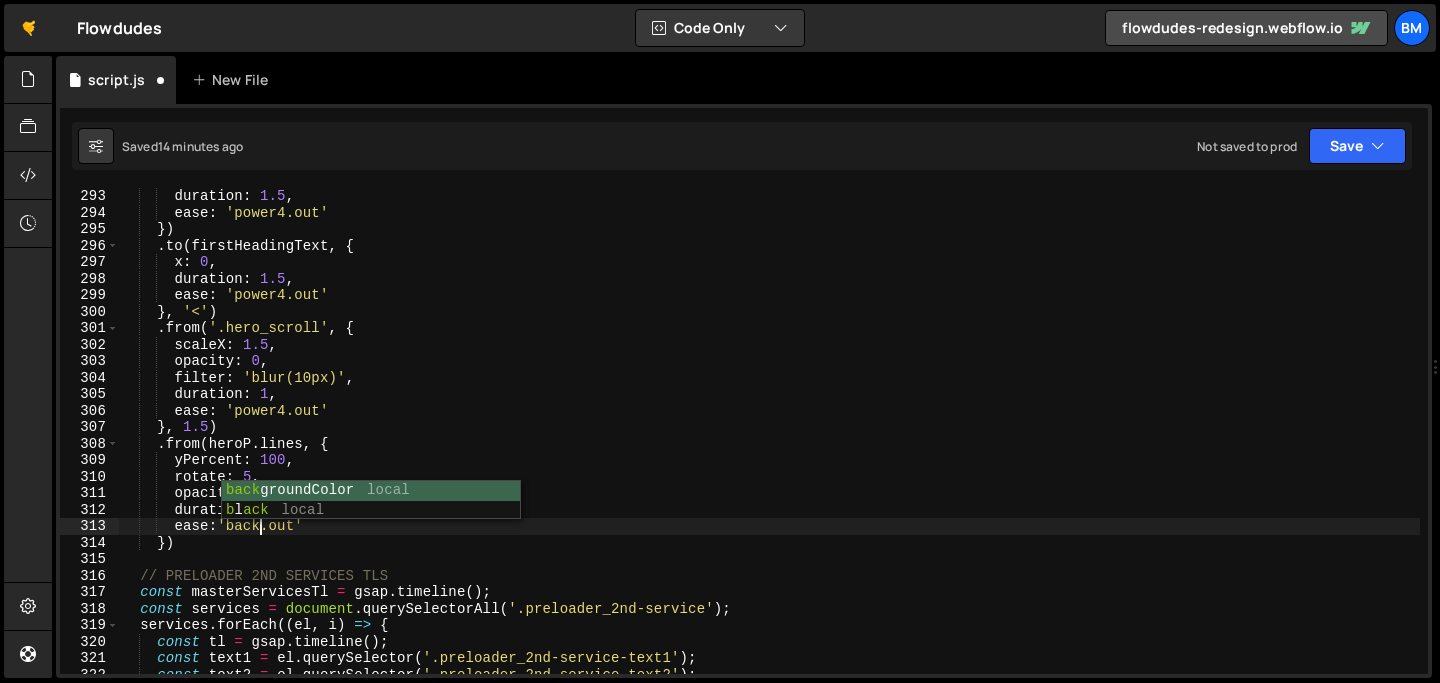 click on "duration :   1.5 ,          ease :   'power4.out'       })       . to ( firstHeadingText ,   {          x :   0 ,          duration :   1.5 ,          ease :   'power4.out'       } ,   '<' )       . from ( '.hero_scroll' ,   {          scaleX :   1.5 ,          opacity :   0 ,          filter :   'blur(10px)' ,          duration :   1 ,          ease :   'power4.out'       } ,   1.5 )       . from ( heroP . lines ,   {          yPercent :   100 ,          rotate :   5 ,          opacity :   0 ,          duration :   1 ,          ease : 'back.out'       })    // PRELOADER 2ND SERVICES TLS    const   masterServicesTl   =   gsap . timeline ( ) ;    const   services   =   document . querySelectorAll ( '.preloader_2nd-service' ) ;    services . forEach (( el ,   i )   =>   {       const   tl   =   gsap . timeline ( ) ;       const   text1   =   el . querySelector ( '.preloader_2nd-service-text1' ) ;       const   text2   =   el . querySelector ( '.preloader_2nd-service-text2' ) ;       const   progress" at bounding box center [769, 447] 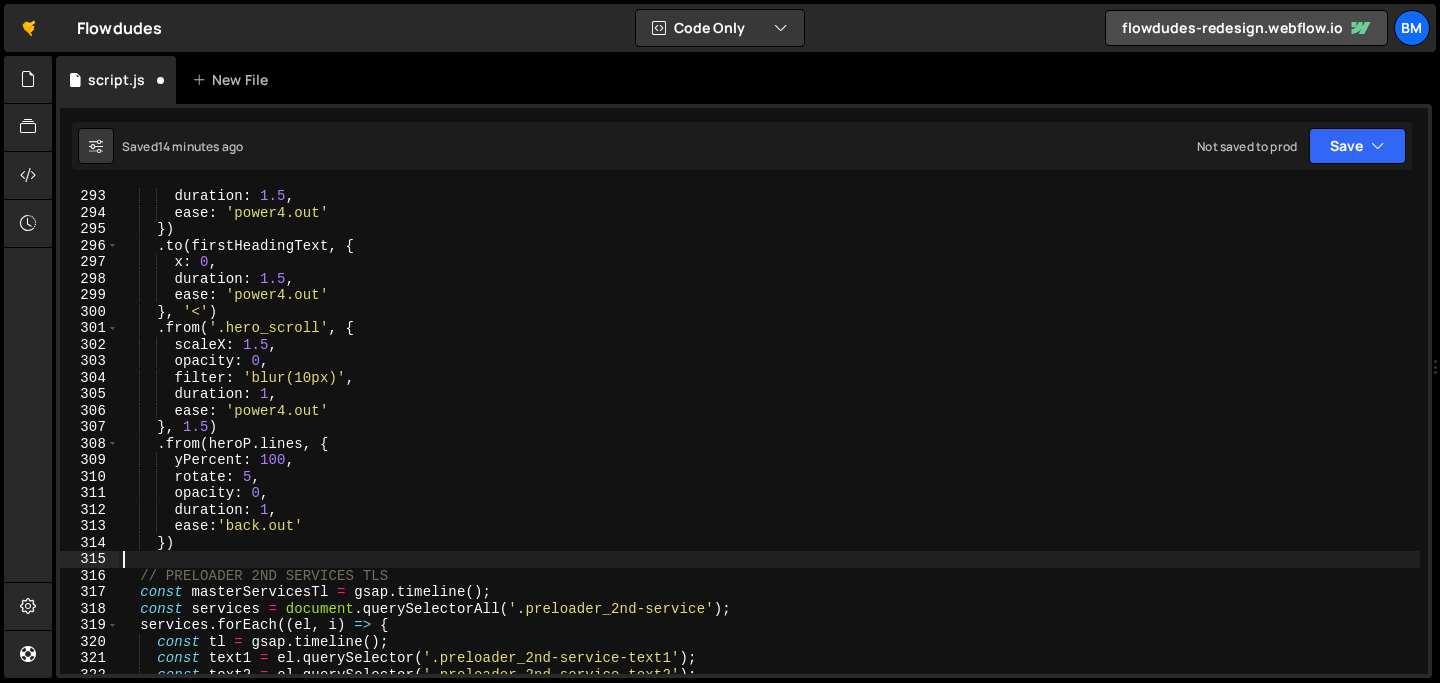 scroll, scrollTop: 0, scrollLeft: 0, axis: both 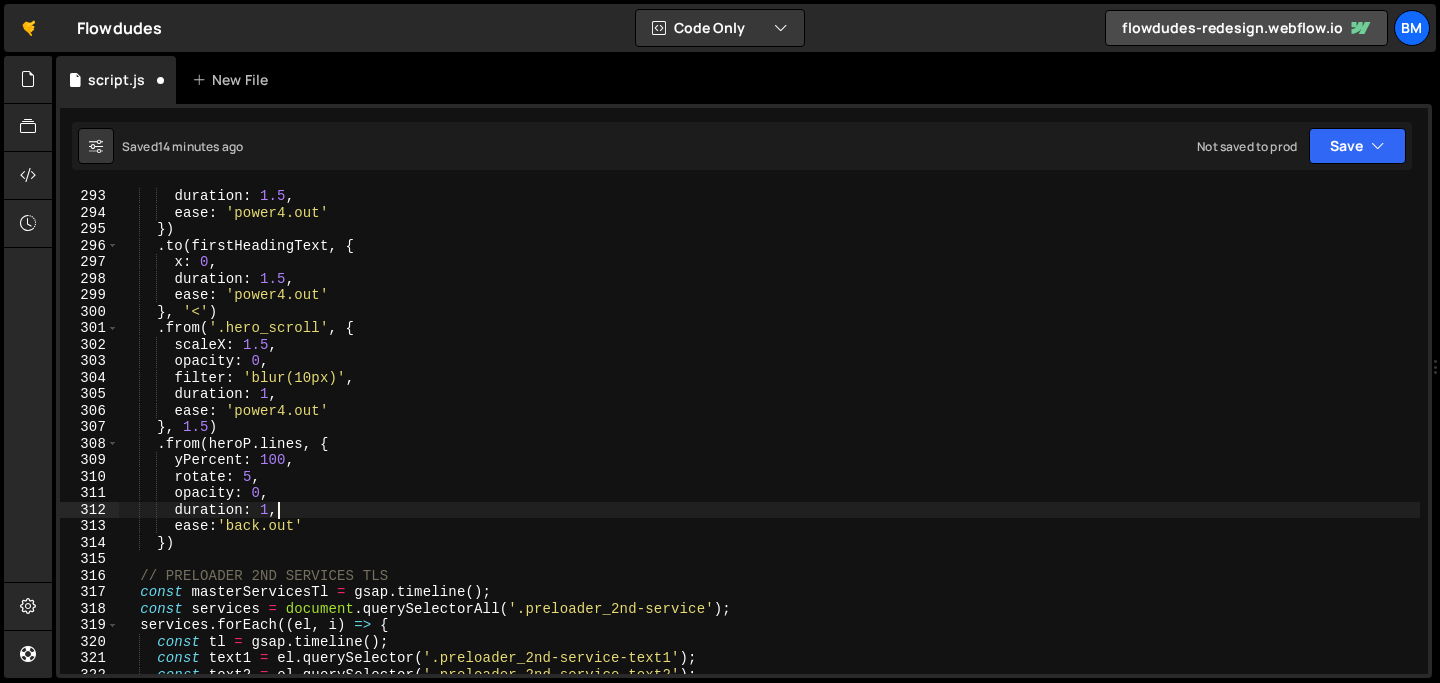 click on "duration :   1.5 ,          ease :   'power4.out'       })       . to ( firstHeadingText ,   {          x :   0 ,          duration :   1.5 ,          ease :   'power4.out'       } ,   '<' )       . from ( '.hero_scroll' ,   {          scaleX :   1.5 ,          opacity :   0 ,          filter :   'blur(10px)' ,          duration :   1 ,          ease :   'power4.out'       } ,   1.5 )       . from ( heroP . lines ,   {          yPercent :   100 ,          rotate :   5 ,          opacity :   0 ,          duration :   1 ,          ease : 'back.out'       })    // PRELOADER 2ND SERVICES TLS    const   masterServicesTl   =   gsap . timeline ( ) ;    const   services   =   document . querySelectorAll ( '.preloader_2nd-service' ) ;    services . forEach (( el ,   i )   =>   {       const   tl   =   gsap . timeline ( ) ;       const   text1   =   el . querySelector ( '.preloader_2nd-service-text1' ) ;       const   text2   =   el . querySelector ( '.preloader_2nd-service-text2' ) ;       const   progress" at bounding box center (769, 447) 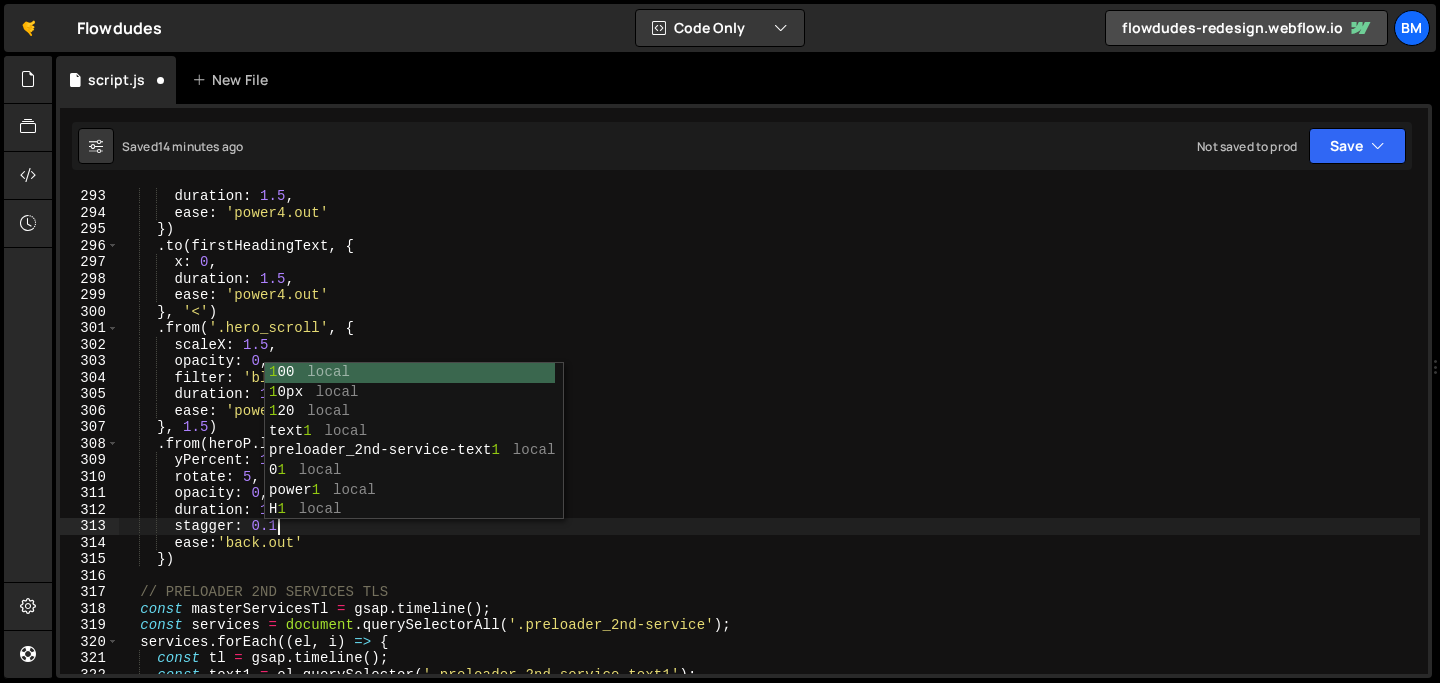 scroll, scrollTop: 0, scrollLeft: 10, axis: horizontal 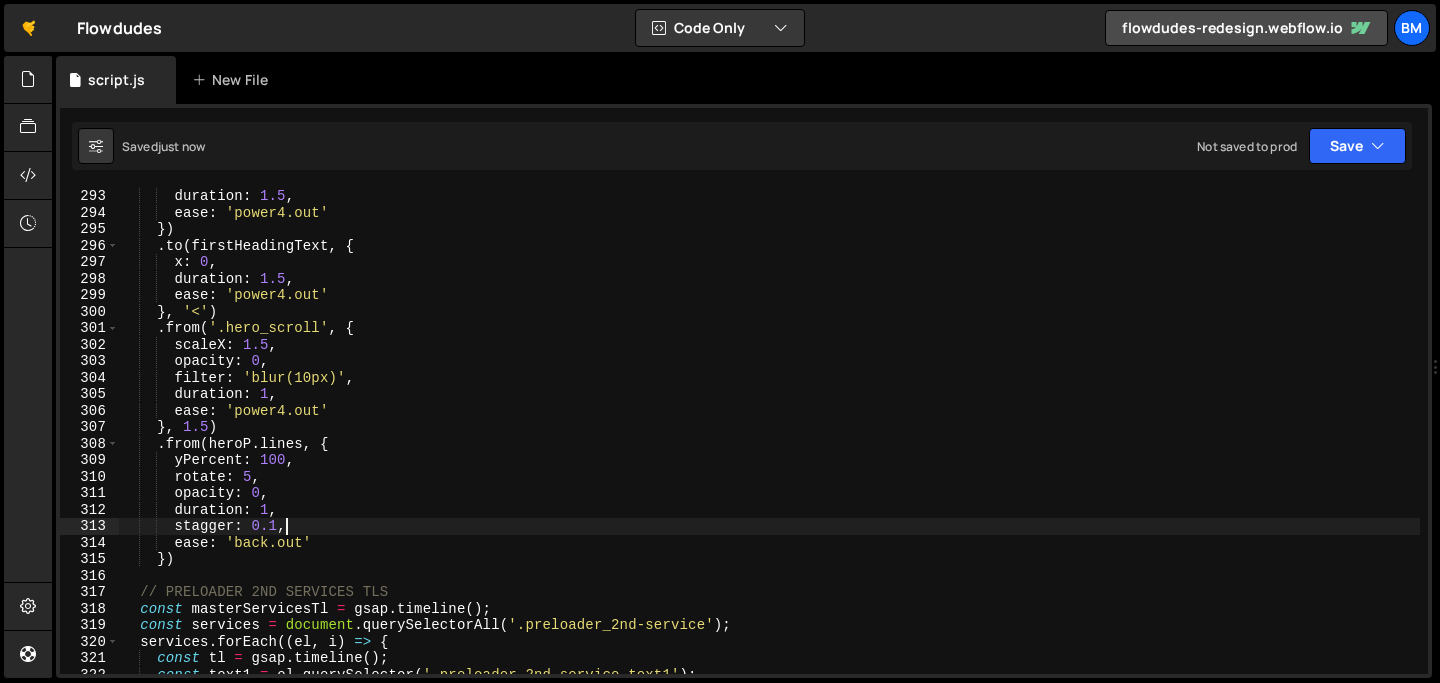 click on "duration :   1.5 ,          ease :   '[EASING]'       })       . to ( firstHeadingText ,   {          x :   0 ,          duration :   1.5 ,          ease :   '[EASING]'       } ,   '<' )       . from ( '.hero_scroll' ,   {          scaleX :   1.5 ,          opacity :   0 ,          filter :   'blur(10px)' ,          duration :   1 ,          ease :   '[EASING]'       } ,   1.5 )       . from ( heroP . lines ,   {          yPercent :   100 ,          rotate :   5 ,          opacity :   0 ,          duration :   1 ,          stagger :   0.1 ,          ease :   '[EASING]'       })    // PRELOADER 2ND SERVICES TLS    const   masterServicesTl   =   gsap . timeline ( ) ;    const   services   =   document . querySelectorAll ( '.preloader_2nd-service' ) ;    services . forEach (( el ,   i )   =>   {       const   tl   =   gsap . timeline ( ) ;       const   text1   =   el . querySelector ( '.preloader_2nd-service-text1' ) ;       const   text2   =   el . querySelector ( ) ;" at bounding box center (769, 447) 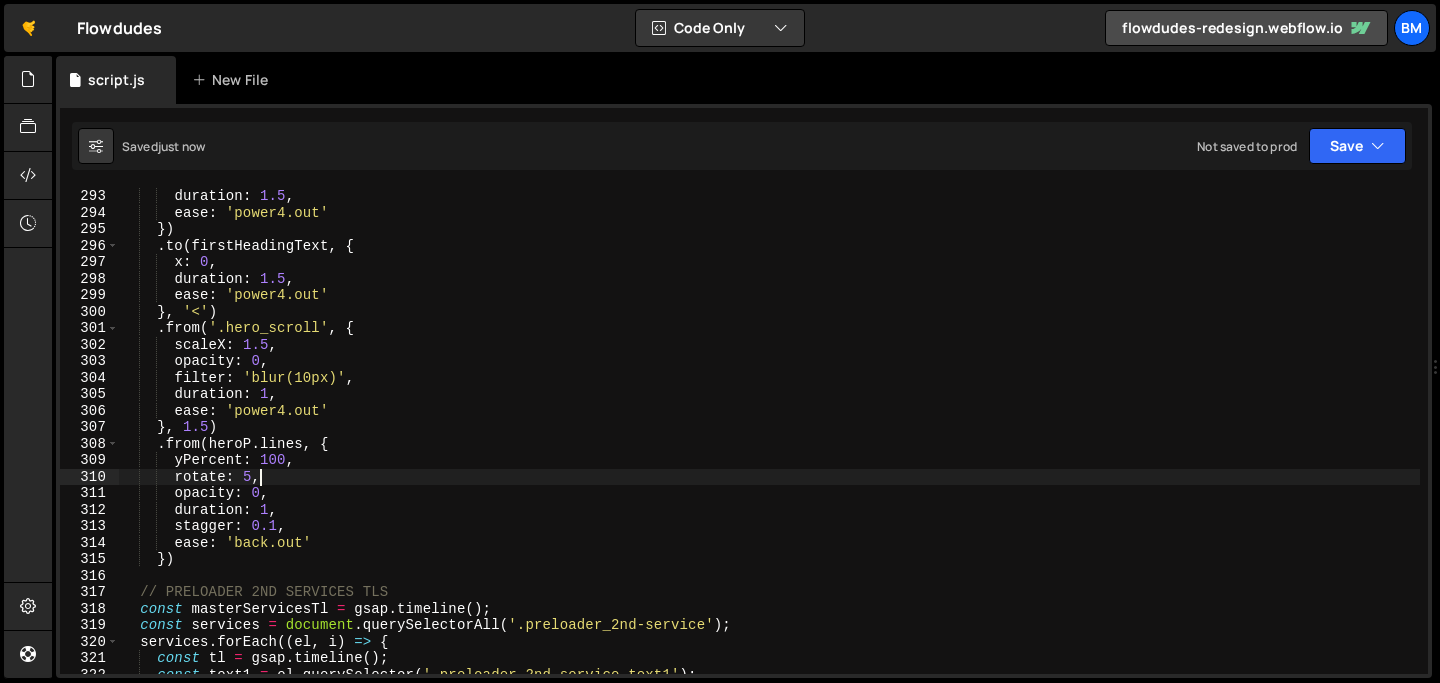 click on "duration :   1.5 ,          ease :   '[EASING]'       })       . to ( firstHeadingText ,   {          x :   0 ,          duration :   1.5 ,          ease :   '[EASING]'       } ,   '<' )       . from ( '.hero_scroll' ,   {          scaleX :   1.5 ,          opacity :   0 ,          filter :   'blur(10px)' ,          duration :   1 ,          ease :   '[EASING]'       } ,   1.5 )       . from ( heroP . lines ,   {          yPercent :   100 ,          rotate :   5 ,          opacity :   0 ,          duration :   1 ,          stagger :   0.1 ,          ease :   '[EASING]'       })    // PRELOADER 2ND SERVICES TLS    const   masterServicesTl   =   gsap . timeline ( ) ;    const   services   =   document . querySelectorAll ( '.preloader_2nd-service' ) ;    services . forEach (( el ,   i )   =>   {       const   tl   =   gsap . timeline ( ) ;       const   text1   =   el . querySelector ( '.preloader_2nd-service-text1' ) ;       const   text2   =   el . querySelector ( ) ;" at bounding box center (769, 447) 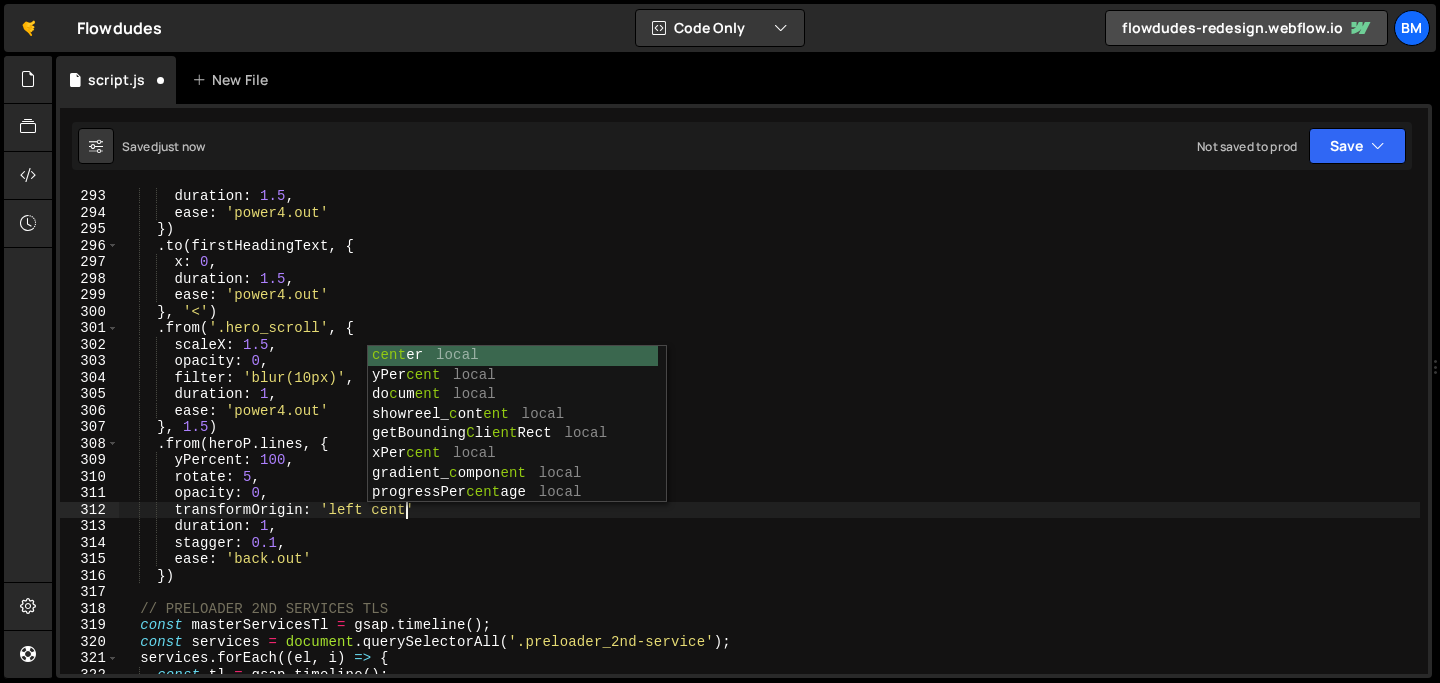 scroll, scrollTop: 0, scrollLeft: 20, axis: horizontal 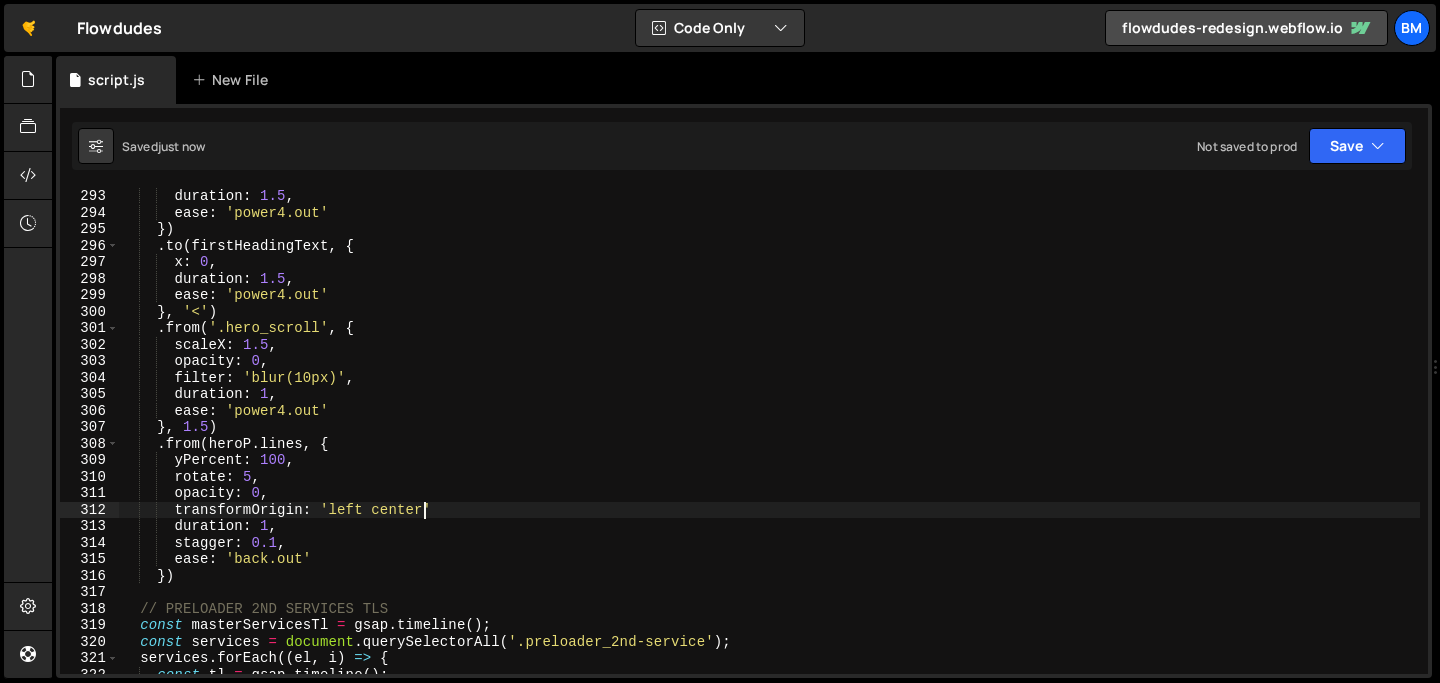 click on "duration :   1.5 ,          ease :   'power4.out'       })       . to ( firstHeadingText ,   {          x :   0 ,          duration :   1.5 ,          ease :   'power4.out'       } ,   '<=1' )       . from ( '.hero_scroll' ,   {          scaleX :   1.5 ,          opacity :   0 ,          filter :   'blur(10px)' ,          duration :   1 ,          ease :   'power4.out'       } ,   1.5 )       . from ( heroP . lines ,   {          yPercent :   100 ,          rotate :   5 ,          opacity :   0 ,          transformOrigin :   'left center'          duration :   1 ,          stagger :   0.1 ,          ease :   'back.out'       })    // PRELOADER 2ND SERVICES TLS    const   masterServicesTl   =   gsap . timeline ( ) ;    const   services   =   document . querySelectorAll ( '.preloader_2nd-service' ) ;    services . forEach (( el ,   i )   =>   {       const   tl   =   gsap . timeline ( ) ;       const   text1   =   el . querySelector ( '.preloader_2nd-service-text1' ) ;" at bounding box center [769, 447] 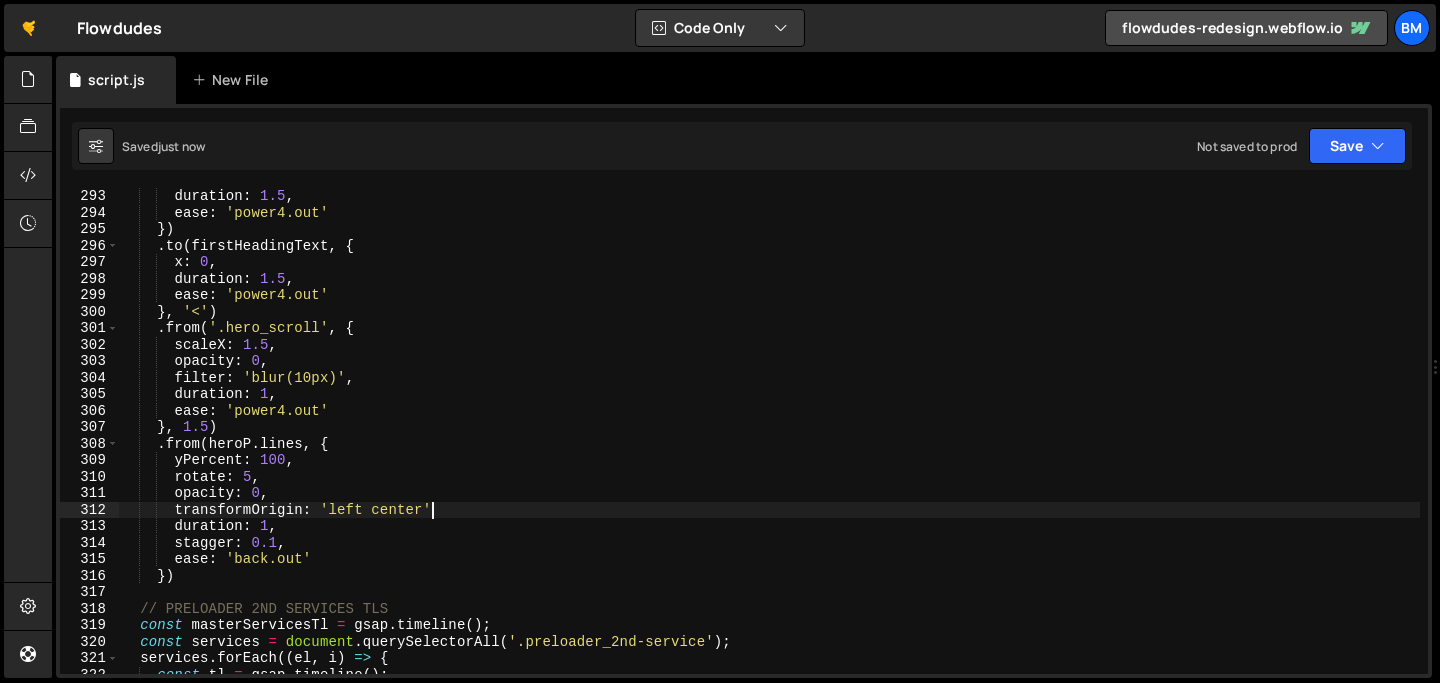 scroll, scrollTop: 0, scrollLeft: 21, axis: horizontal 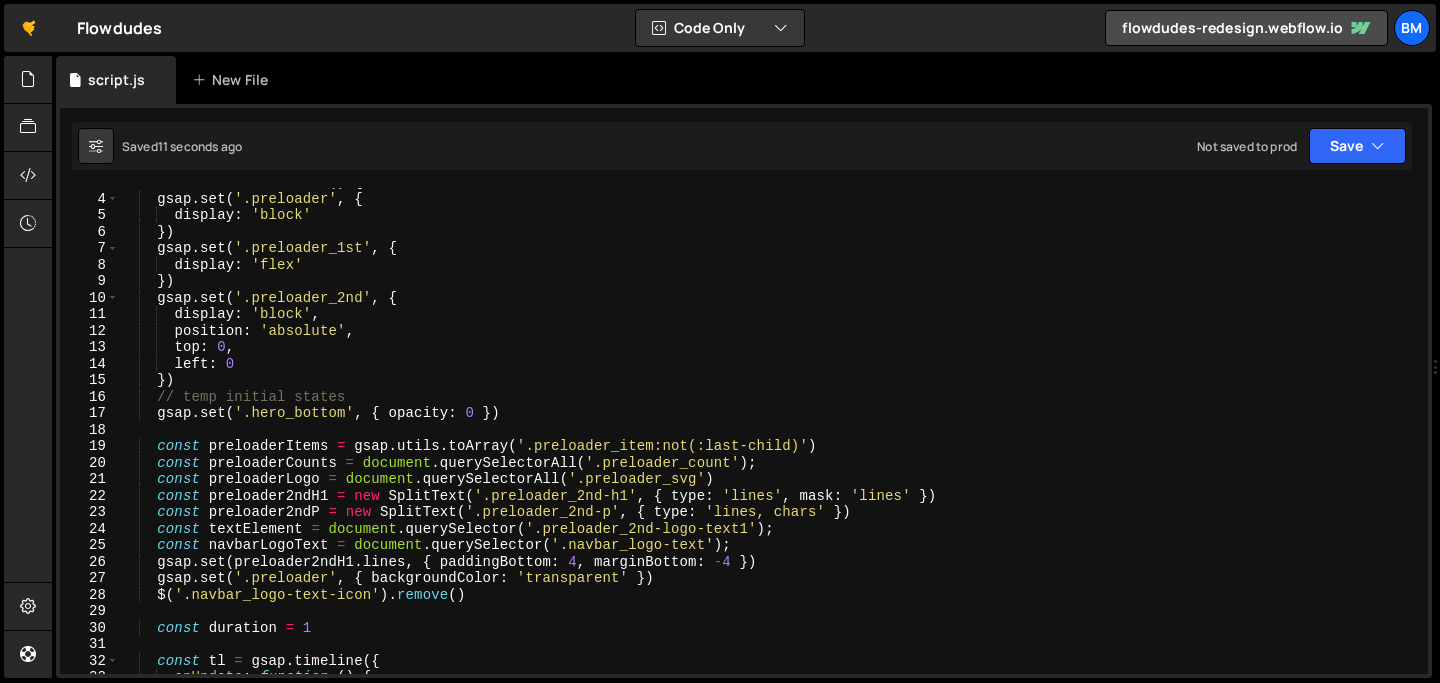 click on "function   initPreloader ( )   {       gsap . set ( '.preloader' ,   {          display :   'block'       })       gsap . set ( '.preloader_1st' ,   {          display :   'flex'       })       gsap . set ( '.preloader_2nd' ,   {          display :   'block' ,          position :   'absolute' ,          top :   0 ,          left :   0       })       // temp initial states       gsap . set ( '.hero_bottom' ,   {   opacity :   0   })       const   preloaderItems   =   gsap . utils . toArray ( '.preloader_item:not(:last-child)' )       const   preloaderCounts   =   document . querySelectorAll ( '.preloader_count' ) ;       const   preloaderLogo   =   document . querySelectorAll ( '.preloader_svg' )       const   preloader2ndH1   =   new   SplitText ( '.preloader_2nd-h1' ,   {   type :   'lines' ,   mask :   'lines'   })       const   preloader2ndP   =   new   SplitText ( '.preloader_2nd-p' ,   {   type :   'lines, chars'   })       const   textElement   =   document . querySelector ( ) ;       const     =   ." at bounding box center (769, 433) 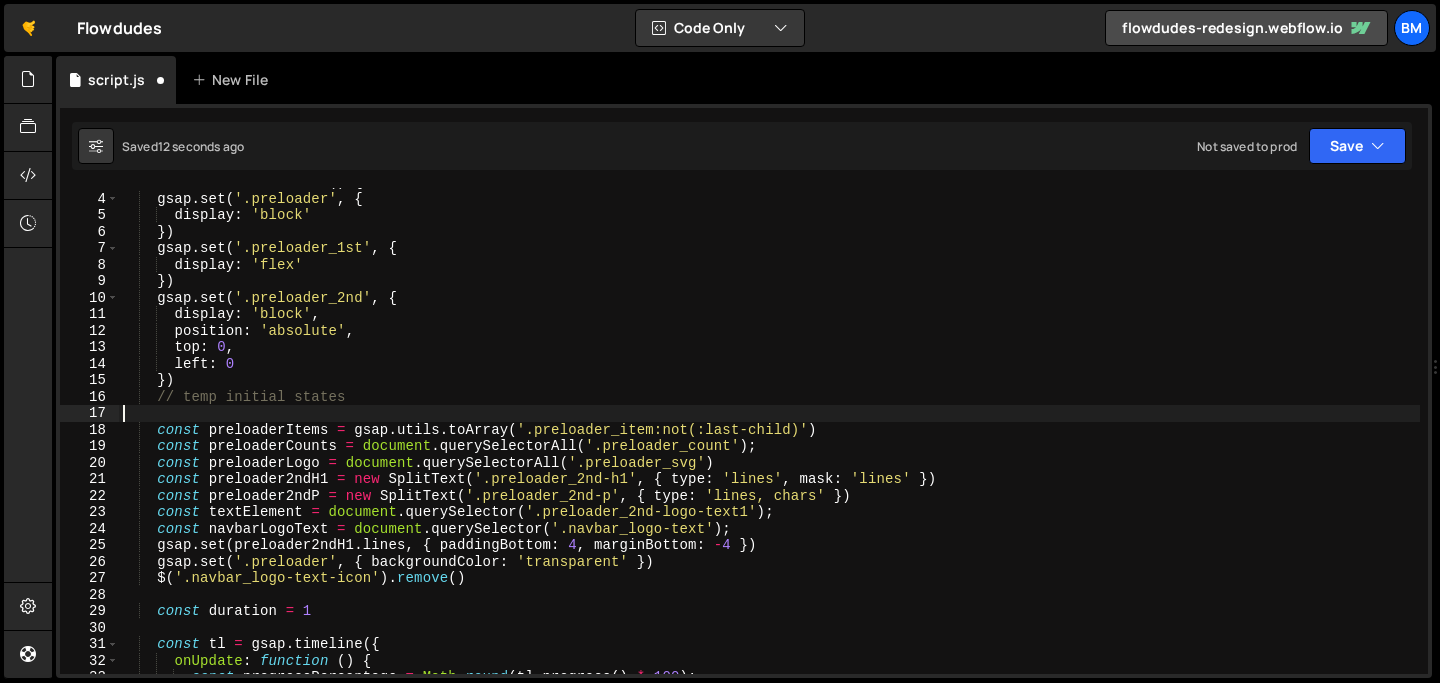 scroll, scrollTop: 0, scrollLeft: 0, axis: both 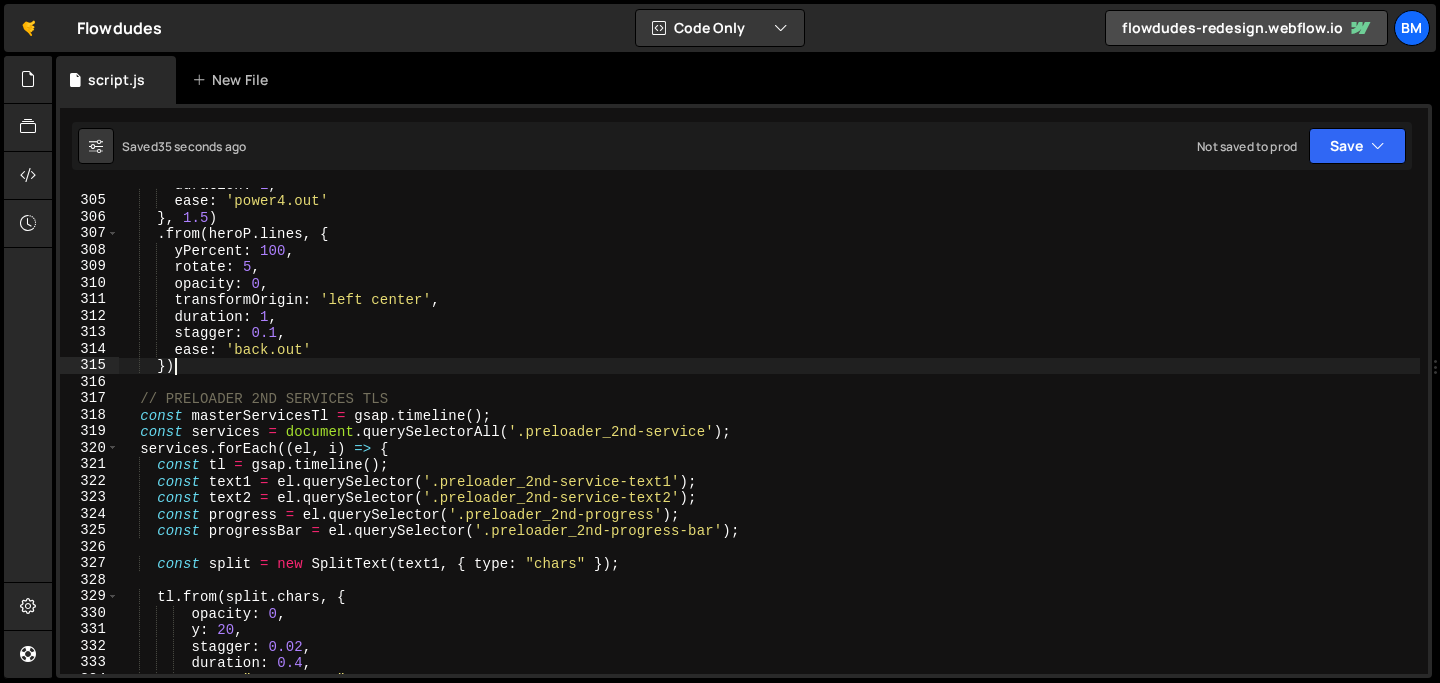 click on "const tl   =   gsap . timeline ( ) ;       const   text1   =   el . querySelector ( '.preloader_2nd-service-text1' ) ;       const   text2   =   el . querySelector ( '.preloader_2nd-service-text2' ) ;       const   progress   =   el . querySelector ( '.preloader_2nd-progress' ) ;       const   progressBar   =   el . querySelector ( '.preloader_2nd-progress-bar' ) ;       const   split   =   new   SplitText ( text1 ,   {   type :   "chars"   }) ;       tl . from ( split" at bounding box center [769, 435] 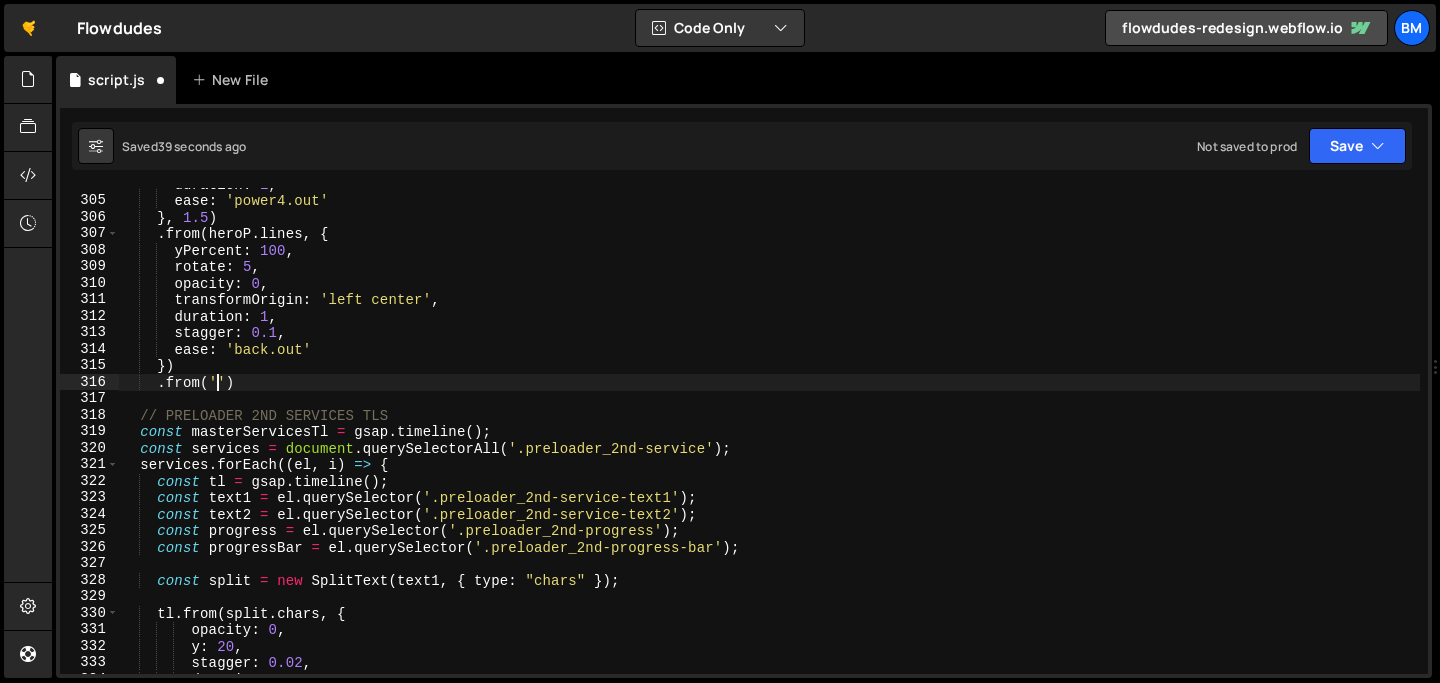 scroll, scrollTop: 0, scrollLeft: 6, axis: horizontal 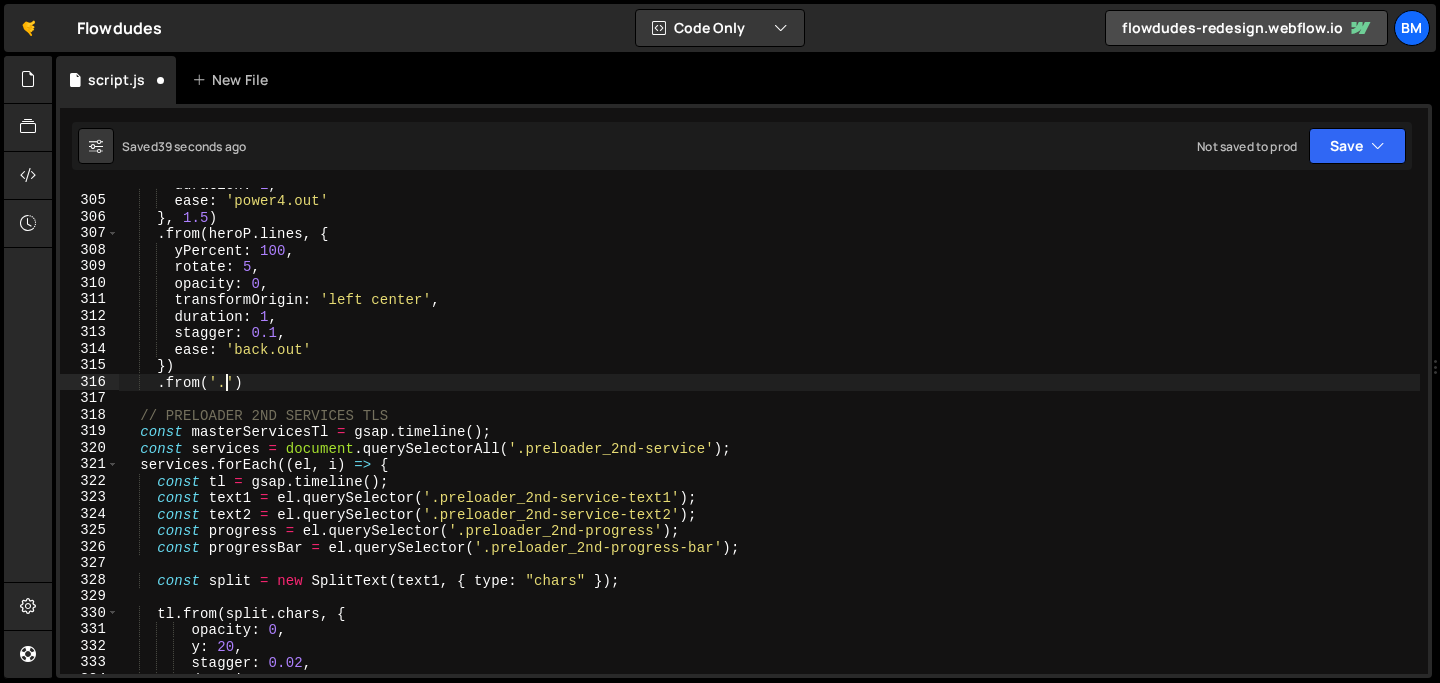 paste on "hero_button')" 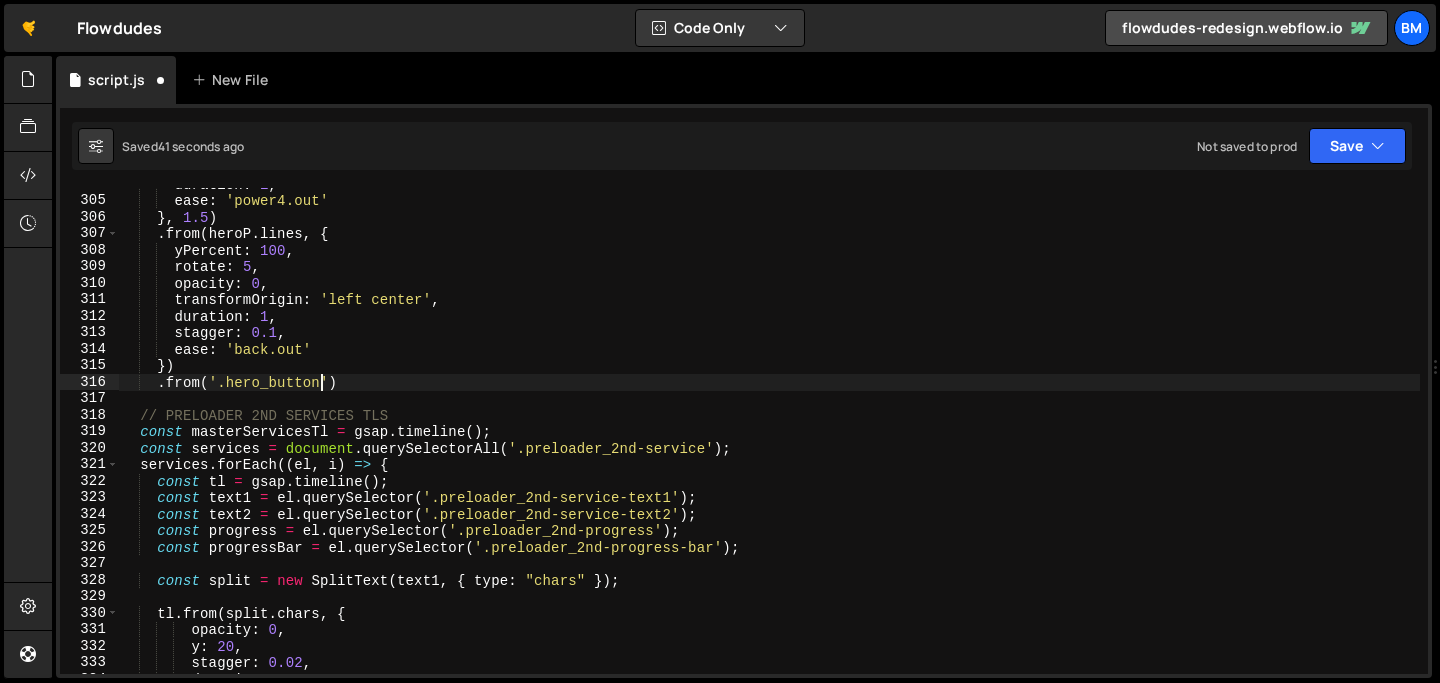 click on "duration :   1 ,          ease :   'power4.out'       } ,   1.5 )       . from ( heroP . lines ,   {          yPercent :   100 ,          rotate :   5 ,          opacity :   0 ,          transformOrigin :   'left center' ,          duration :   1 ,          stagger :   0.1 ,          ease :   'back.out'       })       . from ( '.hero_button' )    // PRELOADER 2ND SERVICES TLS    const   masterServicesTl   =   gsap . timeline ( ) ;    const   services   =   document . querySelectorAll ( '.preloader_2nd-service' ) ;    services . forEach (( el ,   i )   =>   {       const   tl   =   gsap . timeline ( ) ;       const   text1   =   el . querySelector ( '.preloader_2nd-service-text1' ) ;       const   text2   =   el . querySelector ( '.preloader_2nd-service-text2' ) ;       const   progress   =   el . querySelector ( '.preloader_2nd-progress' ) ;       const   progressBar   =   el . querySelector ( '.preloader_2nd-progress-bar' ) ;       const   split   =   new   SplitText ( text1 ,   {   type :   "chars"" at bounding box center [769, 435] 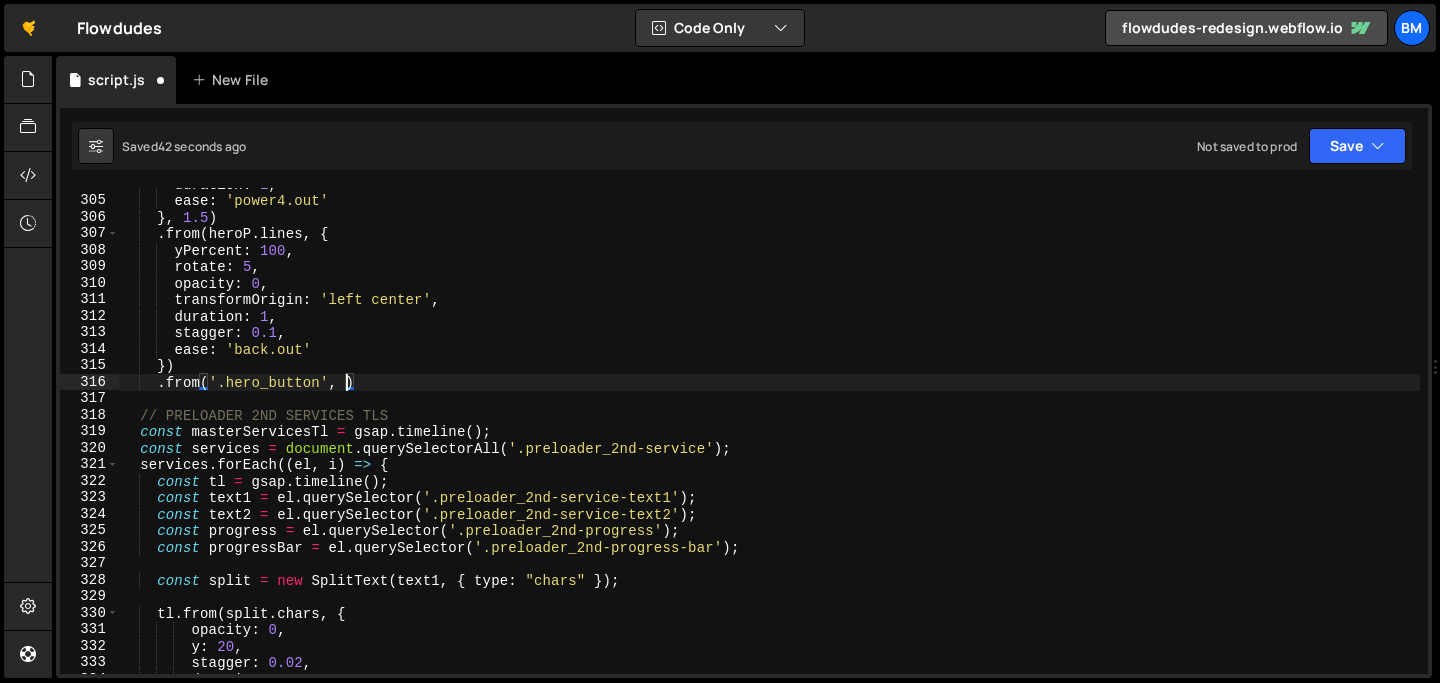 type on ".from('.hero_button', {)" 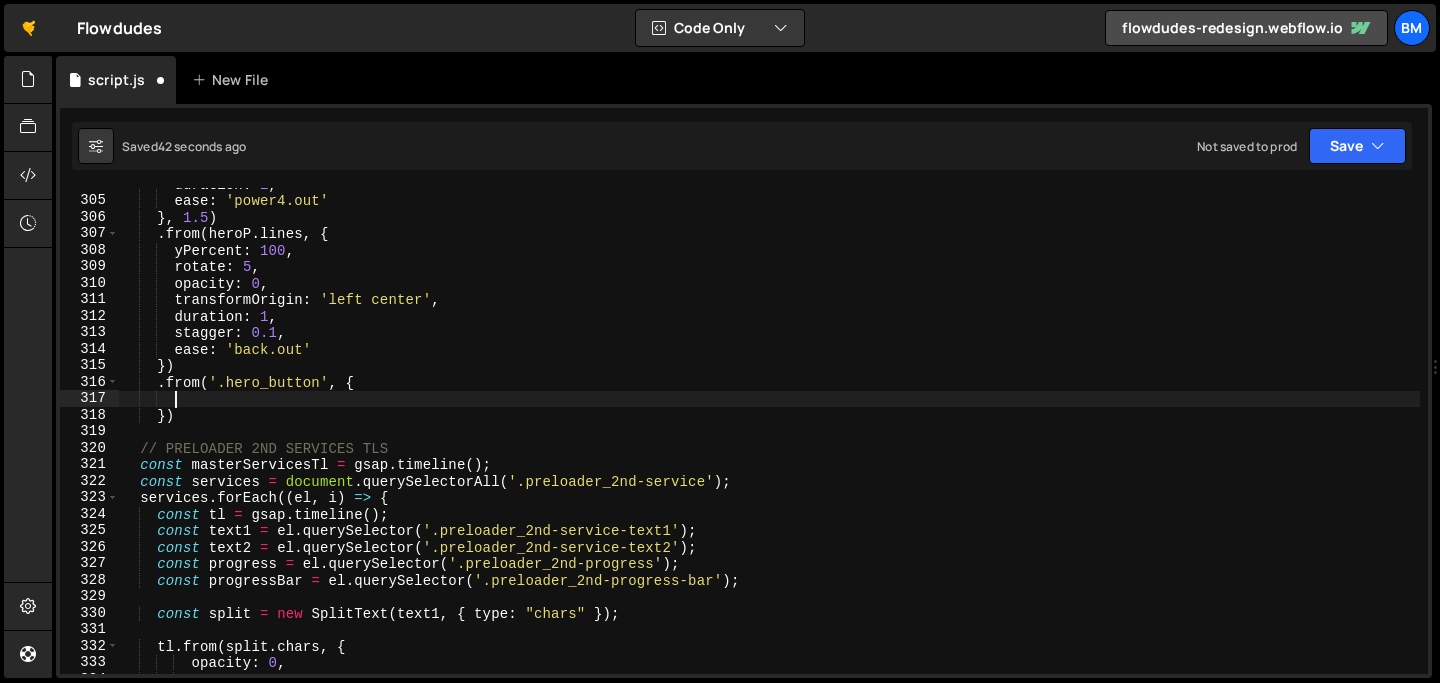 type on "u" 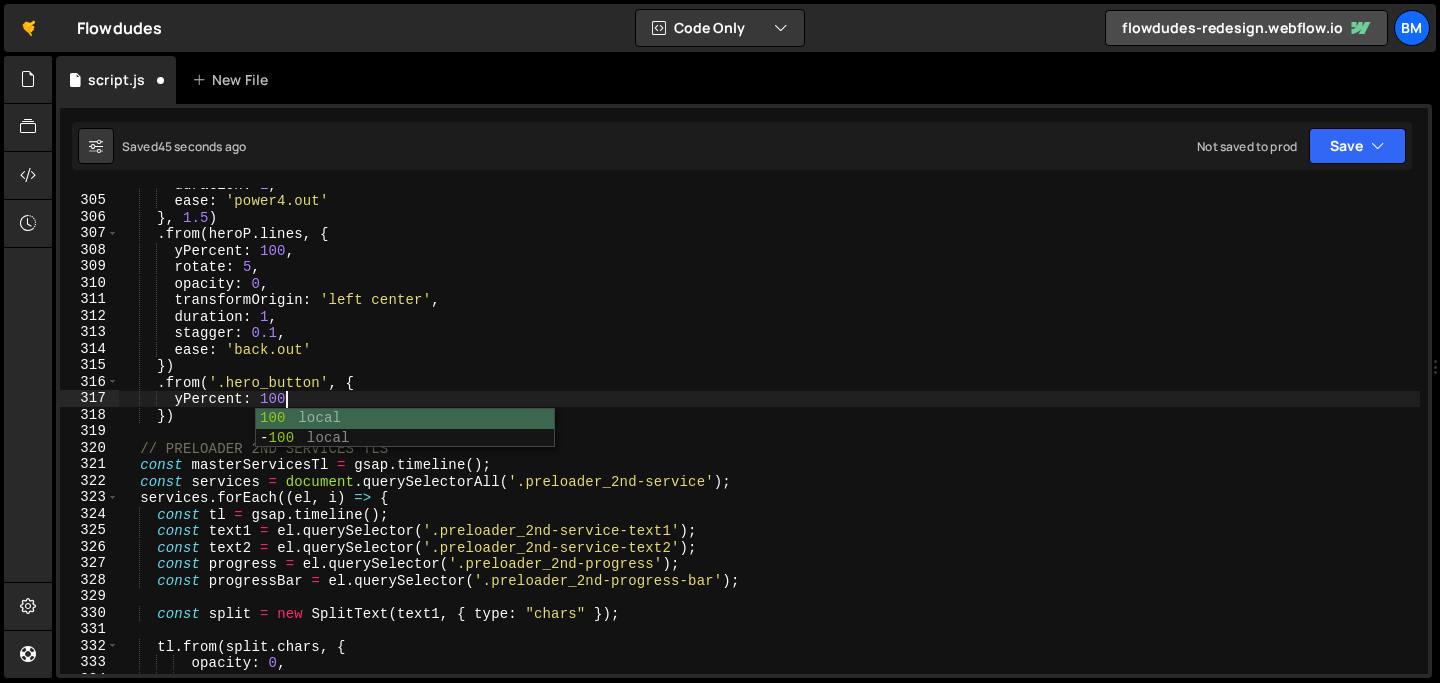 type on "yPercent: 100," 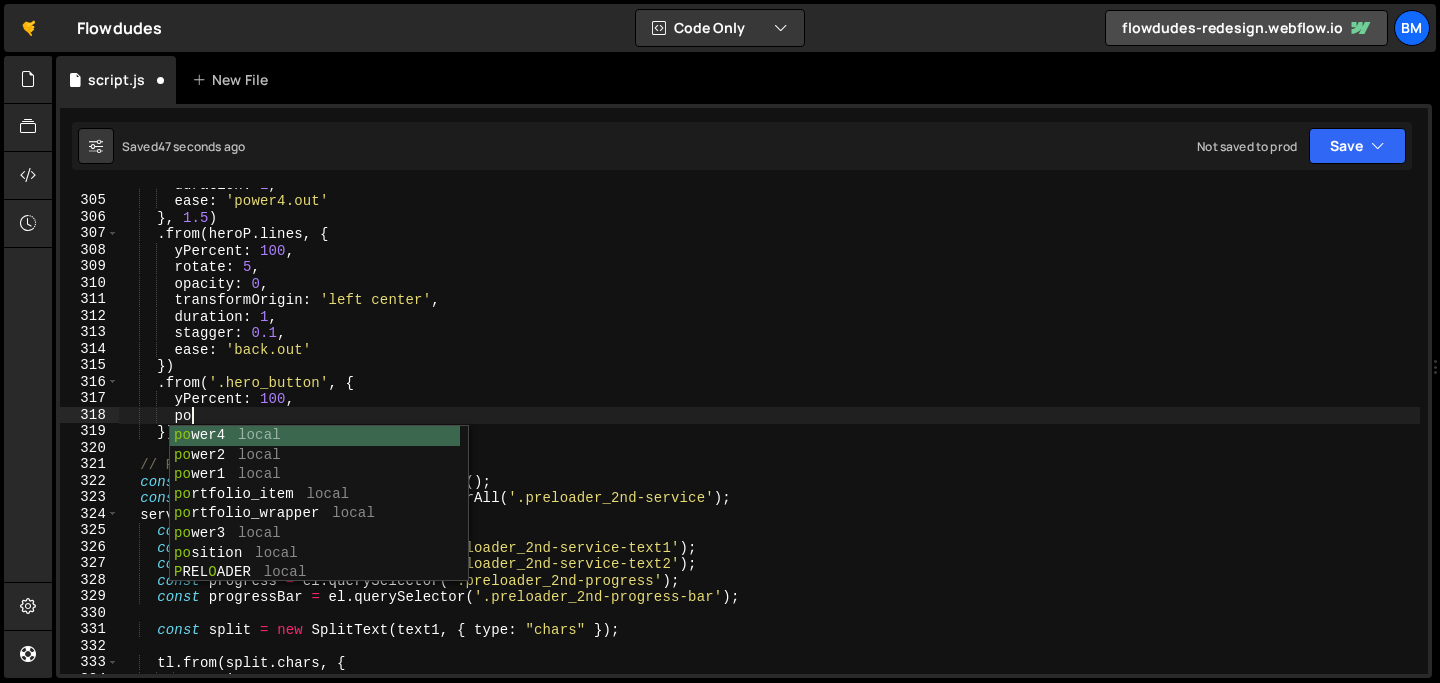 type on "p" 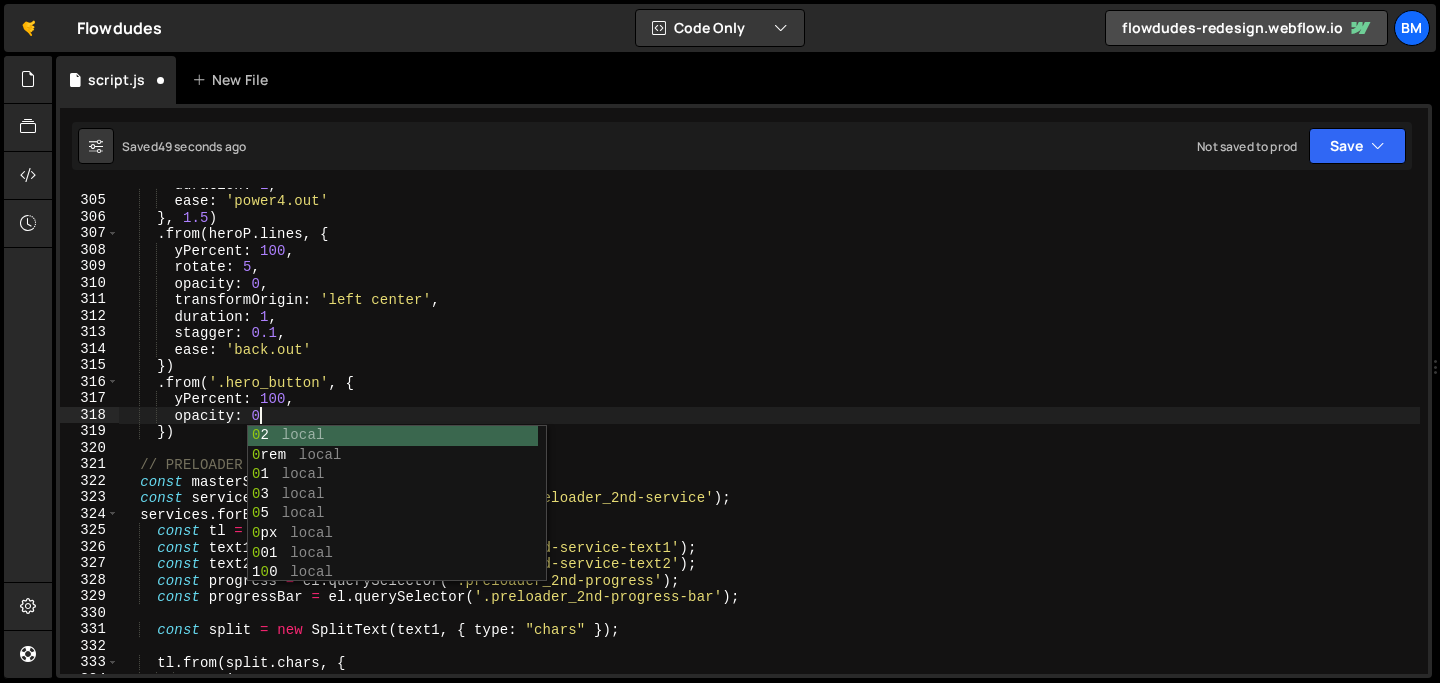 type on "opacity: 0," 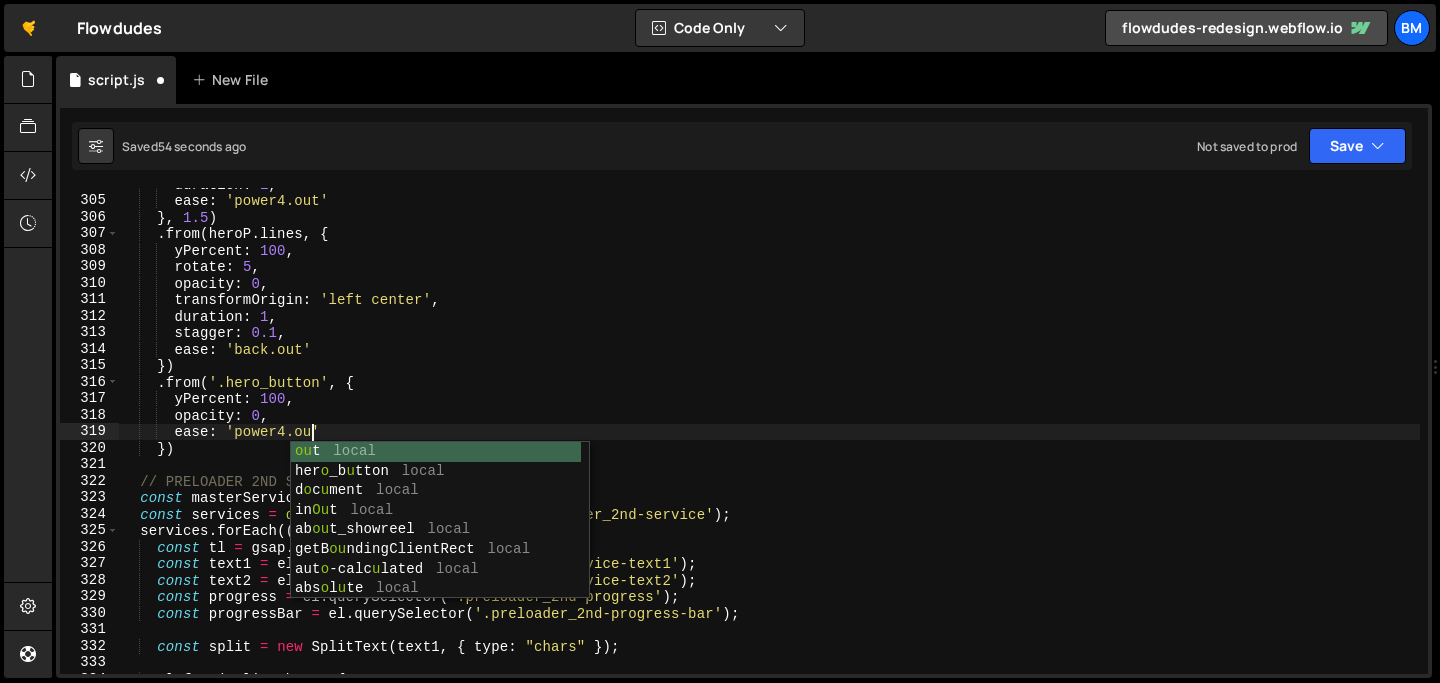 scroll, scrollTop: 0, scrollLeft: 13, axis: horizontal 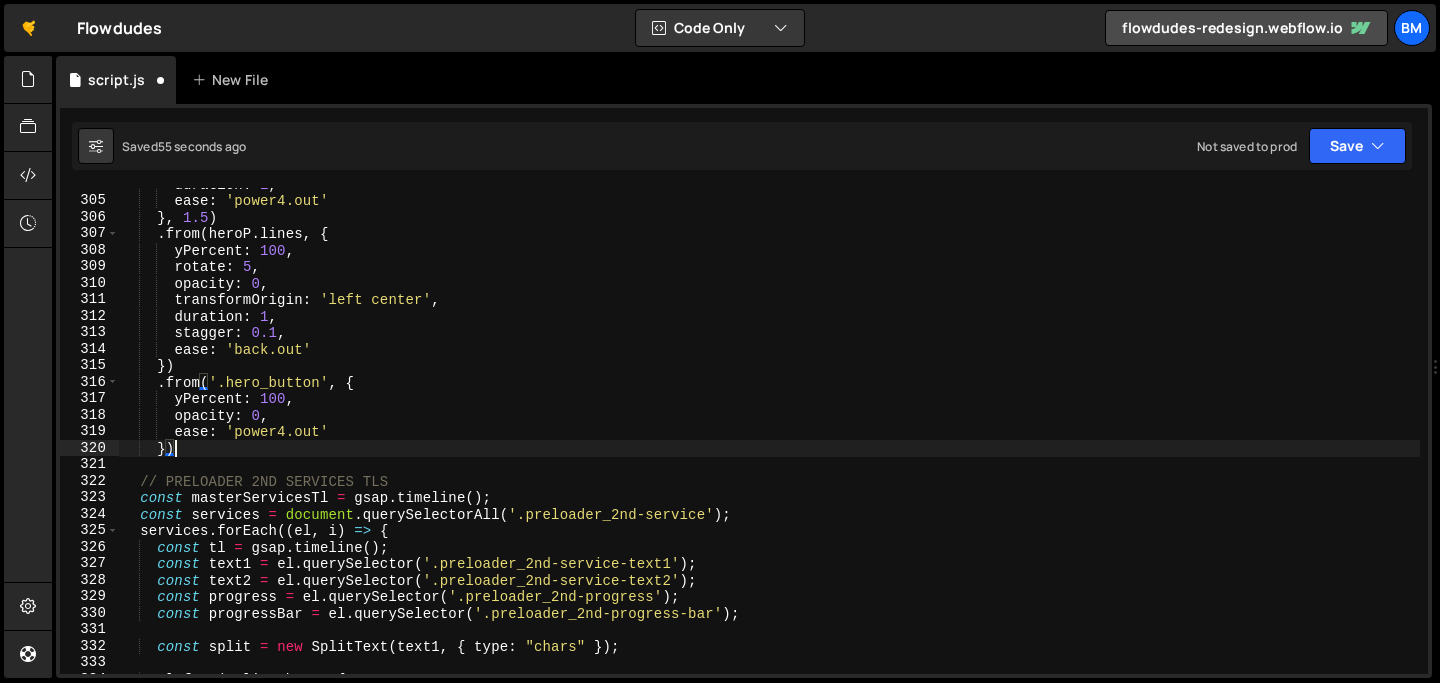 click on "x: -100,
opacity :   0 ,
duration :   1 ,
stagger :   0.1 ,
ease :   'back.out'
})
. from ( '.hero_button' ,   {
yPercent :   100 ,
opacity :   0 ,
ease :   'power4.out'
})
// PRELOADER 2ND SERVICES TLS
const   masterServicesTl   =   gsap . timeline ( ) ;
const   services   =   document . querySelectorAll ( '.preloader_2nd-service' ) ;
services . forEach (( el ,   i )   =>   {
const   tl   =   gsap . timeline ( ) ;
const   text1   =   el . querySelector ( '.preloader_2nd-service-text1' ) ;
const   text2   =   el . querySelector ( '.preloader_2nd-service-text2' ) ;
const   progress   =   el . querySelector ( '.preloader_2nd-progress' ) ;
const   progressBar   =   el . querySelector ( ) ;" at bounding box center [769, 435] 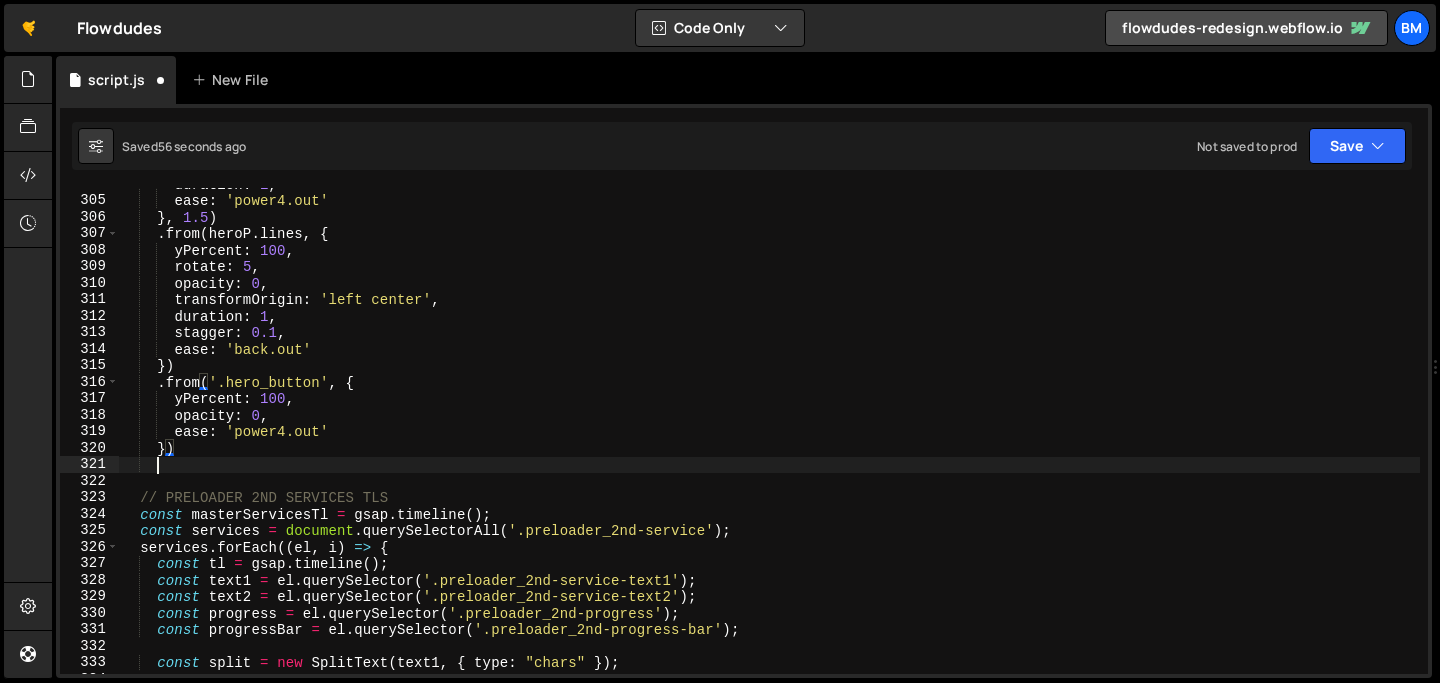 scroll, scrollTop: 0, scrollLeft: 1, axis: horizontal 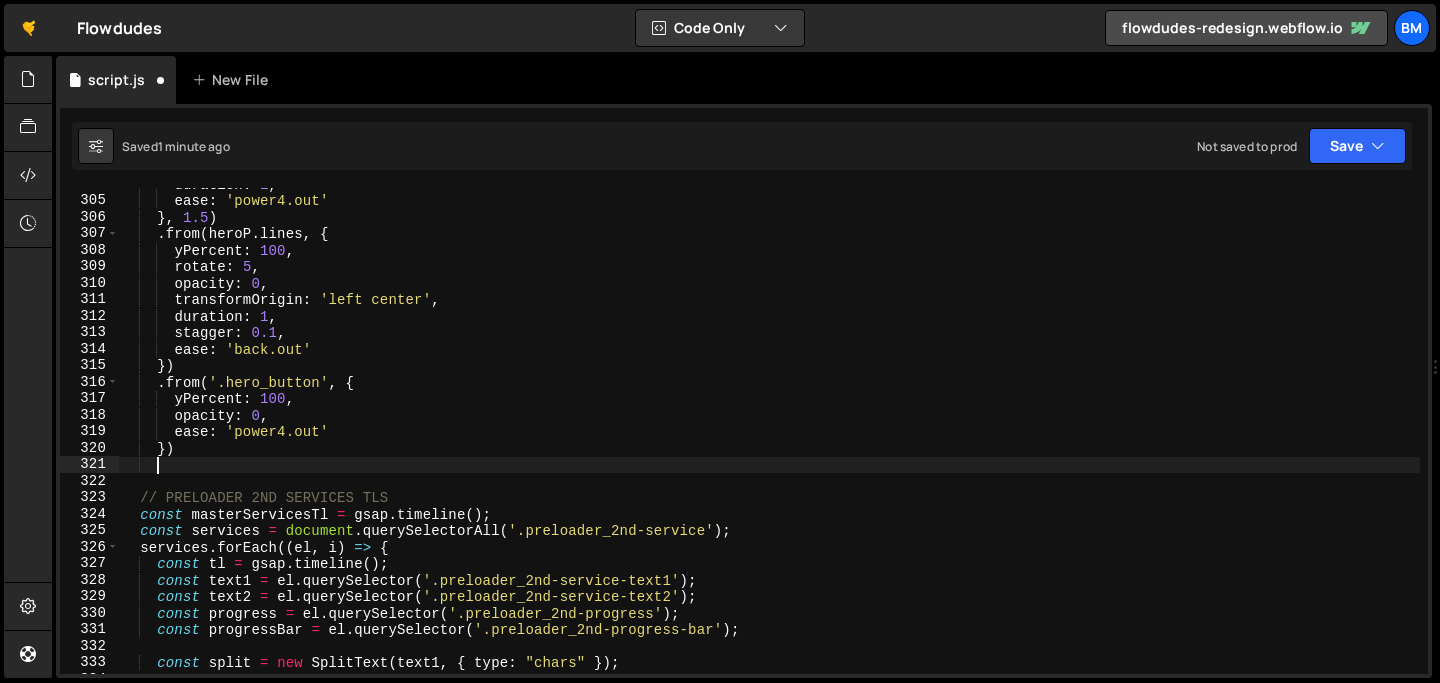 click on "duration :   1.5 ,          ease :   'power4.out'       })       . from ( heroP . lines ,   {          yPercent :   100 ,          rotate :   5 ,          opacity :   0 ,          transformOrigin :   'left center' ,          duration :   1 ,          stagger :   0.1 ,          ease :   'back.out'       })       . from ( '.hero_button' ,   {          yPercent :   100 ,          opacity :   0 ,          ease :   'power4.out'       })          // PRELOADER 2ND SERVICES TLS    const   masterServicesTl   =   gsap . timeline ( ) ;    const   services   =   document . querySelectorAll ( '.preloader_2nd-service' ) ;    services . forEach (( el ,   i )   =>   {       const   tl   =   gsap . timeline ( ) ;       const   text1   =   el . querySelector ( '.preloader_2nd-service-text1' ) ;       const   text2   =   el . querySelector ( '.preloader_2nd-service-text2' ) ;       const   progress   =   el . querySelector ( '.preloader_2nd-progress' ) ;       const   progressBar   =   el . querySelector ( ) ;" at bounding box center [769, 435] 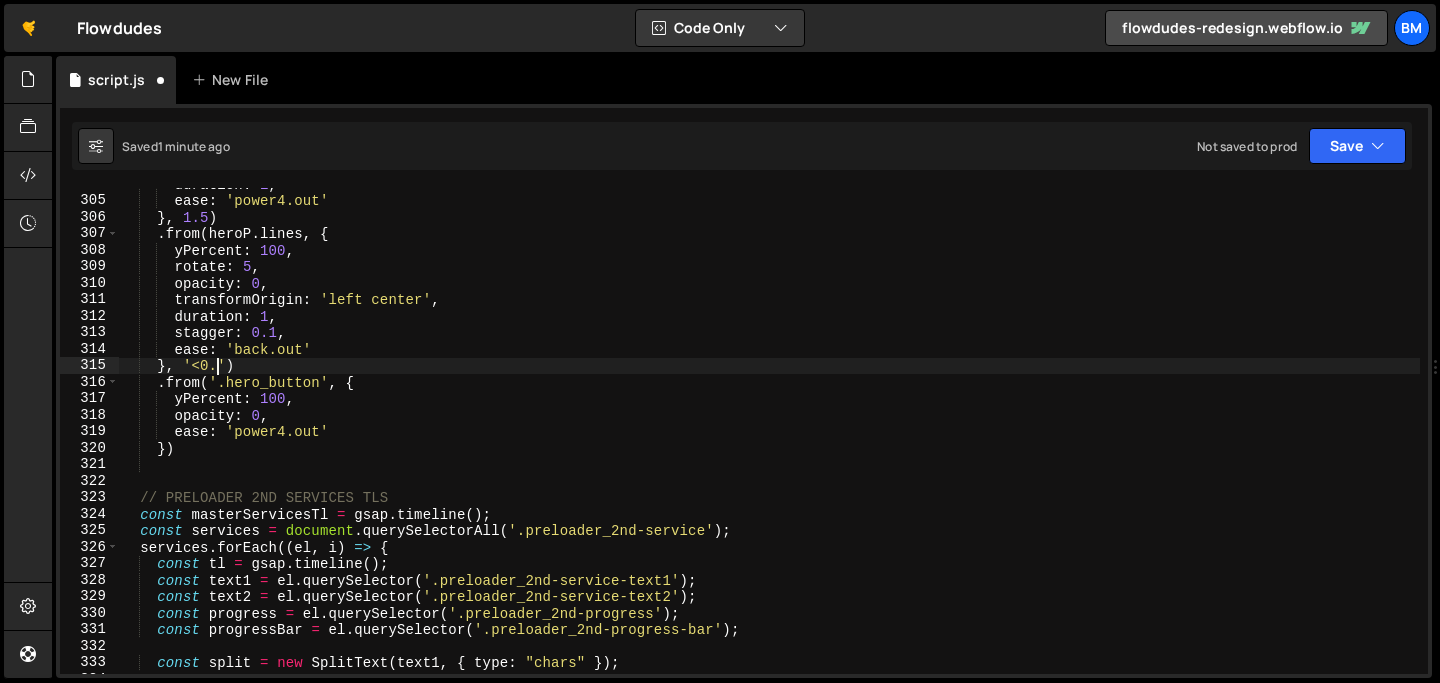 scroll, scrollTop: 0, scrollLeft: 6, axis: horizontal 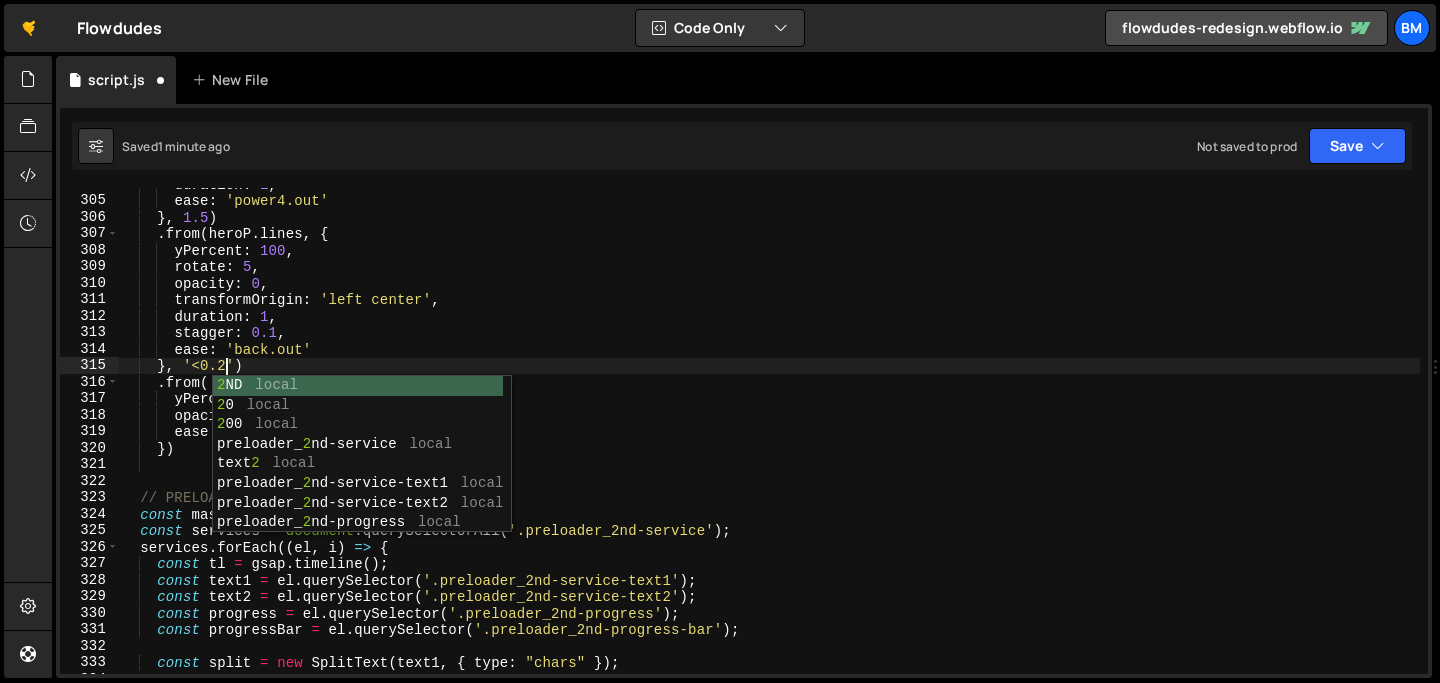 click on "duration :   1 ,          ease :   'power4.out'       } ,   1.5 )       . from ( heroP . lines ,   {          yPercent :   100 ,          rotate :   5 ,          opacity :   0 ,          transformOrigin :   'left center' ,          duration :   1 ,          stagger :   0.1 ,          ease :   'back.out'       } ,   '<0.2' )       . from ( '.hero_button' ,   {          yPercent :   100 ,          opacity :   0 ,          ease :   'power4.out'       })          // PRELOADER 2ND SERVICES TLS    const   masterServicesTl   =   gsap . timeline ( ) ;    const   services   =   document . querySelectorAll ( '.preloader_2nd-service' ) ;    services . forEach (( el ,   i )   =>   {       const   tl   =   gsap . timeline ( ) ;       const   text1   =   el . querySelector ( '.preloader_2nd-service-text1' ) ;       const   text2   =   el . querySelector ( '.preloader_2nd-service-text2' ) ;       const   progress   =   el . querySelector ( '.preloader_2nd-progress' ) ;       const   progressBar   =   el . ( ) ;" at bounding box center (769, 435) 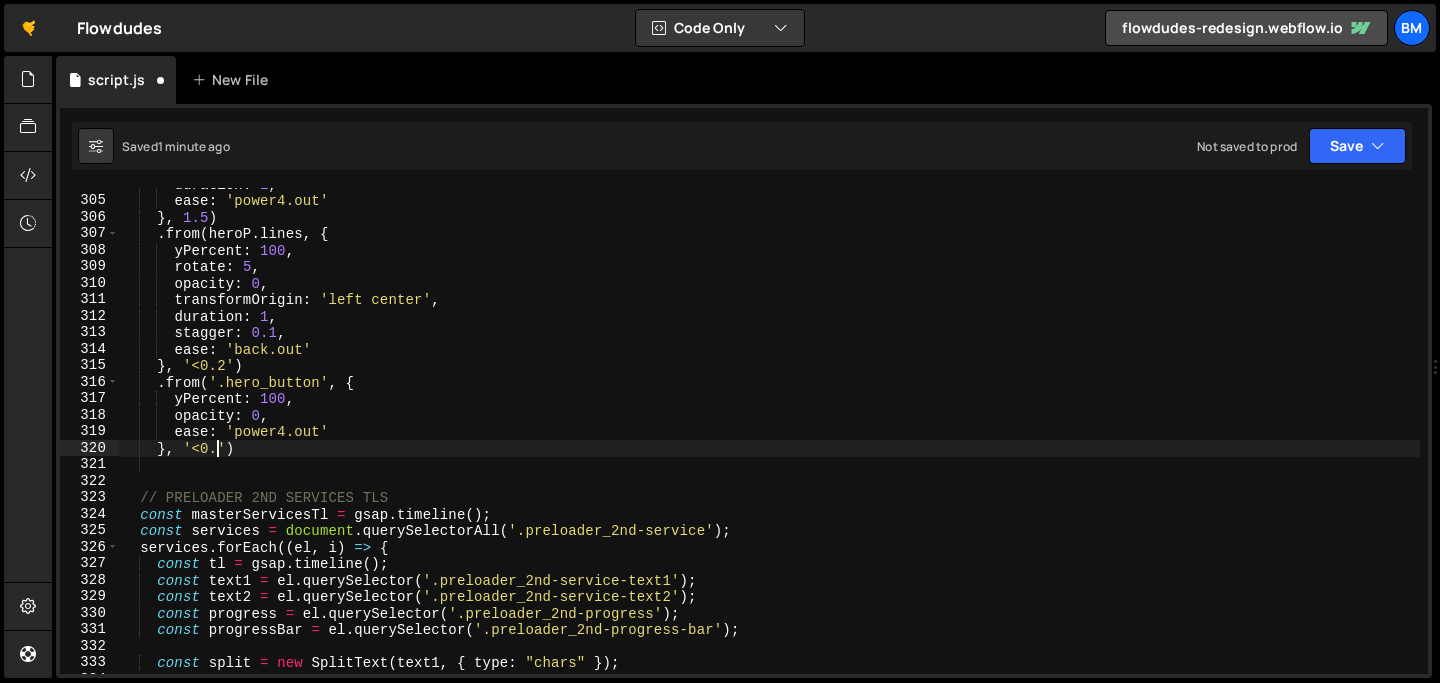 scroll, scrollTop: 0, scrollLeft: 6, axis: horizontal 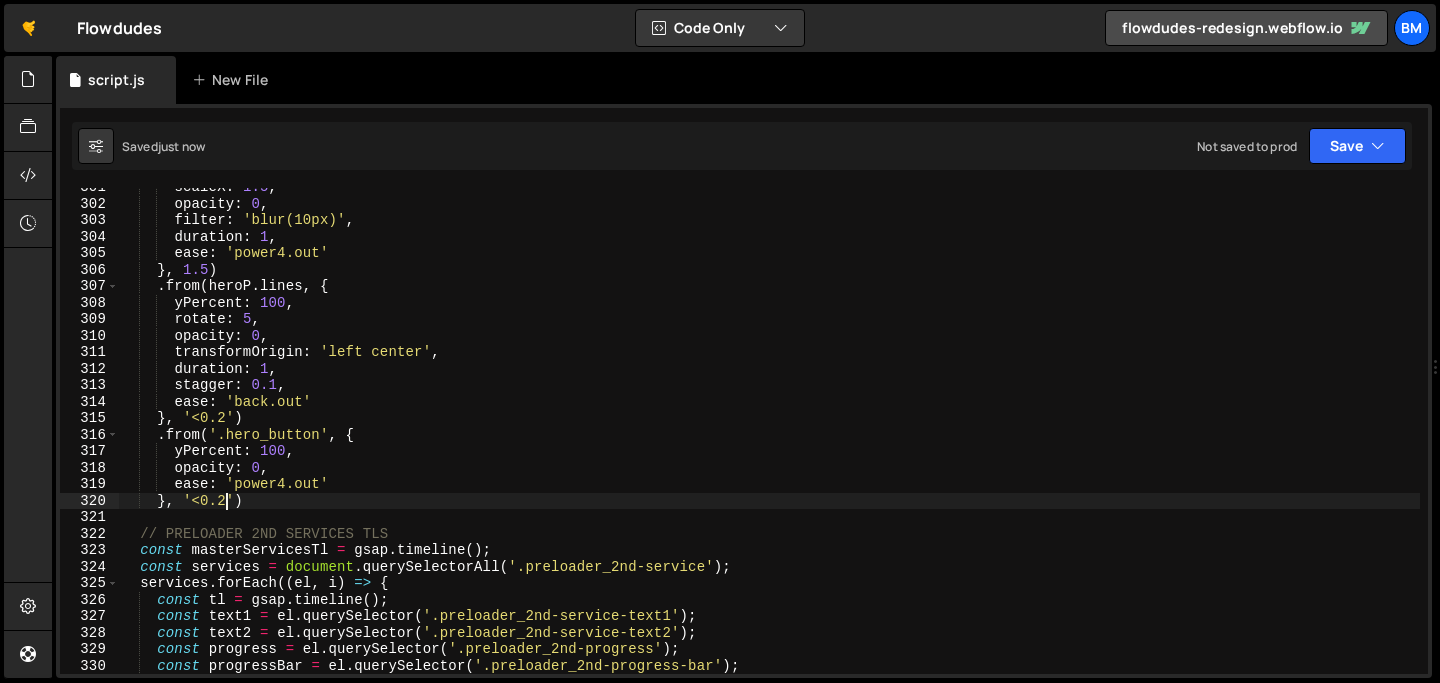 click on "scaleX :   1.5 ,          opacity :   0 ,          filter :   'blur(10px)' ,          duration :   1 ,          ease :   'power4.out'       } ,   1.5 )       . from ( heroP . lines ,   {          yPercent :   100 ,          rotate :   5 ,          opacity :   0 ,          transformOrigin :   'left center' ,          duration :   1 ,          stagger :   0.1 ,          ease :   'back.out'       } ,   '<0.2' )       . from ( '.hero_button' ,   {          yPercent :   100 ,          opacity :   0 ,          ease :   'power4.out'       } ,   '<0.2' )    // PRELOADER 2ND SERVICES TLS    const   masterServicesTl   =   gsap . timeline ( ) ;    const   services   =   document . querySelectorAll ( '.preloader_2nd-service' ) ;    services . forEach (( el ,   i )   =>   {       const   tl   =   gsap . timeline ( ) ;       const   text1   =   el . querySelector ( '.preloader_2nd-service-text1' ) ;       const   text2   =   el . querySelector ( '.preloader_2nd-service-text2' ) ;       const   progress   =   el ." at bounding box center [769, 438] 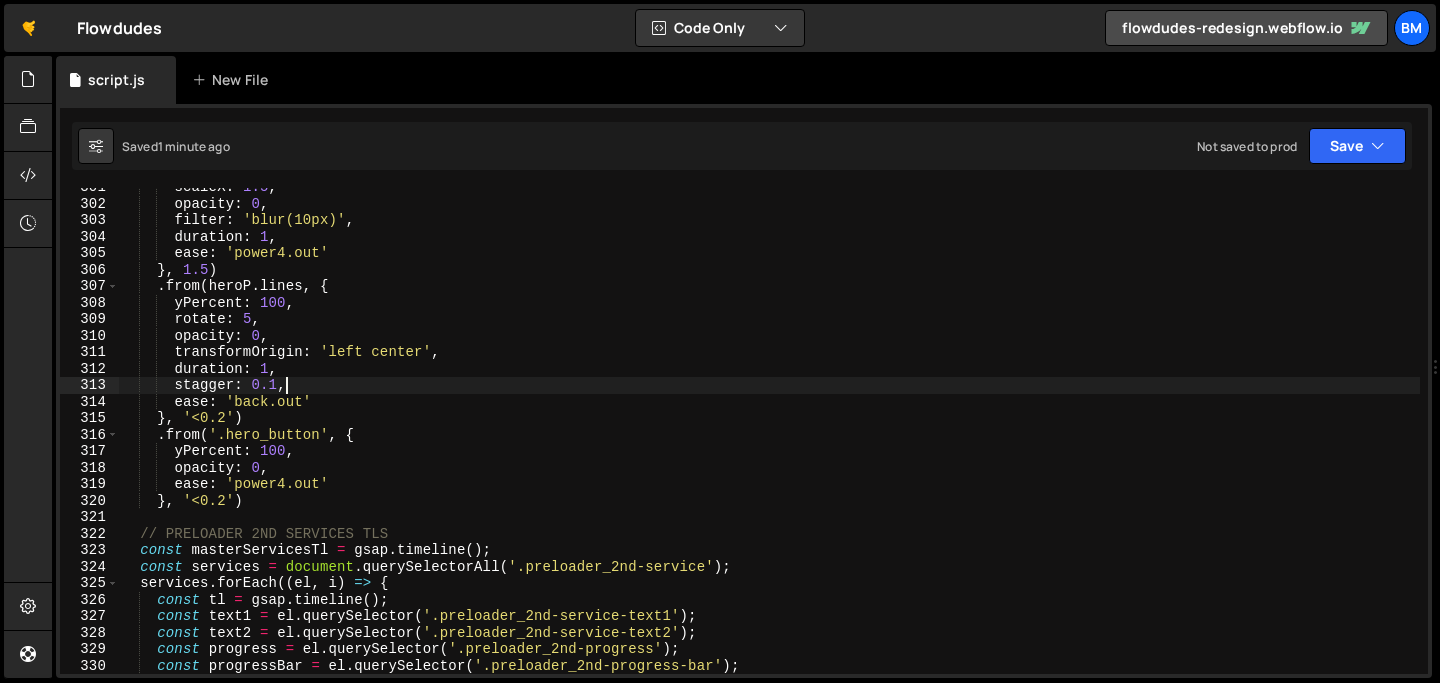 click on "scaleX :   1.5 ,          opacity :   0 ,          filter :   'blur(10px)' ,          duration :   1 ,          ease :   'power4.out'       } ,   1.5 )       . from ( heroP . lines ,   {          yPercent :   100 ,          rotate :   5 ,          opacity :   0 ,          transformOrigin :   'left center' ,          duration :   1 ,          stagger :   0.1 ,          ease :   'back.out'       } ,   '<0.2' )       . from ( '.hero_button' ,   {          yPercent :   100 ,          opacity :   0 ,          ease :   'power4.out'       } ,   '<0.2' )    // PRELOADER 2ND SERVICES TLS    const   masterServicesTl   =   gsap . timeline ( ) ;    const   services   =   document . querySelectorAll ( '.preloader_2nd-service' ) ;    services . forEach (( el ,   i )   =>   {       const   tl   =   gsap . timeline ( ) ;       const   text1   =   el . querySelector ( '.preloader_2nd-service-text1' ) ;       const   text2   =   el . querySelector ( '.preloader_2nd-service-text2' ) ;       const   progress   =   el ." at bounding box center [769, 438] 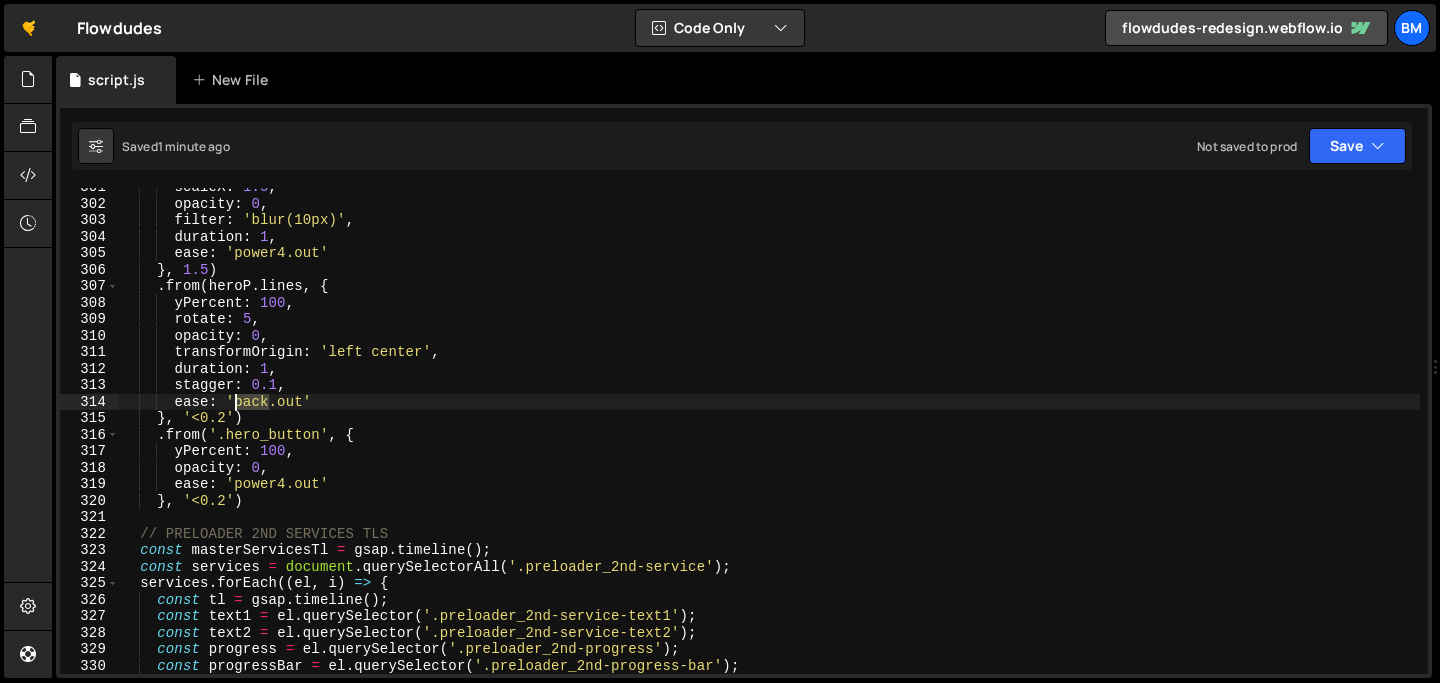 click on "scaleX :   1.5 ,          opacity :   0 ,          filter :   'blur(10px)' ,          duration :   1 ,          ease :   'power4.out'       } ,   1.5 )       . from ( heroP . lines ,   {          yPercent :   100 ,          rotate :   5 ,          opacity :   0 ,          transformOrigin :   'left center' ,          duration :   1 ,          stagger :   0.1 ,          ease :   'back.out'       } ,   '<0.2' )       . from ( '.hero_button' ,   {          yPercent :   100 ,          opacity :   0 ,          ease :   'power4.out'       } ,   '<0.2' )    // PRELOADER 2ND SERVICES TLS    const   masterServicesTl   =   gsap . timeline ( ) ;    const   services   =   document . querySelectorAll ( '.preloader_2nd-service' ) ;    services . forEach (( el ,   i )   =>   {       const   tl   =   gsap . timeline ( ) ;       const   text1   =   el . querySelector ( '.preloader_2nd-service-text1' ) ;       const   text2   =   el . querySelector ( '.preloader_2nd-service-text2' ) ;       const   progress   =   el ." at bounding box center [769, 438] 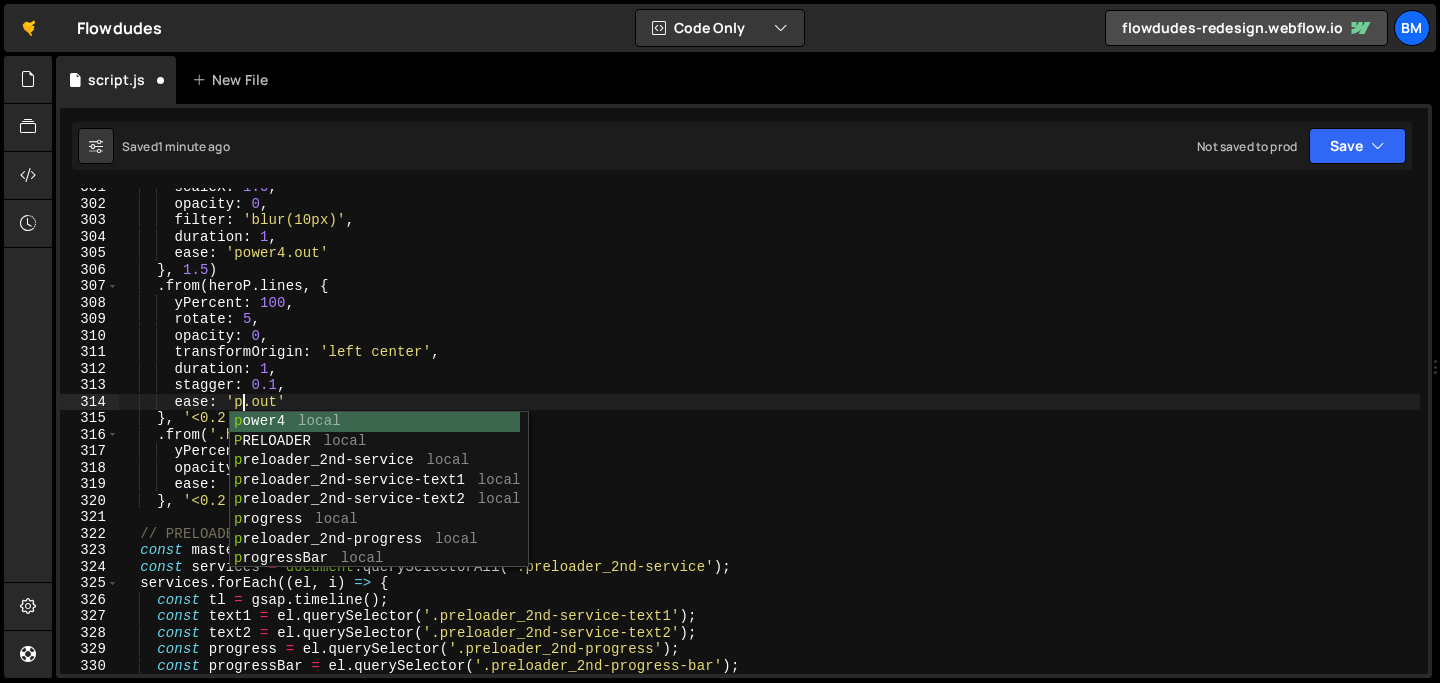 scroll, scrollTop: 0, scrollLeft: 8, axis: horizontal 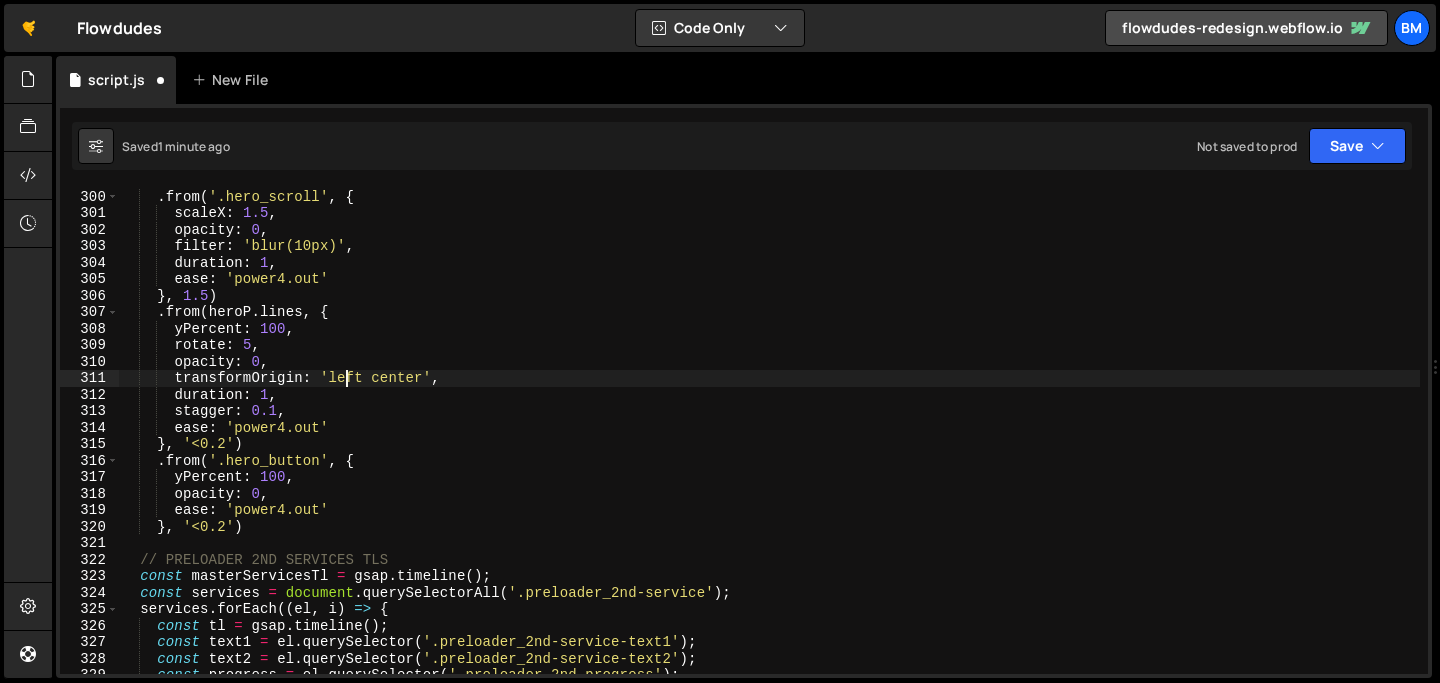 click on "} ,   '<' )       . from ( '.hero_scroll' ,   {          scaleX :   1.5 ,          opacity :   0 ,          filter :   'blur(10px)' ,          duration :   1 ,          ease :   '[EASING]'       } ,   1.5 )       . from ( heroP . lines ,   {          yPercent :   100 ,          rotate :   5 ,          opacity :   0 ,          transformOrigin :   'left center' ,          duration :   1 ,          stagger :   0.1 ,          ease :   '[EASING]'       } ,   '<0.2' )       . from ( '.hero_button' ,   {          yPercent :   100 ,          opacity :   0 ,          ease :   '[EASING]'       } ,   '<0.2' )    // PRELOADER 2ND SERVICES TLS    const   masterServicesTl   =   gsap . timeline ( ) ;    const   services   =   document . querySelectorAll ( '.preloader_2nd-service' ) ;    services . forEach (( el ,   i )   =>   {       const   tl   =   gsap . timeline ( ) ;       const   text1   =   el . querySelector ( '.preloader_2nd-service-text1' ) ;       const   text2   =   el . querySelector ( ) ;" at bounding box center (769, 431) 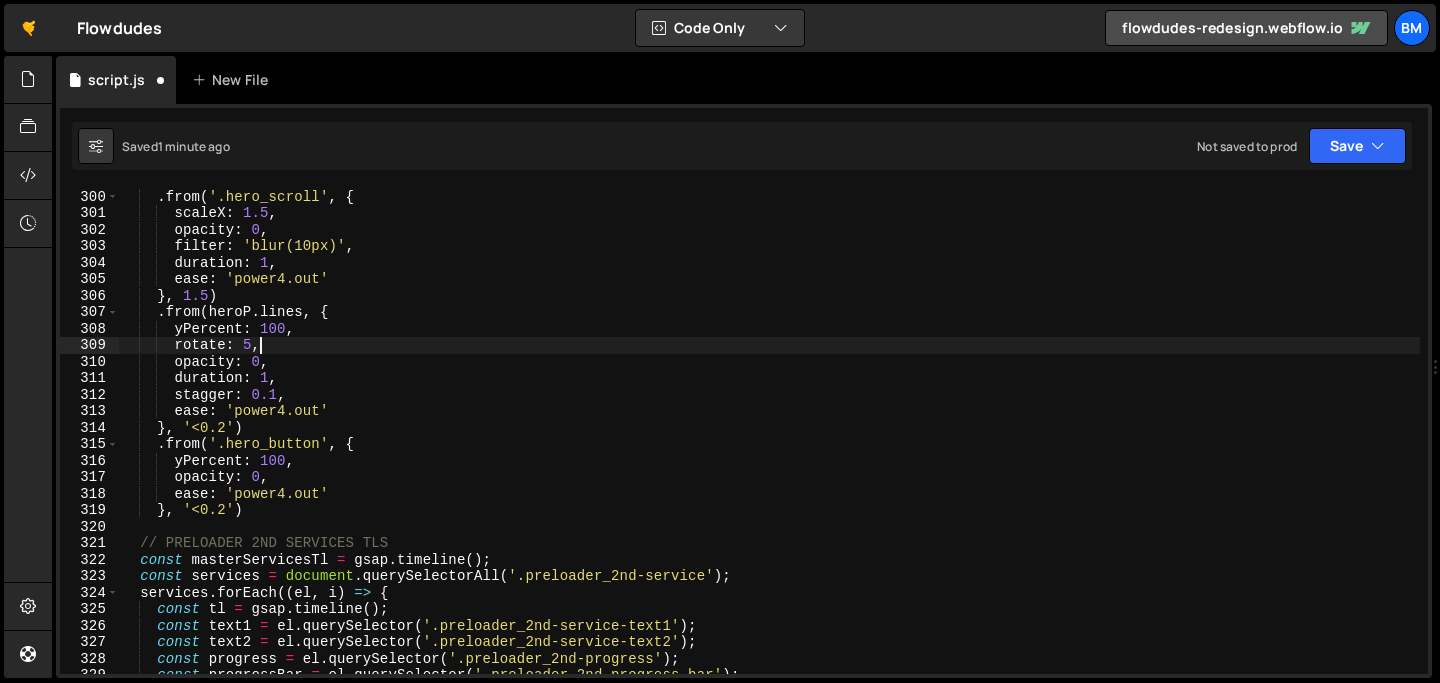 click on "} ,   '<' )       . from ( '.hero_scroll' ,   {          scaleX :   1.5 ,          opacity :   0 ,          filter :   'blur(10px)' ,          duration :   1 ,          ease :   '[EASING]'       } ,   1.5 )       . from ( heroP . lines ,   {          yPercent :   100 ,          rotate :   5 ,          opacity :   0 ,          duration :   1 ,          stagger :   0.1 ,          ease :   '[EASING]'       } ,   '<0.2' )       . from ( '.hero_button' ,   {          yPercent :   100 ,          opacity :   0 ,          ease :   '[EASING]'       } ,   '<0.2' )    // PRELOADER 2ND SERVICES TLS    const   masterServicesTl   =   gsap . timeline ( ) ;    const   services   =   document . querySelectorAll ( '.preloader_2nd-service' ) ;    services . forEach (( el ,   i )   =>   {       const   tl   =   gsap . timeline ( ) ;       const   text1   =   el . querySelector ( '.preloader_2nd-service-text1' ) ;       const   text2   =   el . querySelector ( '.preloader_2nd-service-text2'" at bounding box center [769, 431] 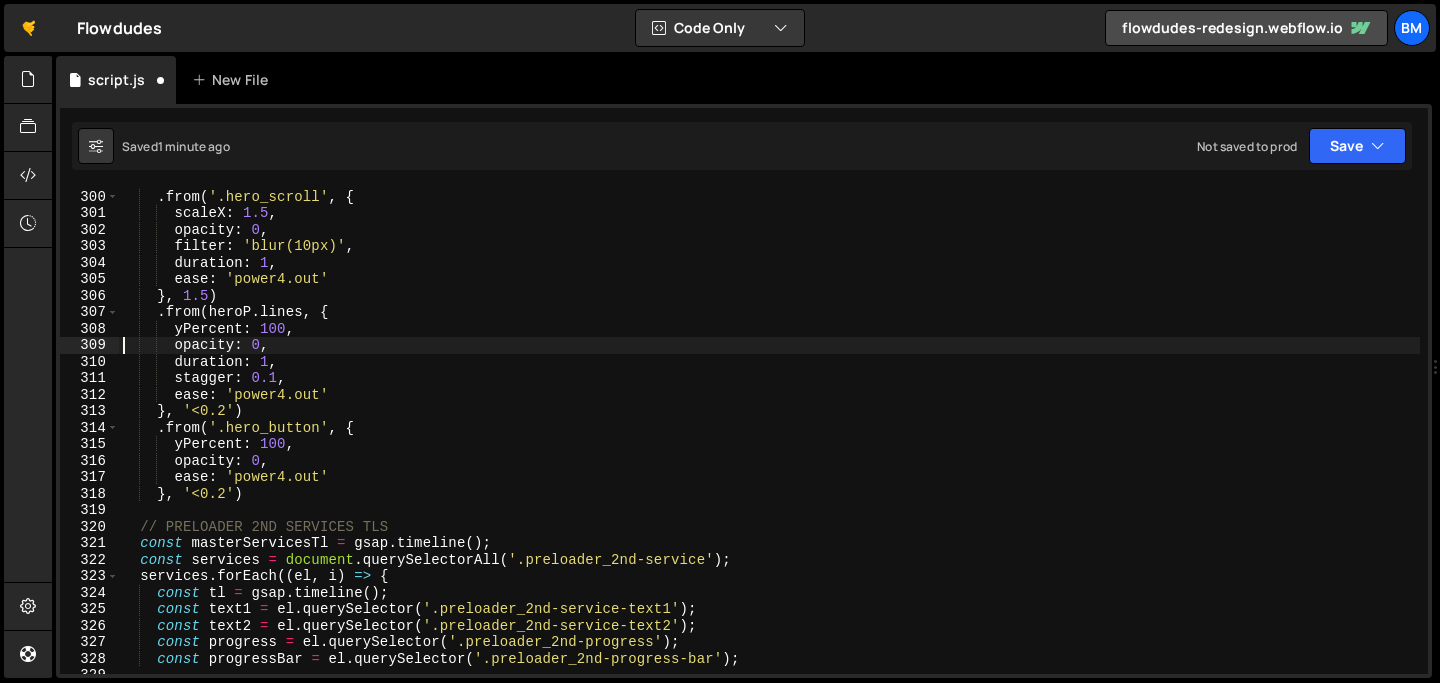 click on "} ,   '<' )       . from ( '.hero_scroll' ,   {          scaleX :   1.5 ,          opacity :   0 ,          filter :   'blur(10px)' ,          duration :   1 ,          ease :   'power4.out'       } ,   1.5 )       . from ( heroP . lines ,   {          yPercent :   100 ,          opacity :   0 ,          duration :   1 ,          stagger :   0.1 ,          ease :   'power4.out'       } ,   '<0.2' )       . from ( '.hero_button' ,   {          yPercent :   100 ,          opacity :   0 ,          ease :   'power4.out'       } ,   '<0.2' )    // PRELOADER 2ND SERVICES TLS    const   masterServicesTl   =   gsap . timeline ( ) ;    const   services   =   document . querySelectorAll ( '.preloader_2nd-service' ) ;    services . forEach (( el ,   i )   =>   {       const   tl   =   gsap . timeline ( ) ;       const   text1   =   el . querySelector ( '.preloader_2nd-service-text1' ) ;       const   text2   =   el . querySelector ( '.preloader_2nd-service-text2' ) ;       const   progress   =   el ." at bounding box center (769, 431) 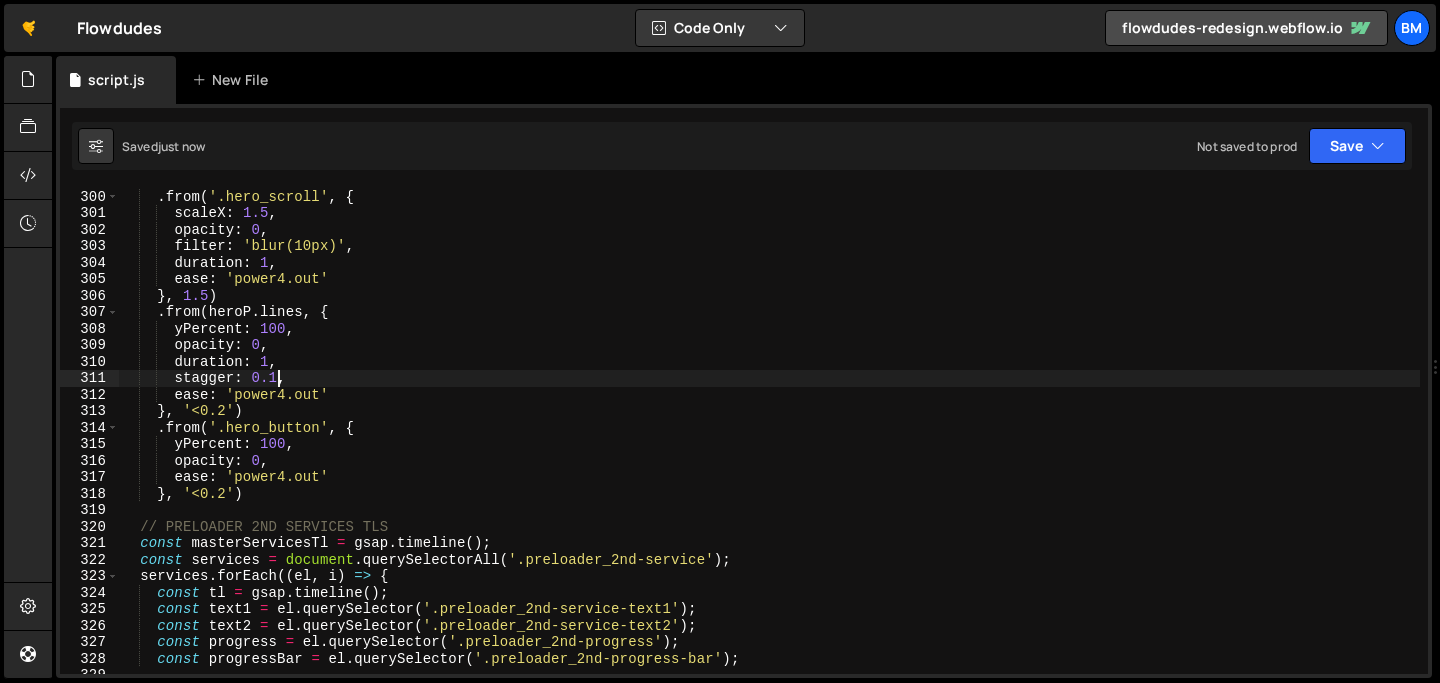 click on "} ,   '<' )       . from ( '.hero_scroll' ,   {          scaleX :   1.5 ,          opacity :   0 ,          filter :   'blur(10px)' ,          duration :   1 ,          ease :   'power4.out'       } ,   1.5 )       . from ( heroP . lines ,   {          yPercent :   100 ,          opacity :   0 ,          duration :   1 ,          stagger :   0.1 ,          ease :   'power4.out'       } ,   '<0.2' )       . from ( '.hero_button' ,   {          yPercent :   100 ,          opacity :   0 ,          ease :   'power4.out'       } ,   '<0.2' )    // PRELOADER 2ND SERVICES TLS    const   masterServicesTl   =   gsap . timeline ( ) ;    const   services   =   document . querySelectorAll ( '.preloader_2nd-service' ) ;    services . forEach (( el ,   i )   =>   {       const   tl   =   gsap . timeline ( ) ;       const   text1   =   el . querySelector ( '.preloader_2nd-service-text1' ) ;       const   text2   =   el . querySelector ( '.preloader_2nd-service-text2' ) ;       const   progress   =   el ." at bounding box center (769, 431) 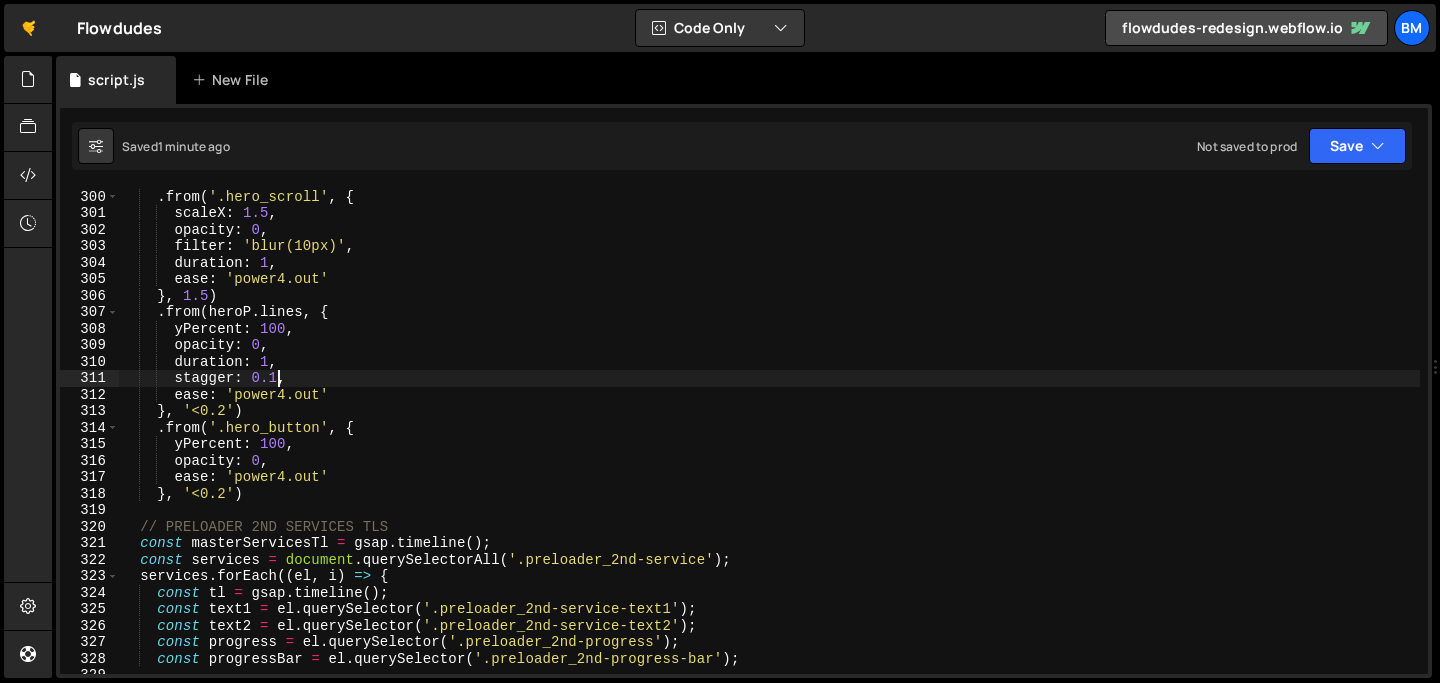click on "} ,   '<' )       . from ( '.hero_scroll' ,   {          scaleX :   1.5 ,          opacity :   0 ,          filter :   'blur(10px)' ,          duration :   1 ,          ease :   'power4.out'       } ,   1.5 )       . from ( heroP . lines ,   {          yPercent :   100 ,          opacity :   0 ,          duration :   1 ,          stagger :   0.1 ,          ease :   'power4.out'       } ,   '<0.2' )       . from ( '.hero_button' ,   {          yPercent :   100 ,          opacity :   0 ,          ease :   'power4.out'       } ,   '<0.2' )    // PRELOADER 2ND SERVICES TLS    const   masterServicesTl   =   gsap . timeline ( ) ;    const   services   =   document . querySelectorAll ( '.preloader_2nd-service' ) ;    services . forEach (( el ,   i )   =>   {       const   tl   =   gsap . timeline ( ) ;       const   text1   =   el . querySelector ( '.preloader_2nd-service-text1' ) ;       const   text2   =   el . querySelector ( '.preloader_2nd-service-text2' ) ;       const   progress   =   el ." at bounding box center (769, 431) 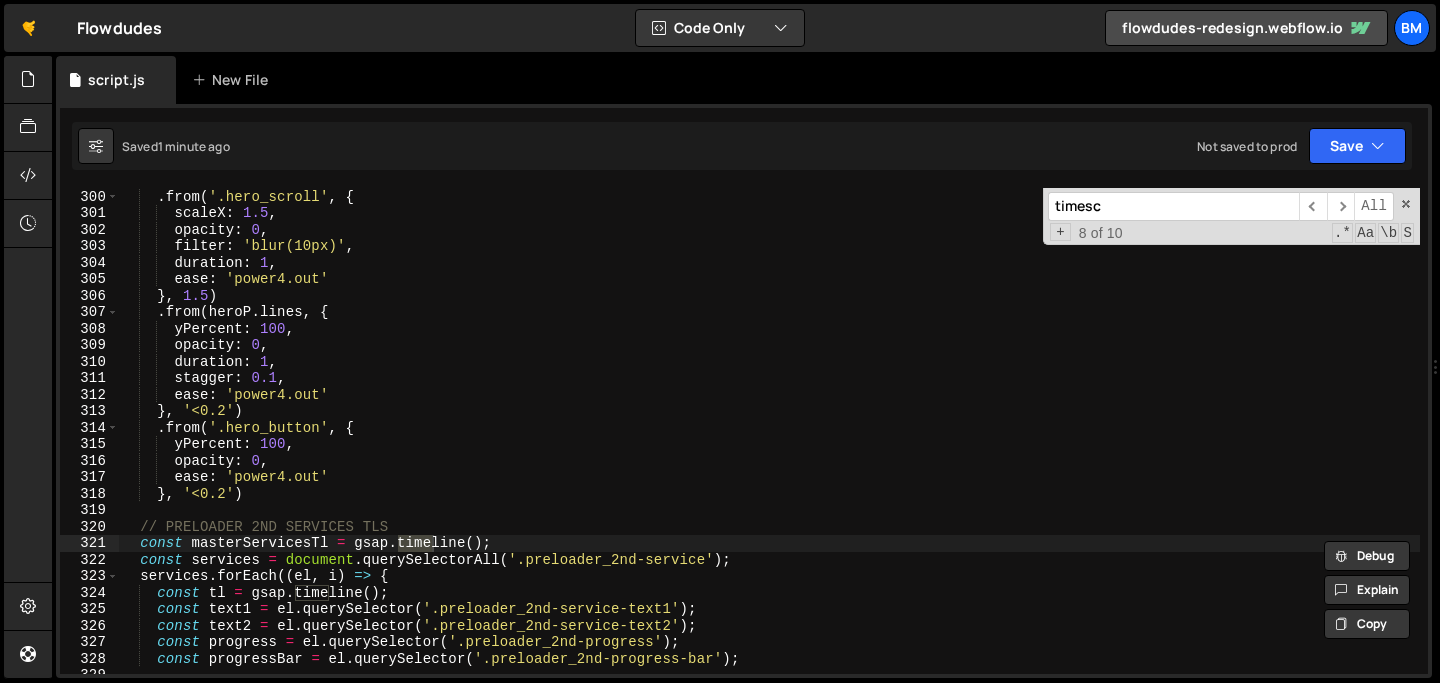 scroll, scrollTop: 400, scrollLeft: 0, axis: vertical 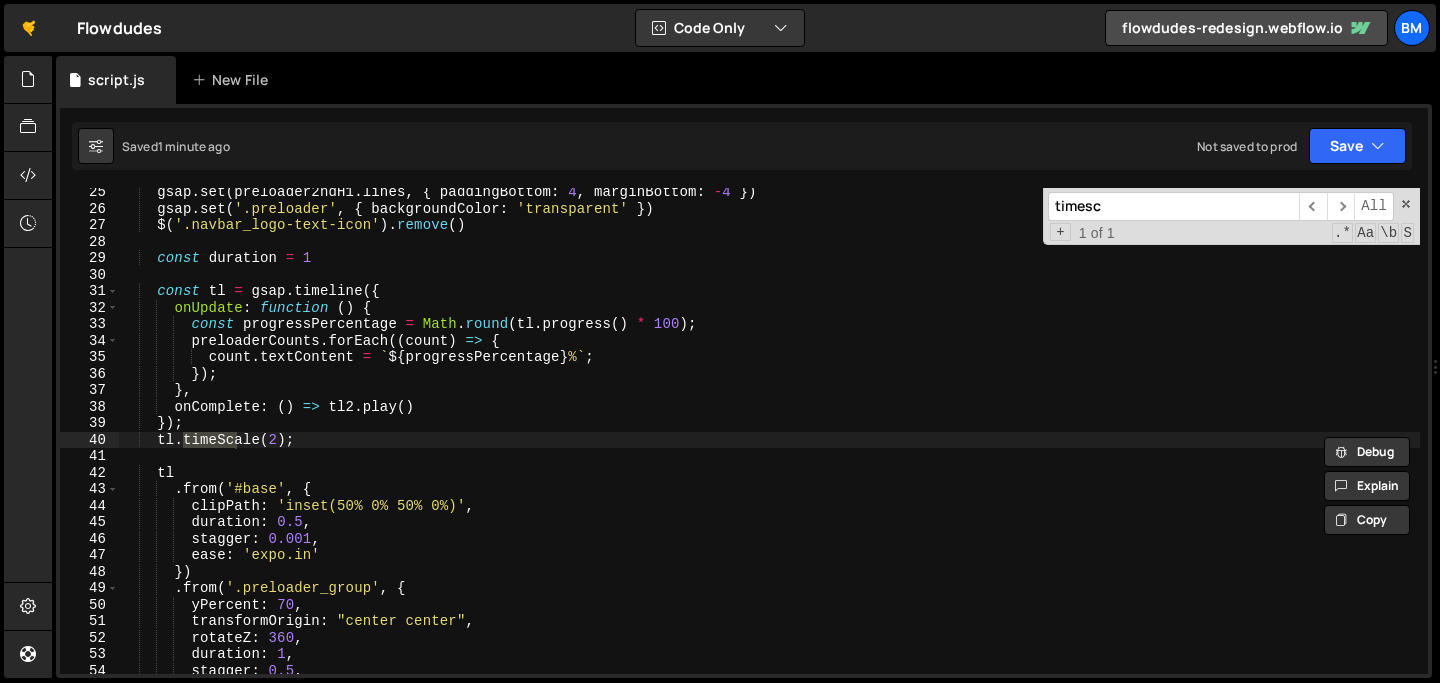 type on "timesc" 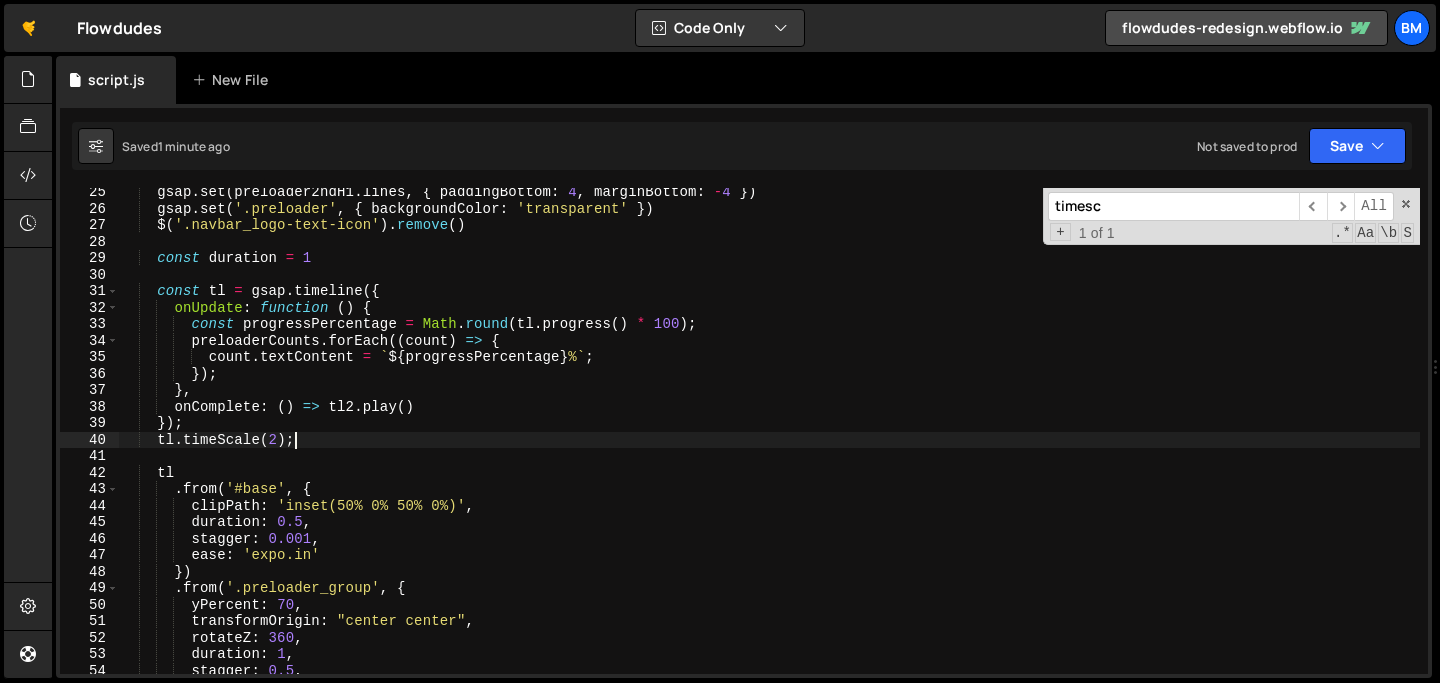 type on "// tl.timeScale(2);" 